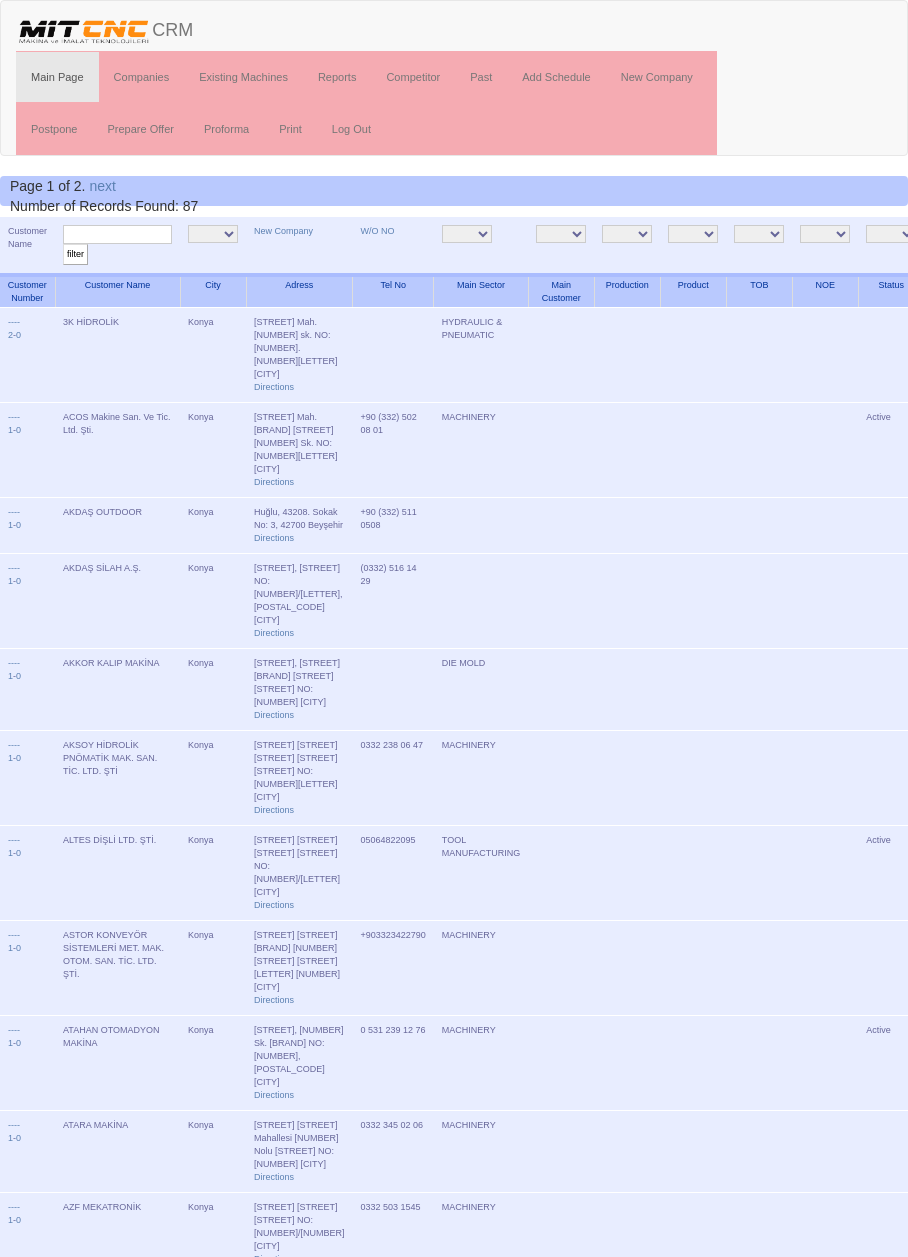 scroll, scrollTop: 0, scrollLeft: 0, axis: both 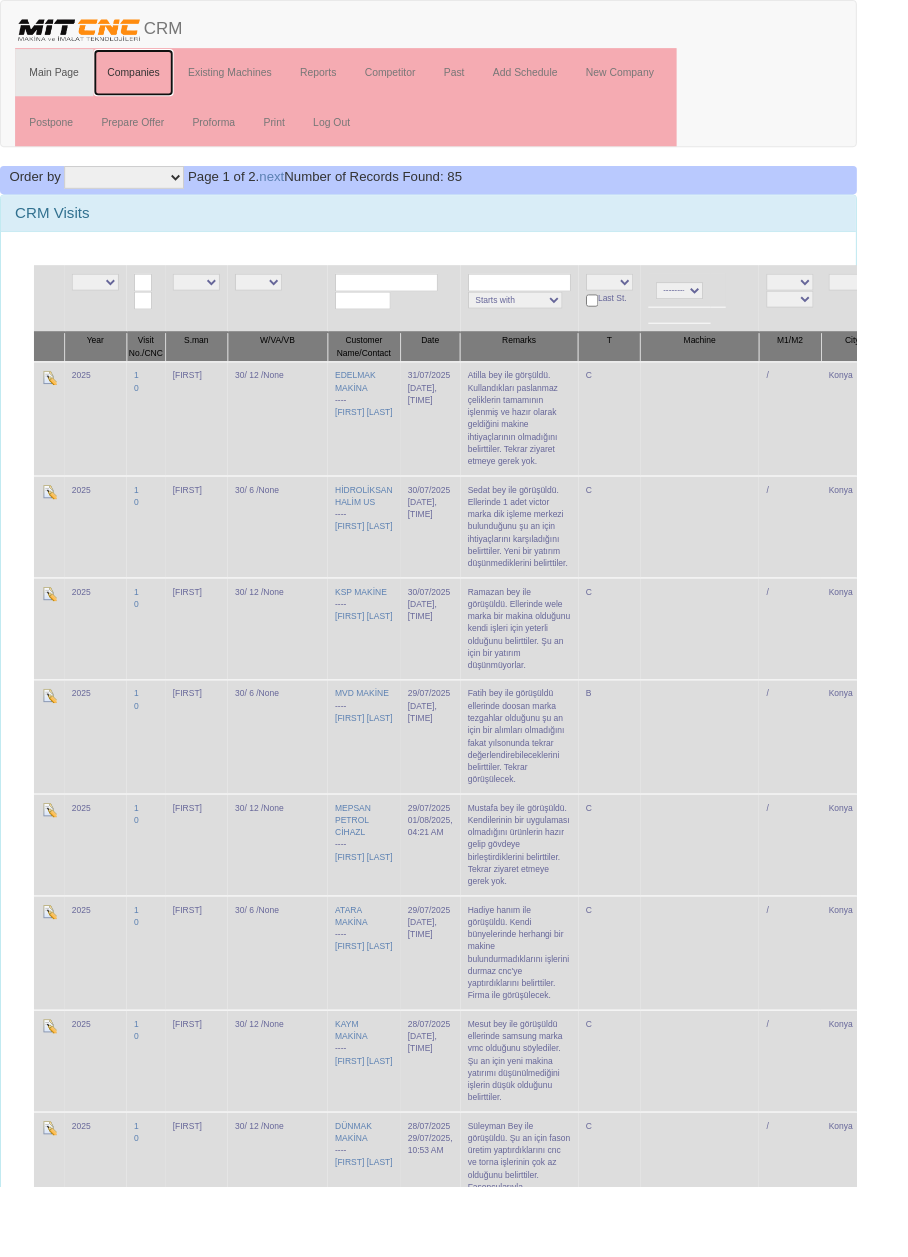 click on "Companies" at bounding box center [142, 77] 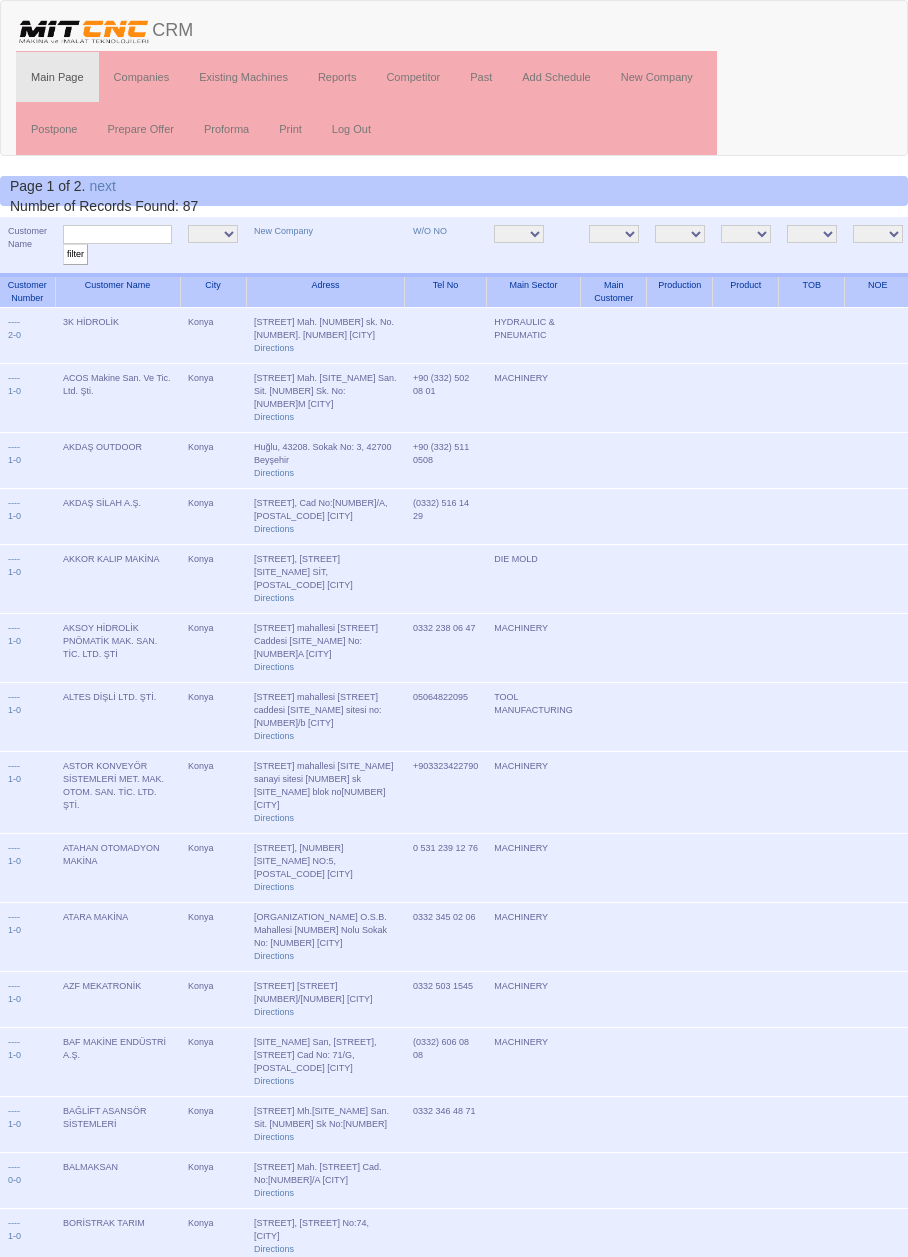 scroll, scrollTop: 0, scrollLeft: 0, axis: both 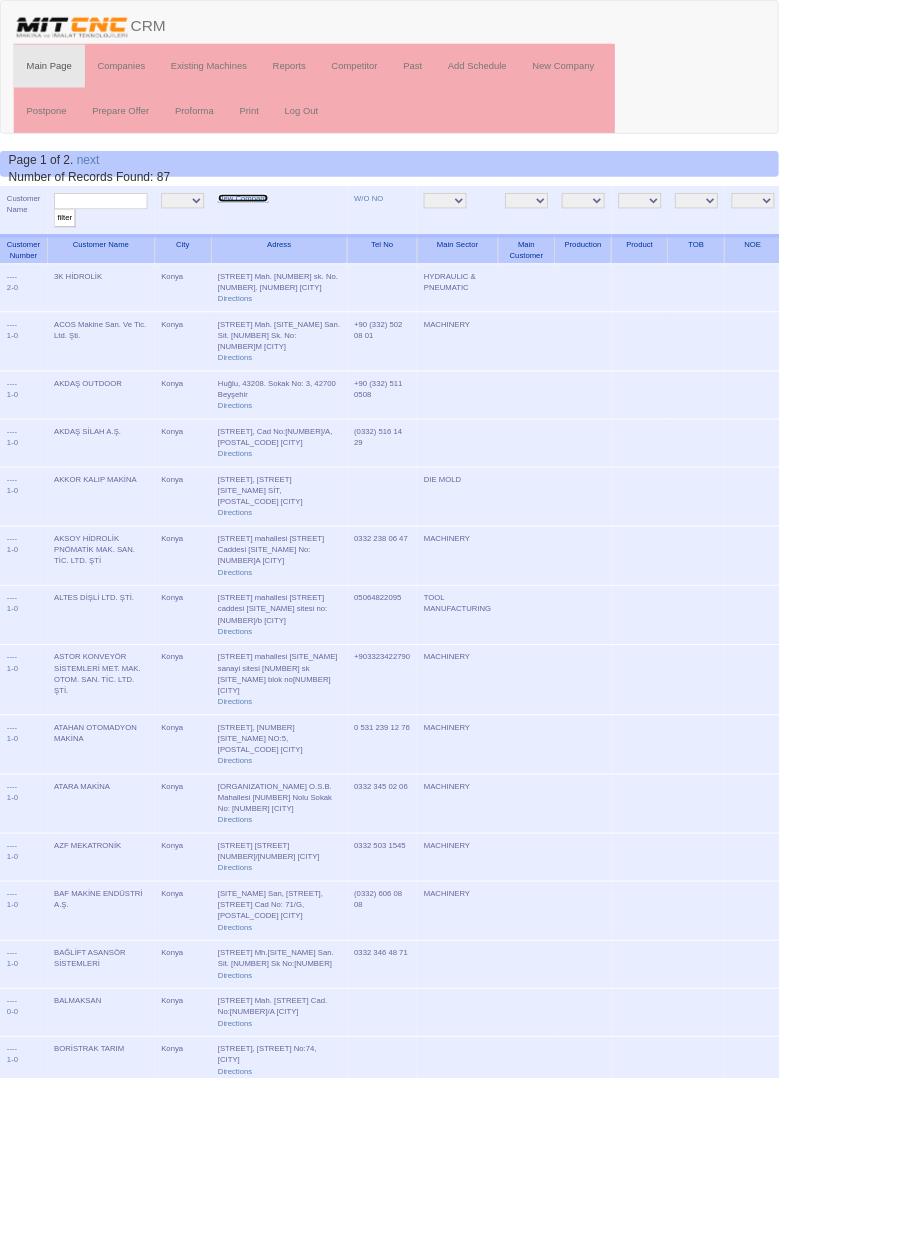 click on "New Company" at bounding box center [283, 231] 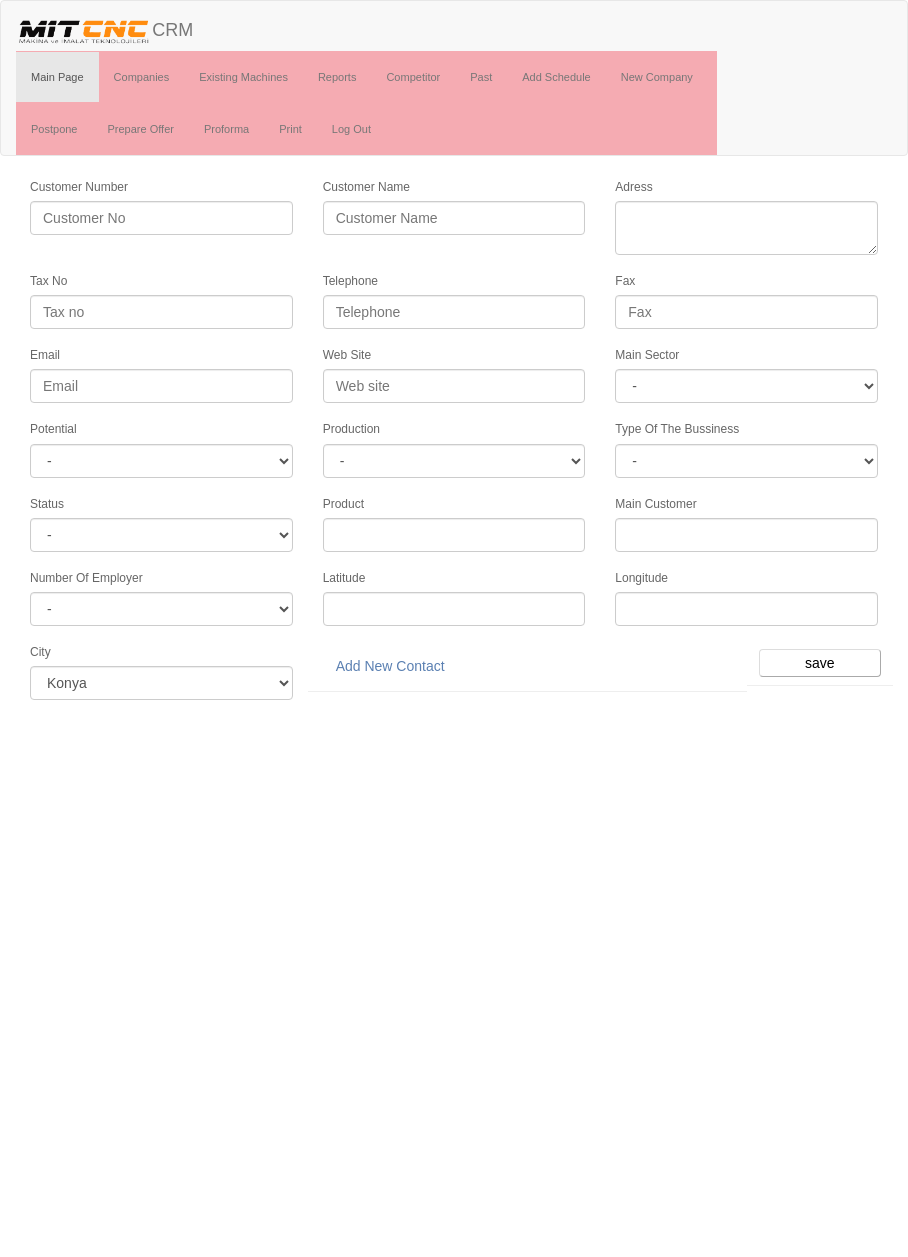 scroll, scrollTop: 0, scrollLeft: 0, axis: both 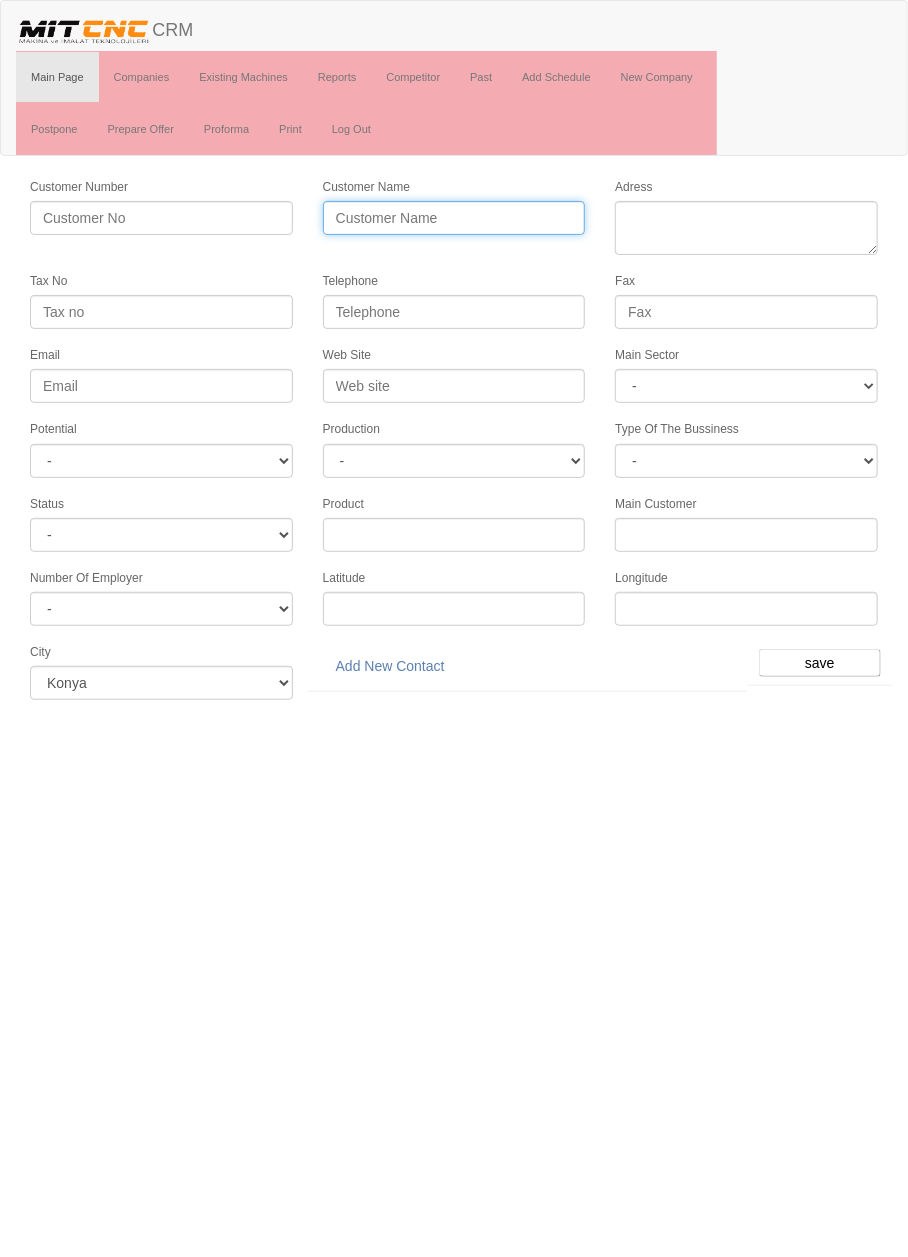 click on "Customer Name" at bounding box center (454, 218) 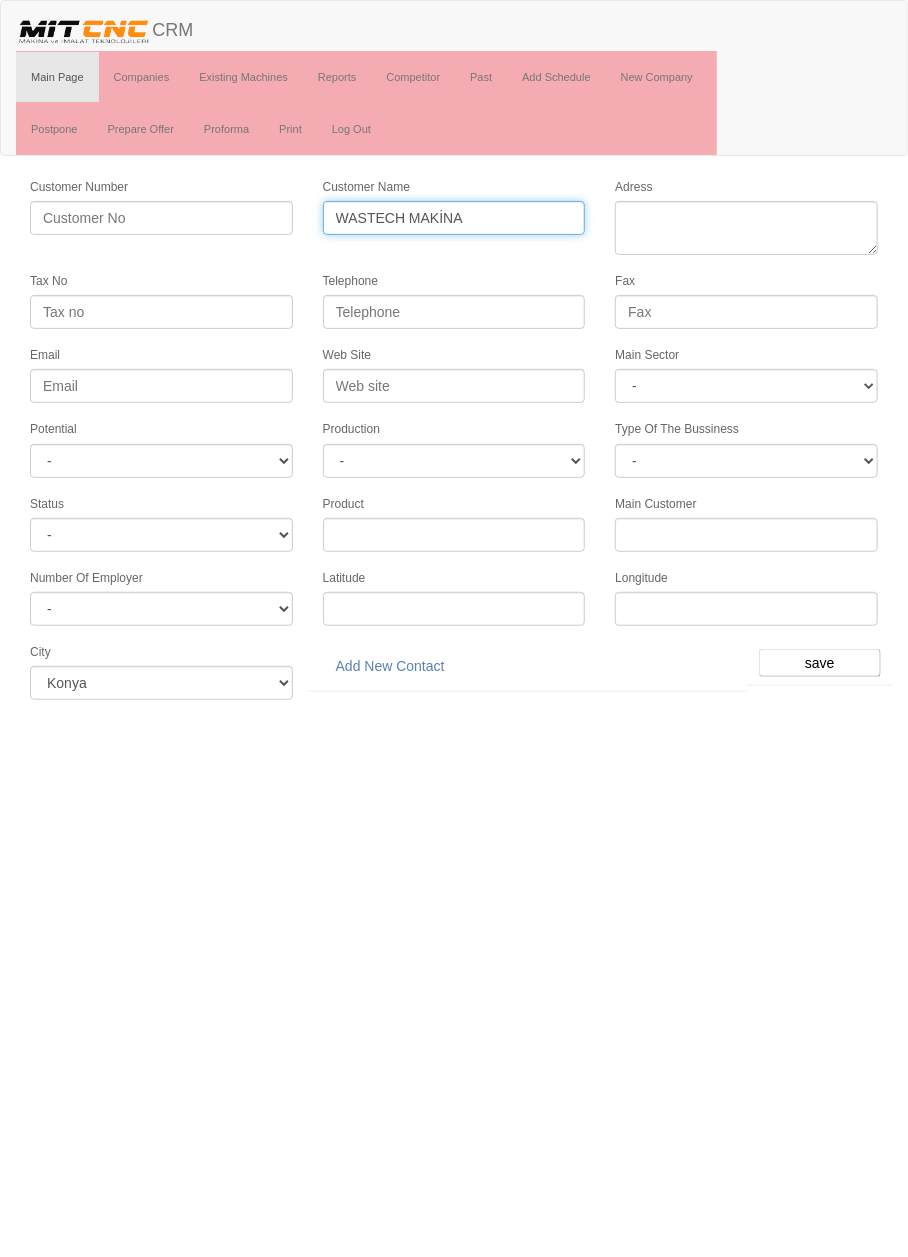 type on "WASTECH MAKİNA" 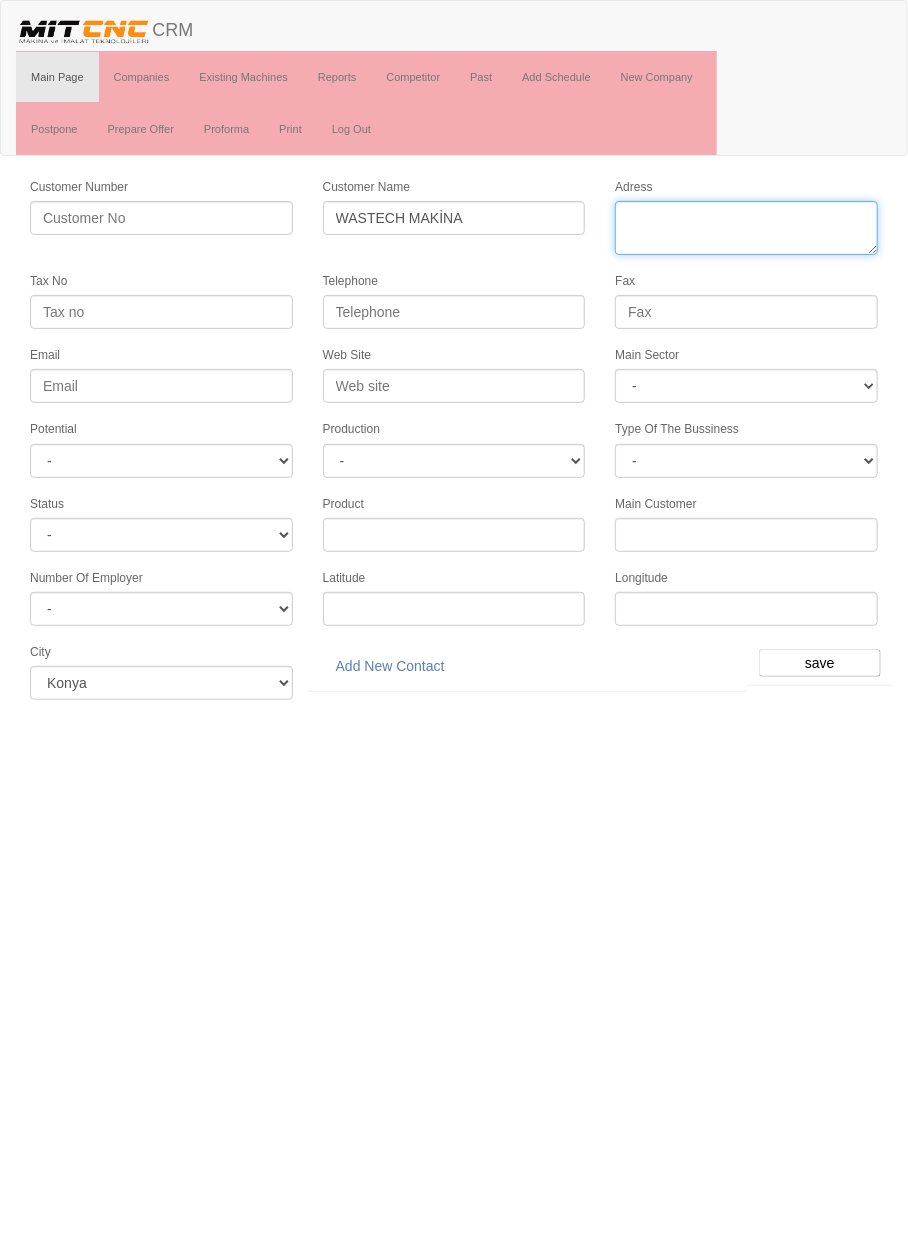 click on "Adress" at bounding box center [746, 228] 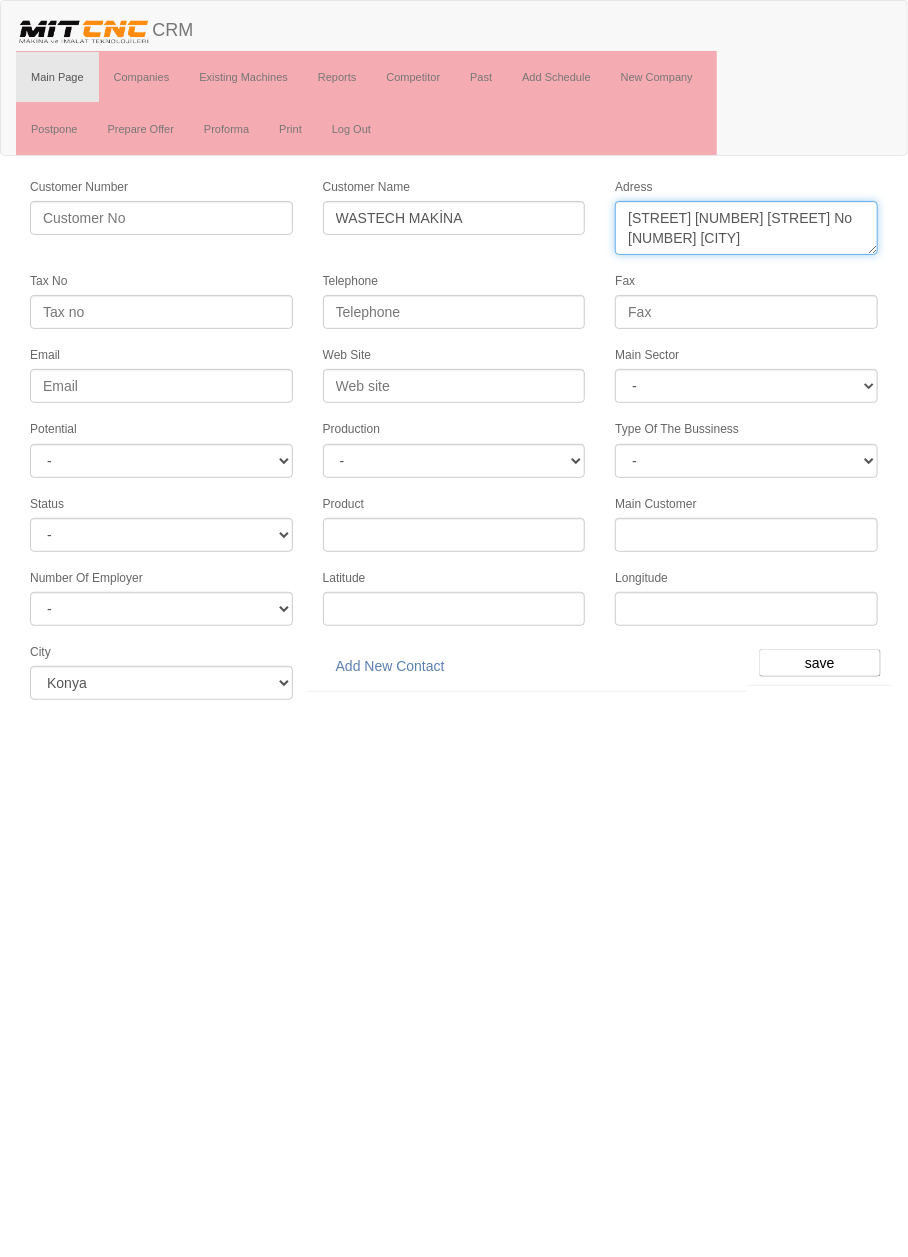 type on "[STREET] [NUMBER] [STREET] No [NUMBER] [CITY]" 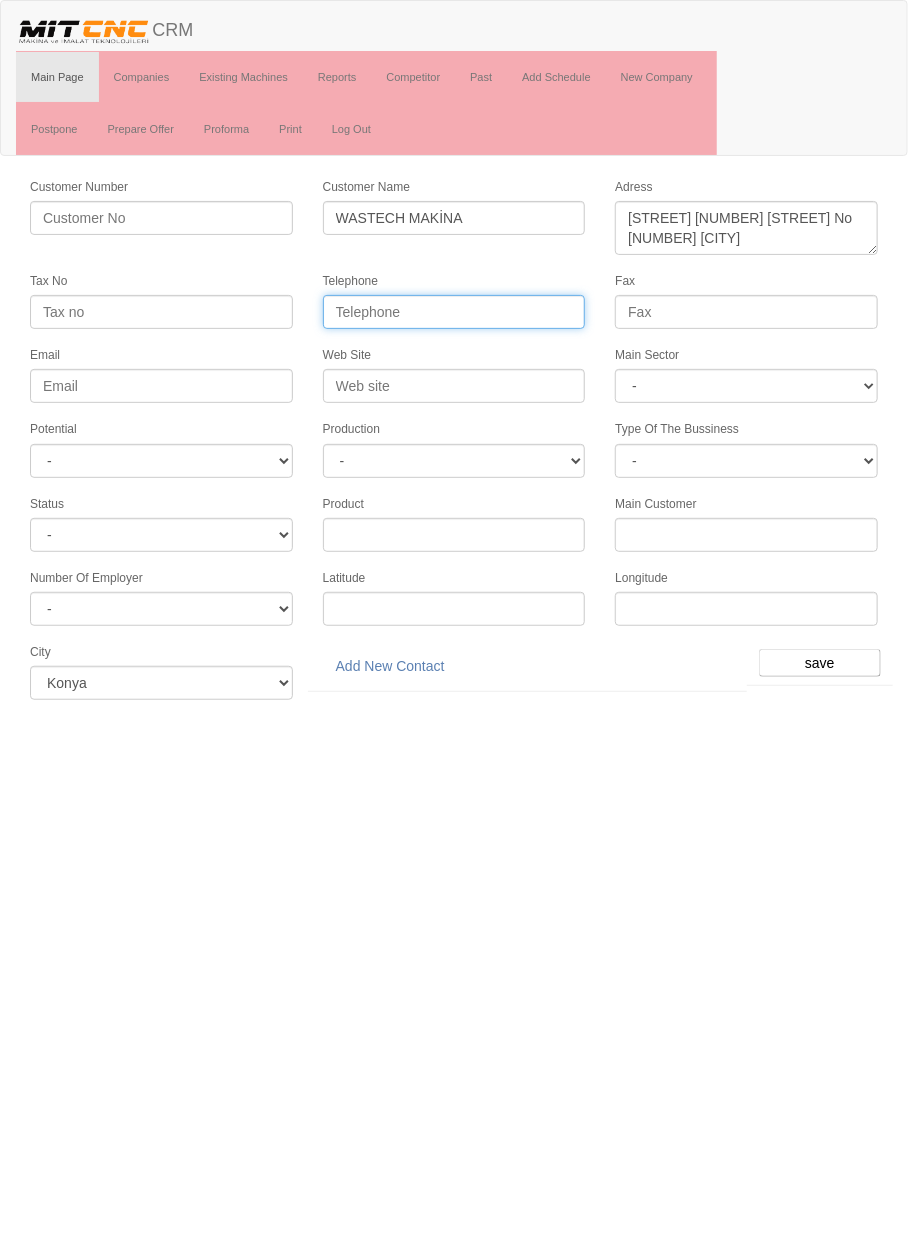 click on "Telephone" at bounding box center (454, 312) 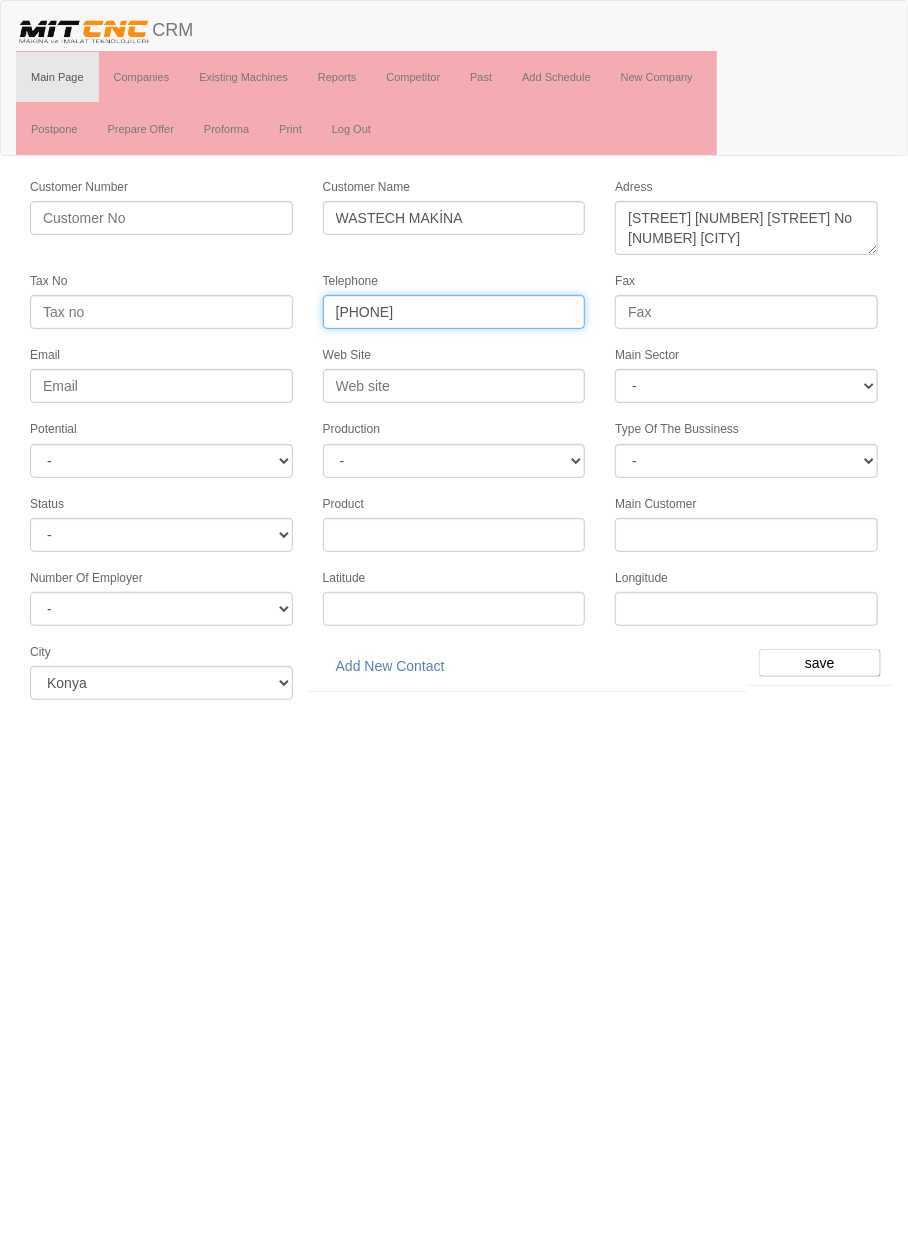 type on "444 28 13" 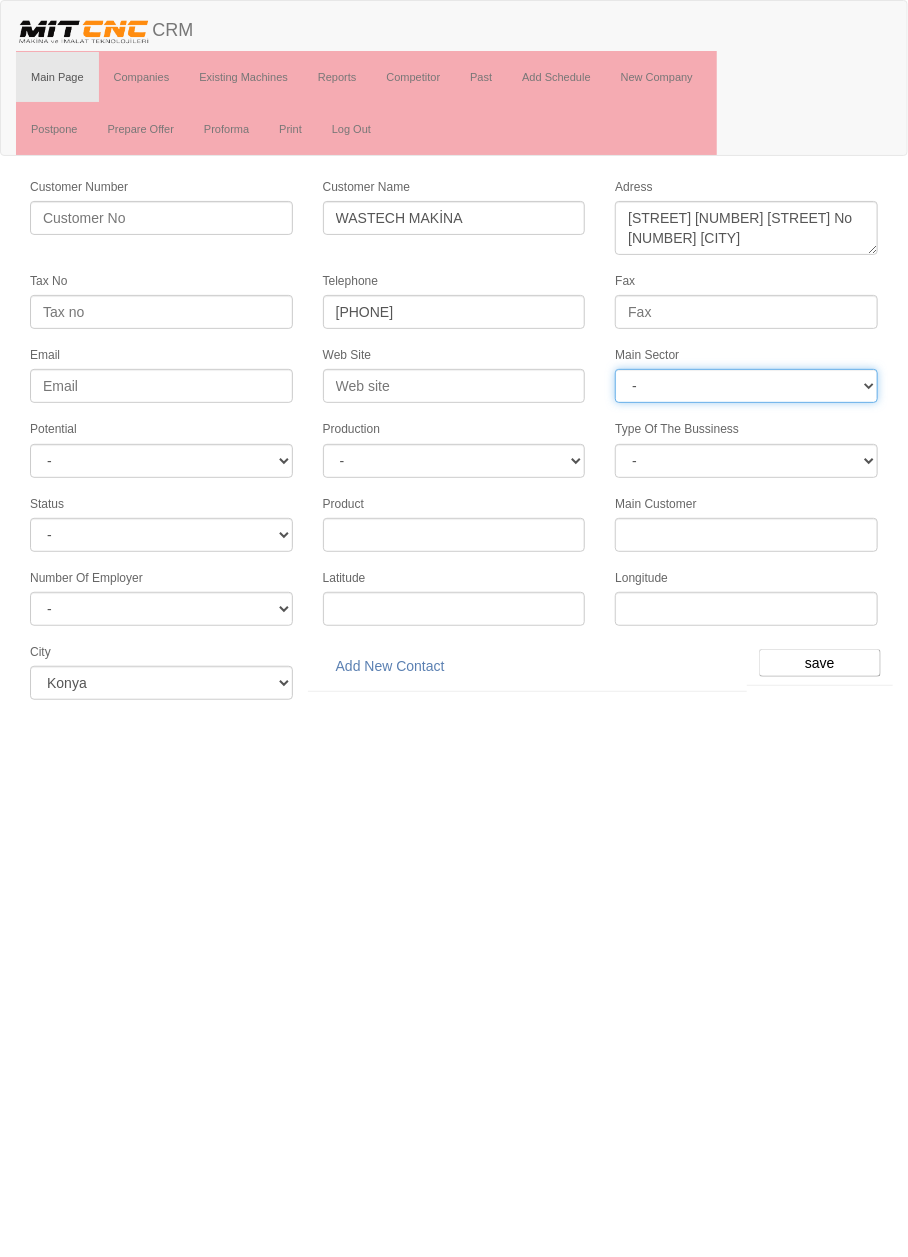click on "-
DIE MOLD
MACHINERY
DEFENCE
ELECTRICAL COMPONENTS
MEDICAL
TOOL MANUFACTURING
JEWELERY
AGRICULTURE
AUTOMOTIVE
WHITE GOODS
HYDRAULIC & PNEUMATIC
CASTING
STAMPING DIE
AEROSPACE
CONSTRUCTION MAC.
GEN. PART. MAN.
EDUCATION
LASER POTENTIALS
FURNUTURE" at bounding box center (746, 386) 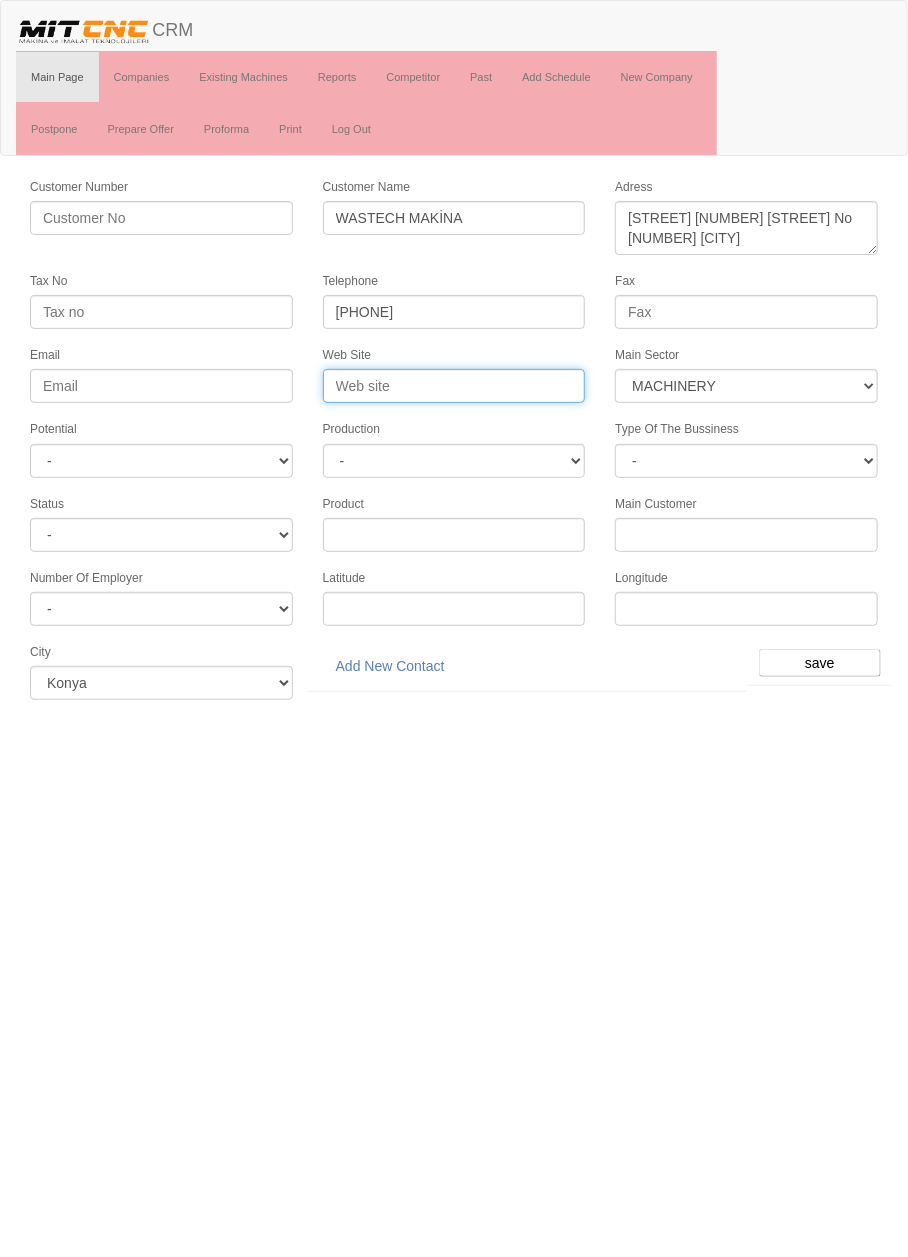 click on "Web Site" at bounding box center (454, 386) 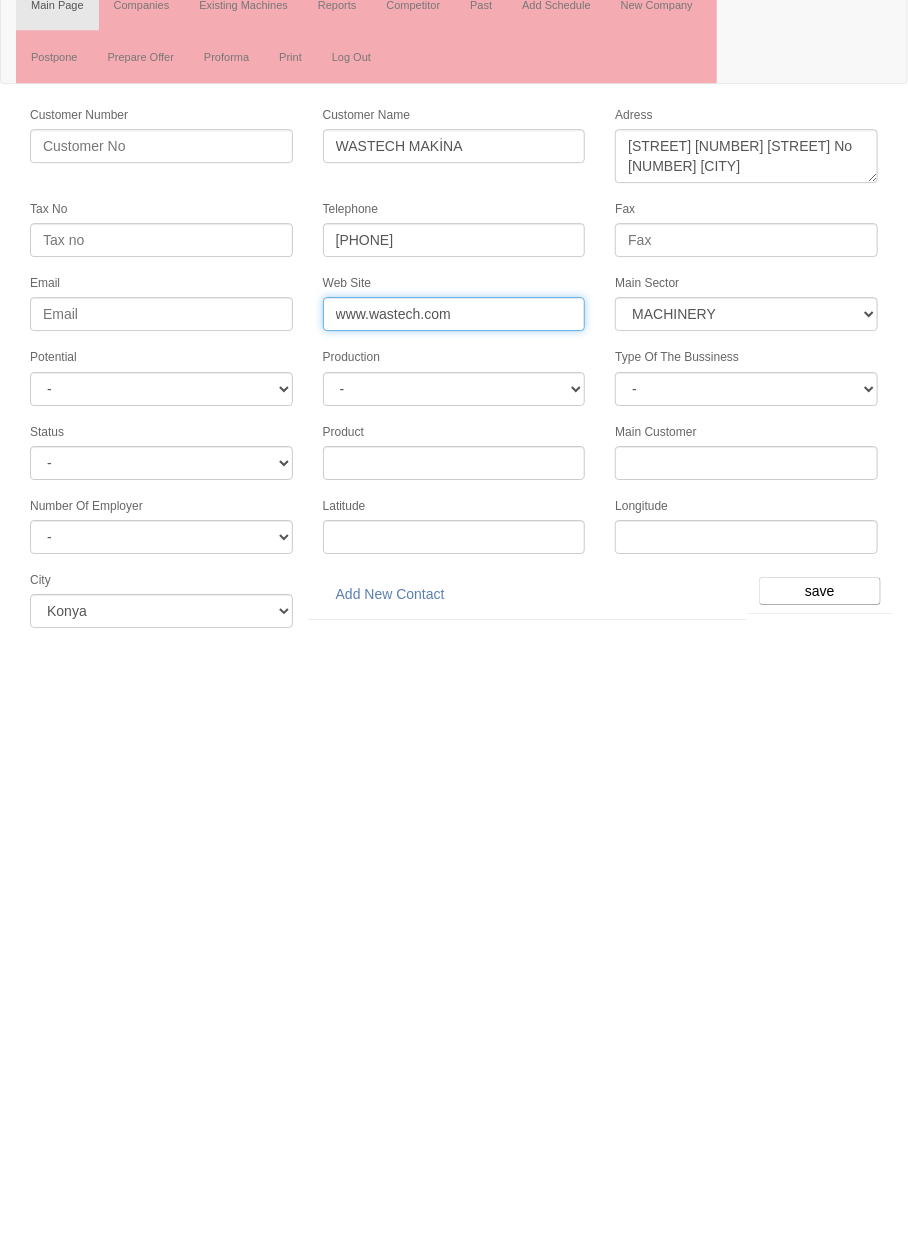 type on "www.wastech.com" 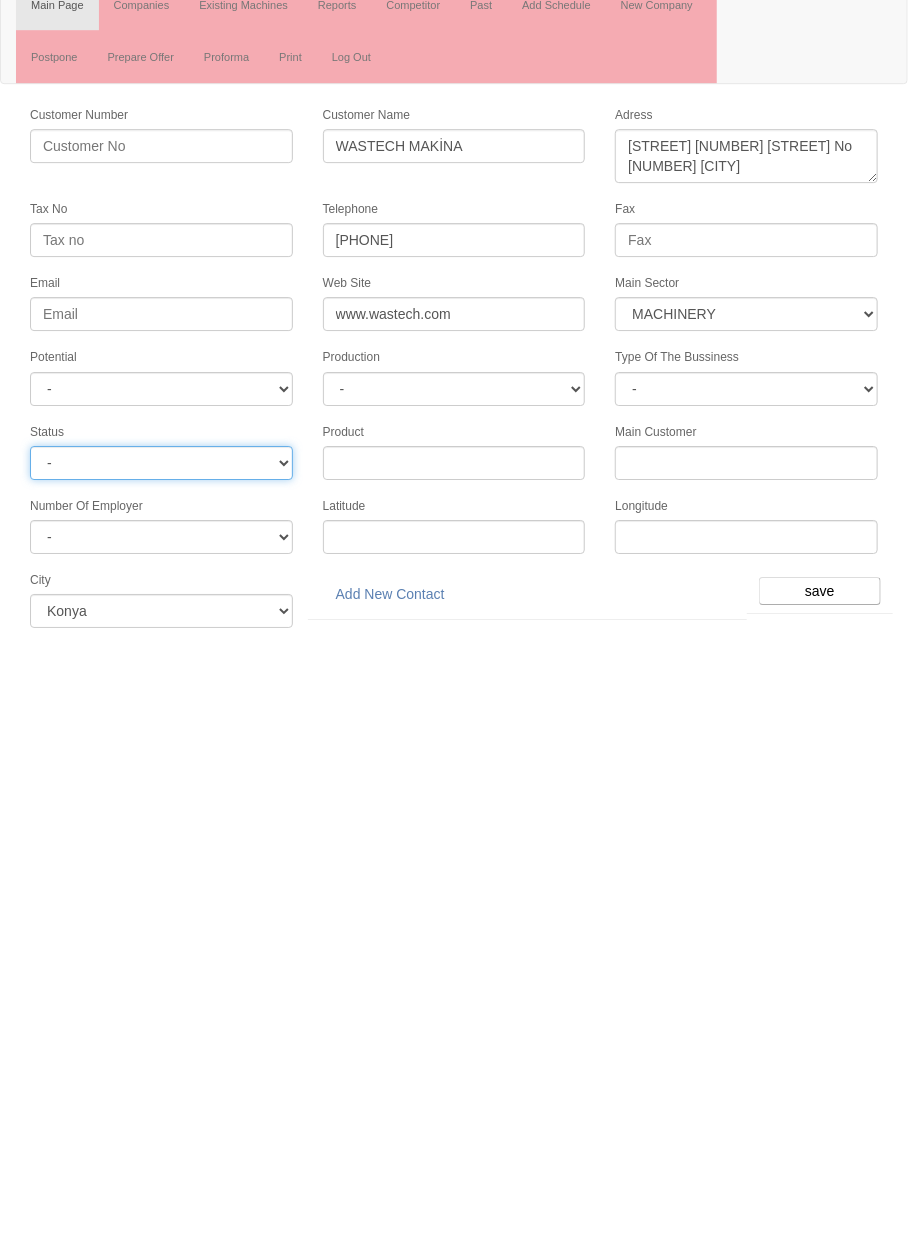 click on "-
Active
Inactive
Potential
Unreachable" at bounding box center (161, 535) 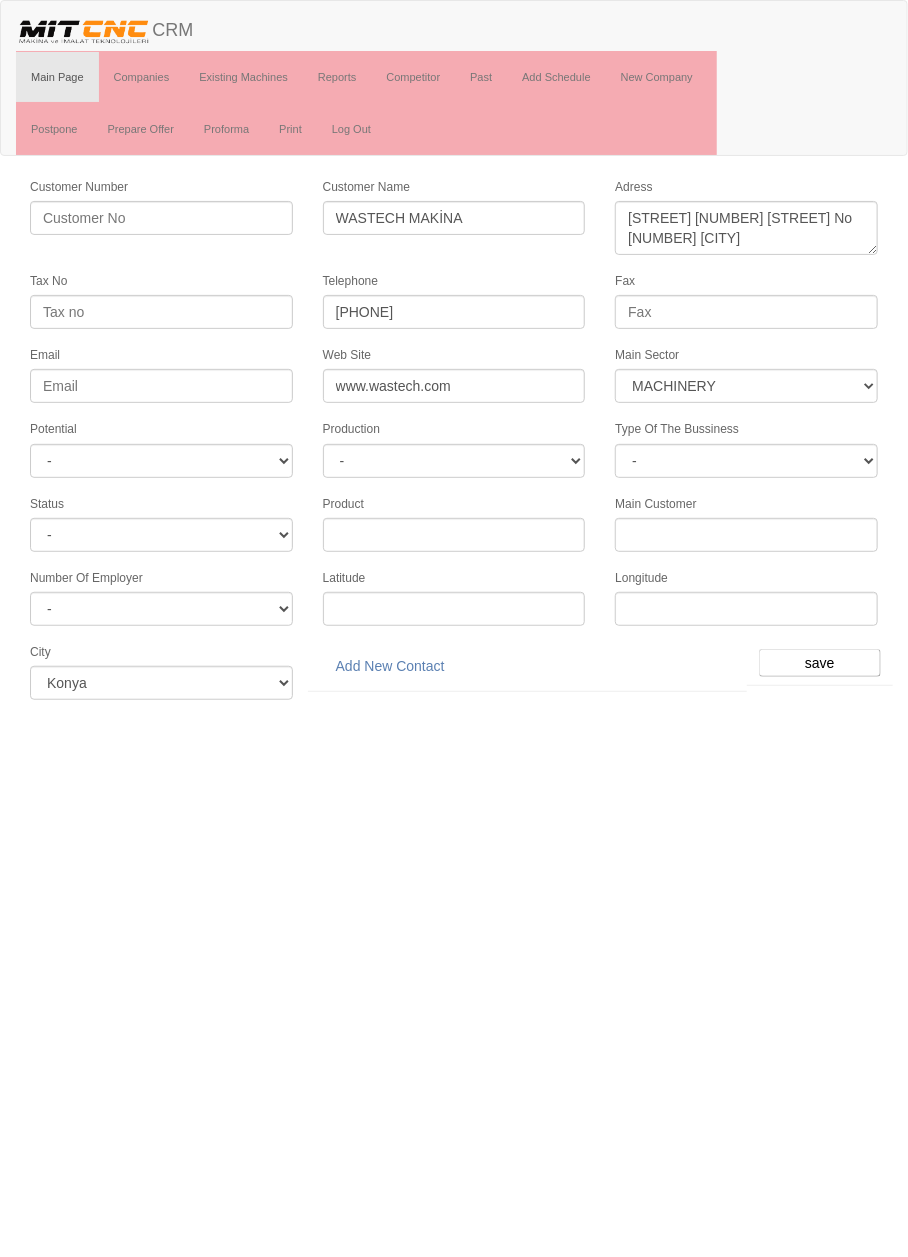 click on "Toggle navigation
CRM
Main Page
Companies
Existing Machines
Reports
Competitor
Past
Add Schedule
New Company
Postpone
Prepare Offer
Proforma
Print
Log Out
Customer Number
Customer Name
WASTECH MAKİNA
Adress
Tax No
Telephone
444 28 13
Fax
Email
Web Site
www.wastech.com
Main Sector
-
DIE MOLD
MACHINERY
DEFENCE
-" at bounding box center [454, 357] 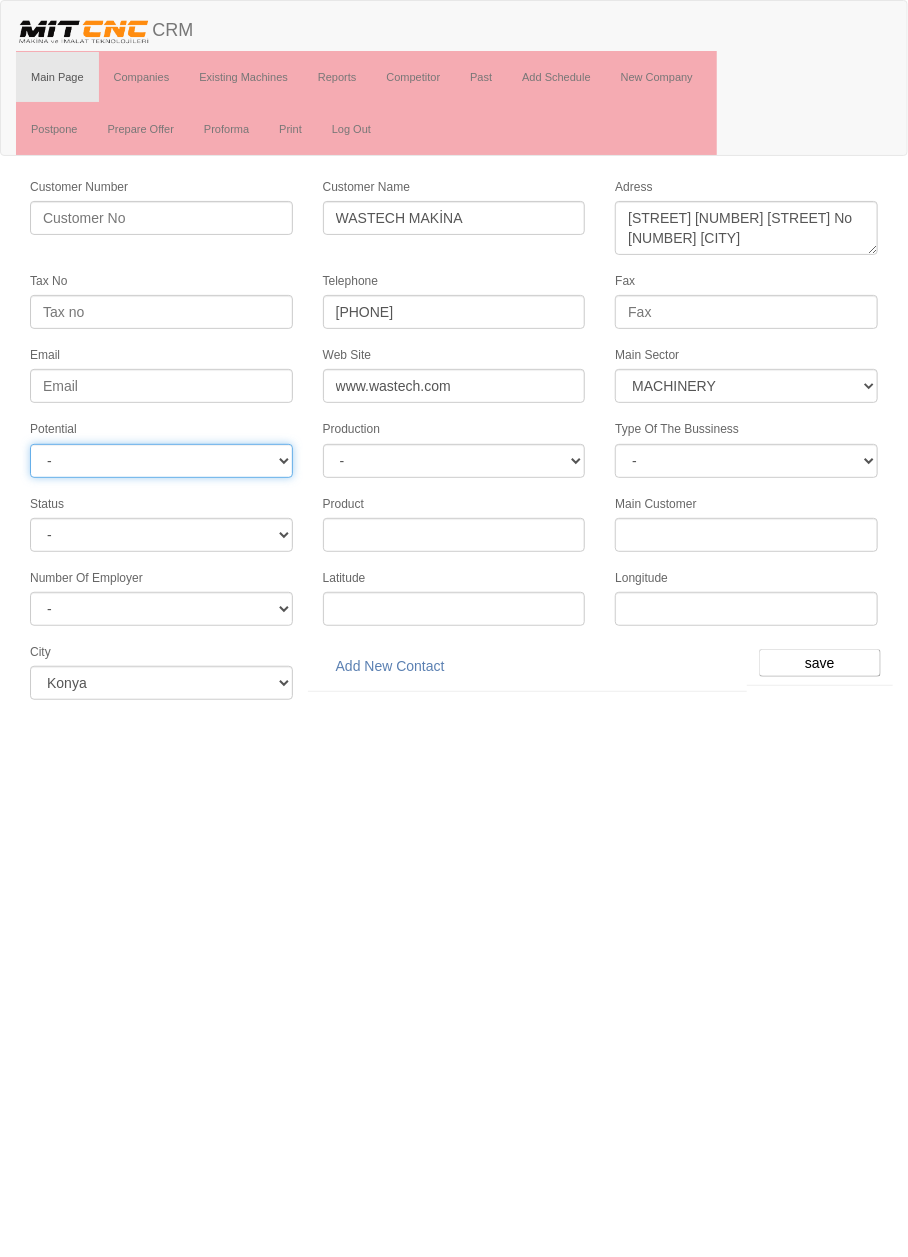 click on "-
A1
A2
A3
B1
B2
B3
C1
C2
C3" at bounding box center [161, 461] 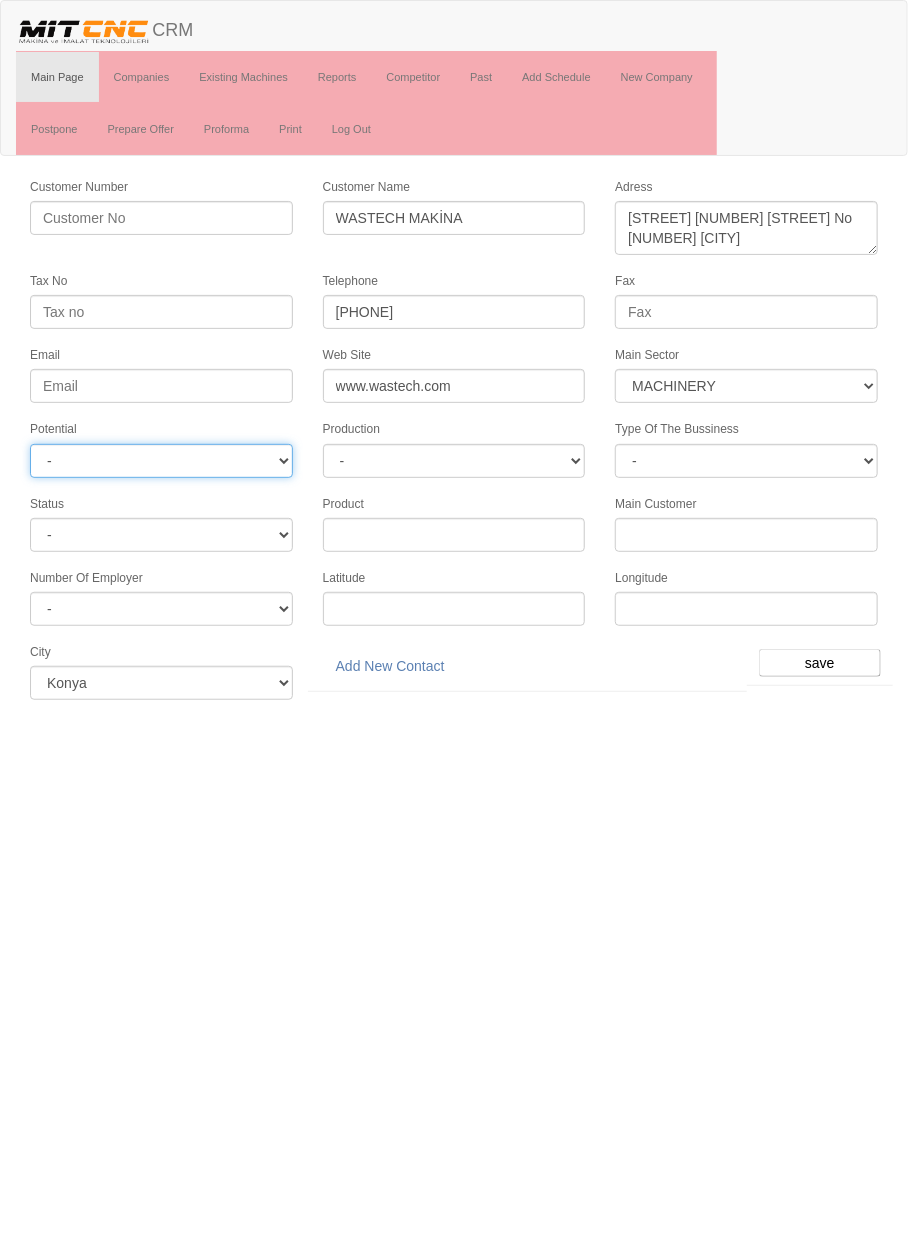select on "5" 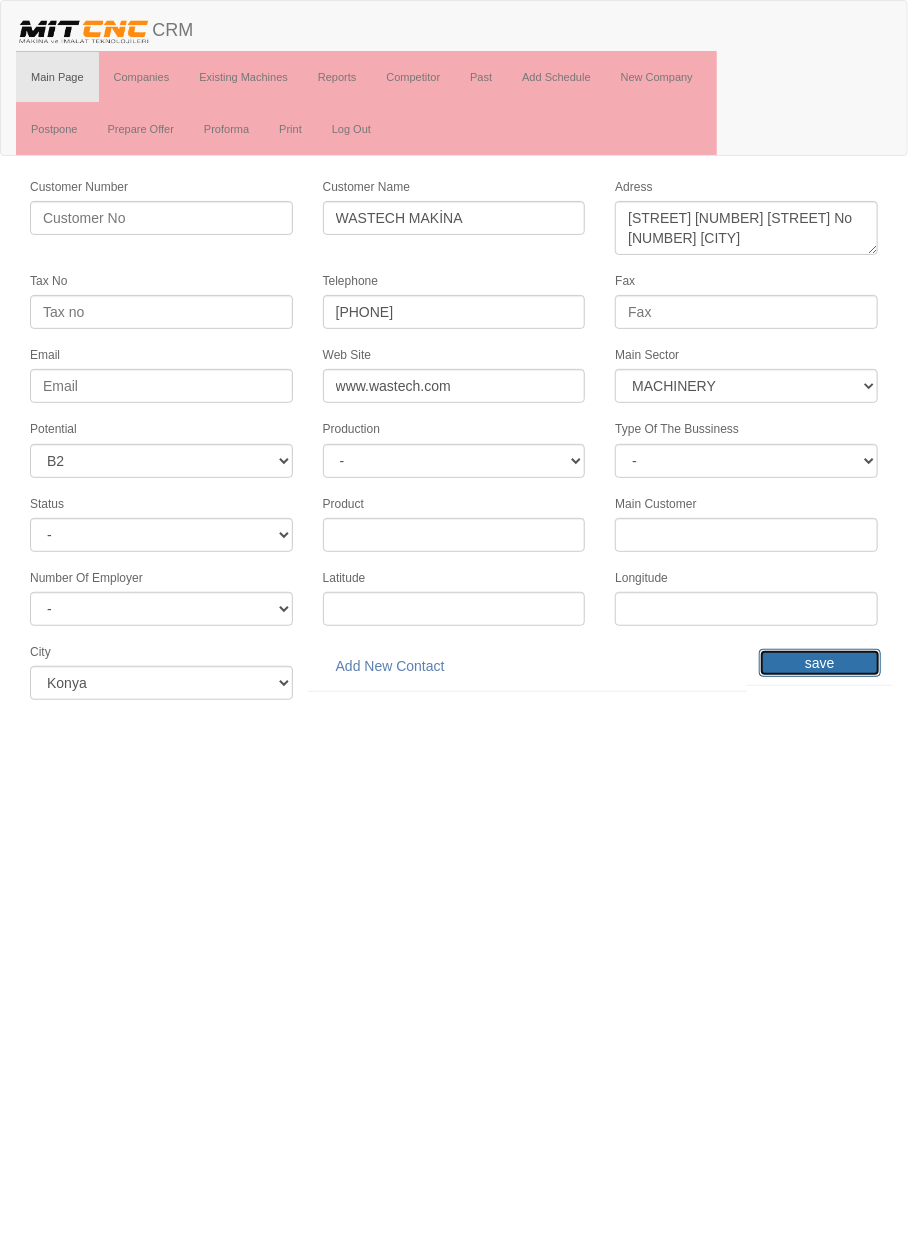 click on "save" at bounding box center (820, 663) 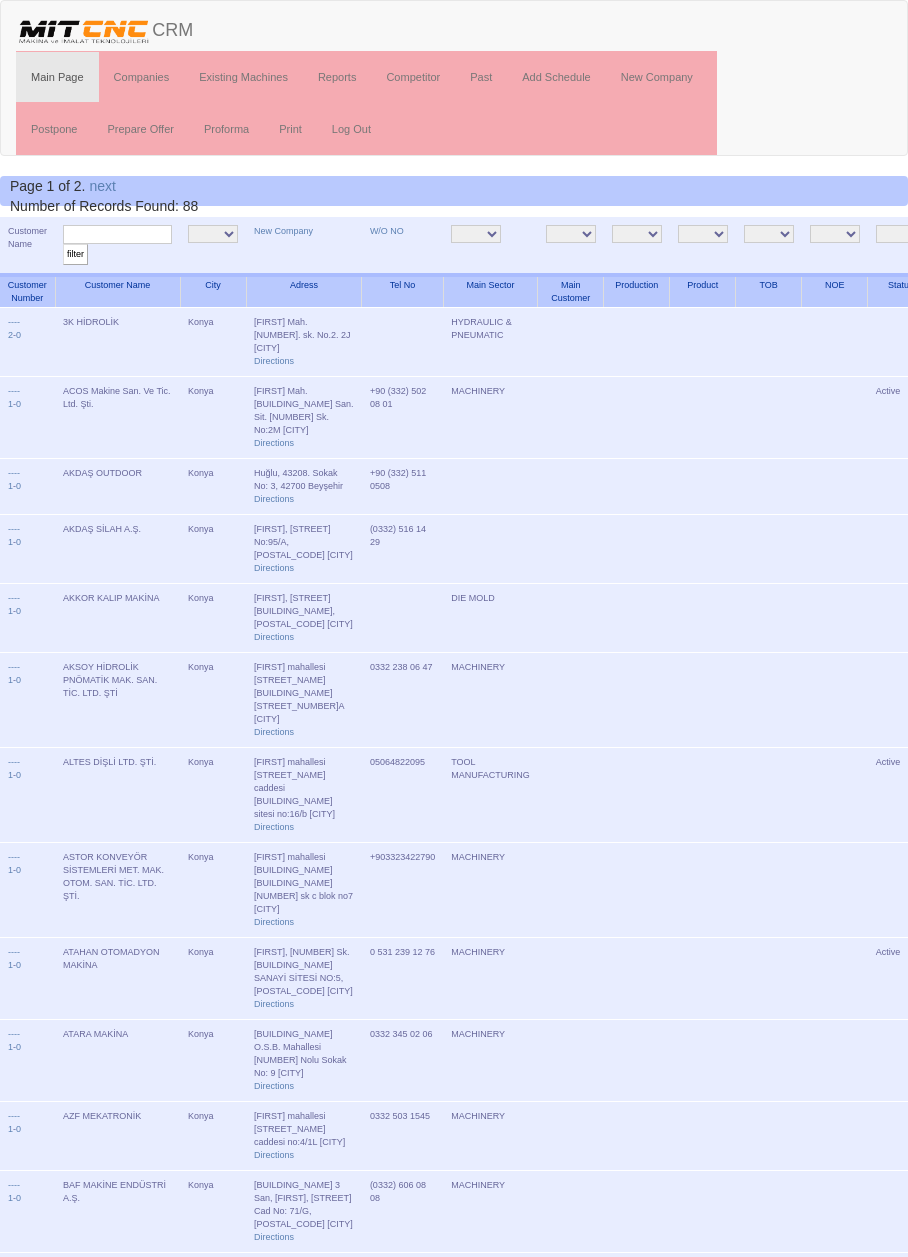 scroll, scrollTop: 0, scrollLeft: 0, axis: both 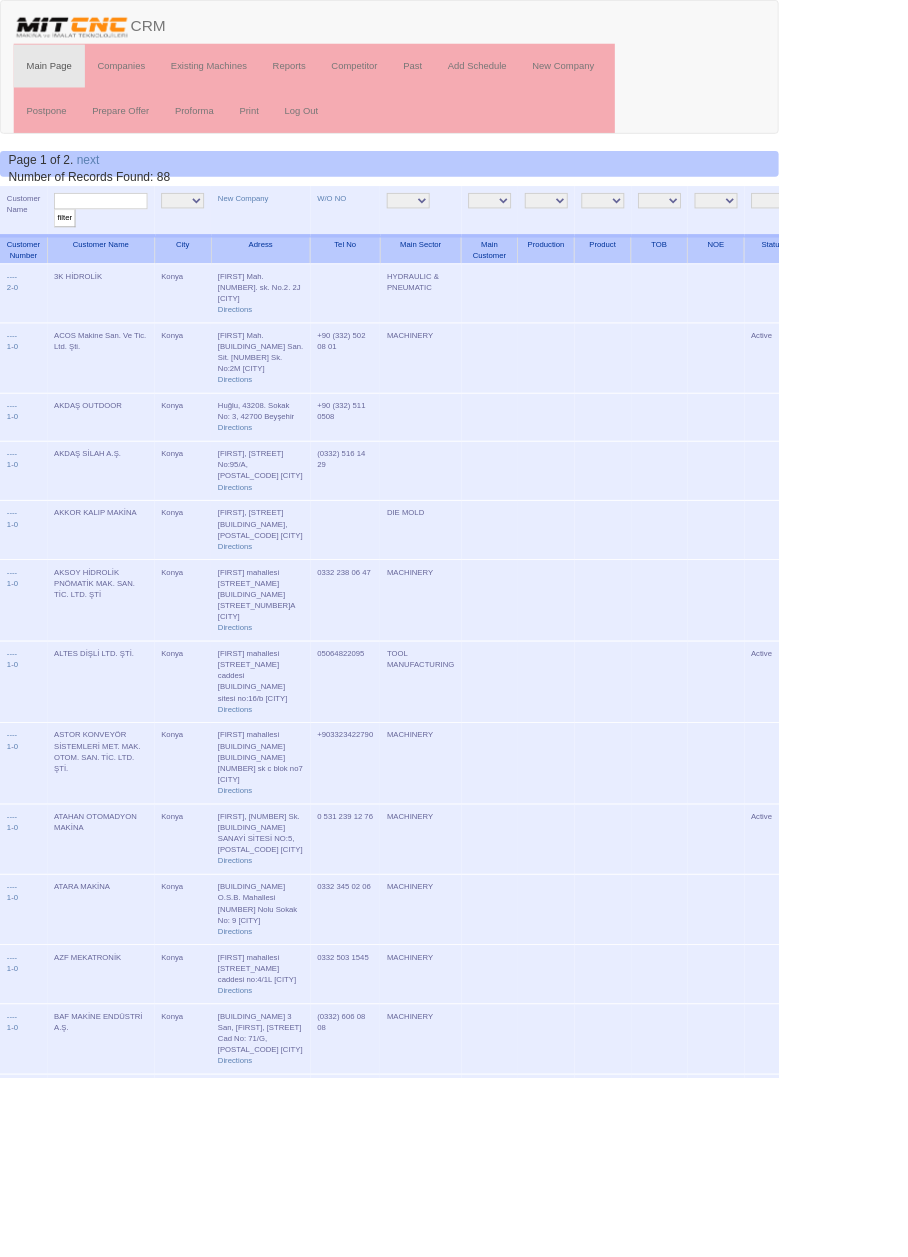 click at bounding box center [117, 234] 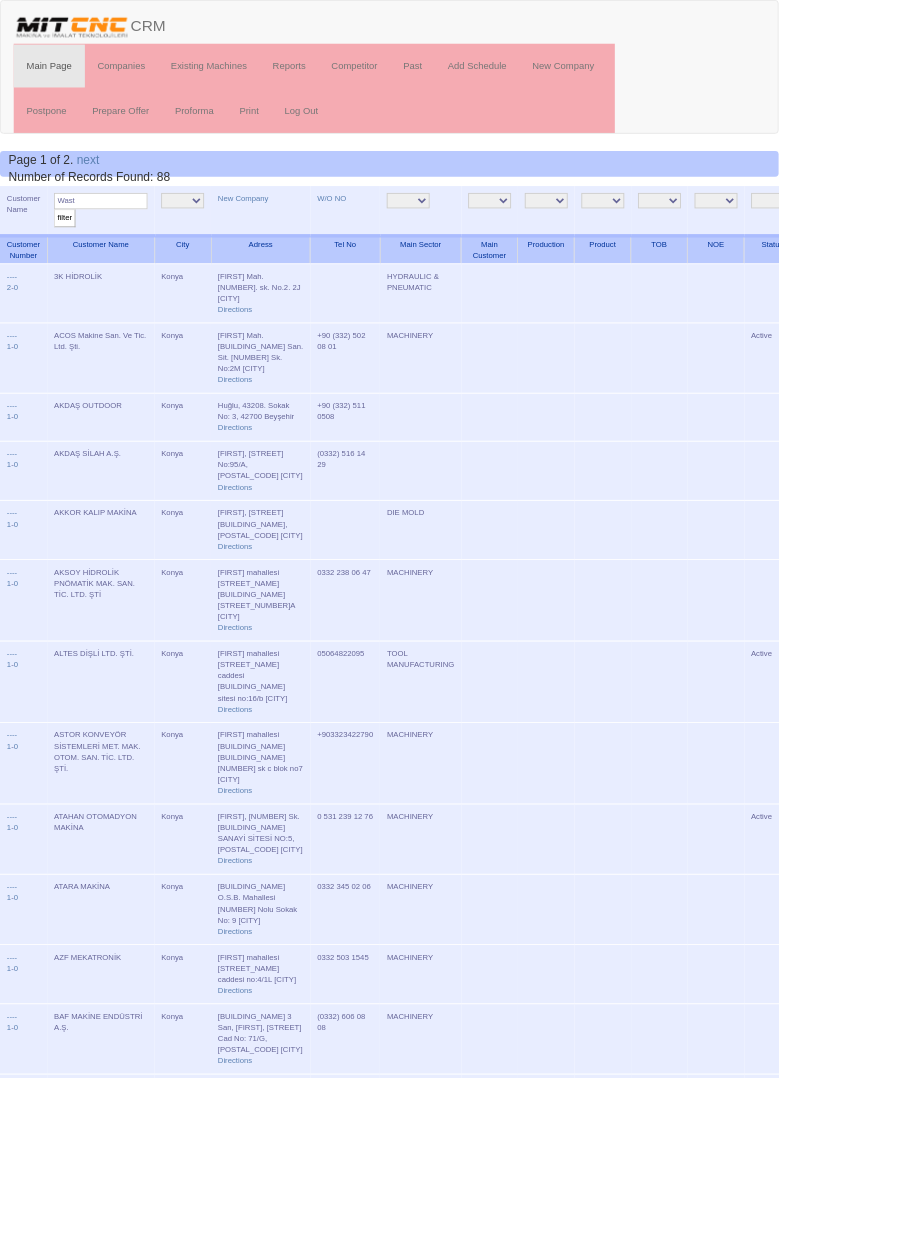 type on "Wast" 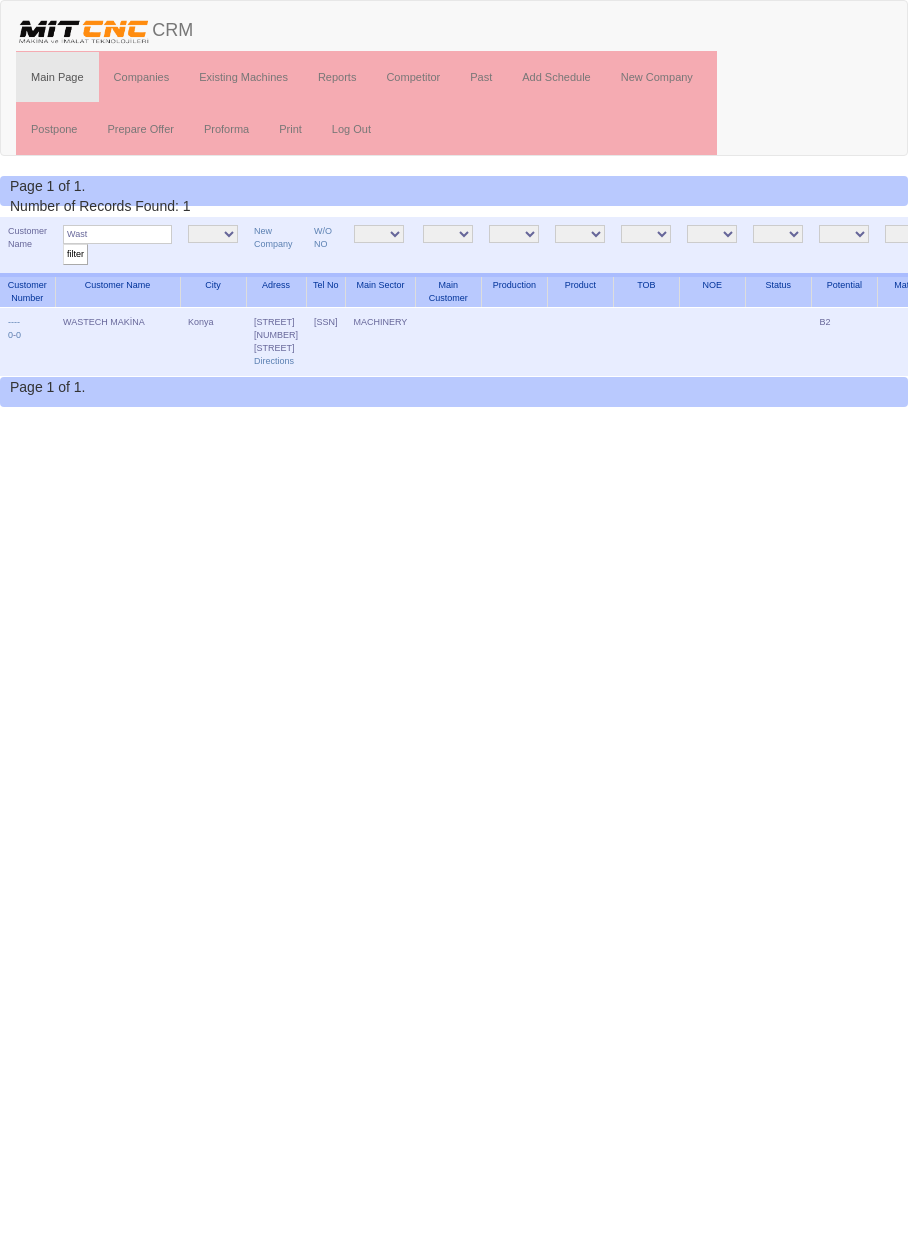 scroll, scrollTop: 0, scrollLeft: 0, axis: both 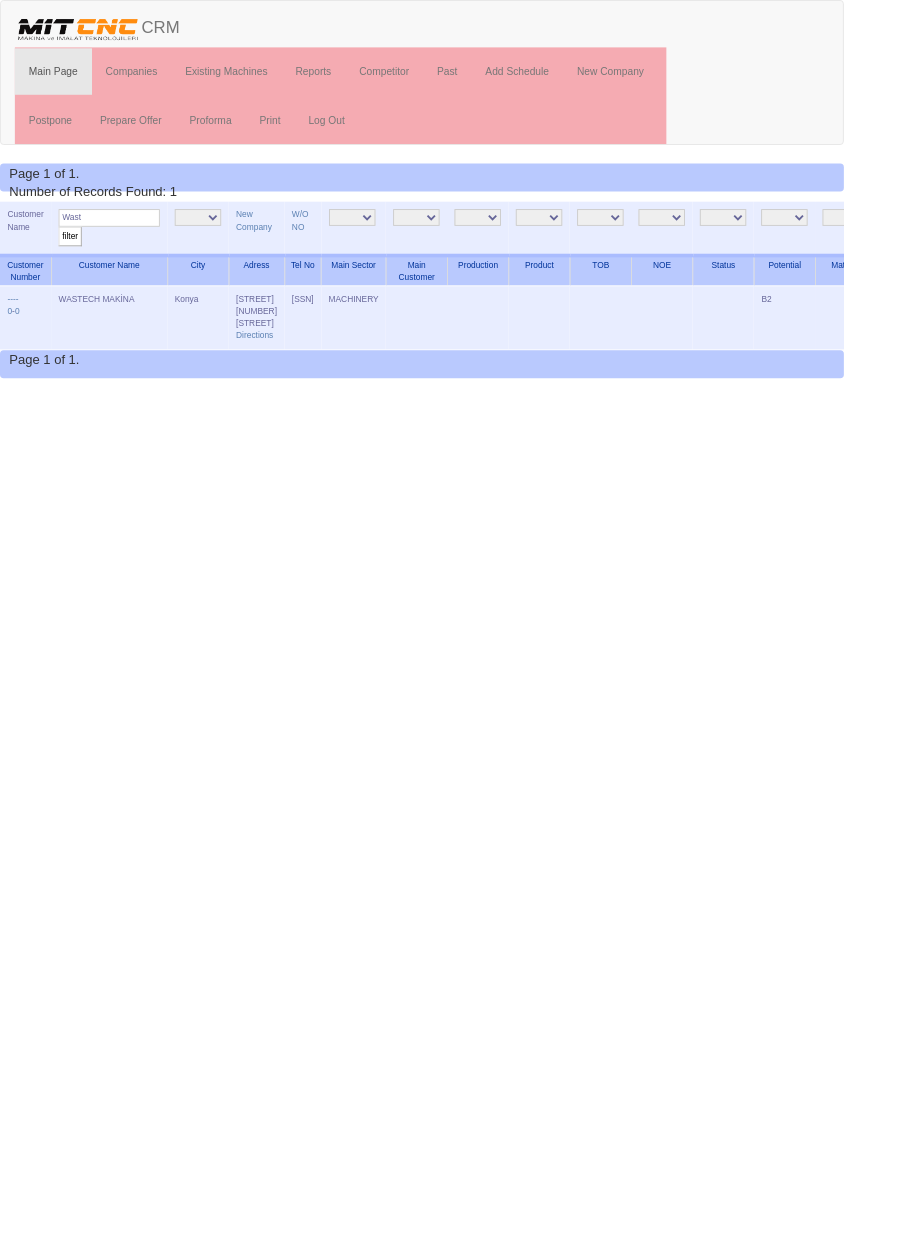 click on "Edit" at bounding box center (959, 322) 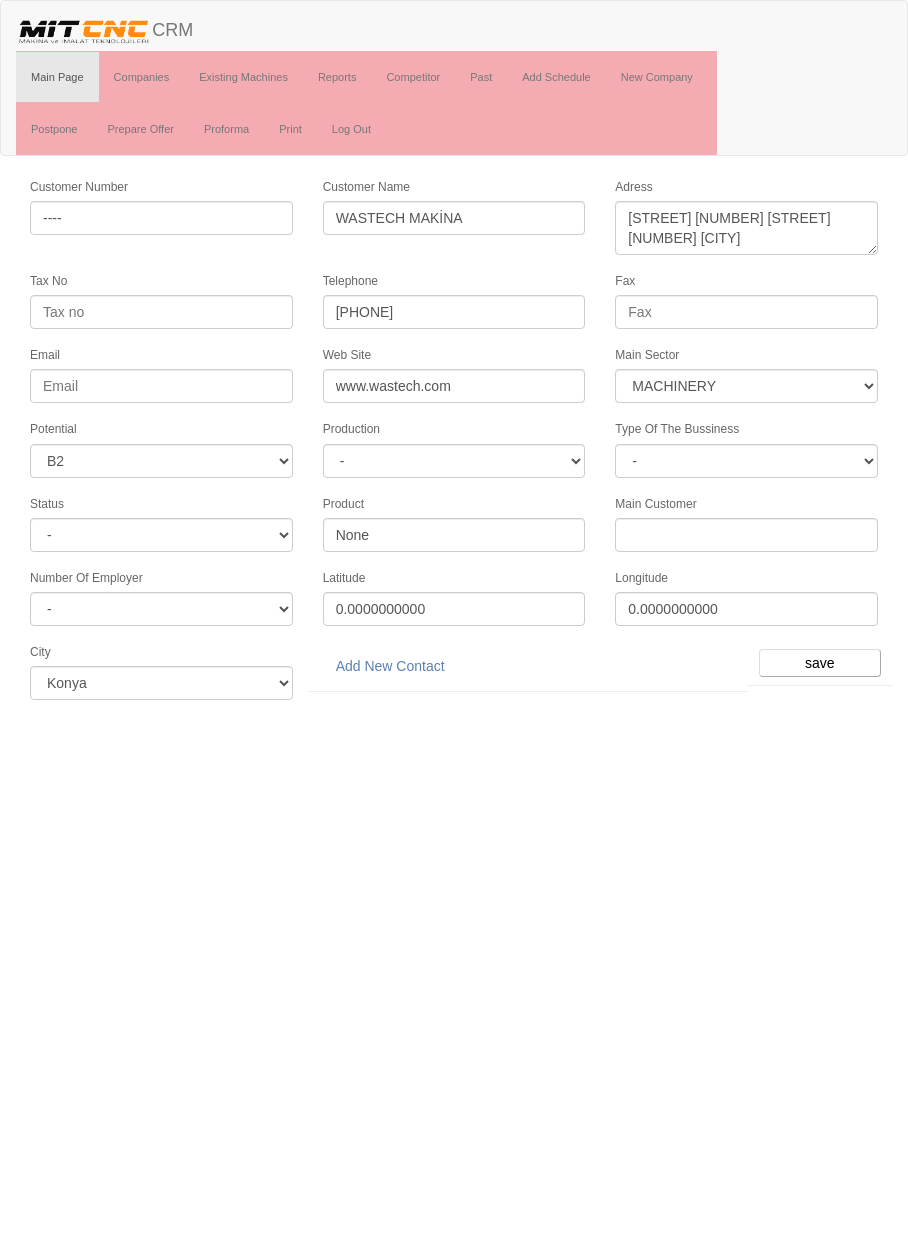select on "363" 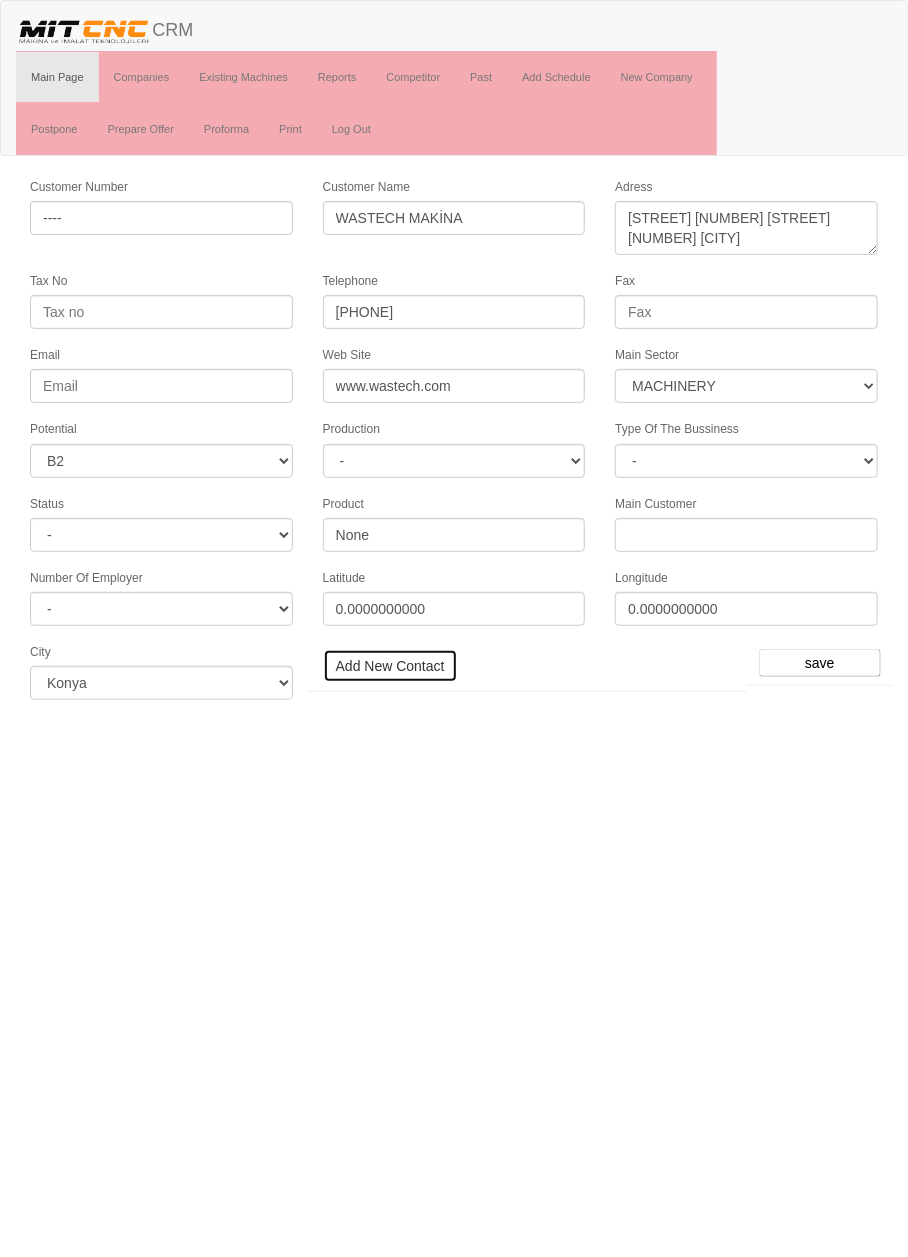 click on "Add New Contact" at bounding box center [390, 666] 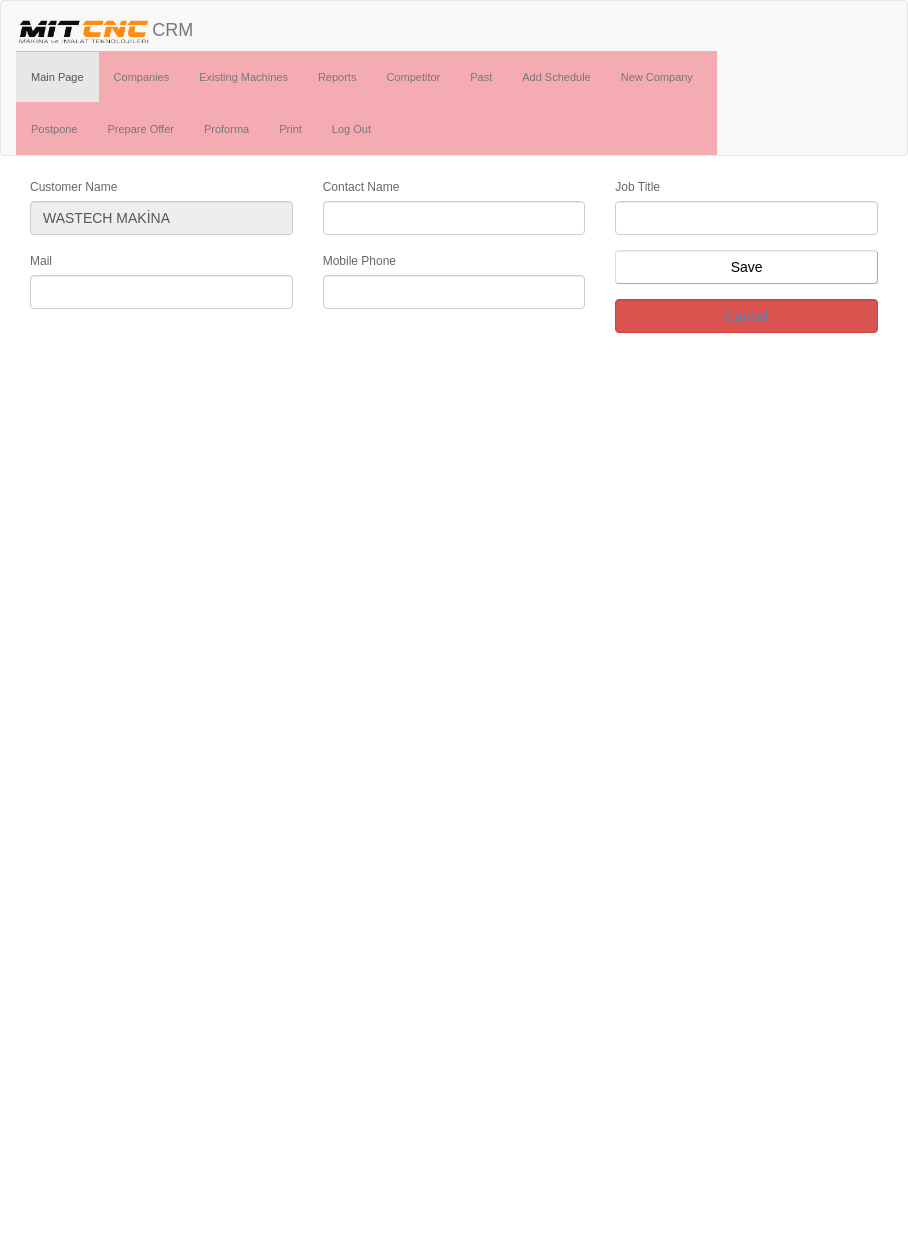 scroll, scrollTop: 0, scrollLeft: 0, axis: both 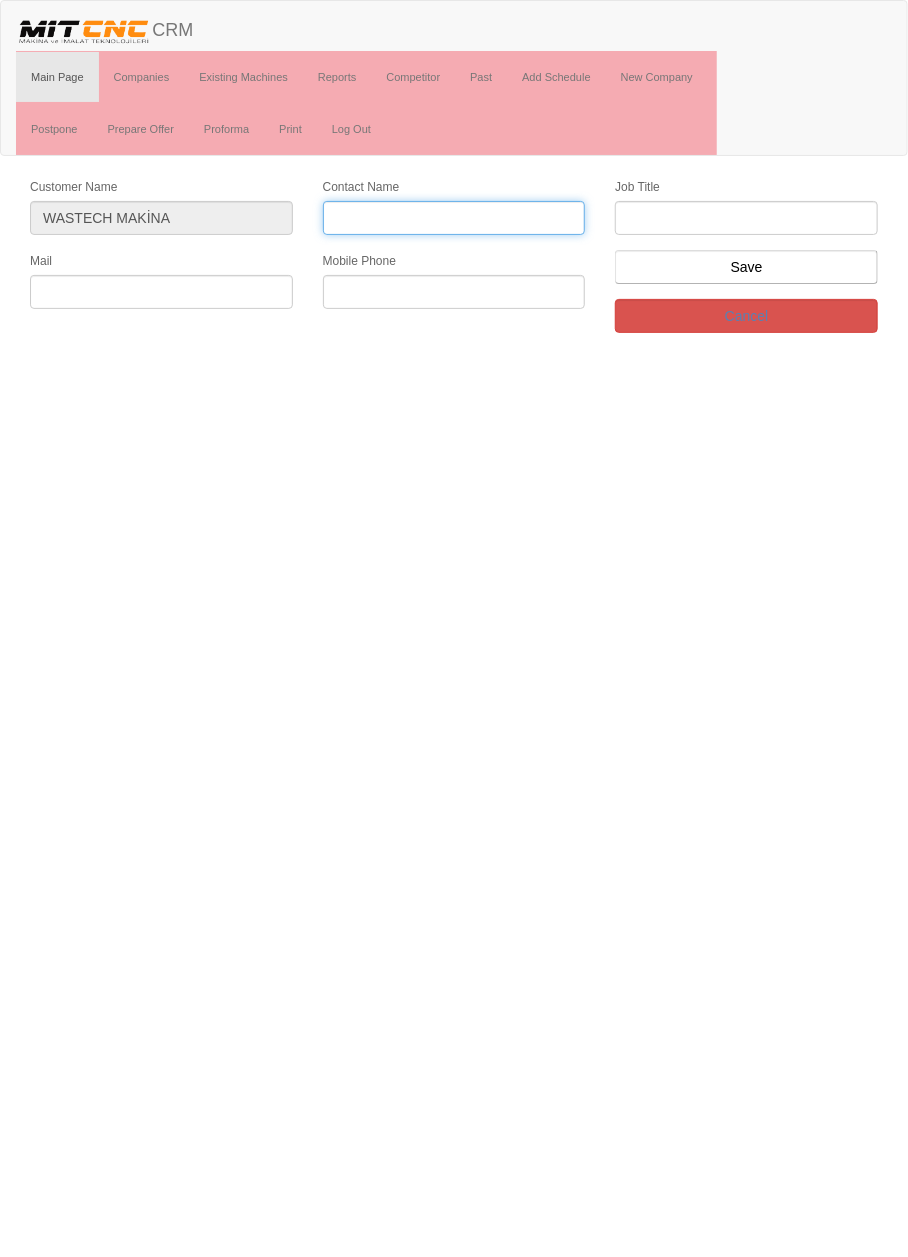 click on "Contact Name" at bounding box center [454, 218] 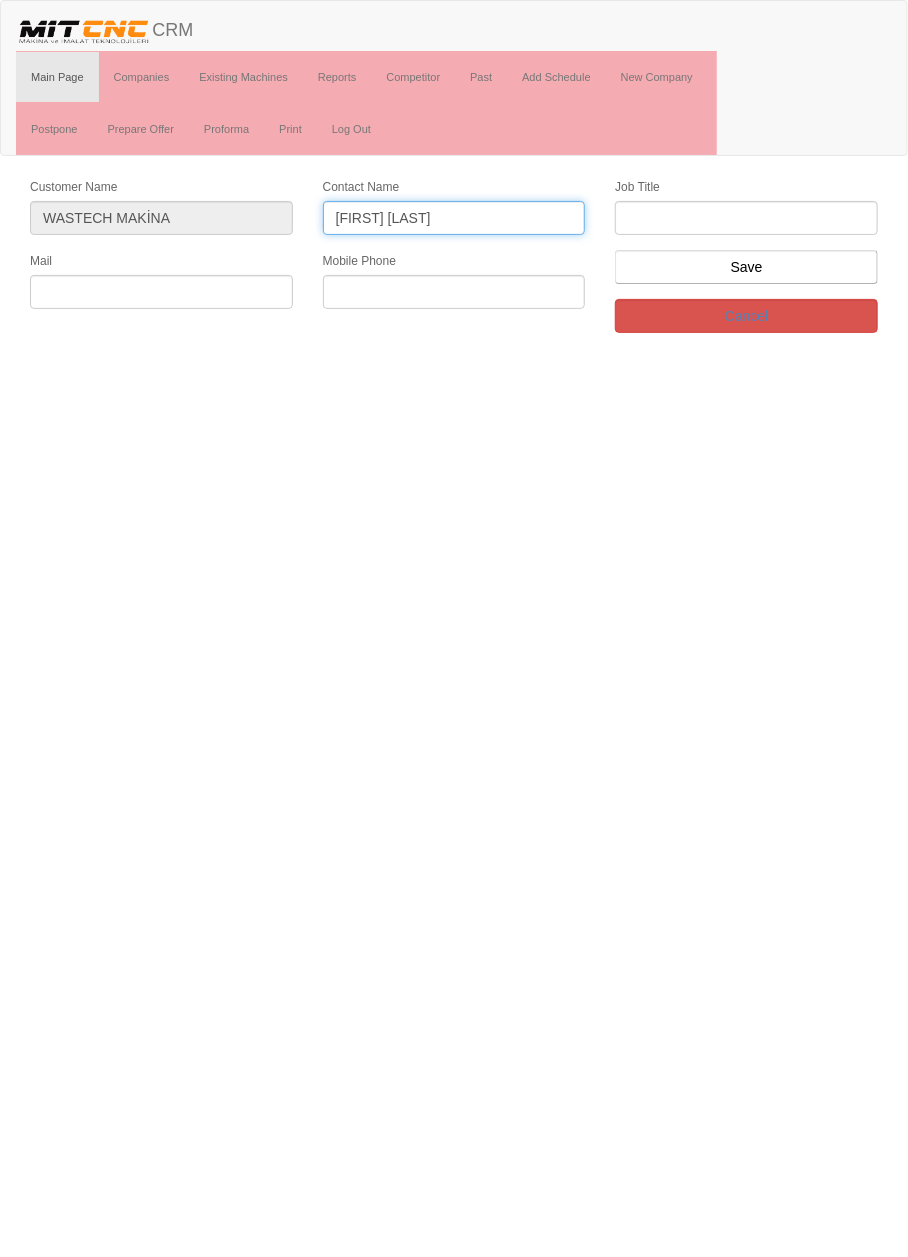 type on "[FIRST] [LAST]" 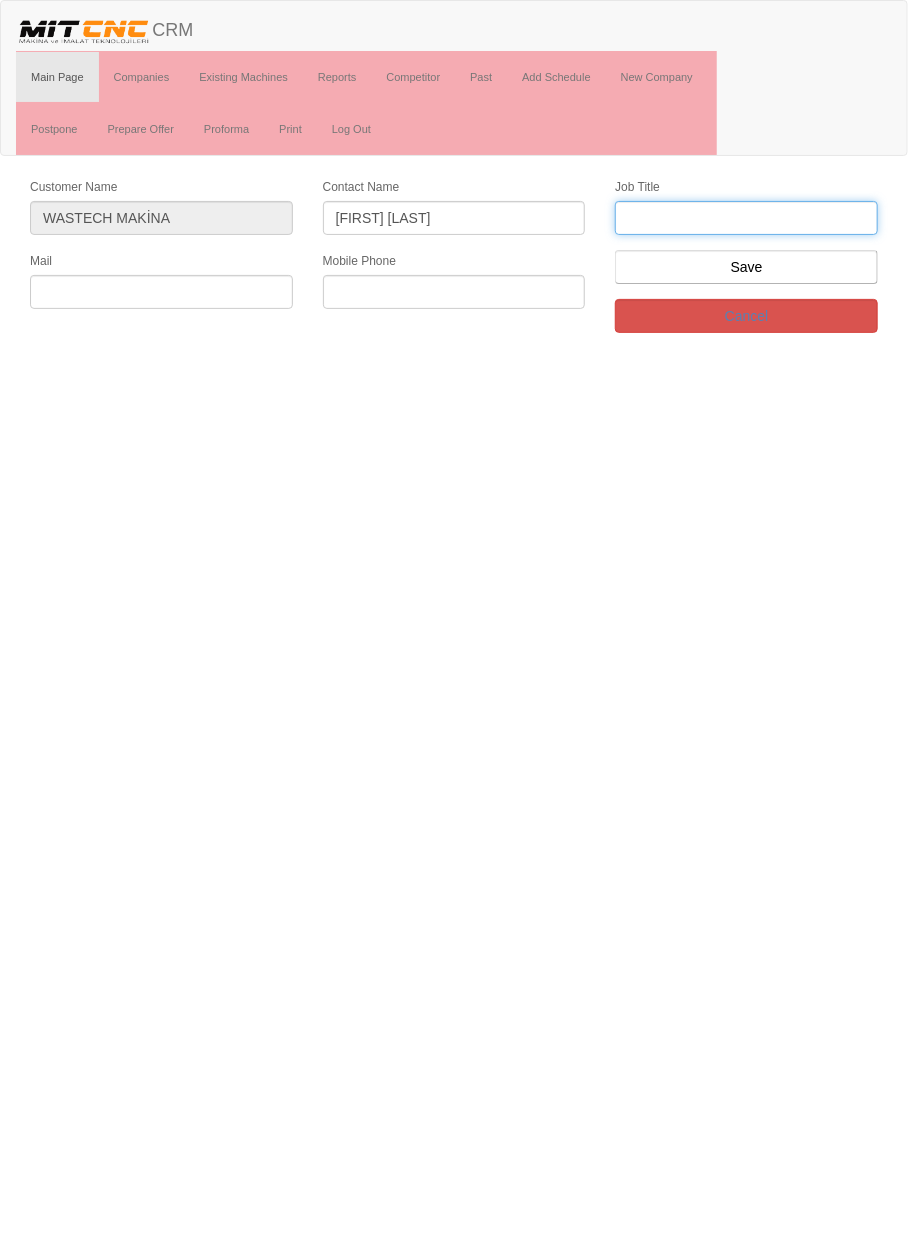 click at bounding box center [746, 218] 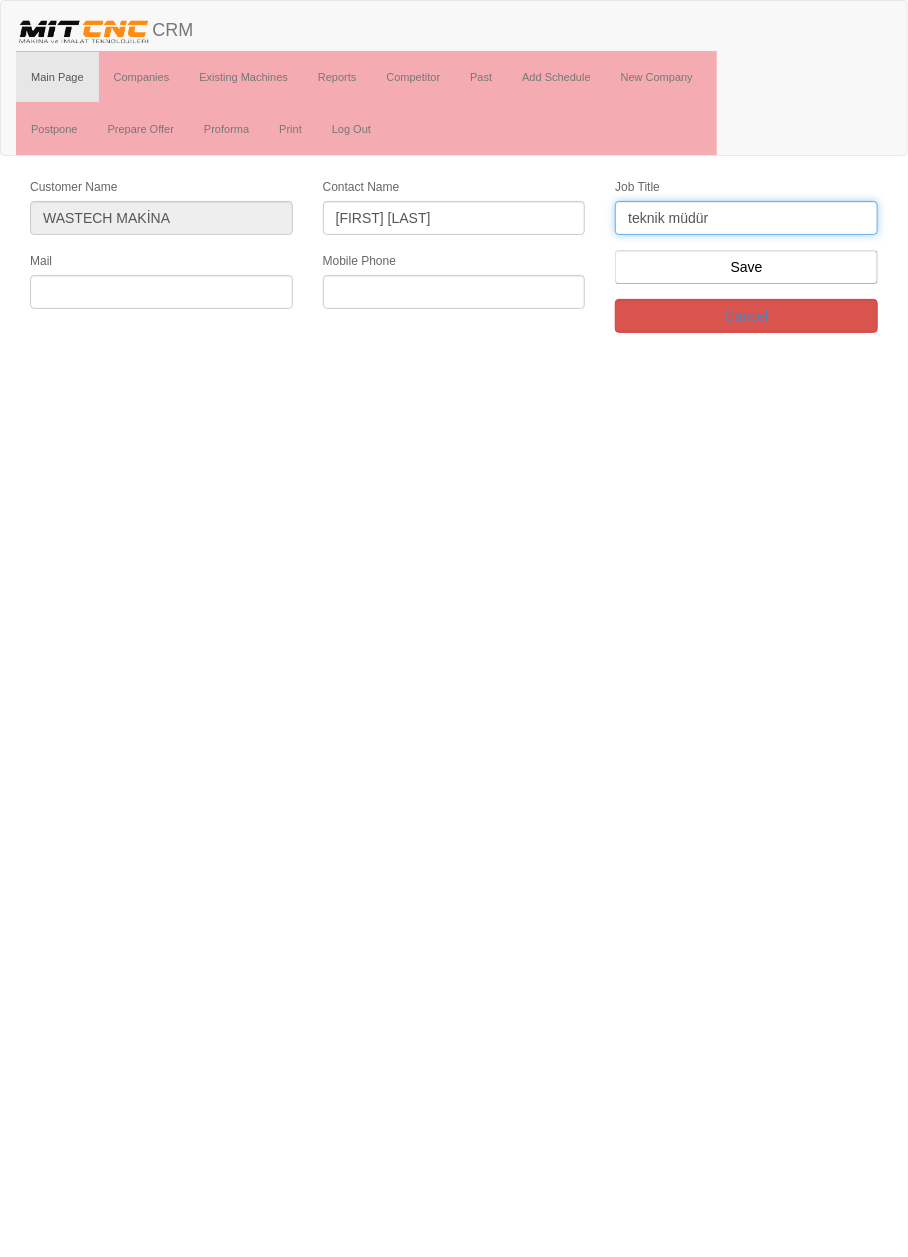 type on "teknik müdür" 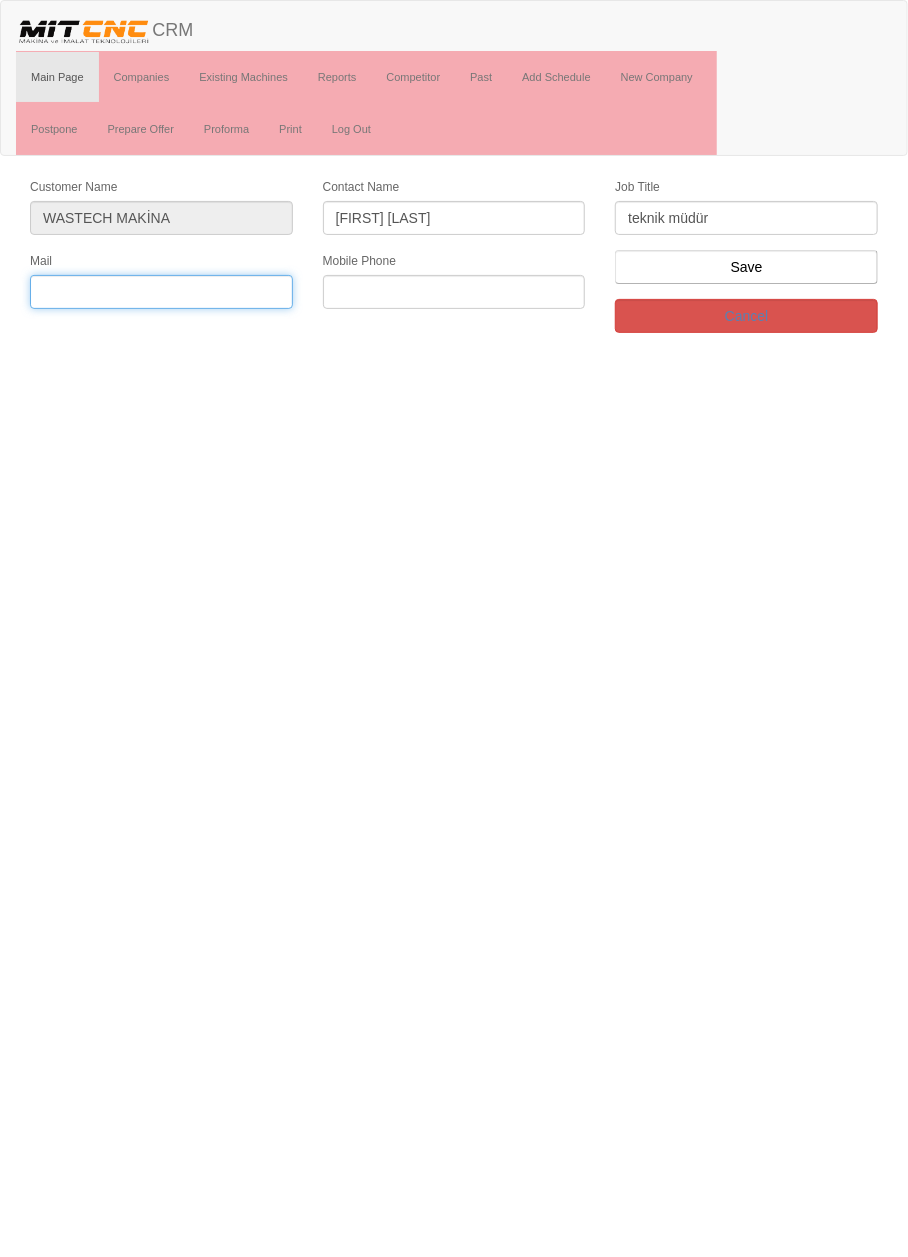click at bounding box center [161, 292] 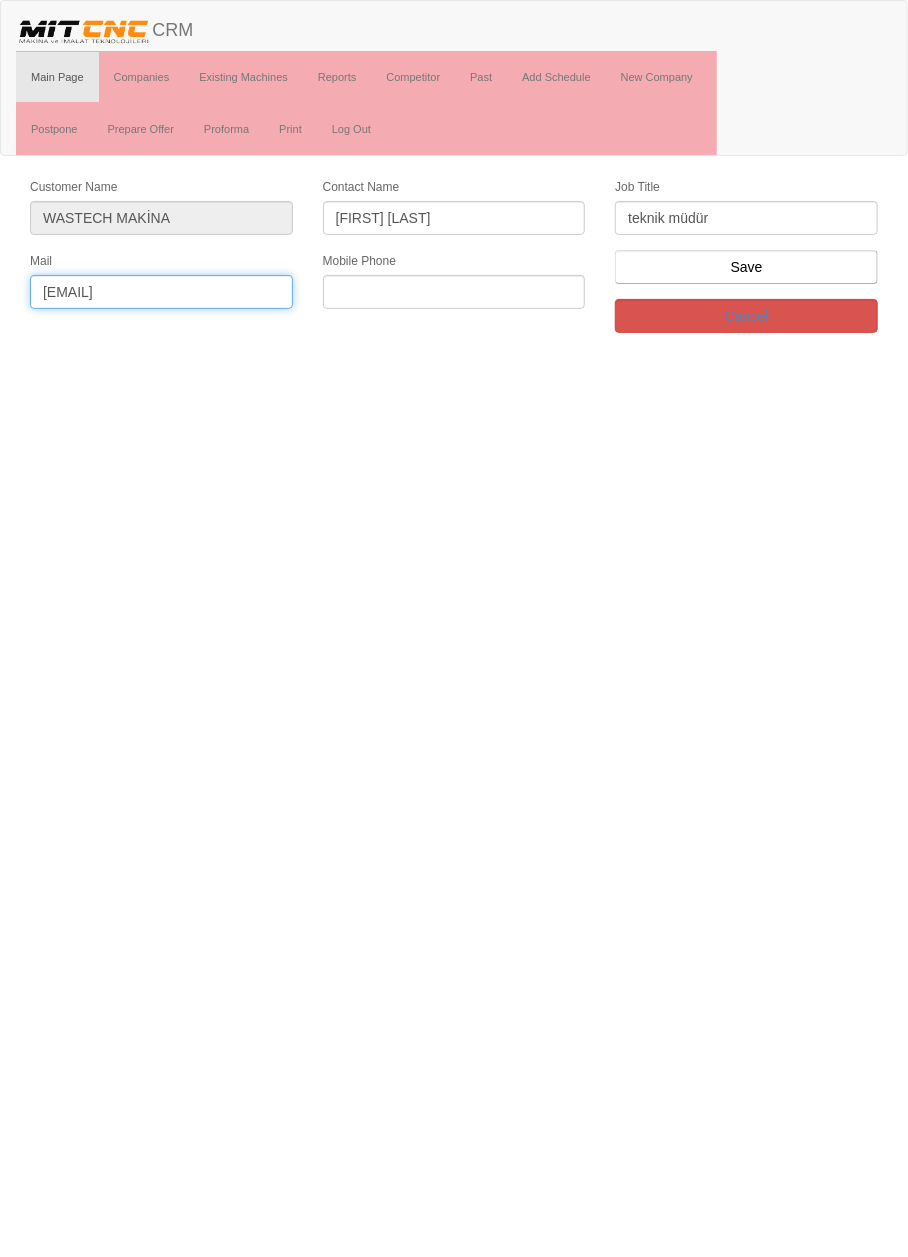 type on "[USERNAME]@example.com" 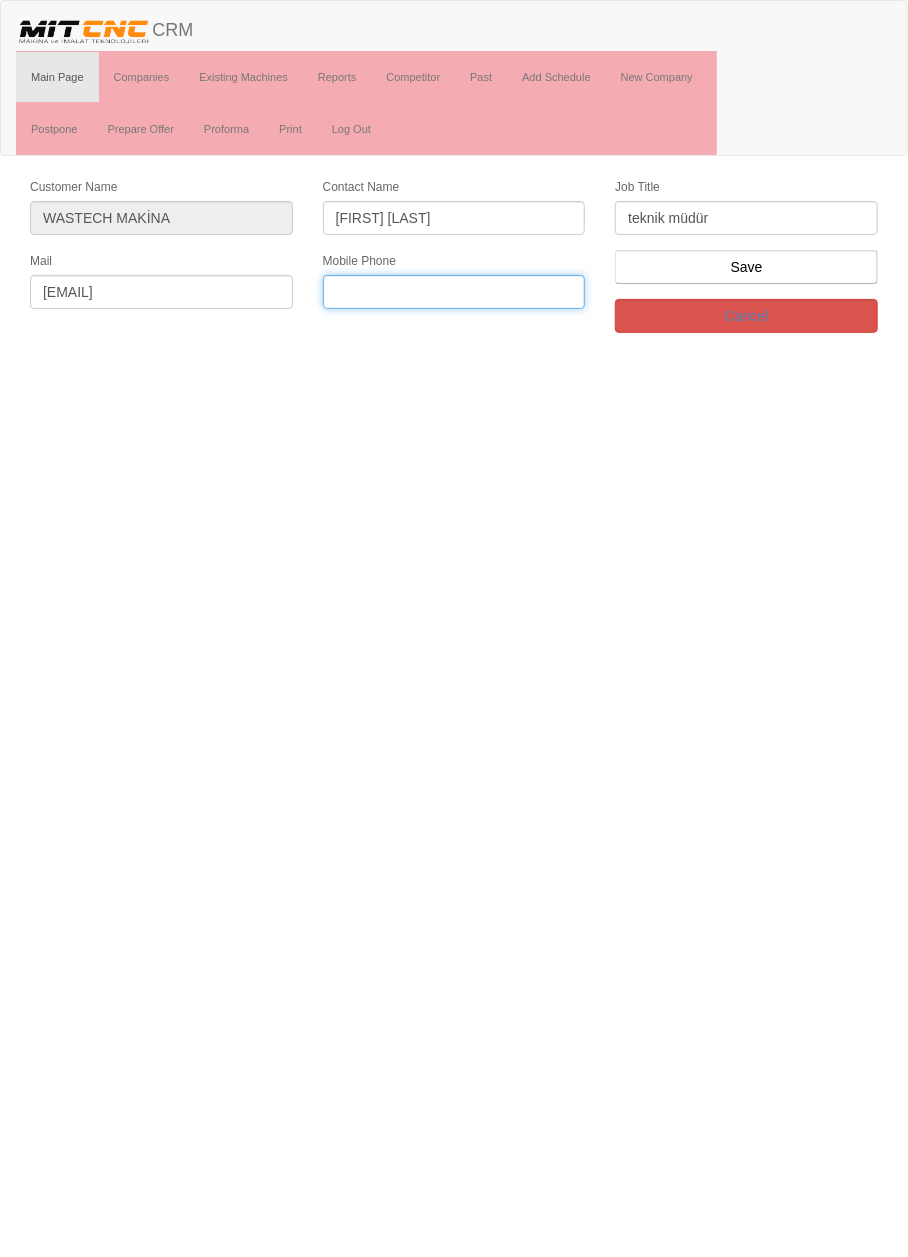 click at bounding box center (454, 292) 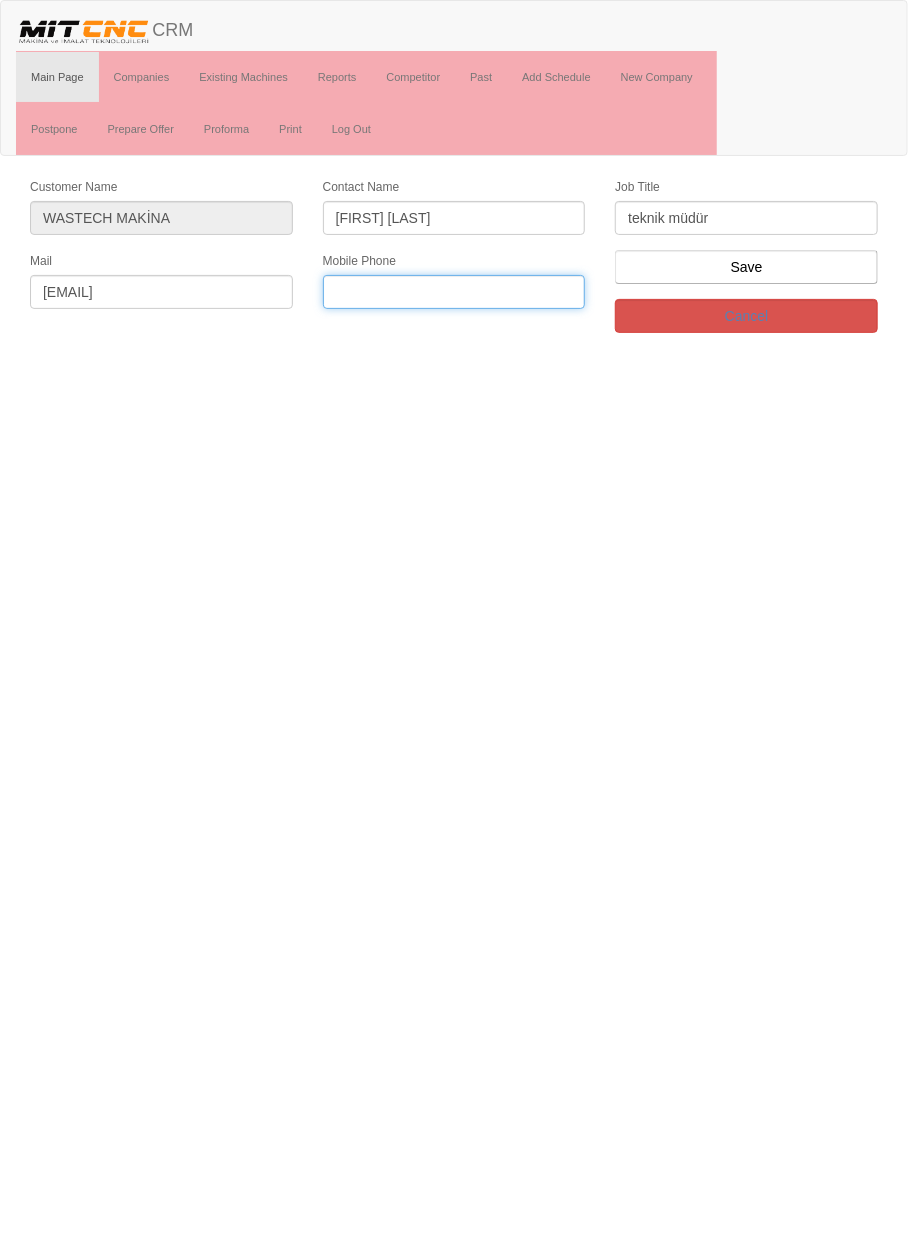 click at bounding box center [454, 292] 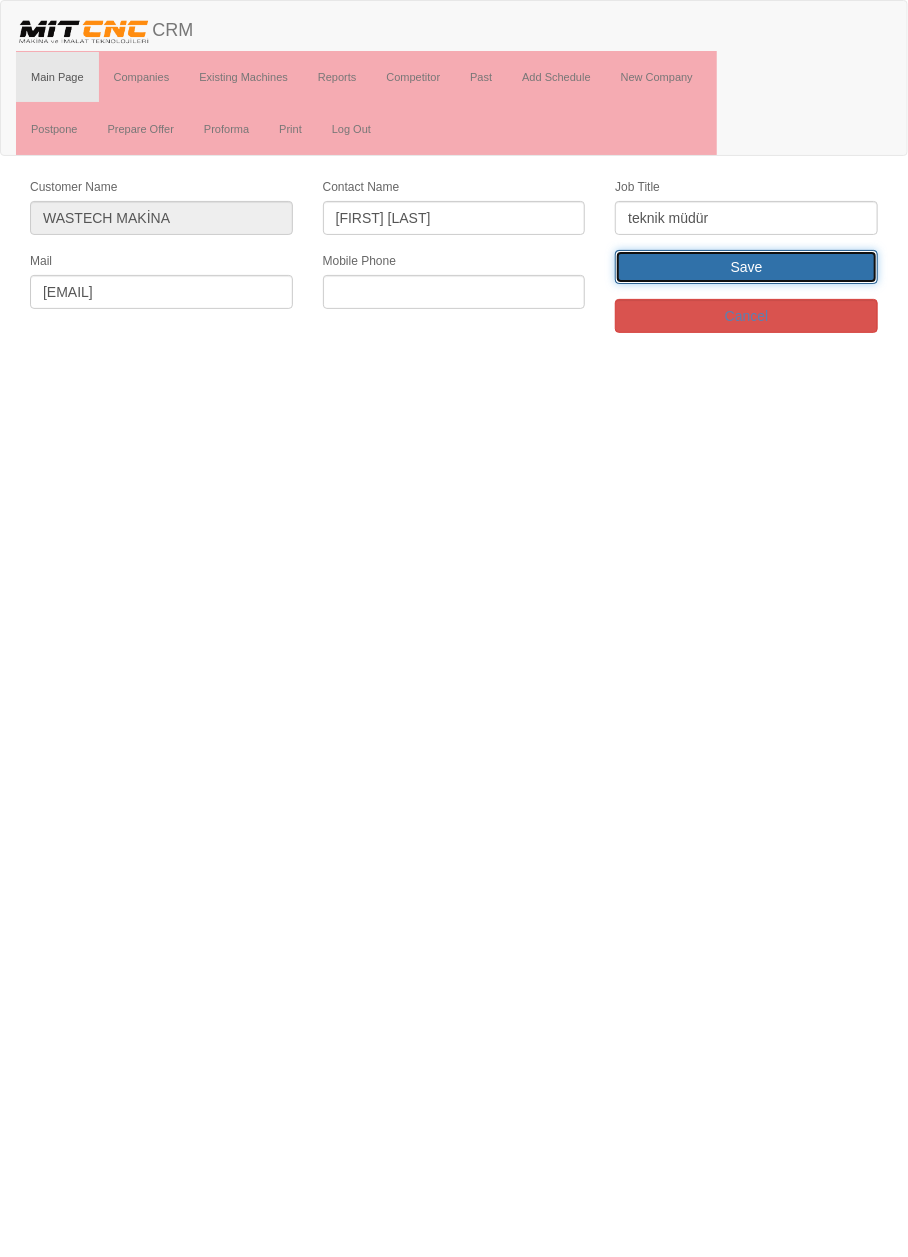 click on "Save" at bounding box center [746, 267] 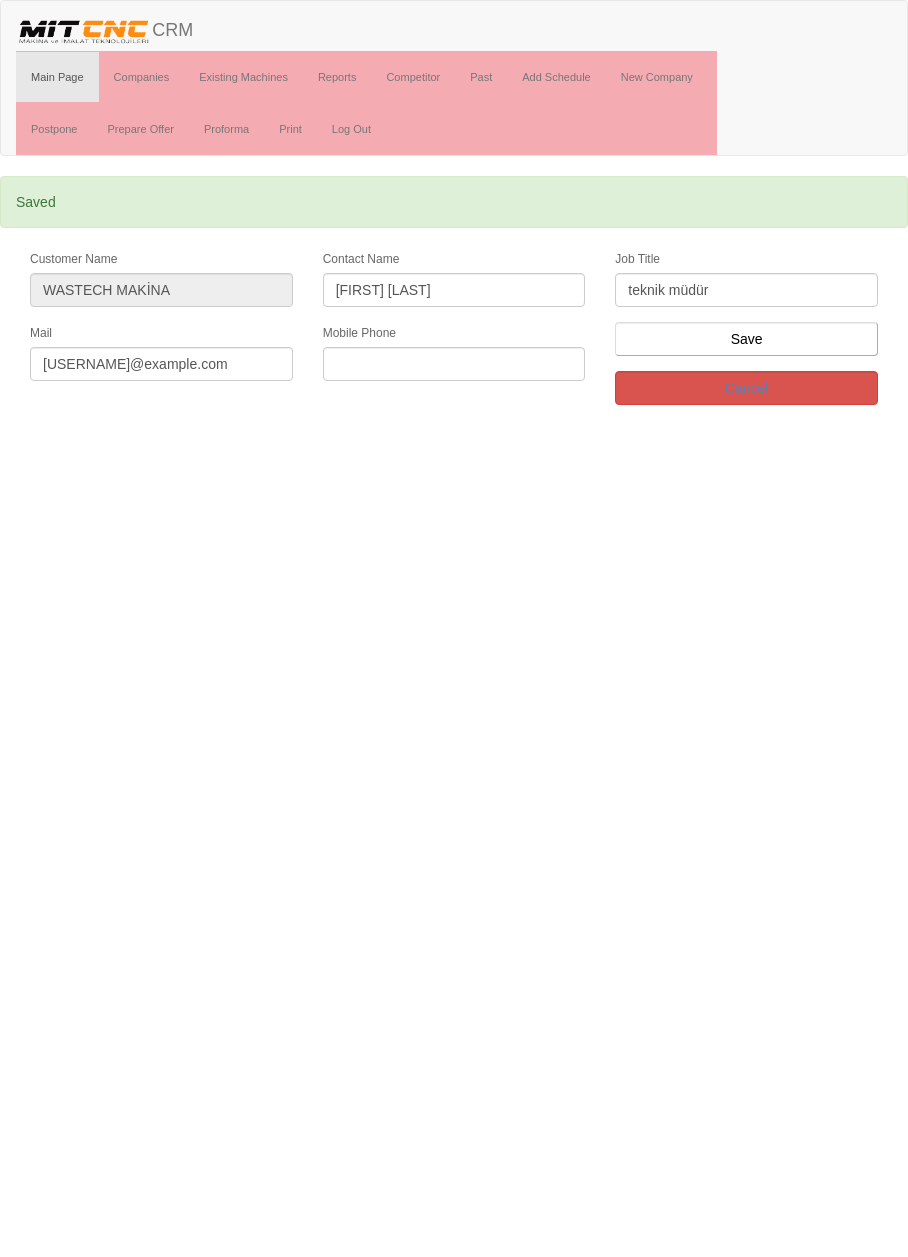 scroll, scrollTop: 0, scrollLeft: 0, axis: both 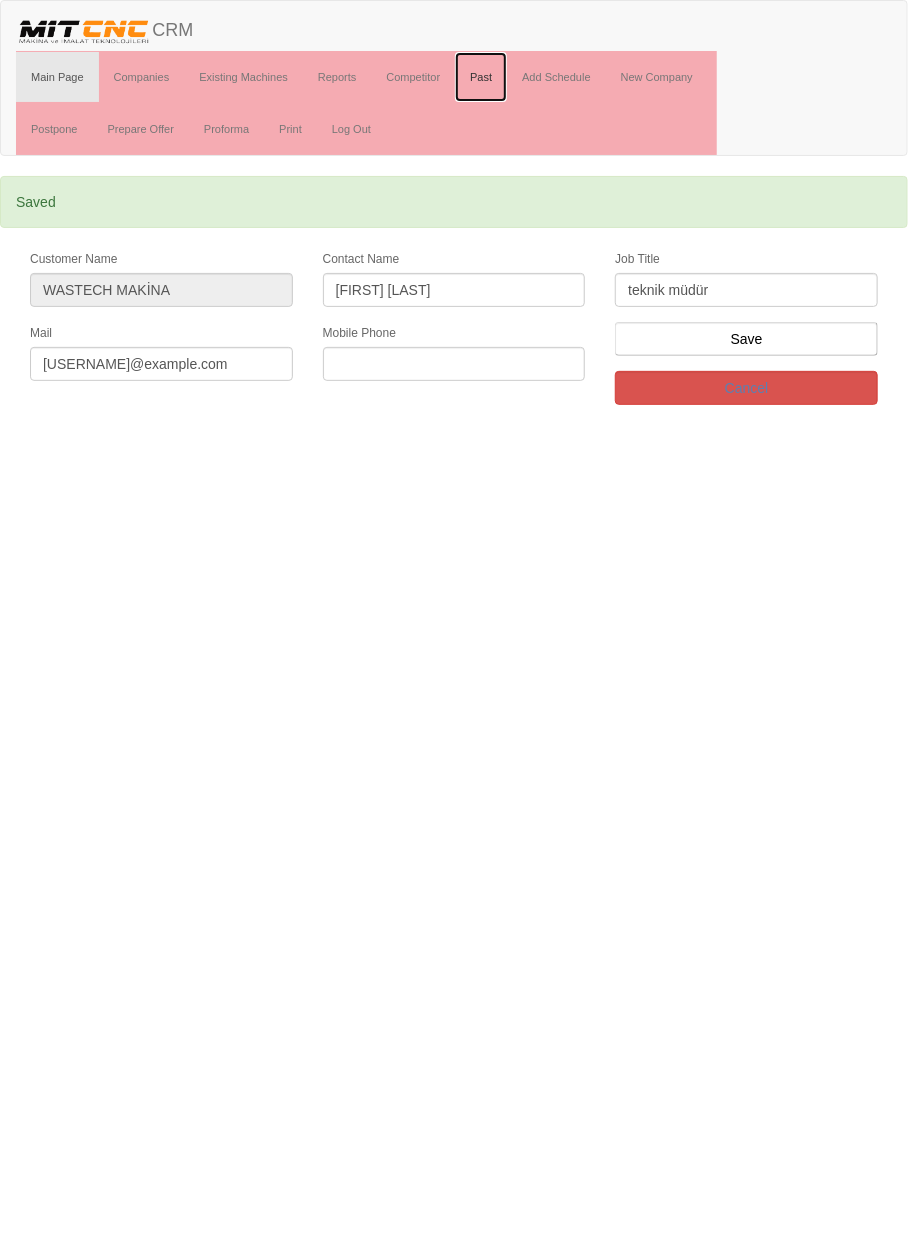 click on "Past" at bounding box center [481, 77] 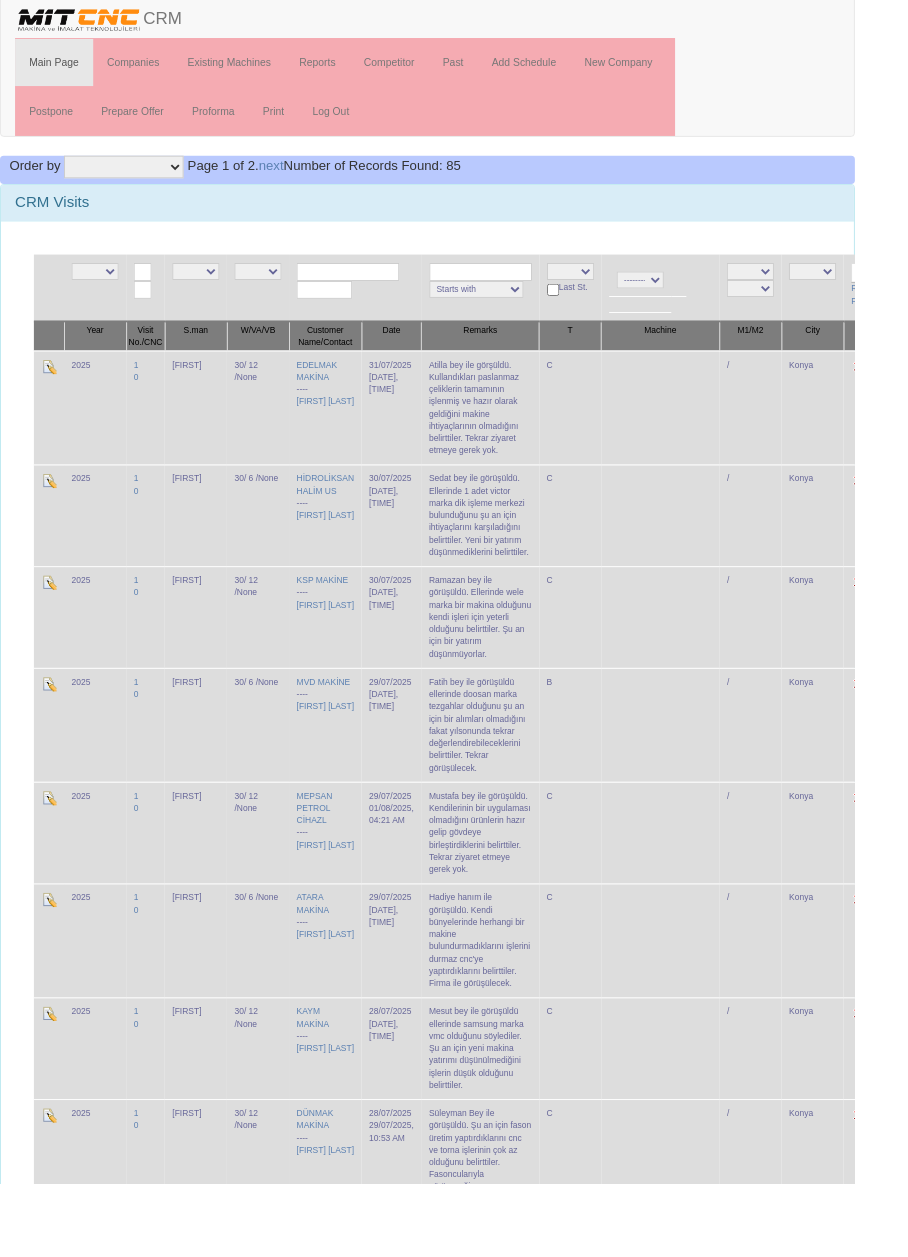 scroll, scrollTop: 0, scrollLeft: 0, axis: both 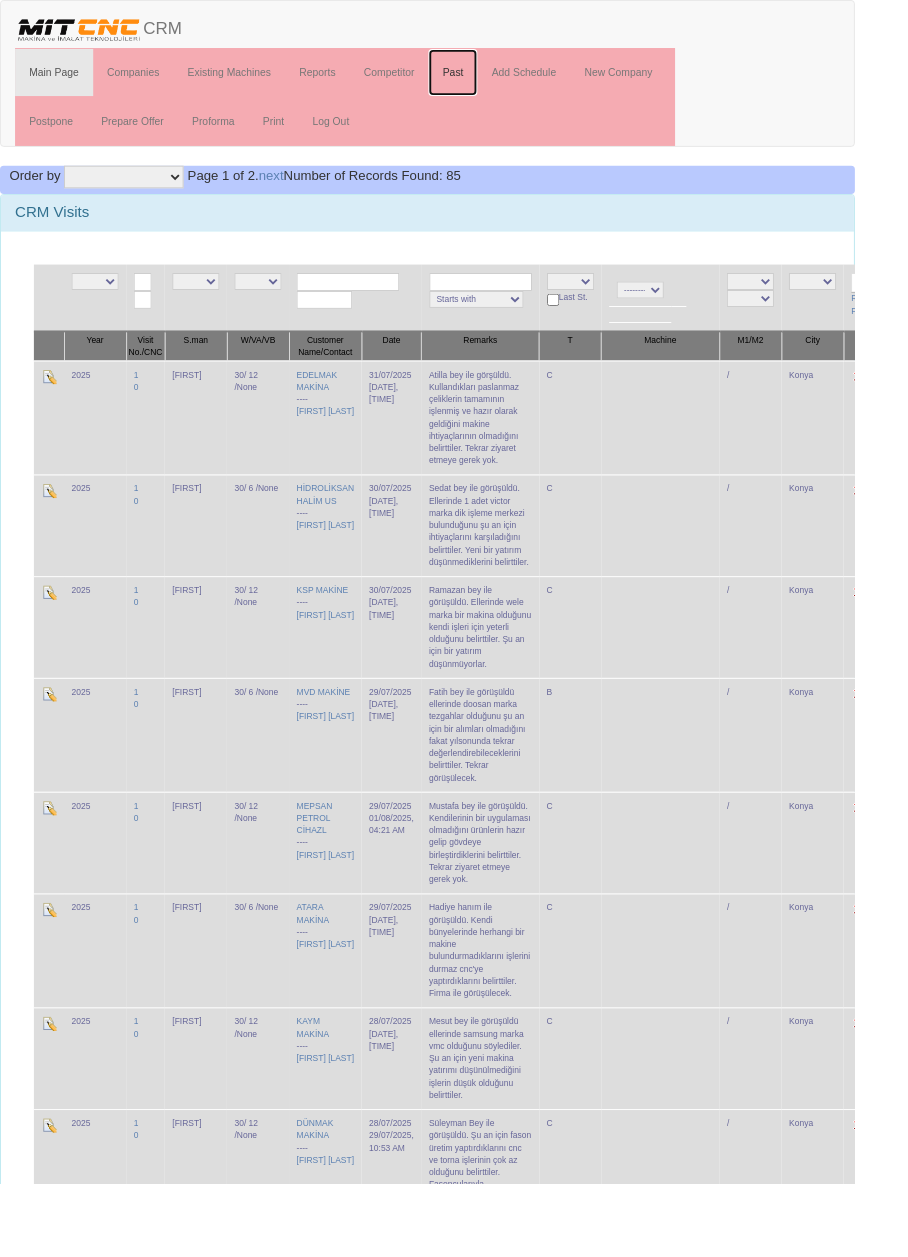 click on "Past" at bounding box center (481, 77) 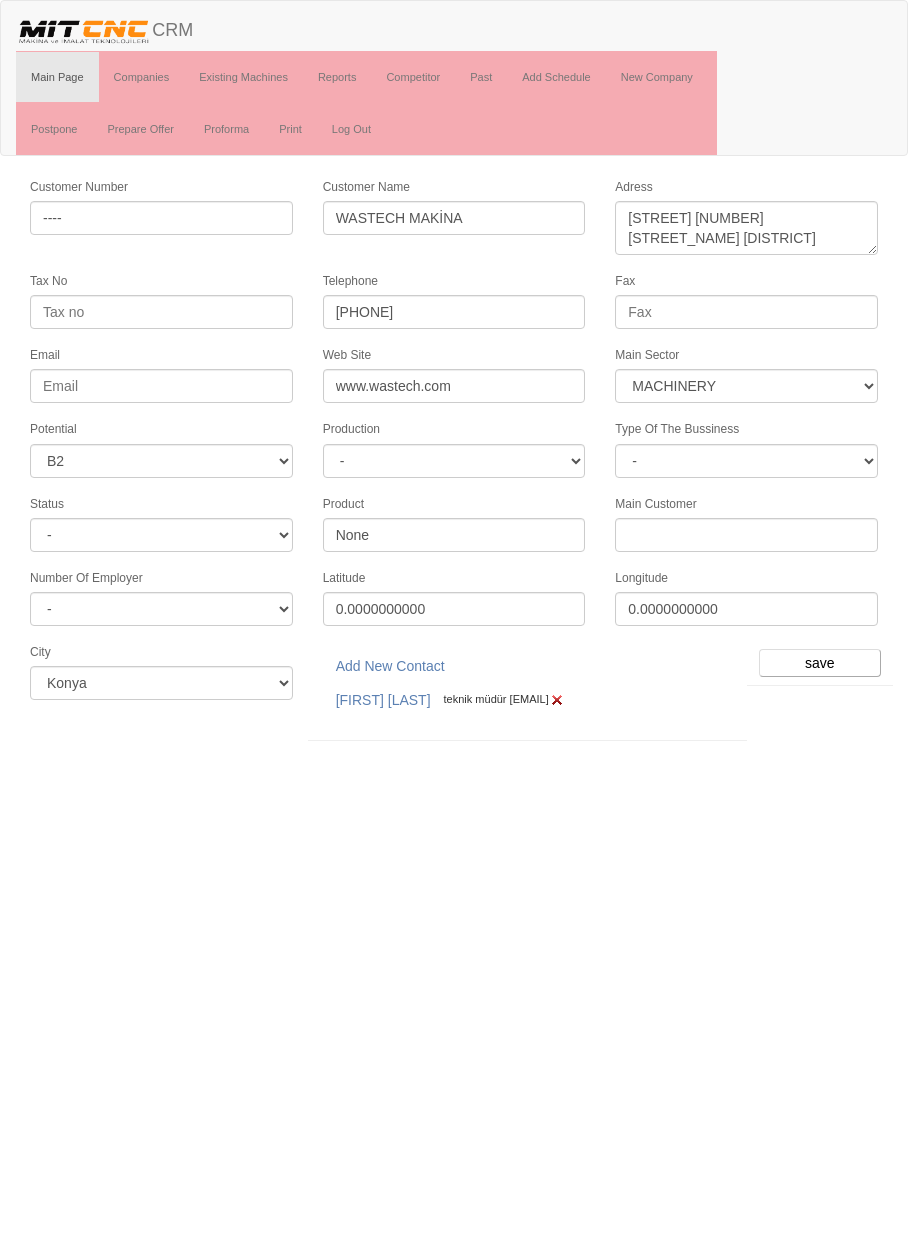 select on "363" 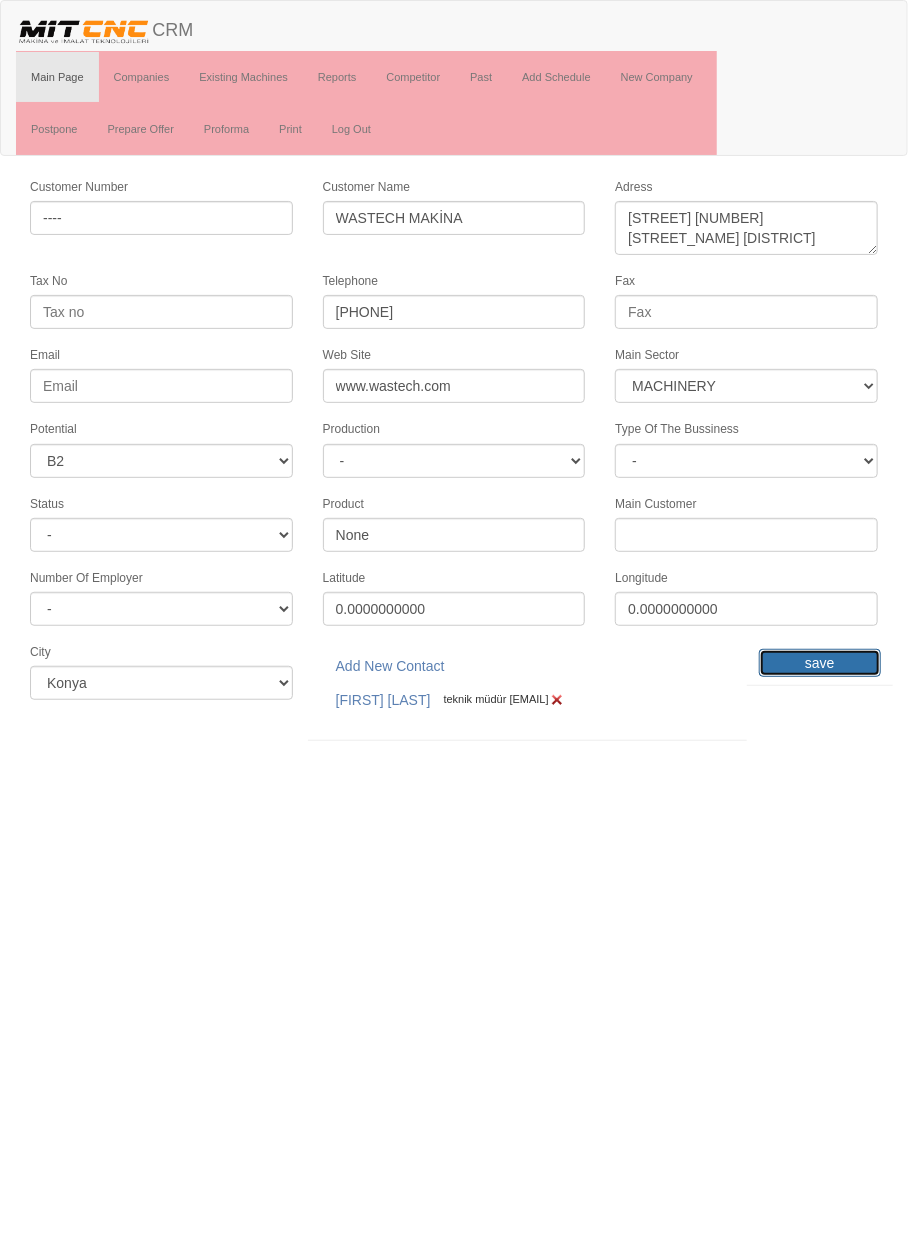 click on "save" at bounding box center (820, 663) 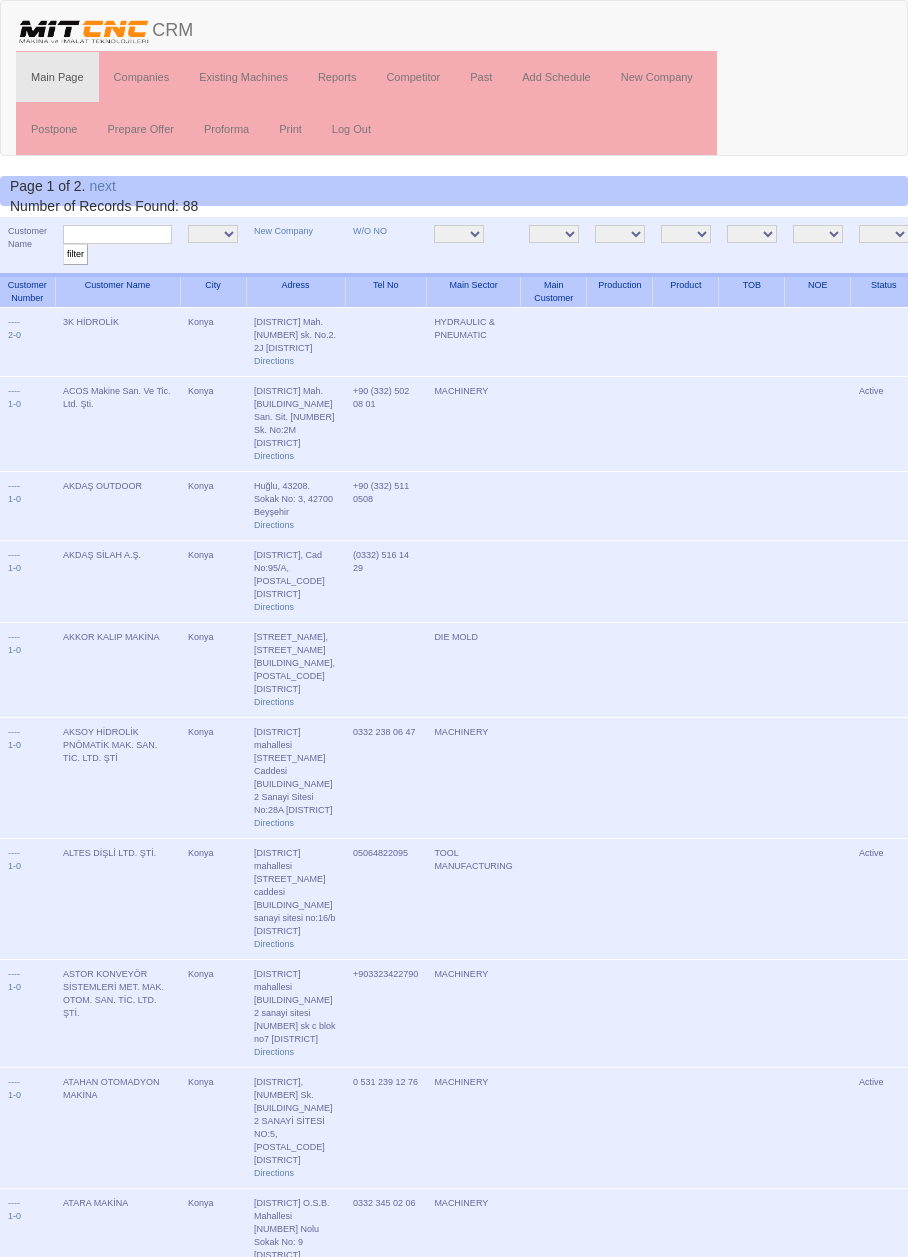 scroll, scrollTop: 0, scrollLeft: 0, axis: both 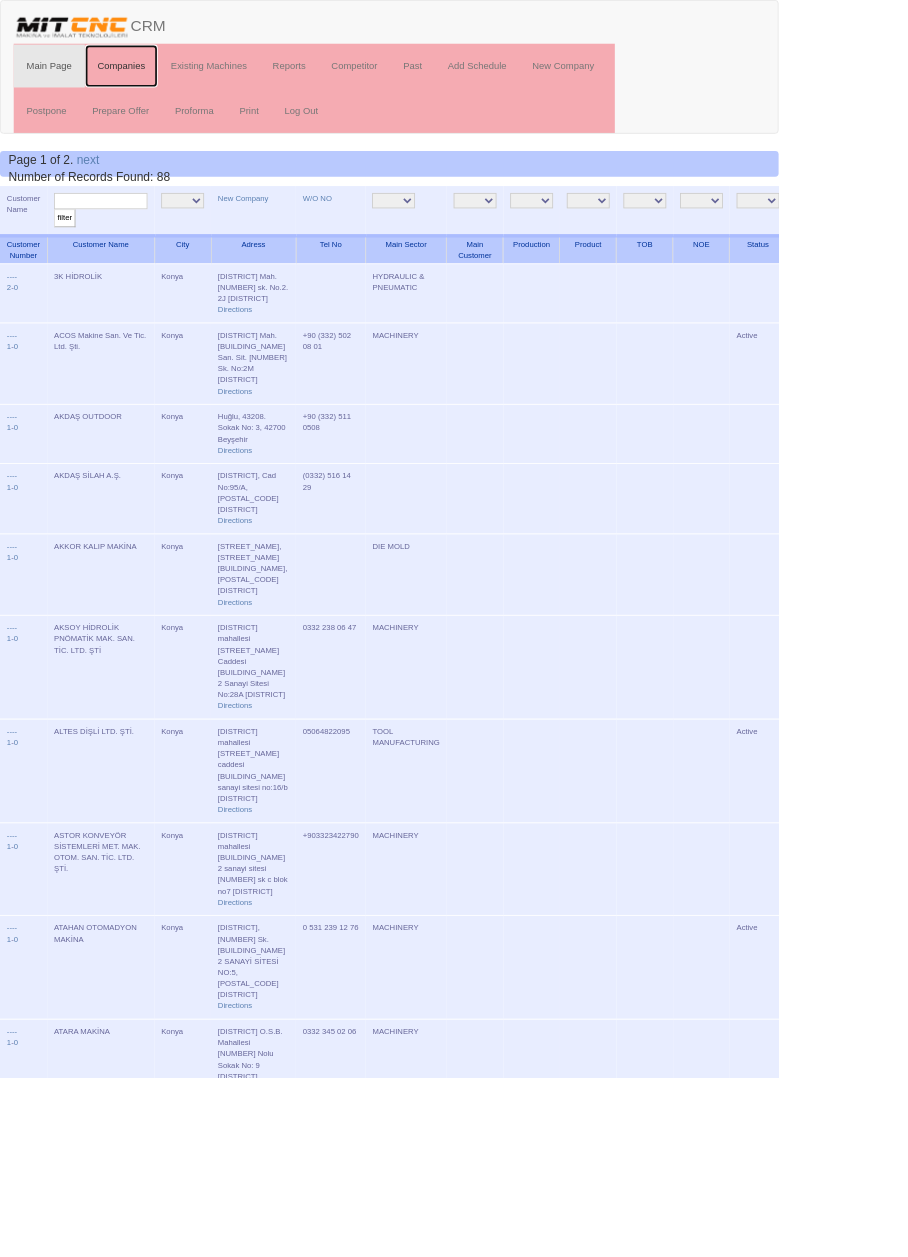 click on "Companies" at bounding box center [142, 77] 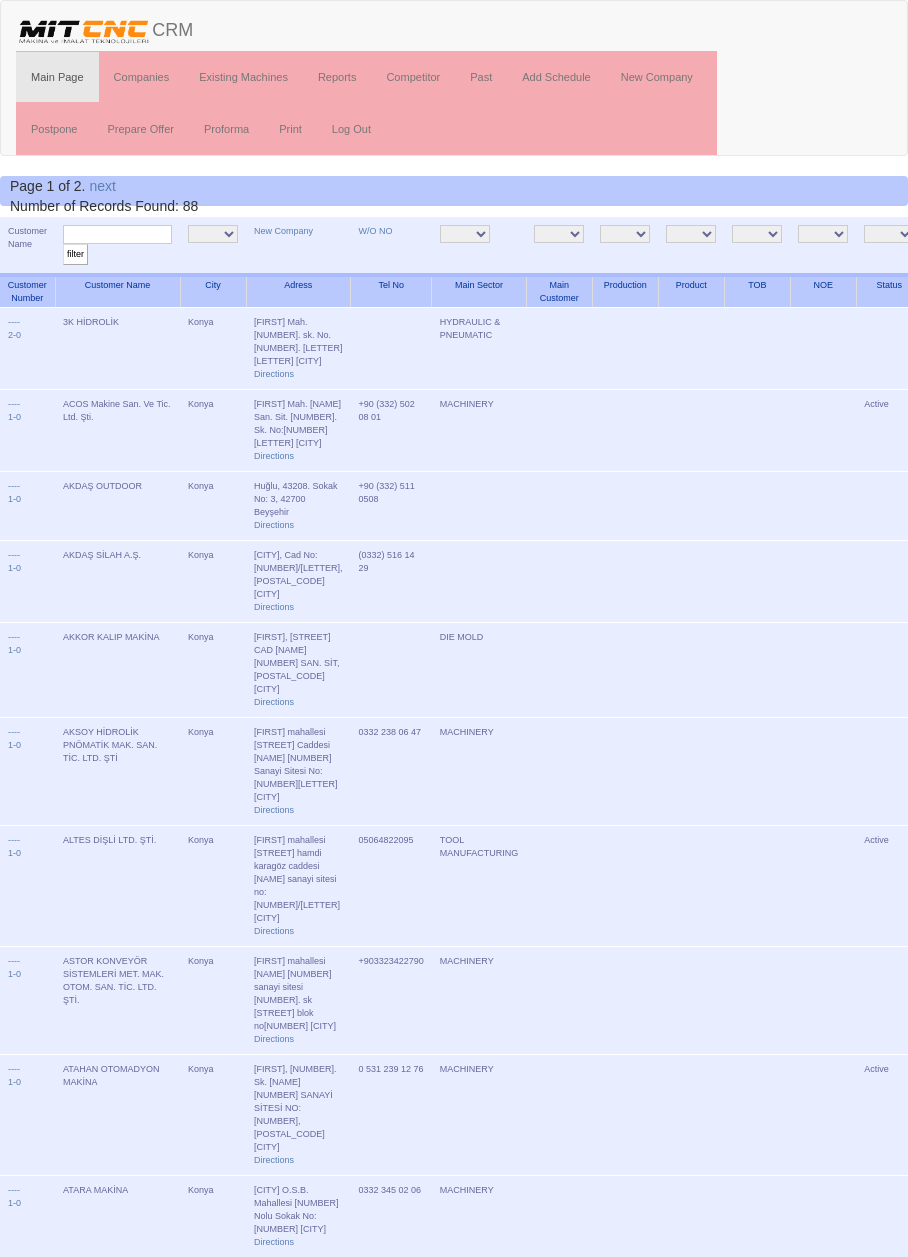 scroll, scrollTop: 0, scrollLeft: 0, axis: both 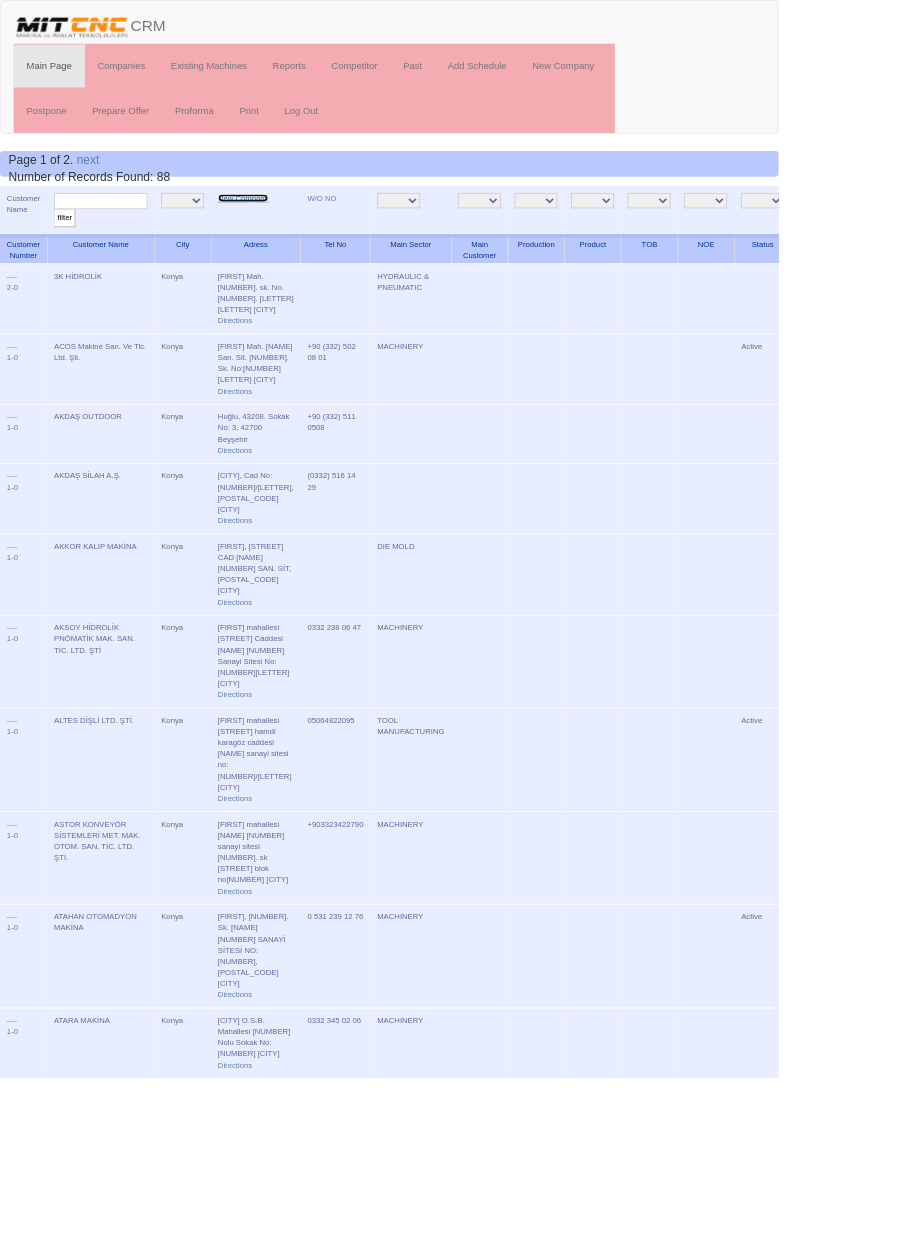 click on "New Company" at bounding box center [283, 231] 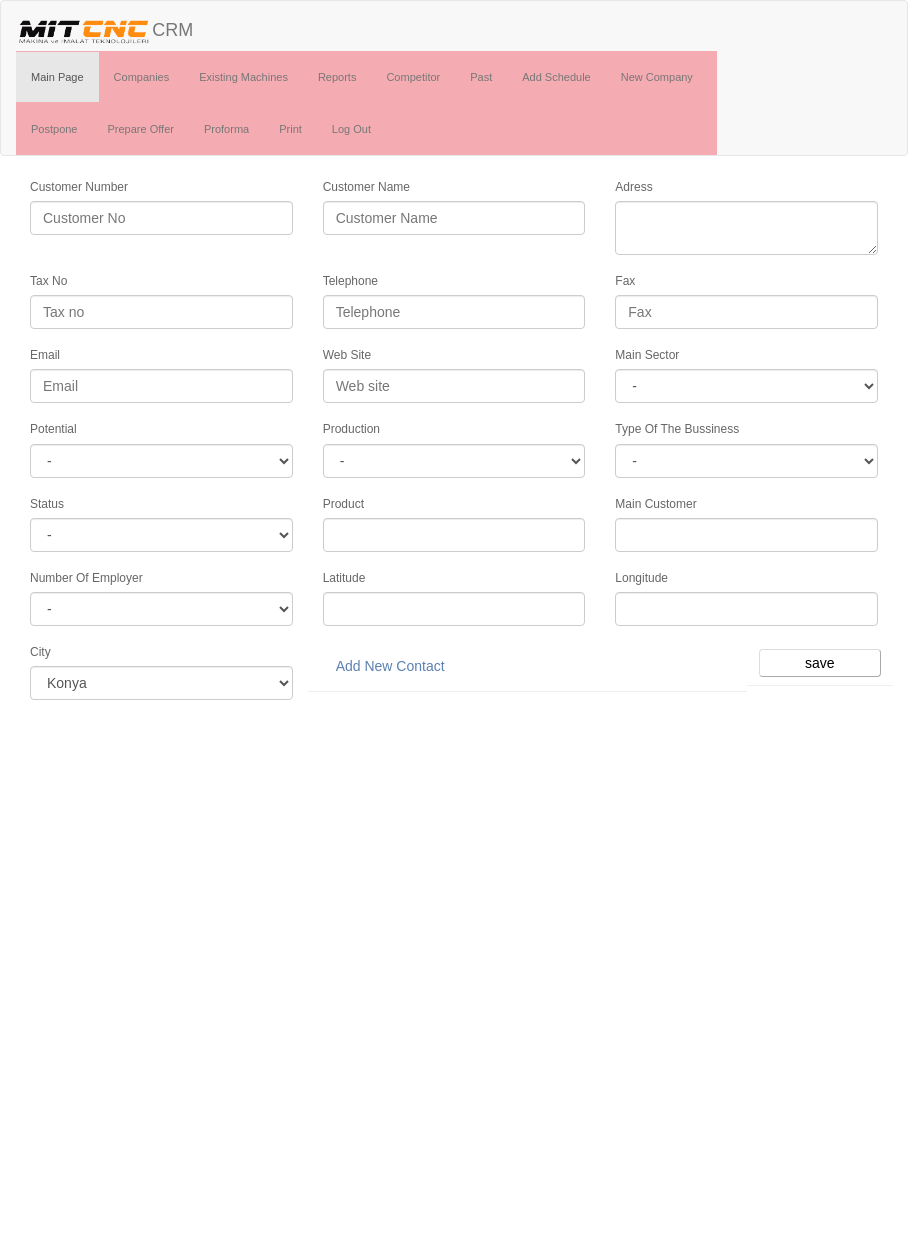 scroll, scrollTop: 0, scrollLeft: 0, axis: both 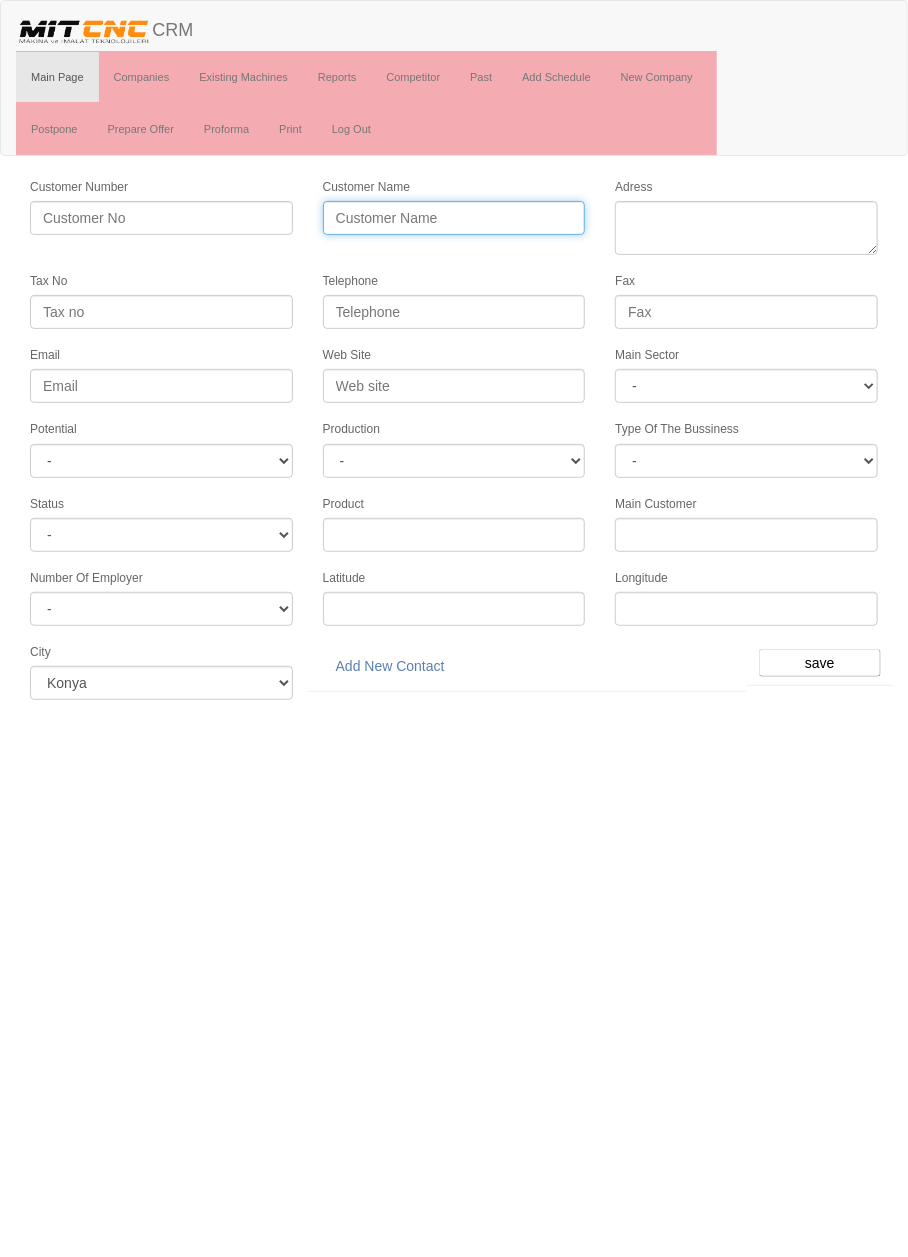 click on "Customer Name" at bounding box center (454, 218) 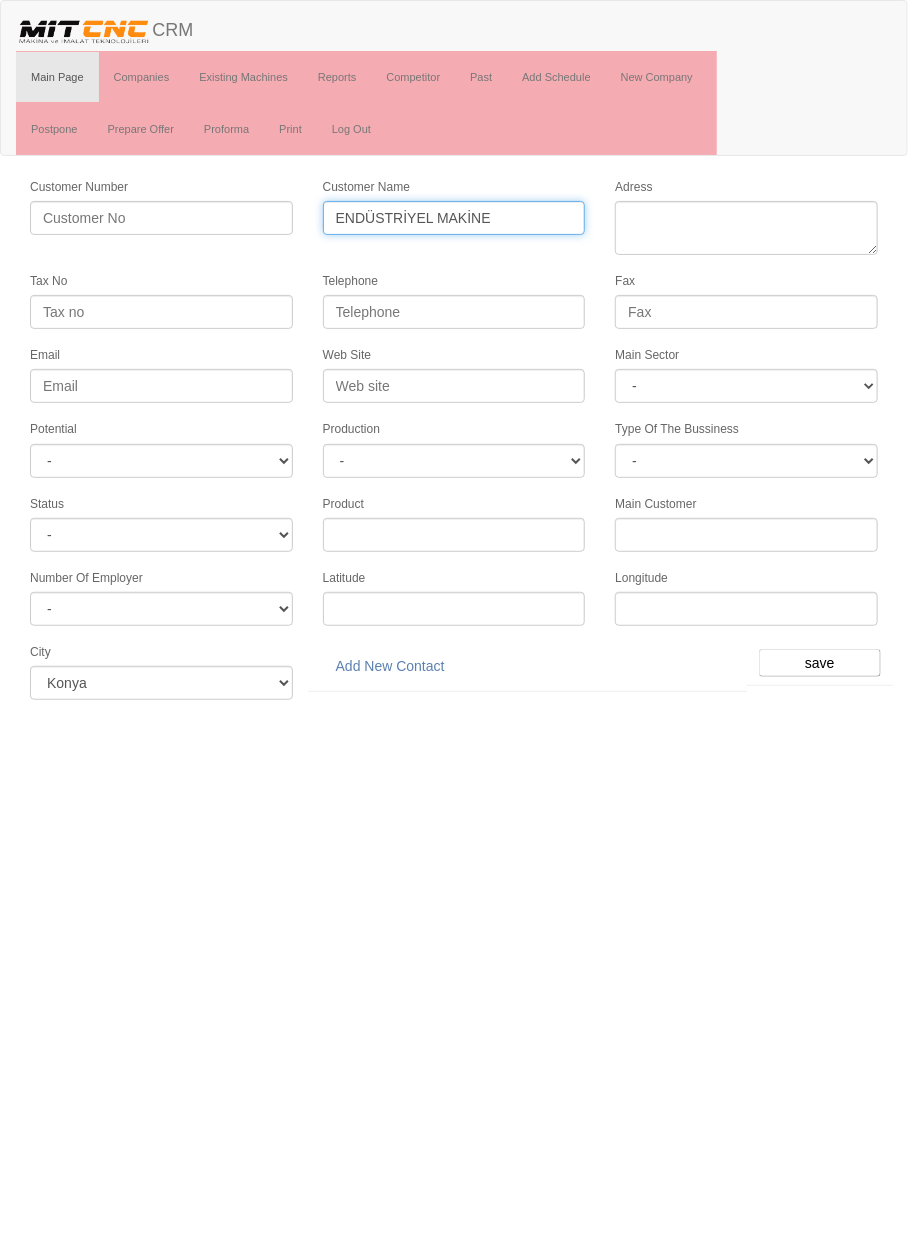 type on "ENDÜSTRİYEL MAKİNE" 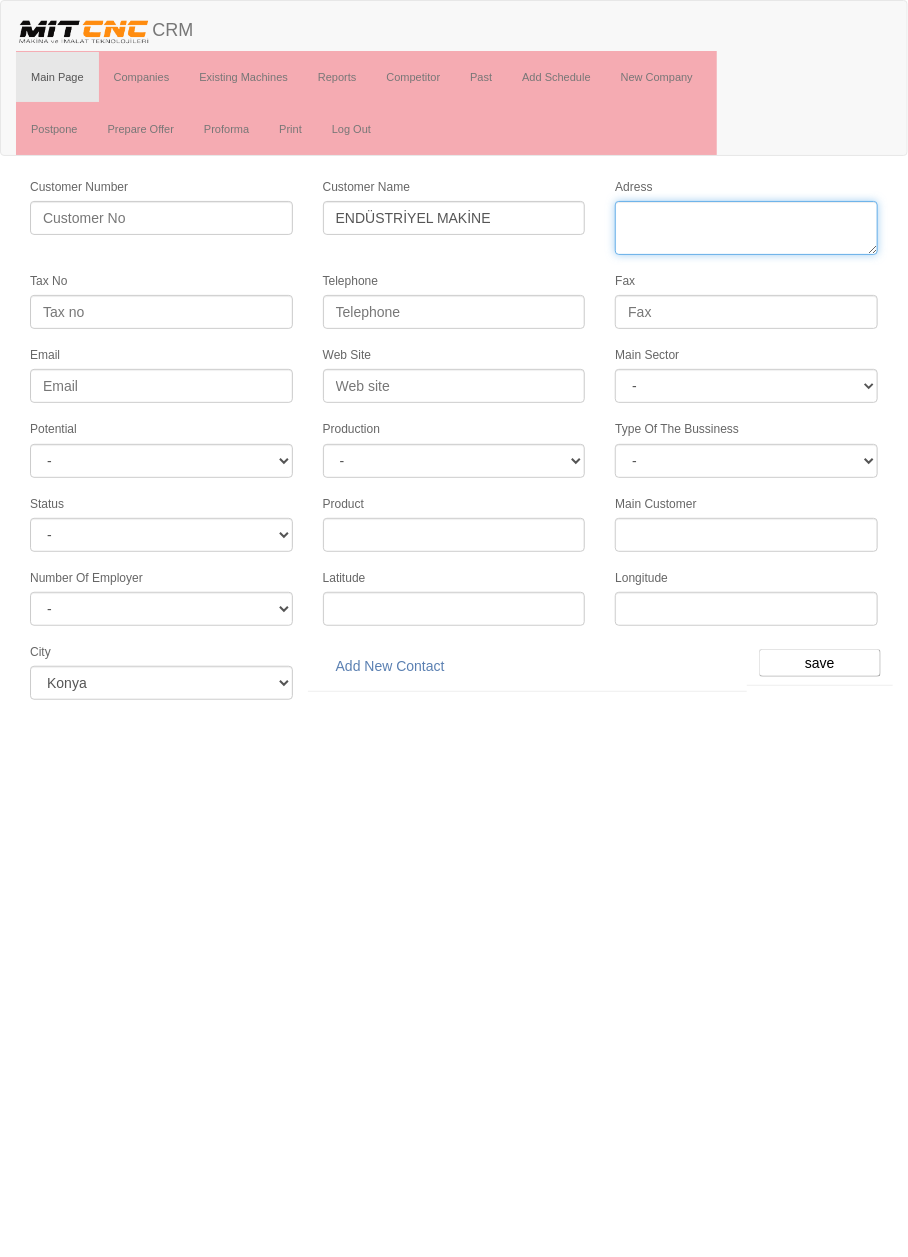 click on "Adress" at bounding box center (746, 228) 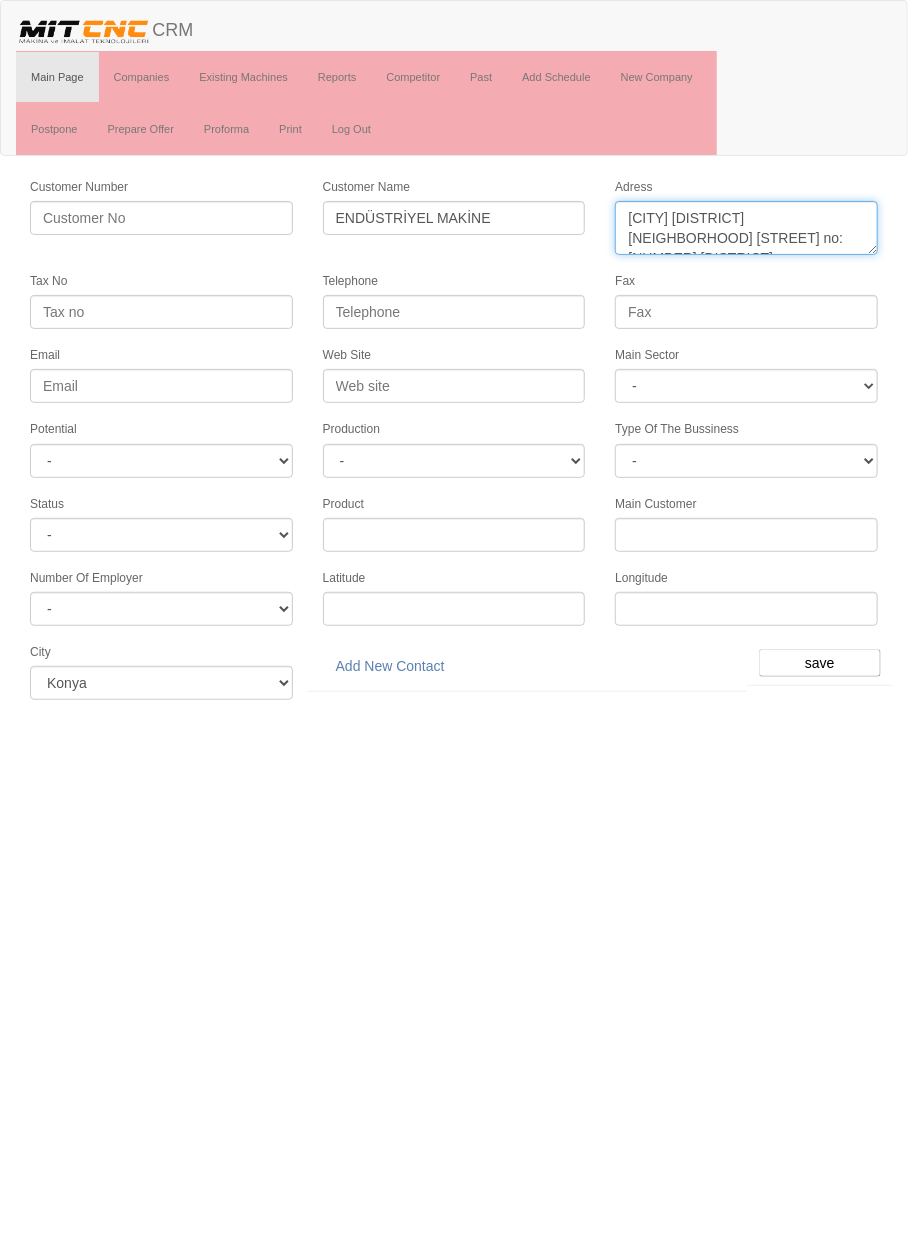 type on "[DISTRICT] [STREET] [BUILDING_NUMBER] [DISTRICT]" 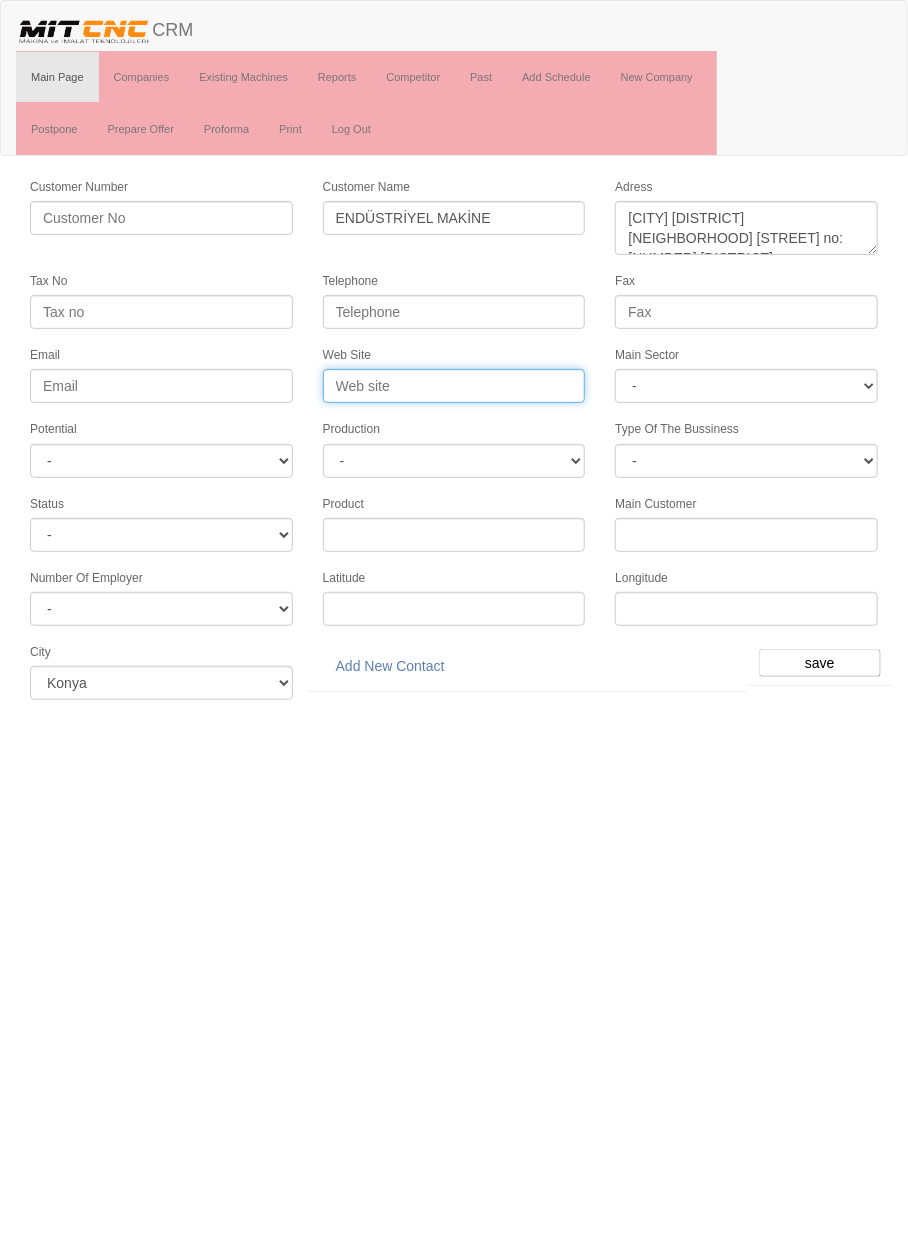 click on "Web Site" at bounding box center [454, 386] 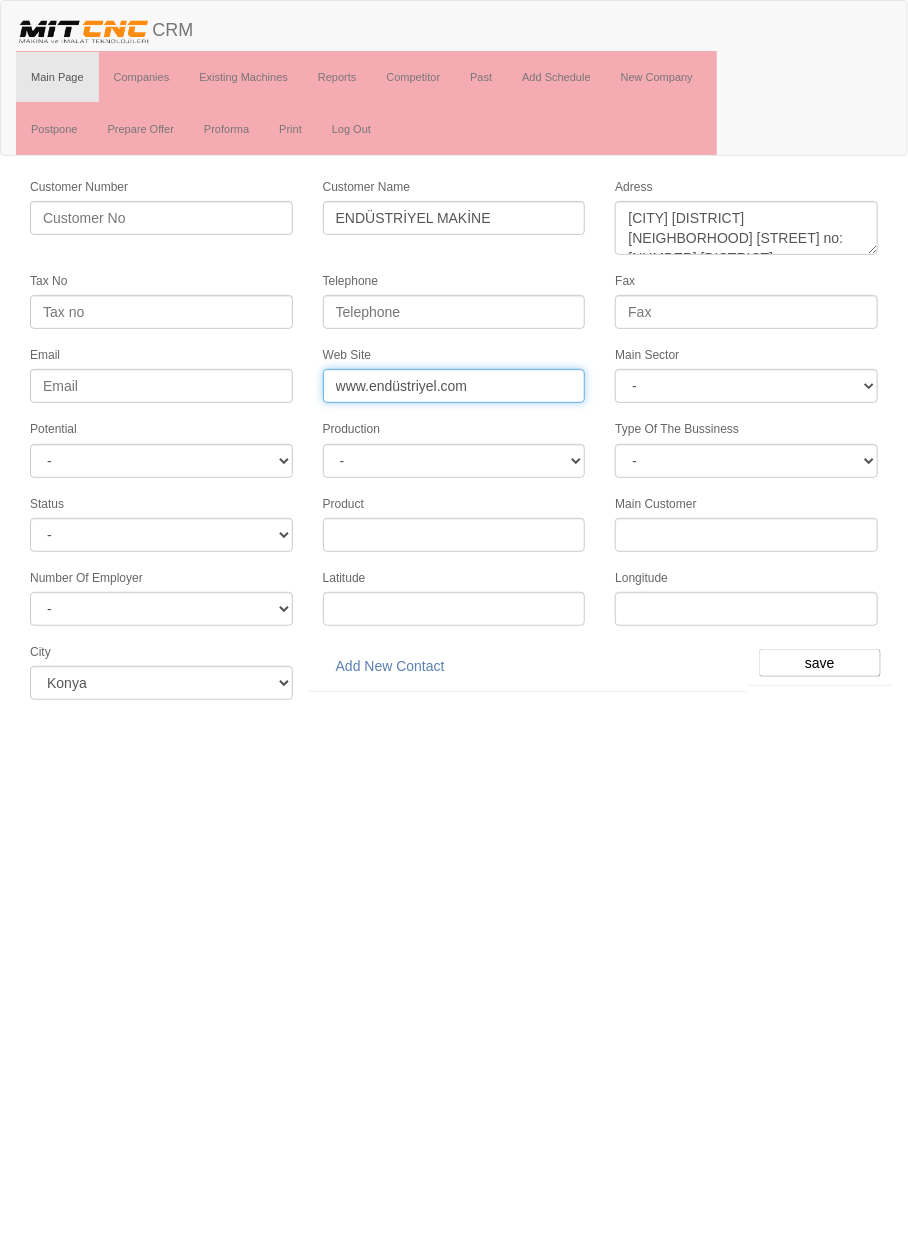 type on "www.endüstriyel.com" 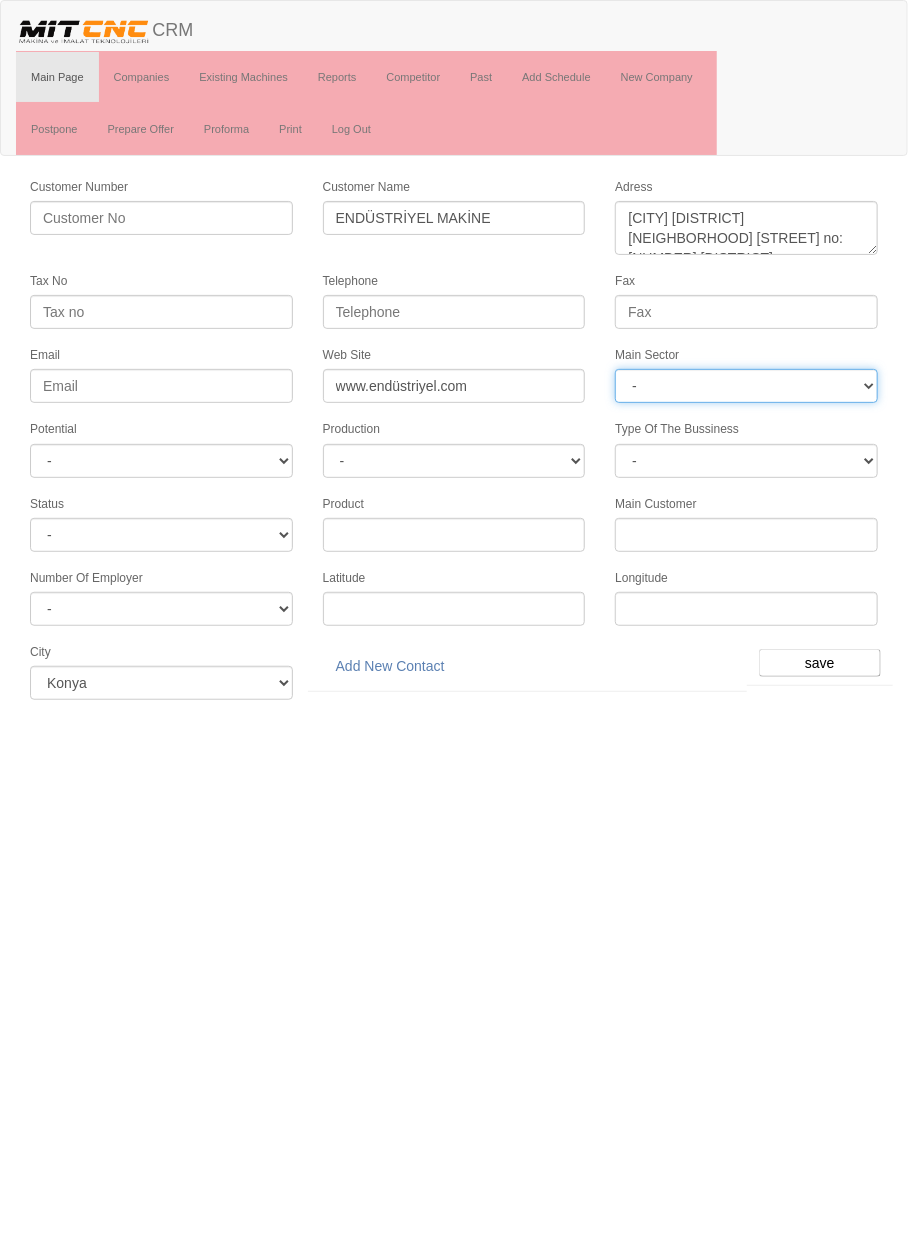 click on "-
DIE MOLD
MACHINERY
DEFENCE
ELECTRICAL COMPONENTS
MEDICAL
TOOL MANUFACTURING
JEWELERY
AGRICULTURE
AUTOMOTIVE
WHITE GOODS
HYDRAULIC & PNEUMATIC
CASTING
STAMPING DIE
AEROSPACE
CONSTRUCTION MAC.
GEN. PART. MAN.
EDUCATION
LASER POTENTIALS
FURNUTURE" at bounding box center [746, 386] 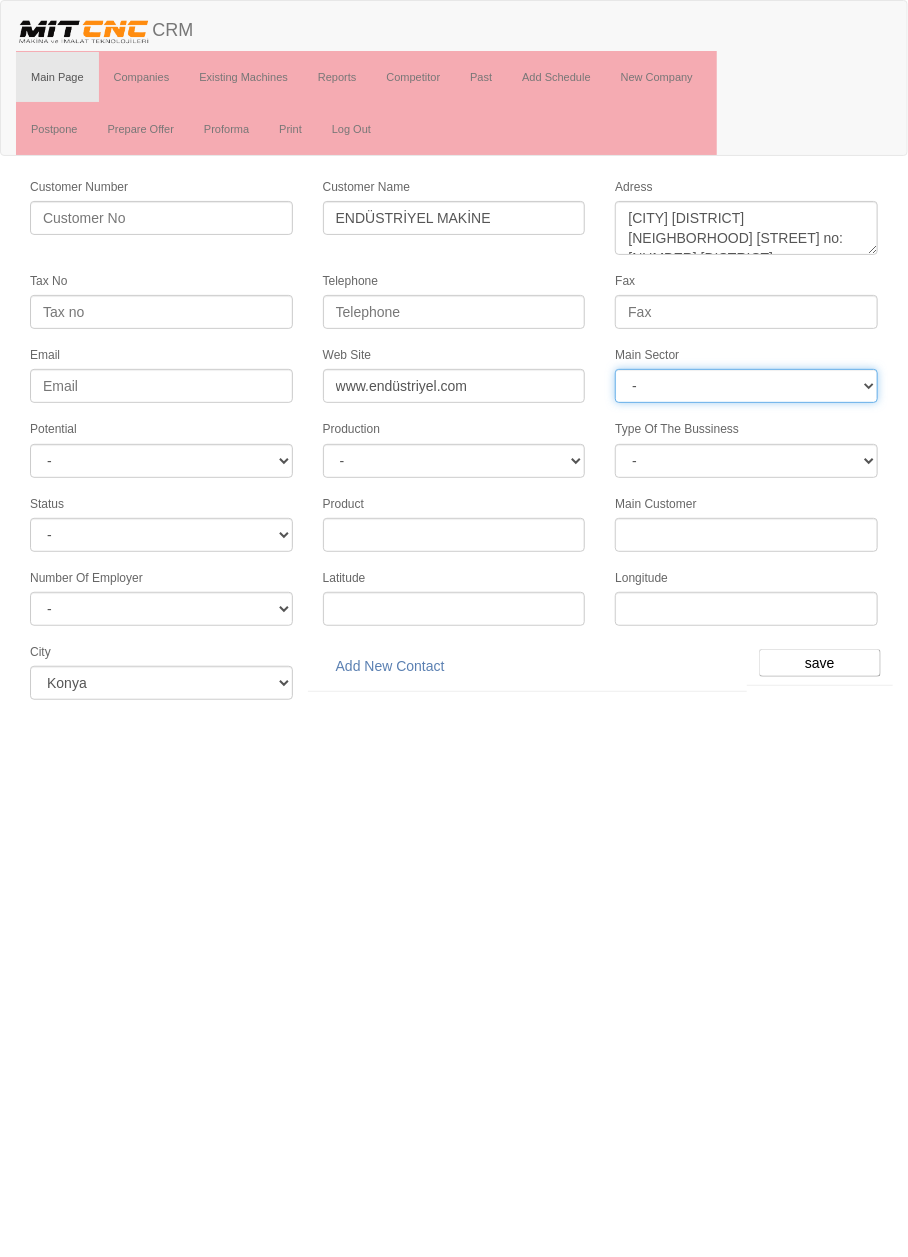 select on "369" 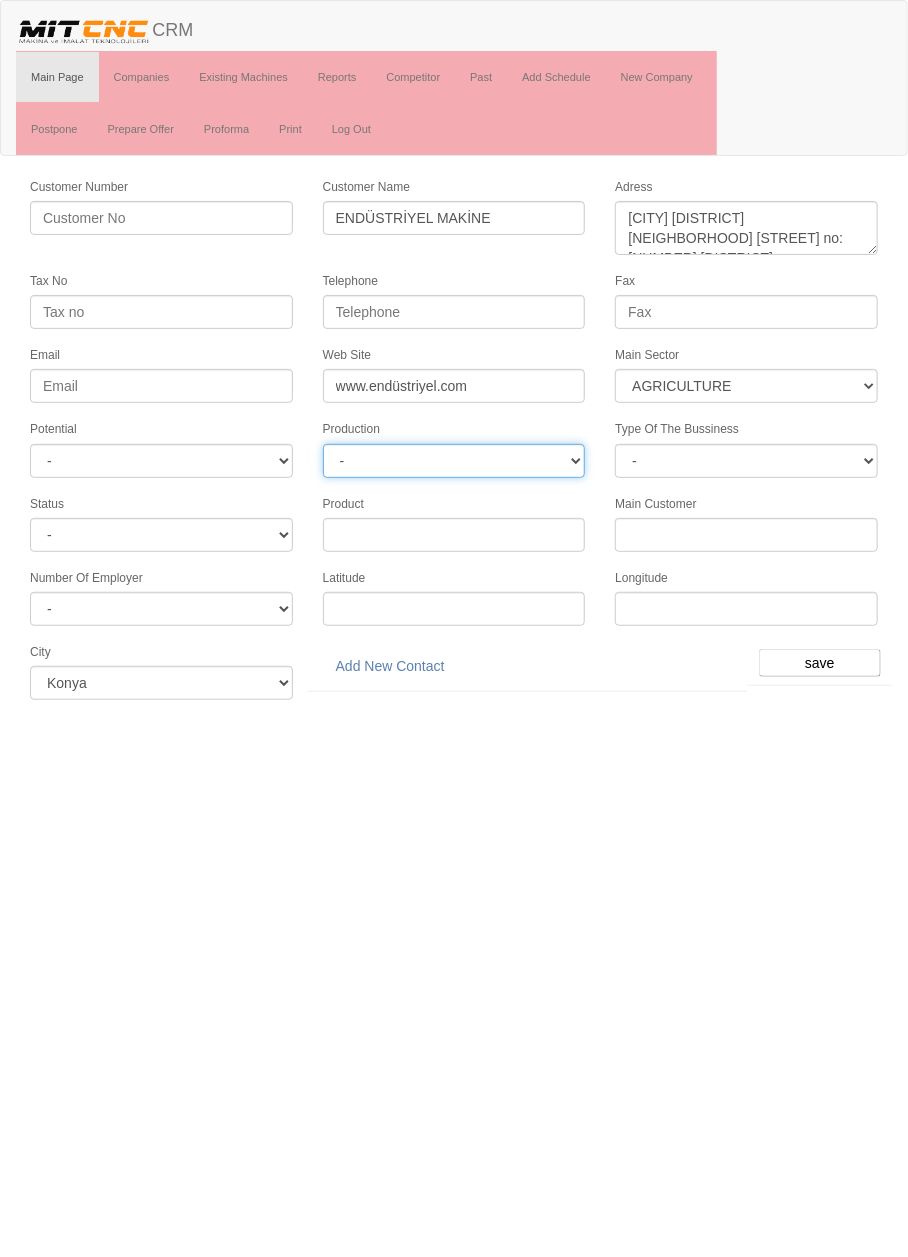click on "-" at bounding box center [454, 461] 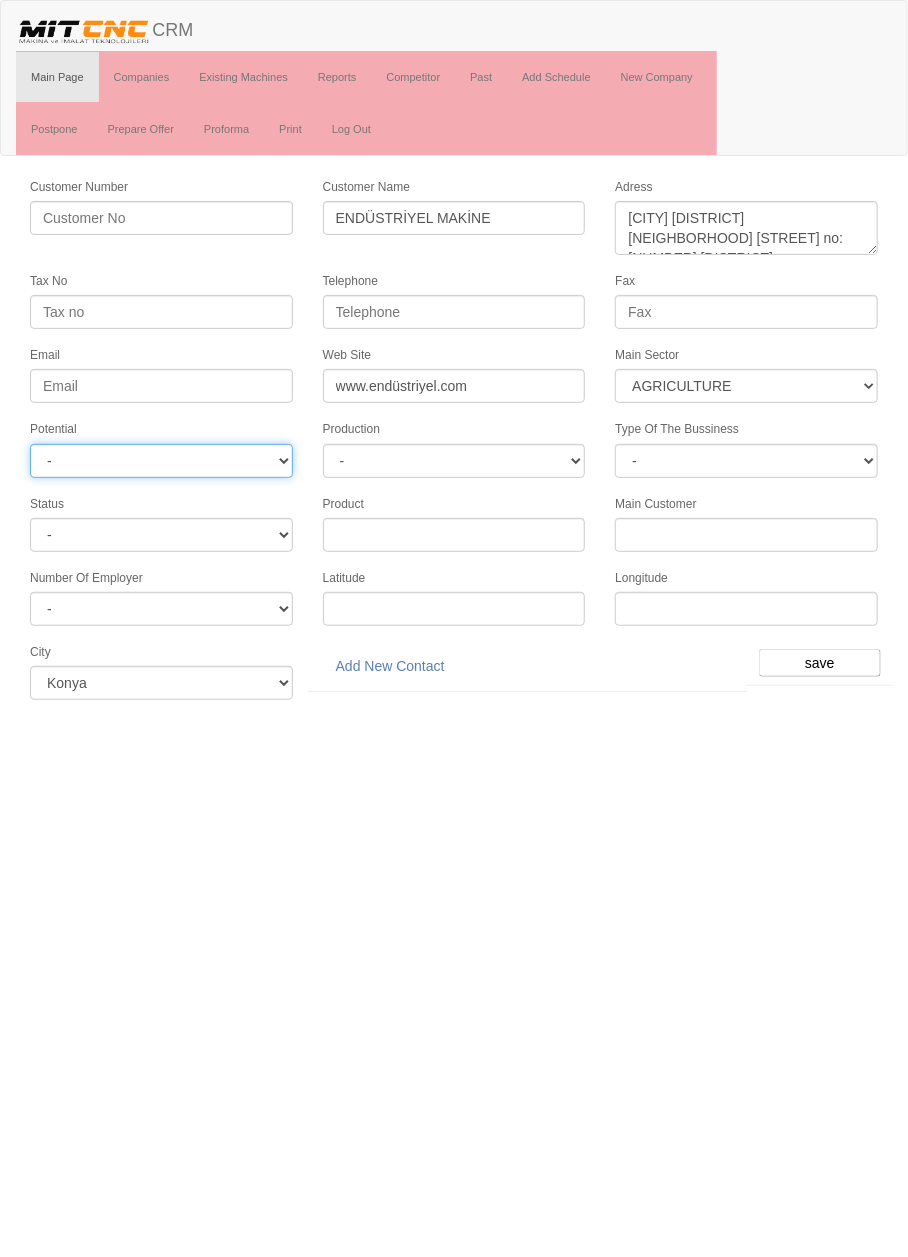 click on "-
A1
A2
A3
B1
B2
B3
C1
C2
C3" at bounding box center [161, 461] 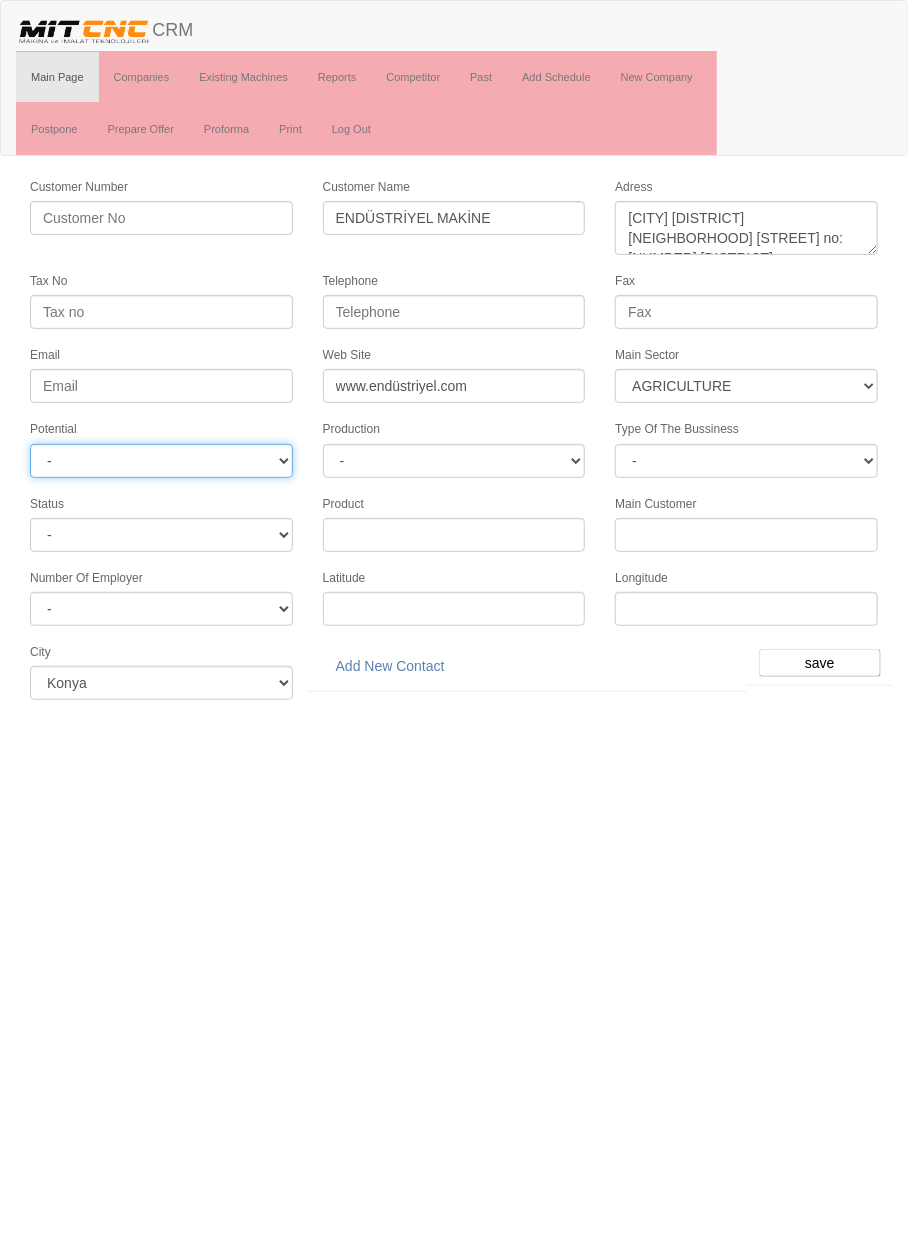 select on "6" 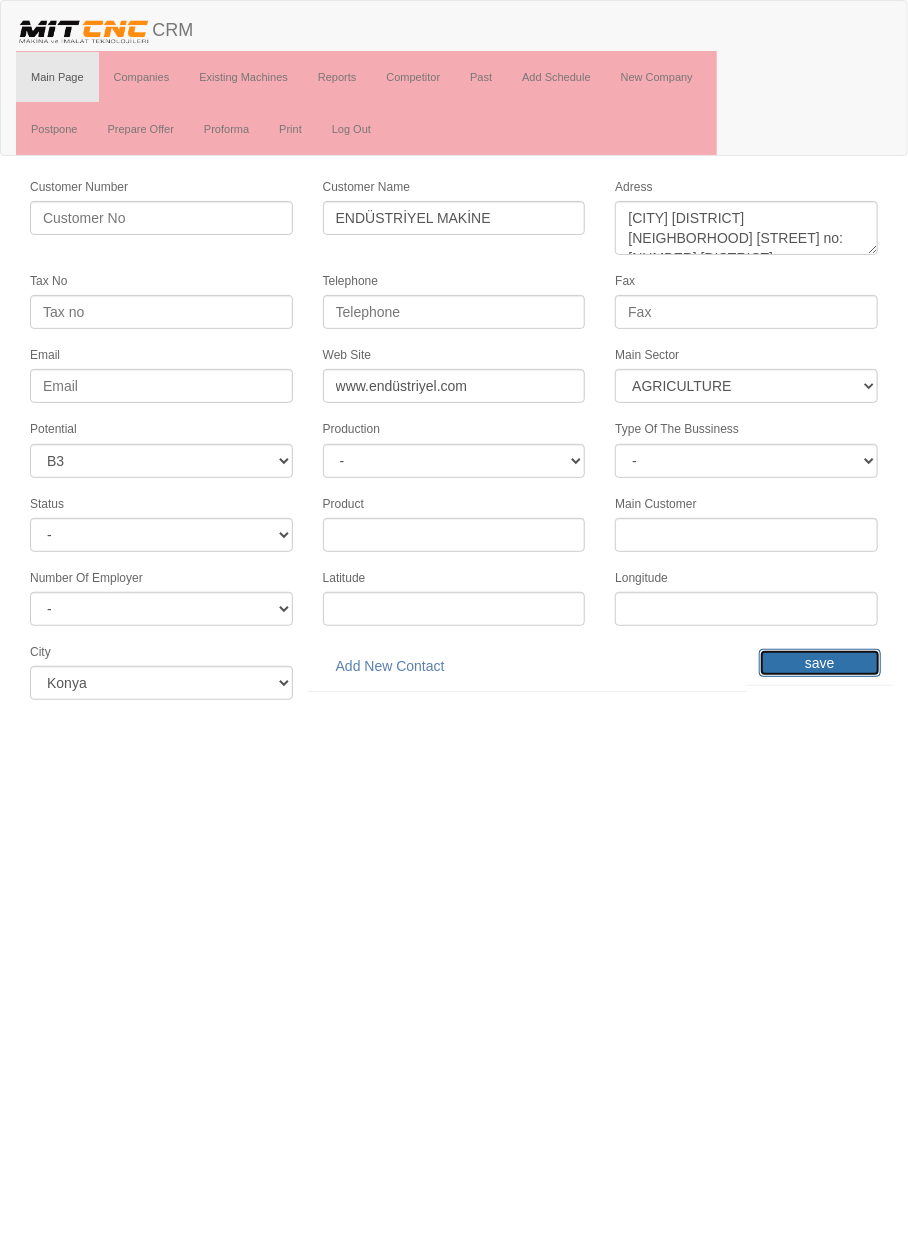 click on "save" at bounding box center [820, 663] 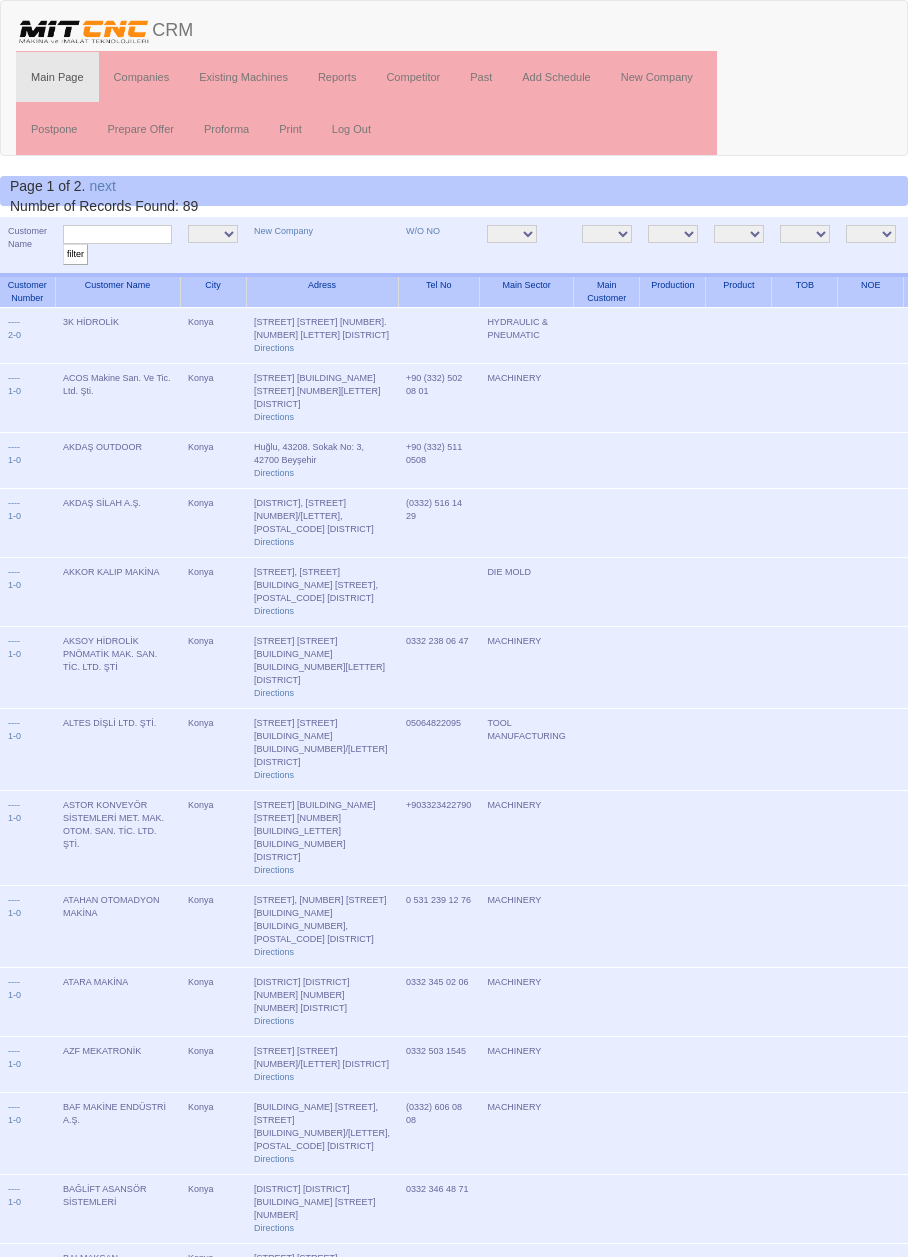 scroll, scrollTop: 0, scrollLeft: 0, axis: both 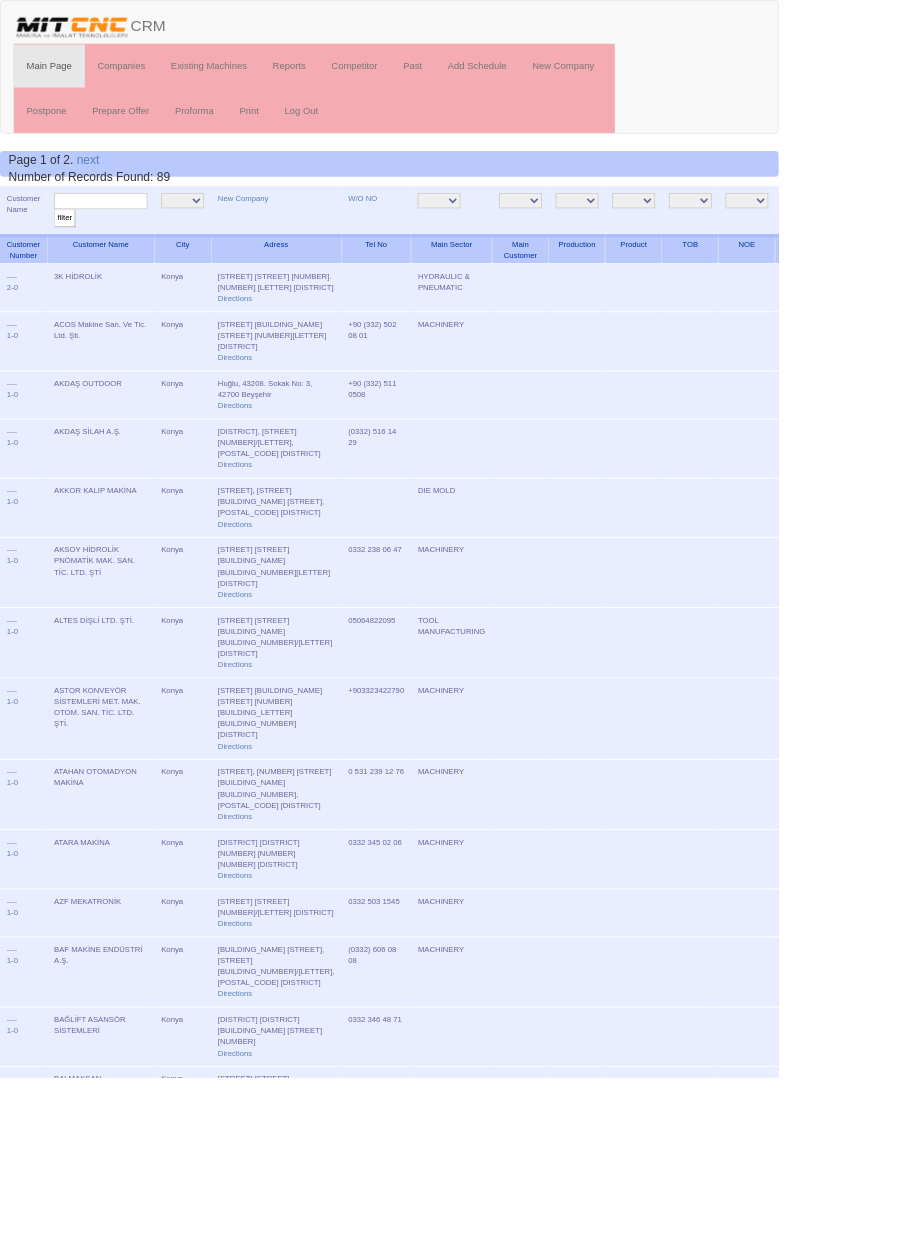 click at bounding box center [117, 234] 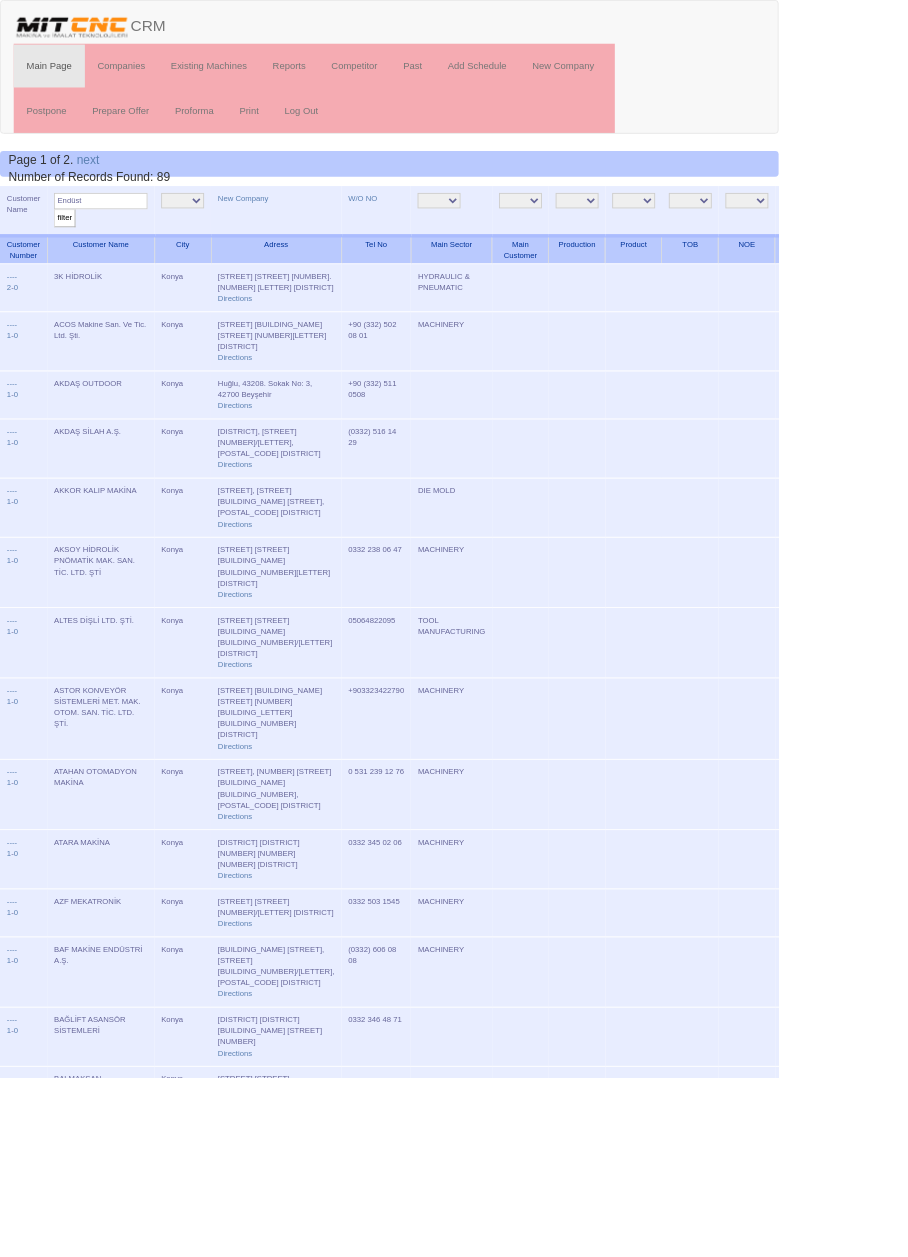 type on "Endüst" 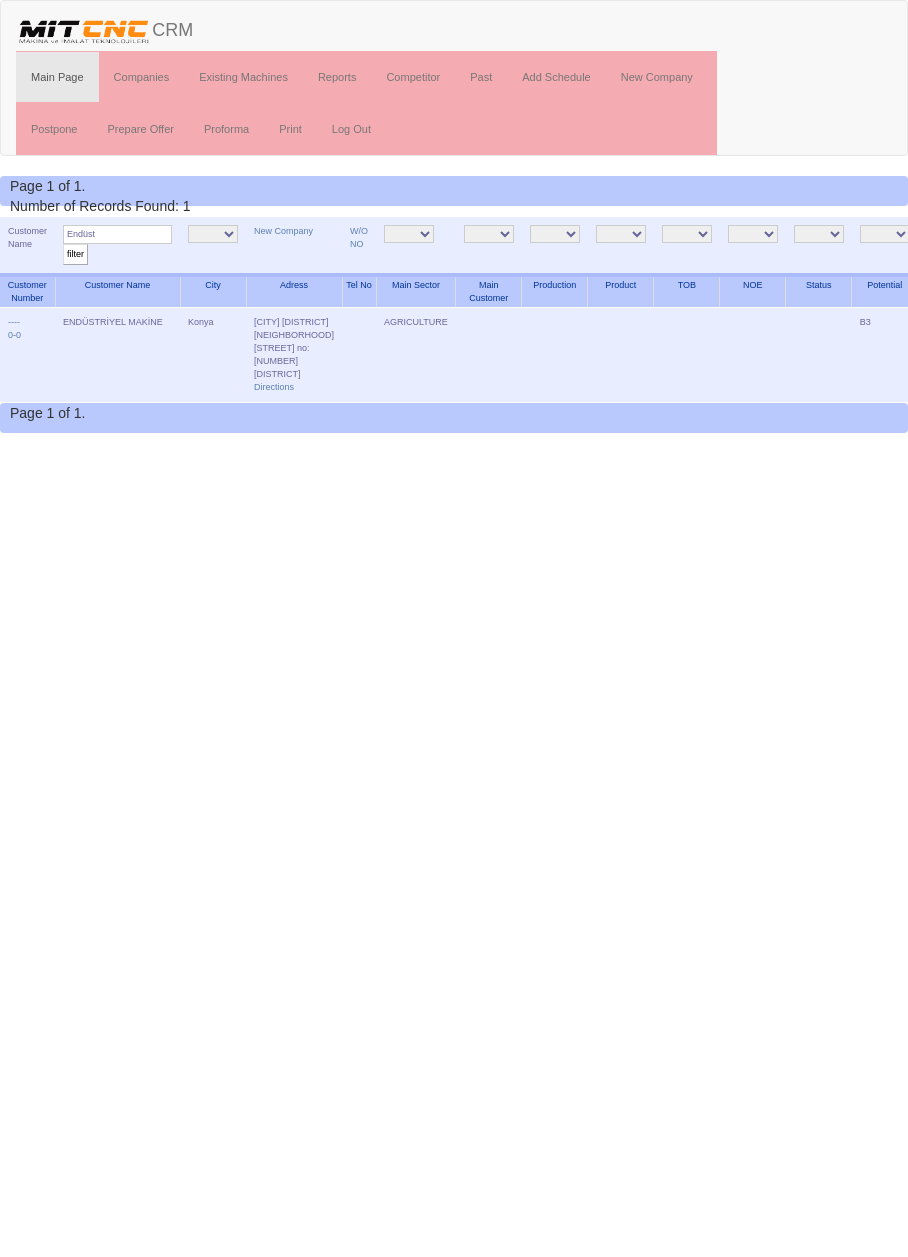 scroll, scrollTop: 0, scrollLeft: 0, axis: both 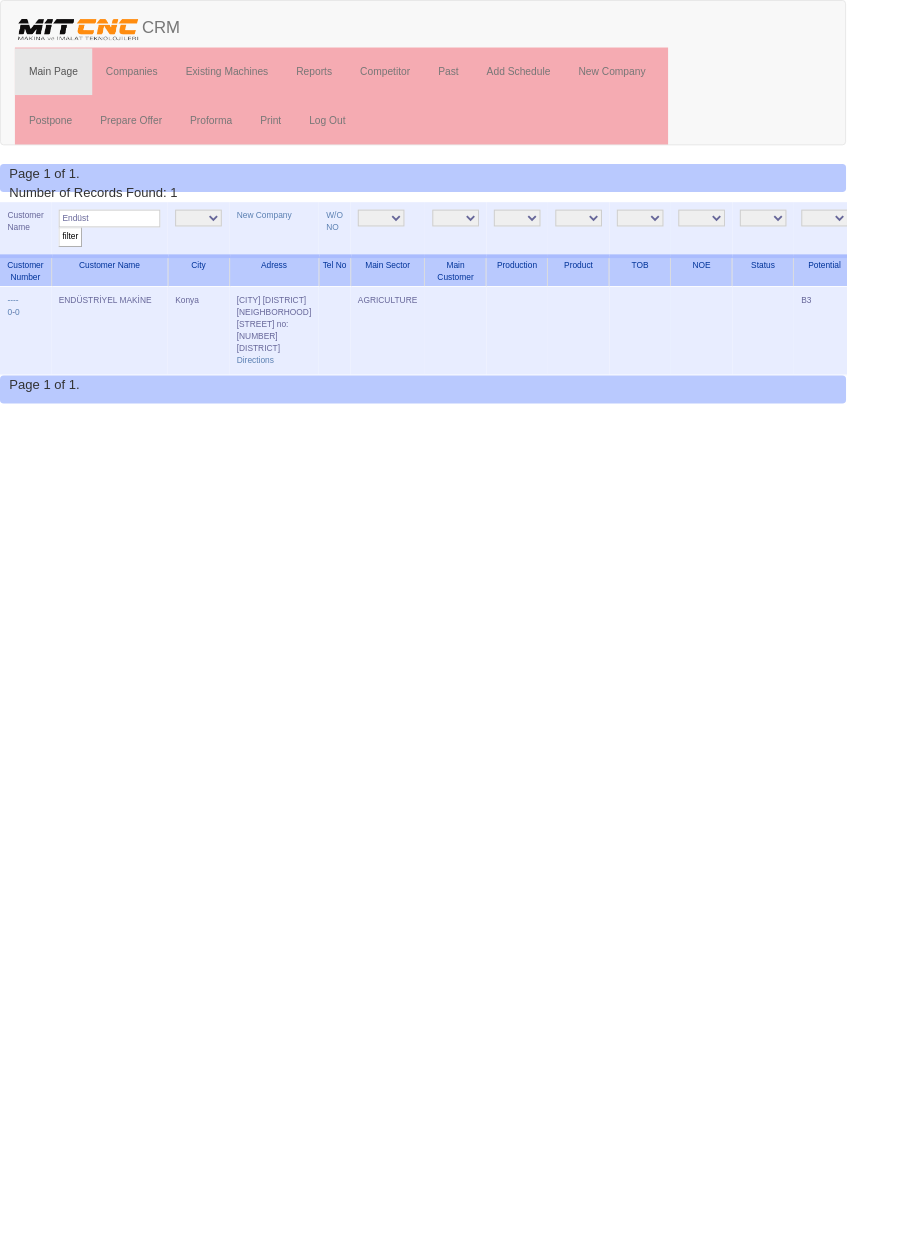 click on "Edit" at bounding box center [1000, 322] 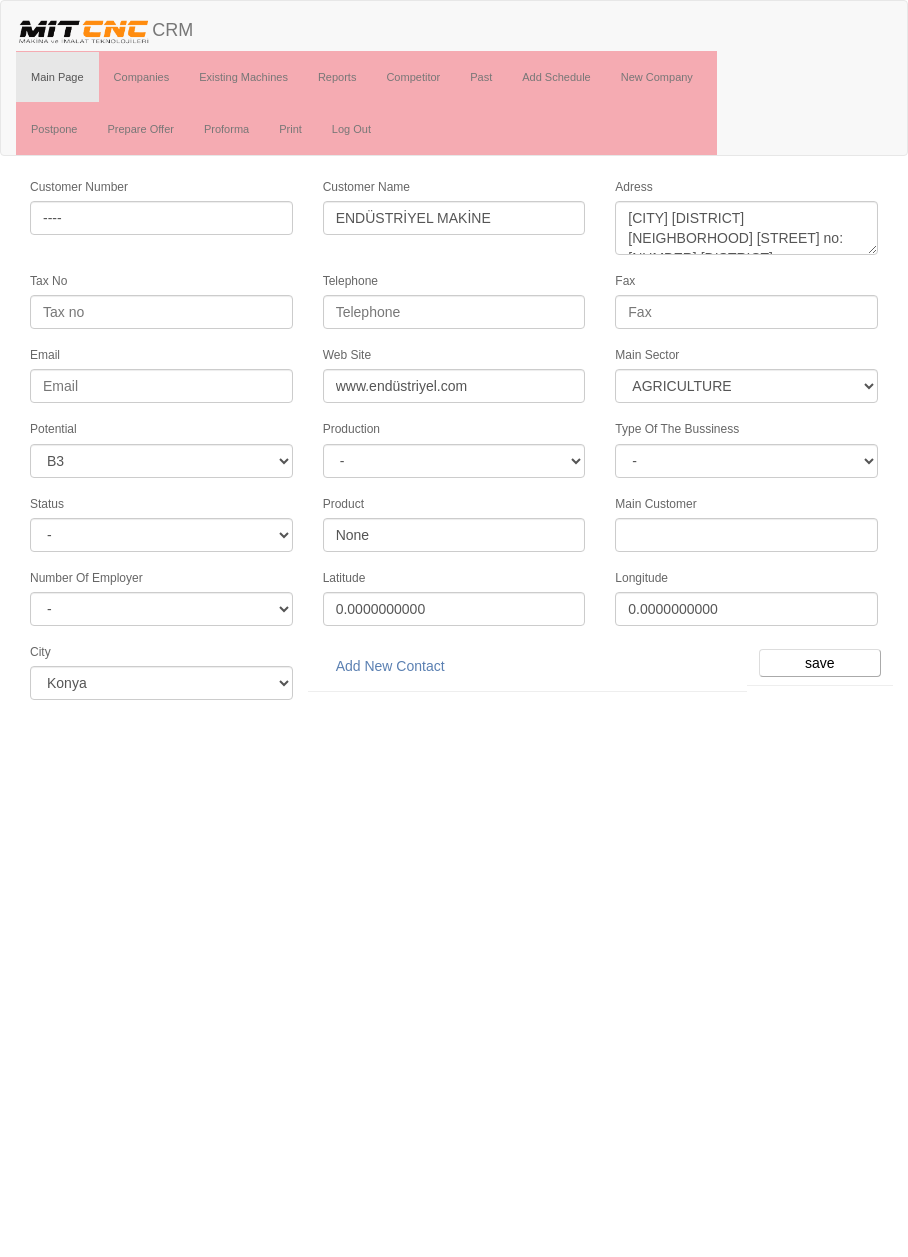 select on "369" 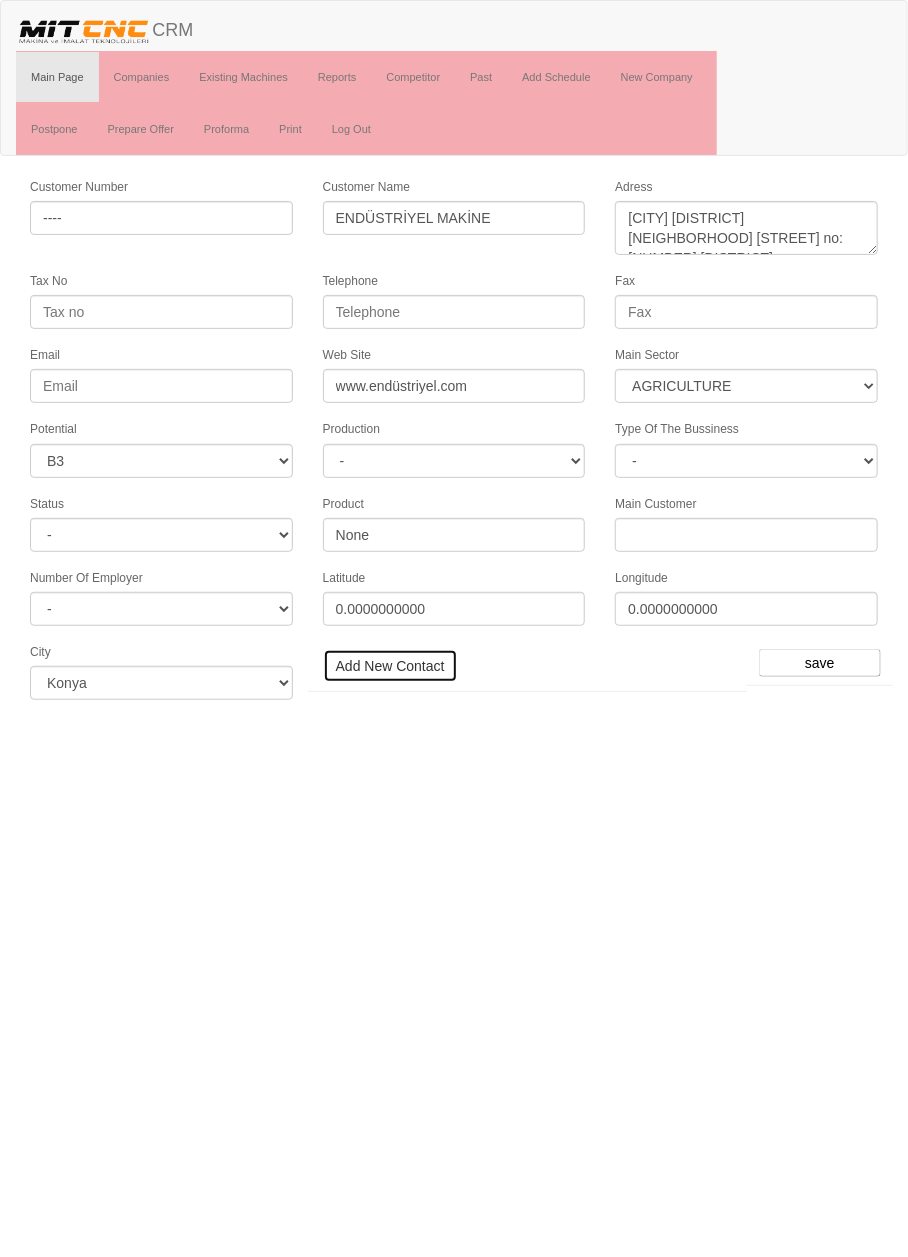 click on "Add New Contact" at bounding box center [390, 666] 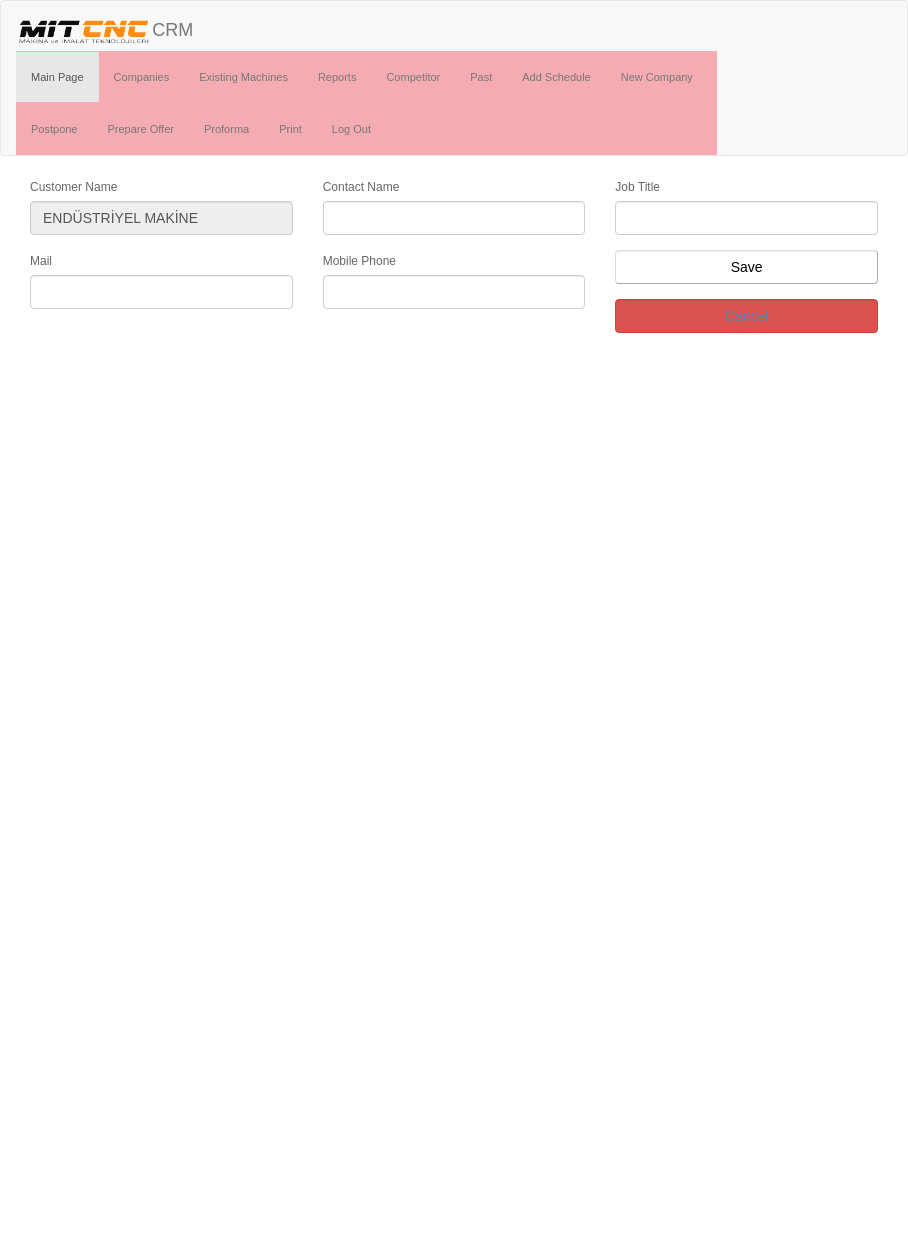 scroll, scrollTop: 0, scrollLeft: 0, axis: both 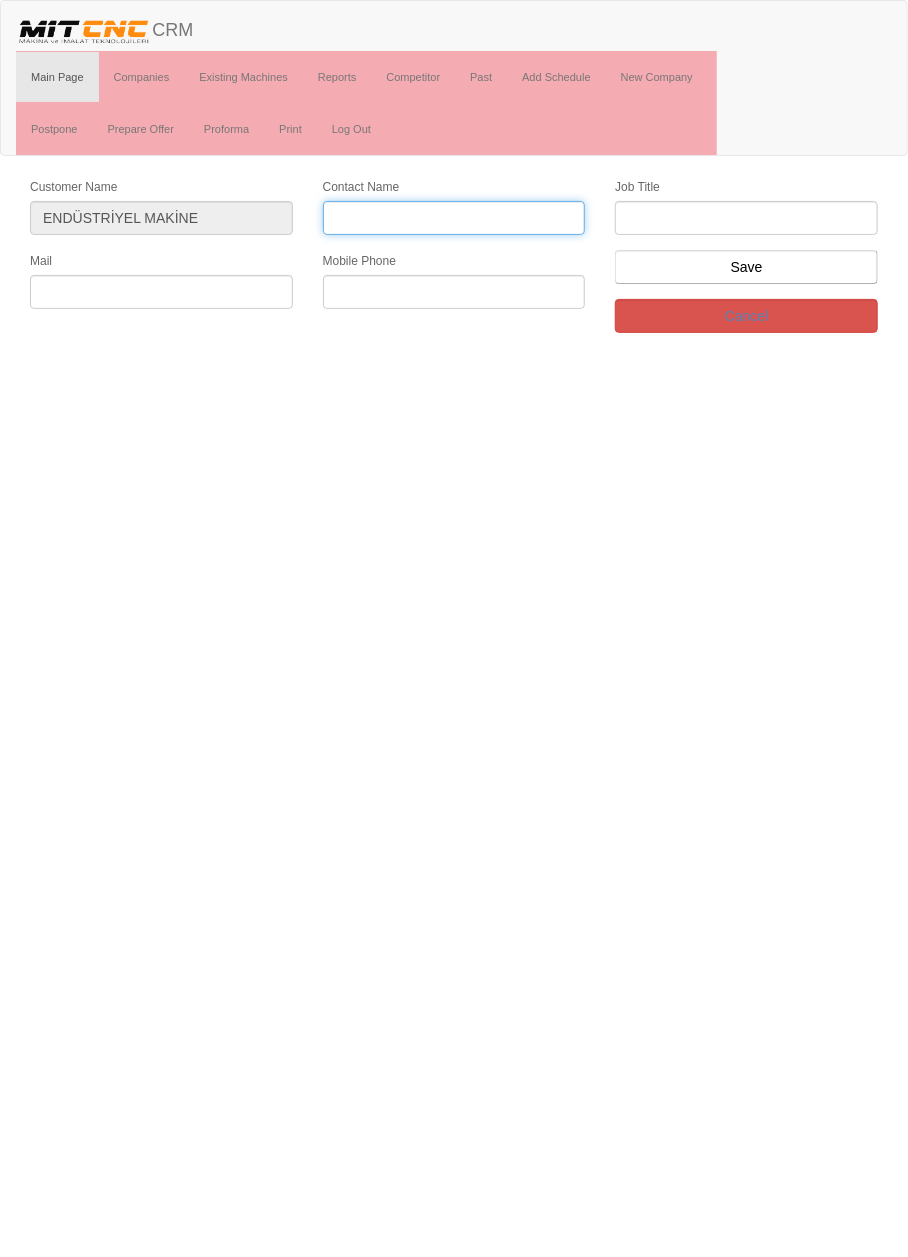 click on "Contact Name" at bounding box center (454, 218) 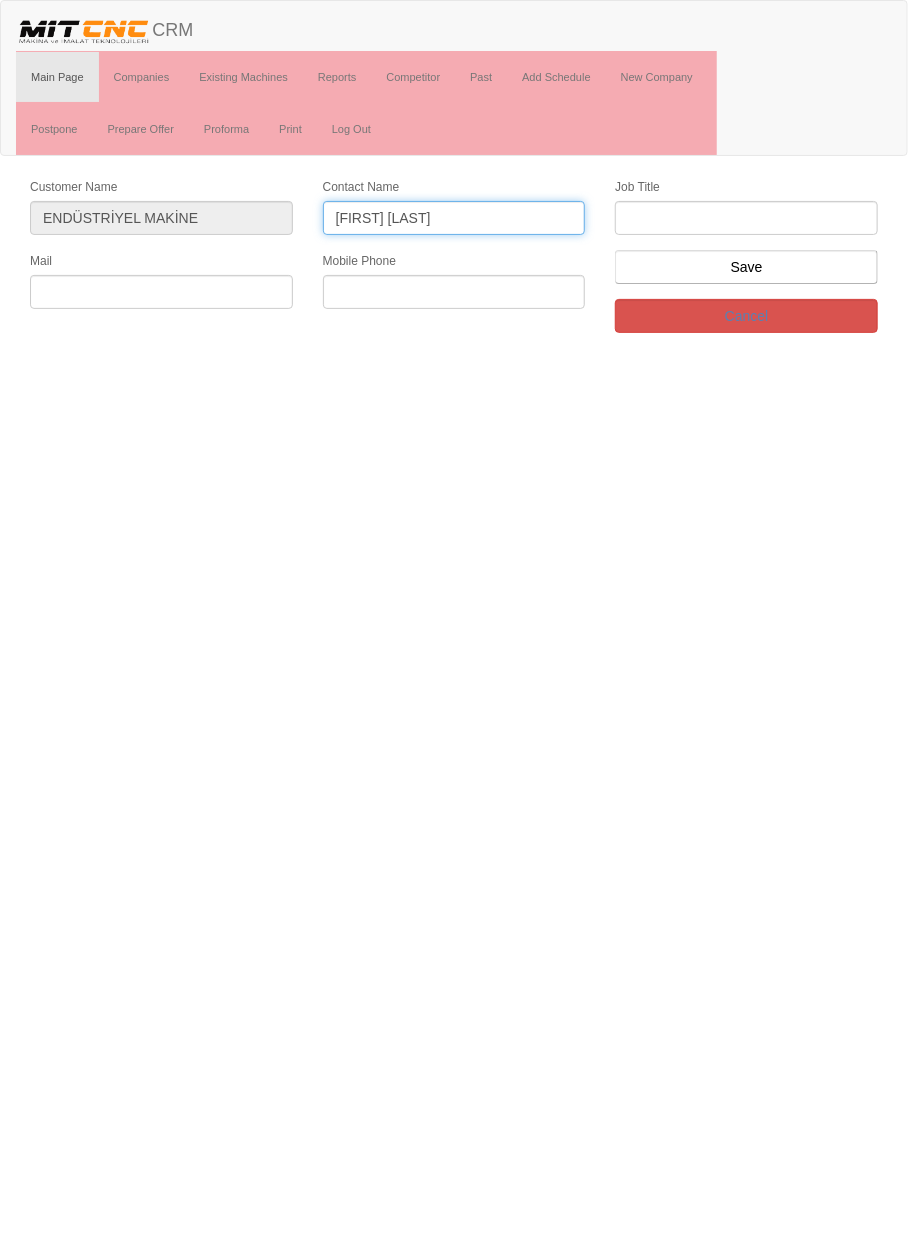 type on "[FIRST] [LAST]" 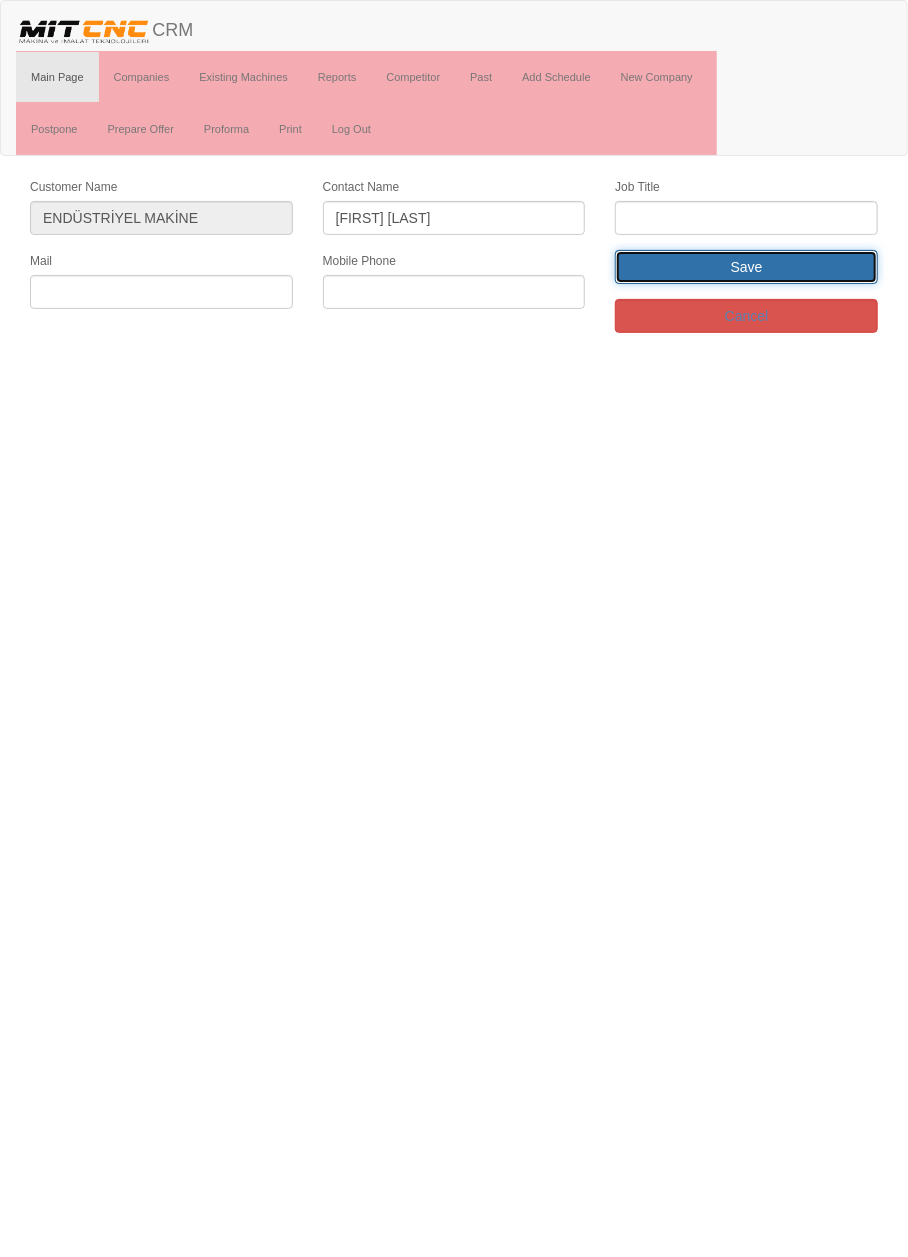 click on "Save" at bounding box center [746, 267] 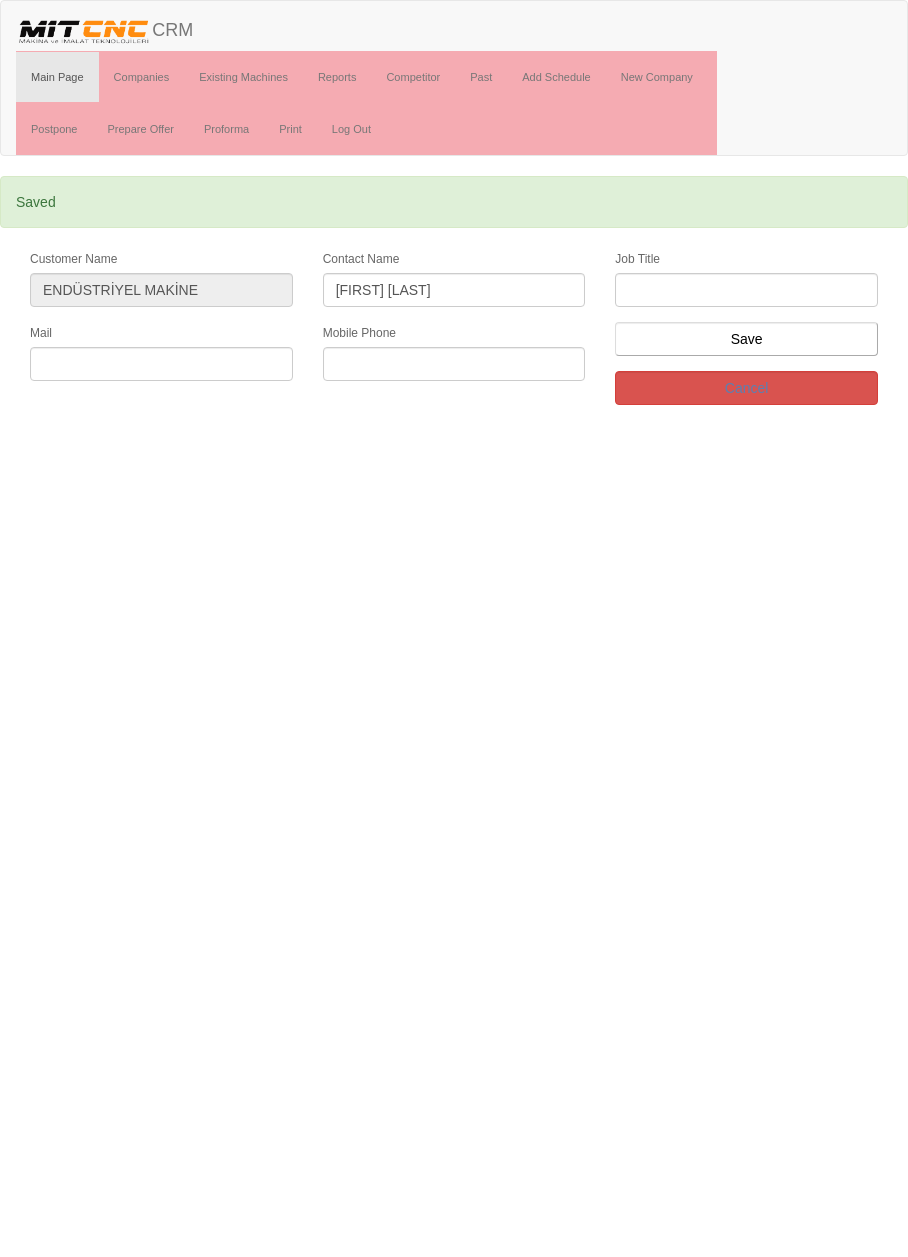 scroll, scrollTop: 0, scrollLeft: 0, axis: both 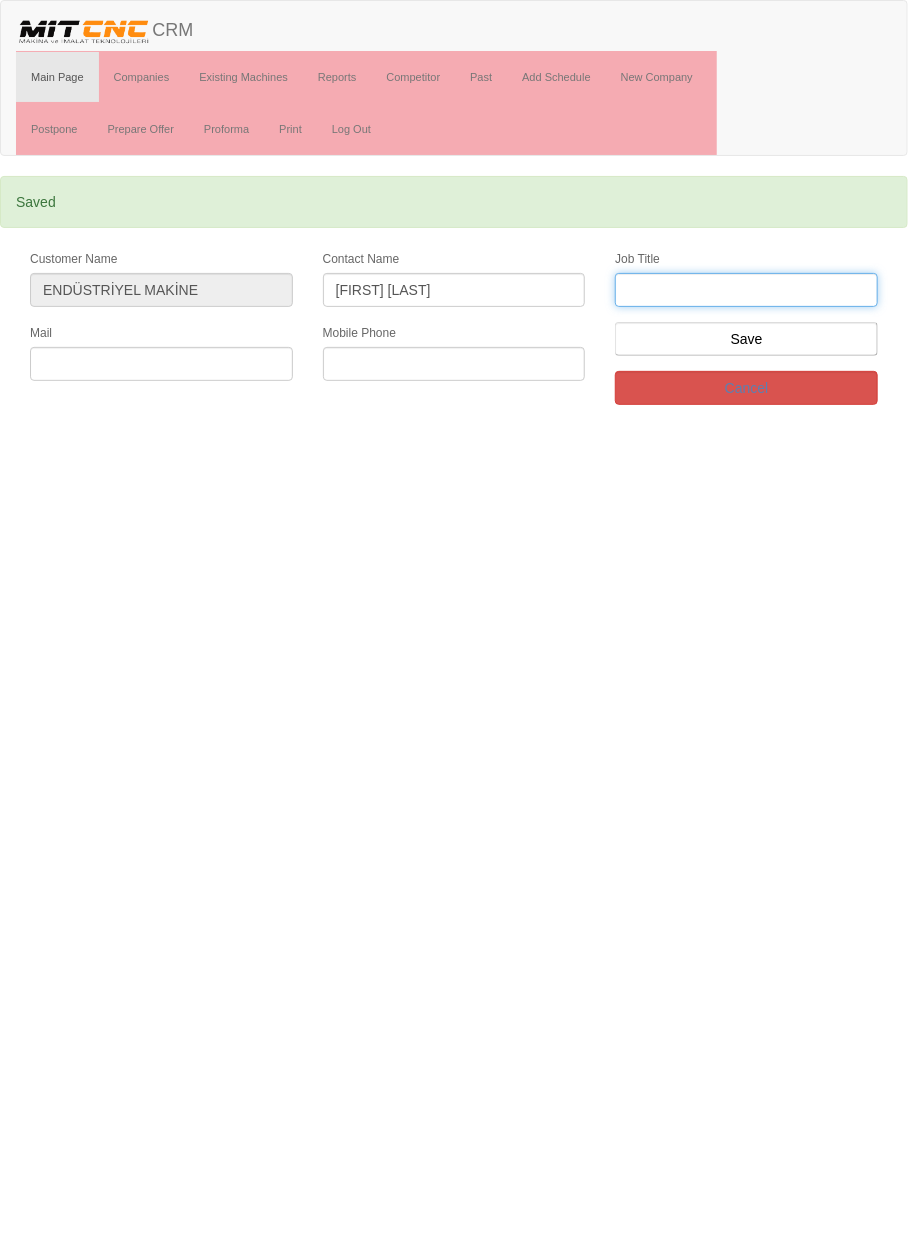click at bounding box center [746, 290] 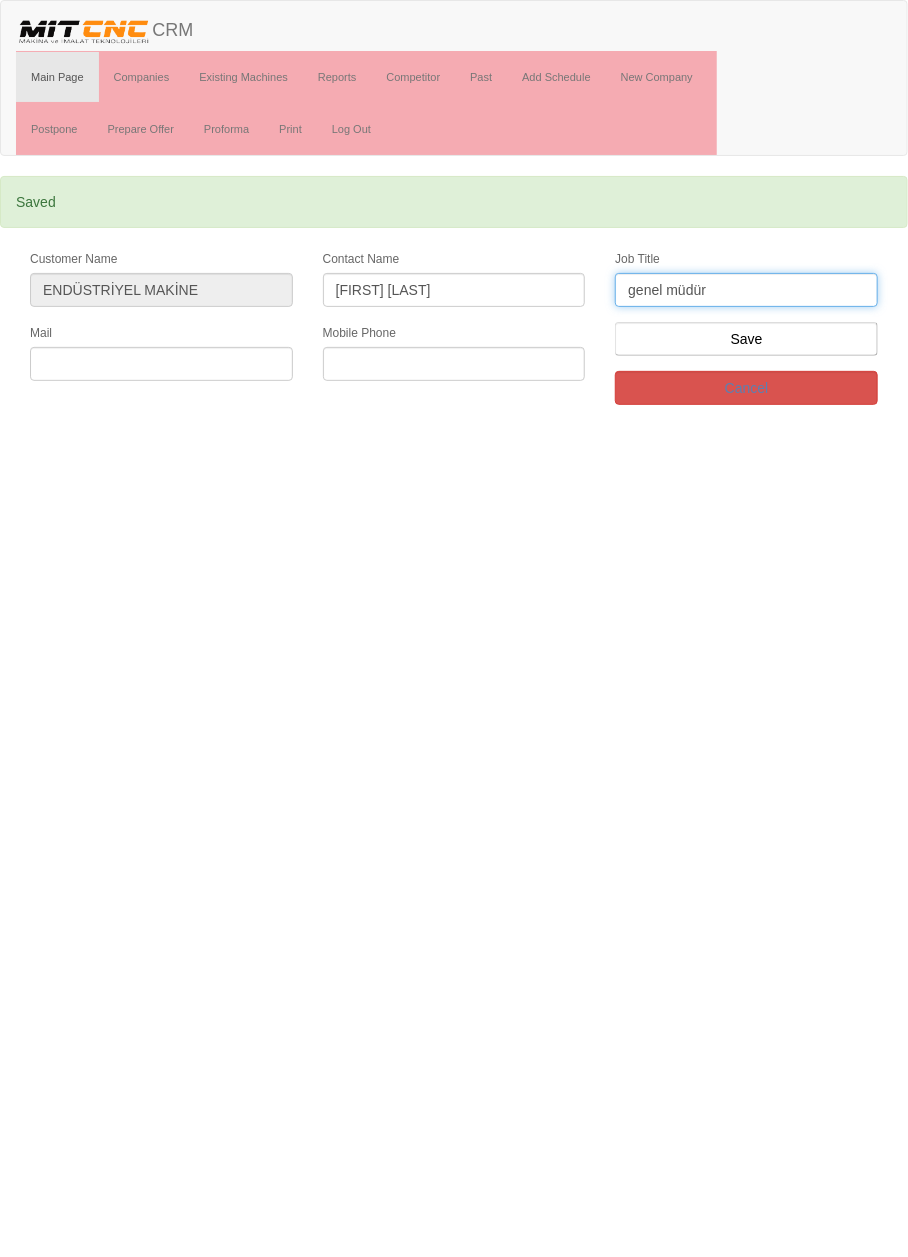 type on "genel müdür" 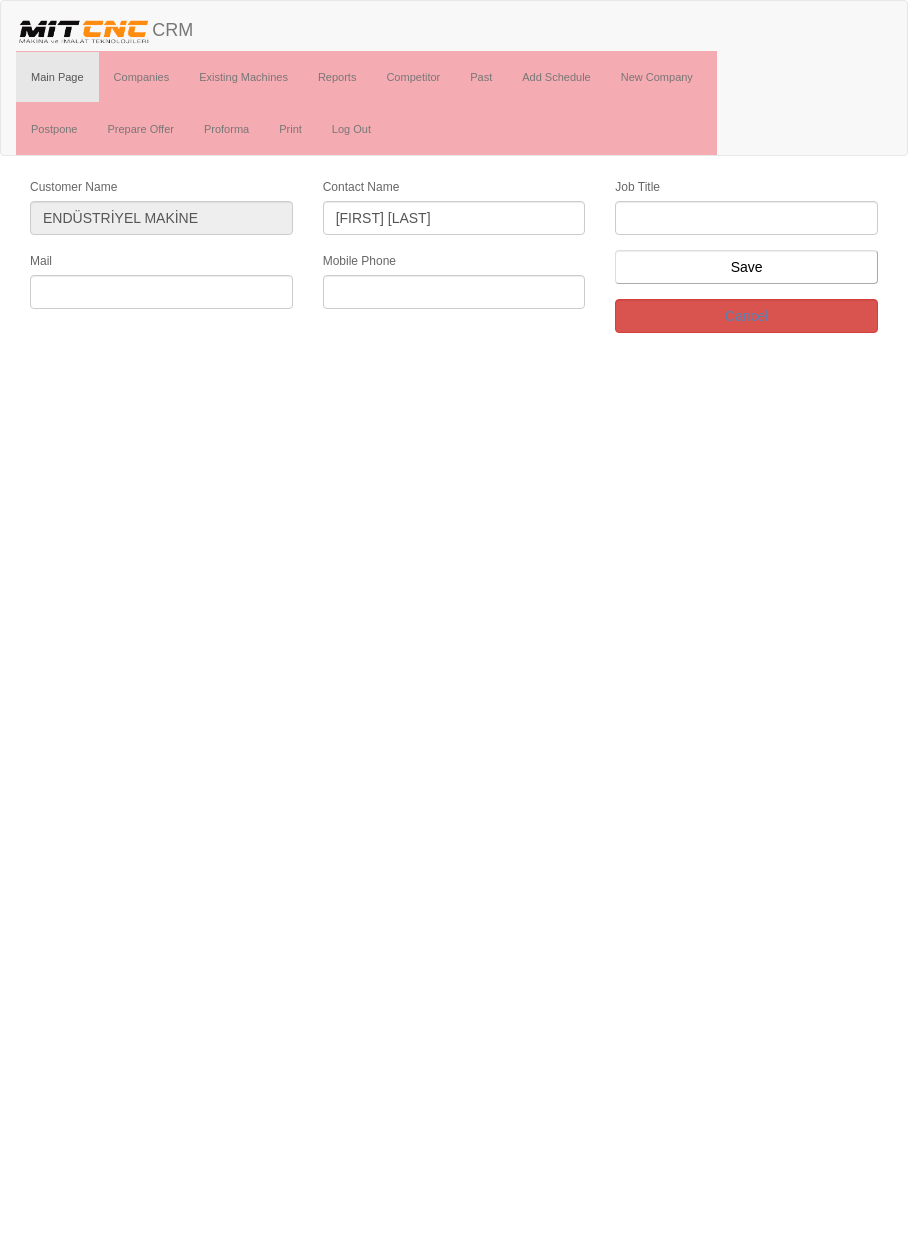 scroll, scrollTop: 0, scrollLeft: 0, axis: both 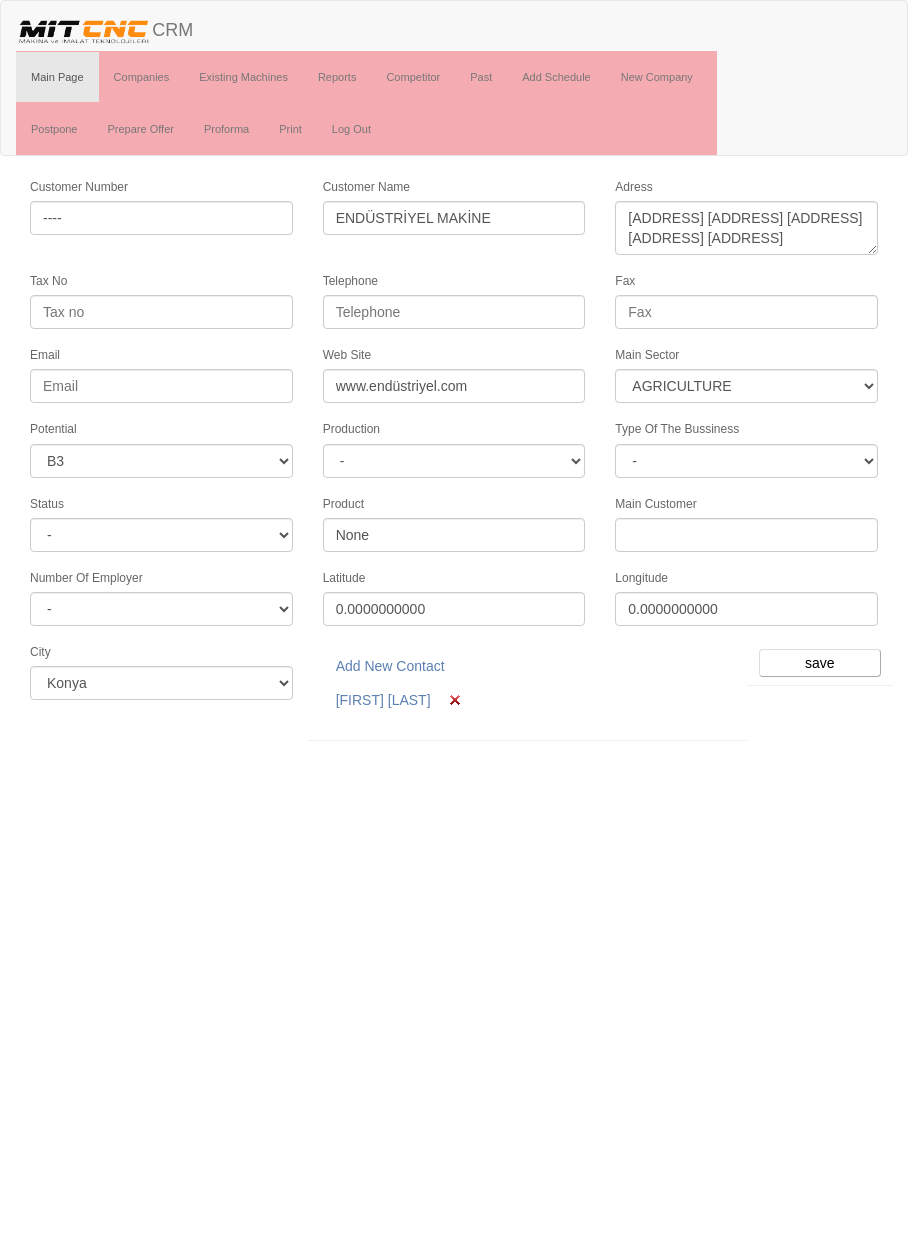 select on "369" 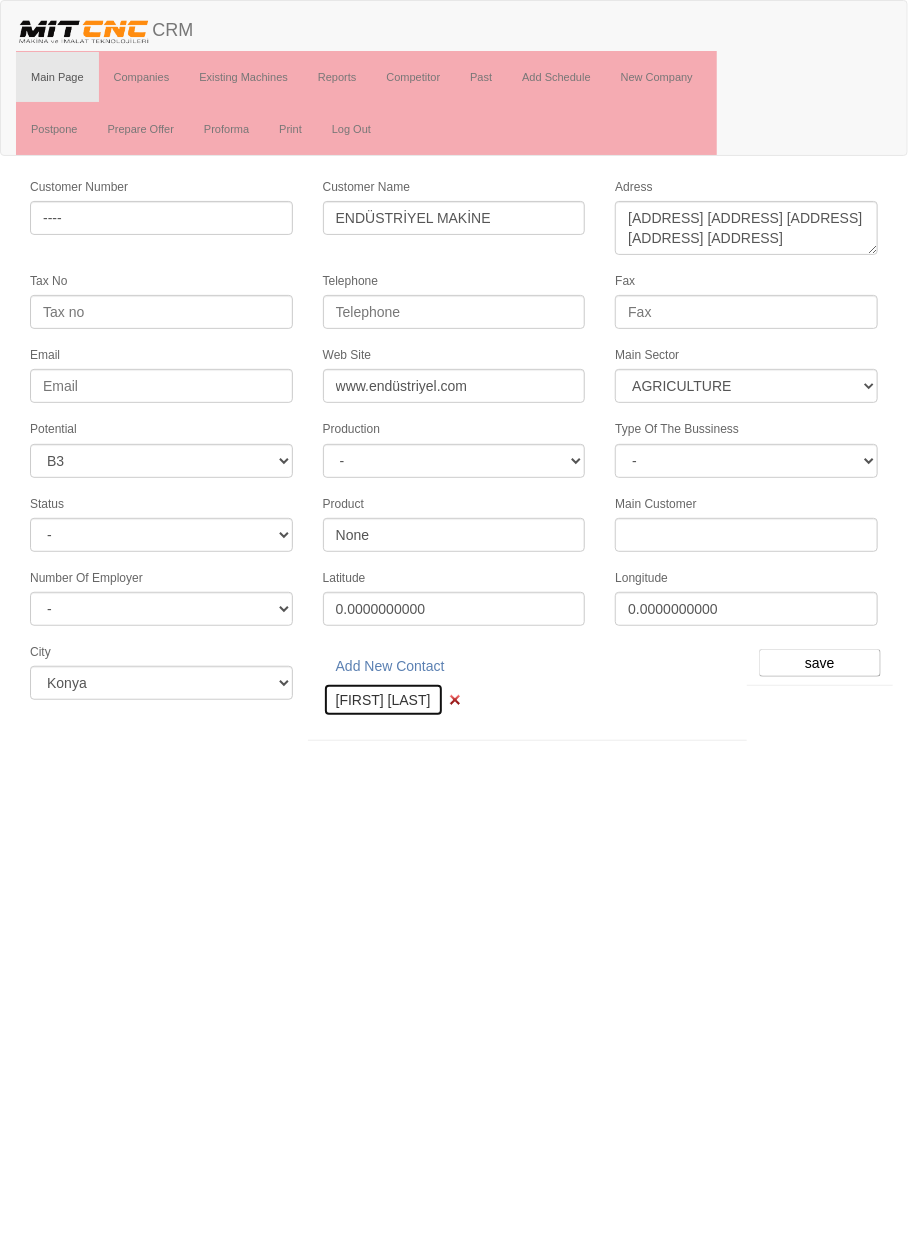 click on "[FIRST] [LAST]" at bounding box center (383, 700) 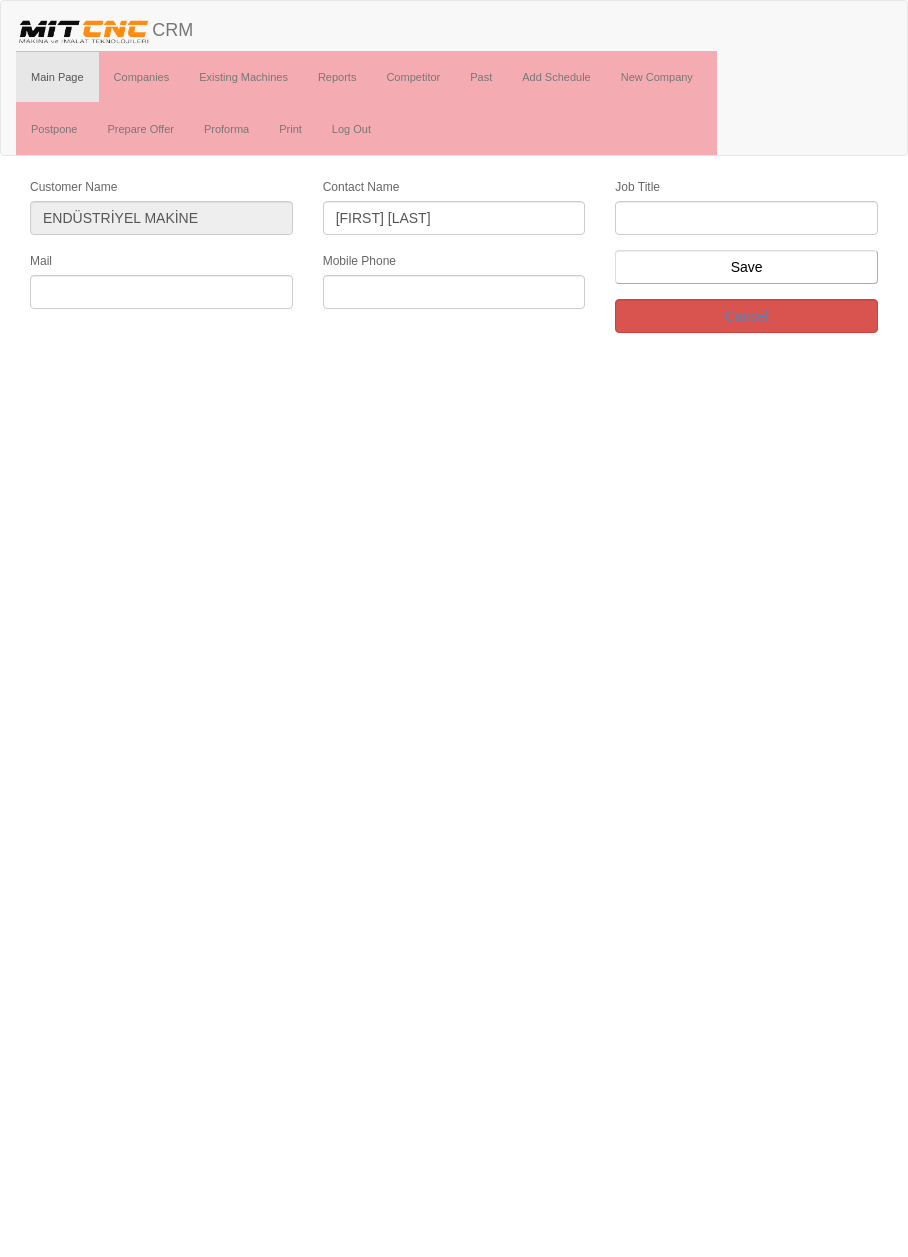 scroll, scrollTop: 0, scrollLeft: 0, axis: both 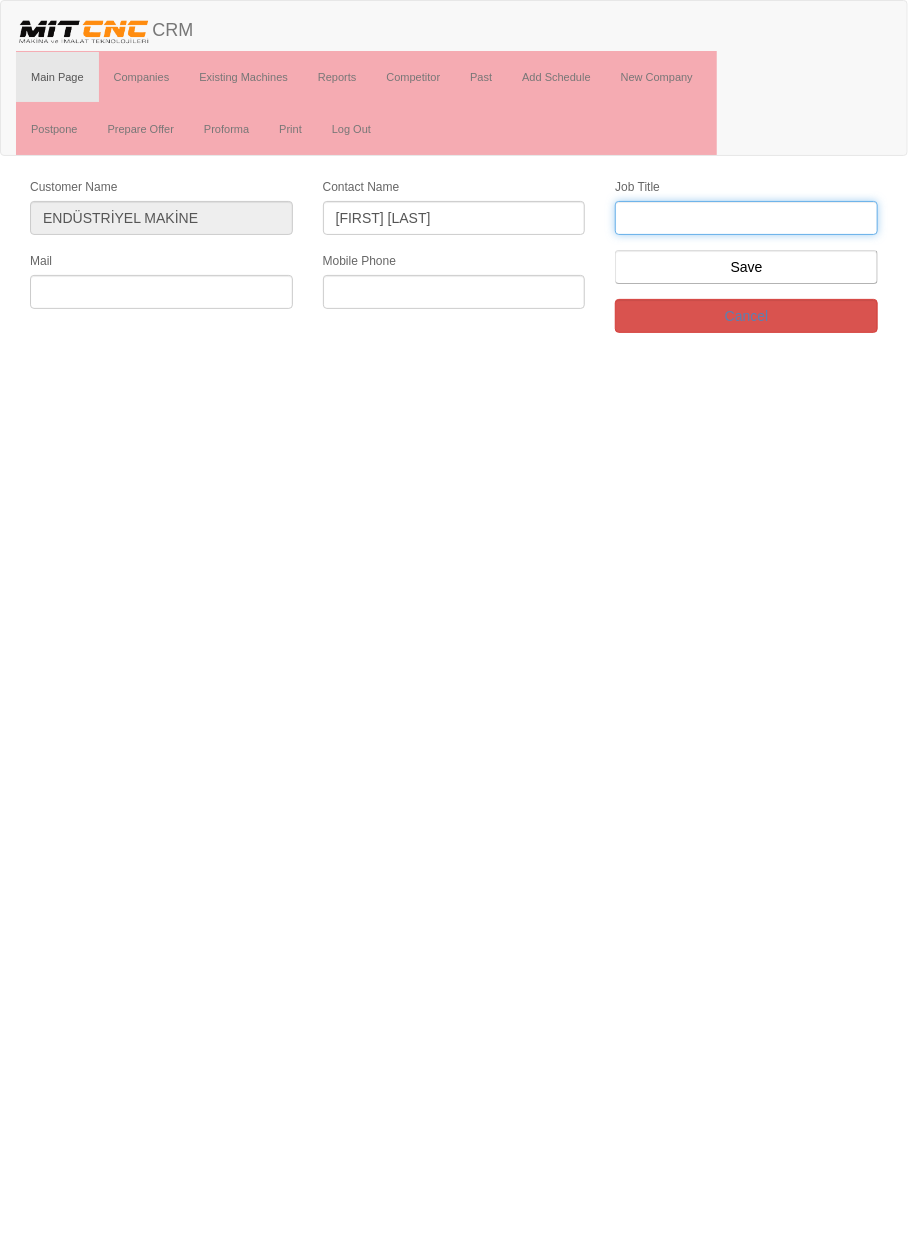 click at bounding box center [746, 218] 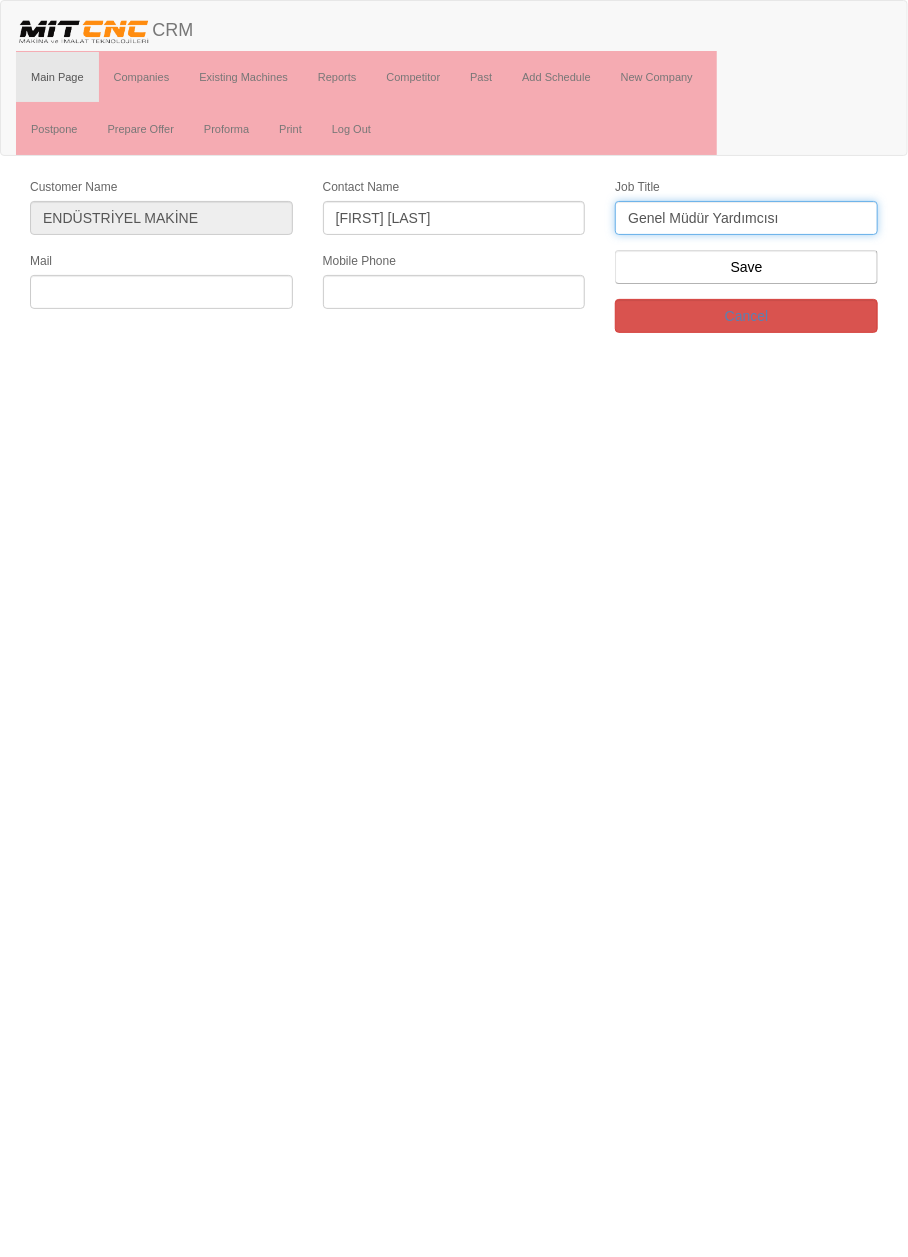 type on "Genel Müdür Yardımcısı" 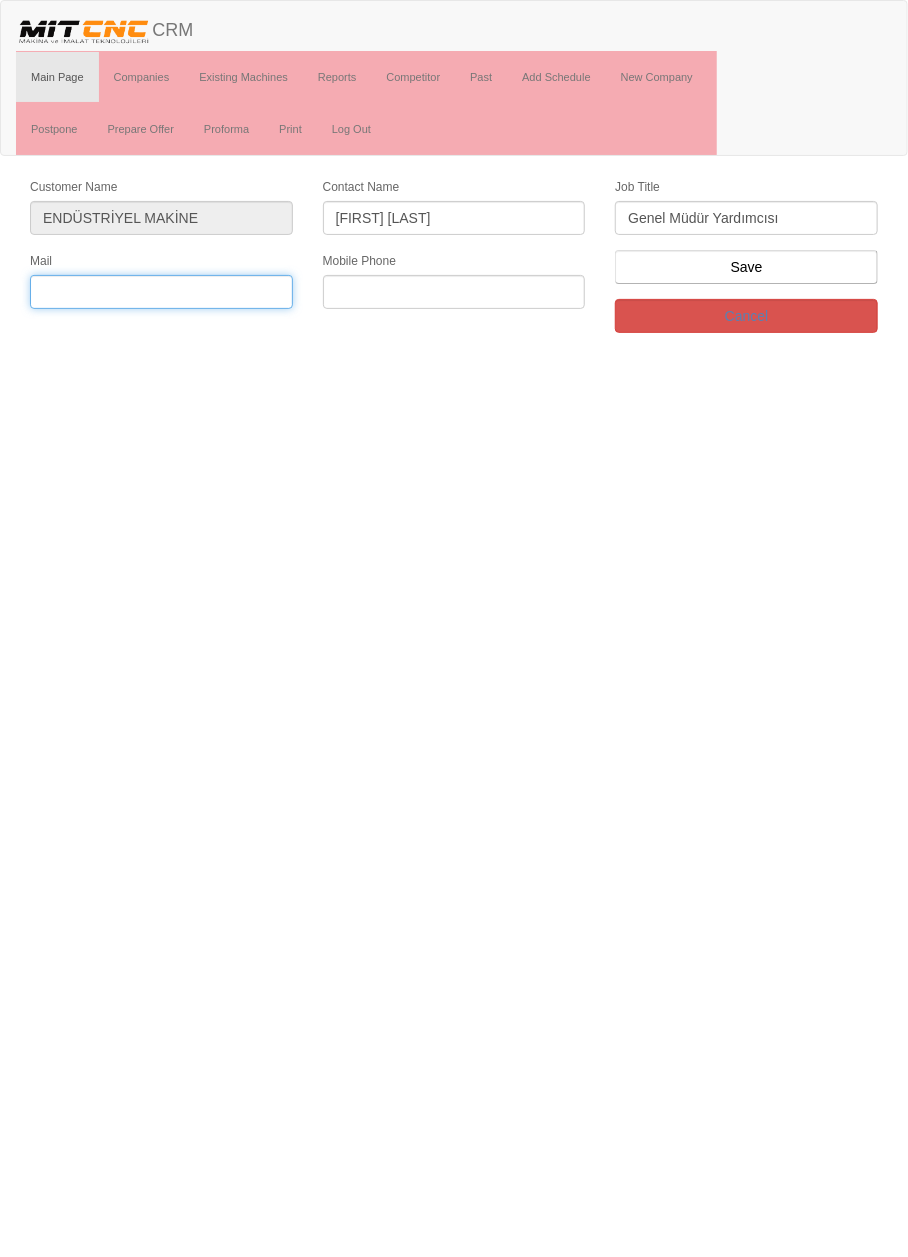 click at bounding box center (161, 292) 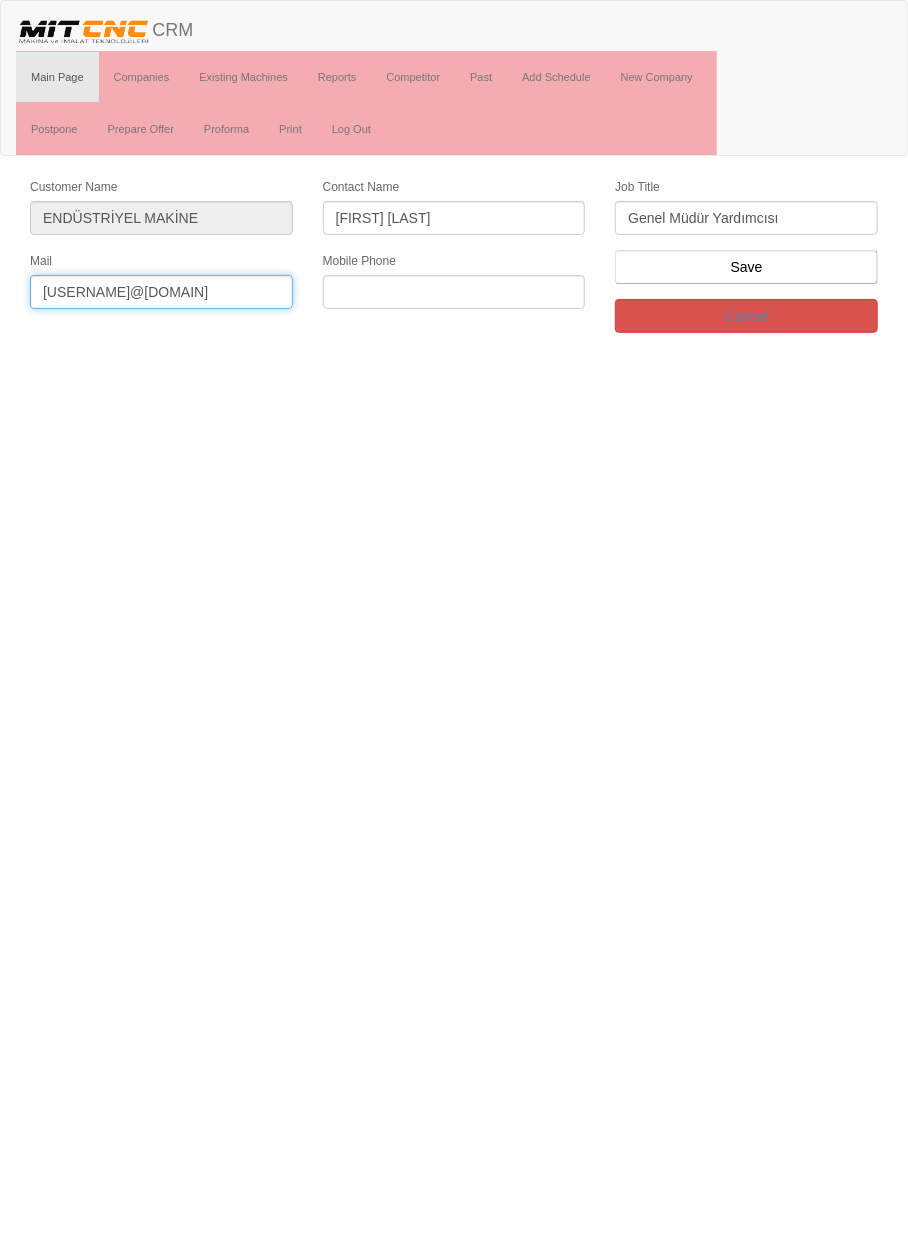 type on "[USERNAME]@[DOMAIN]" 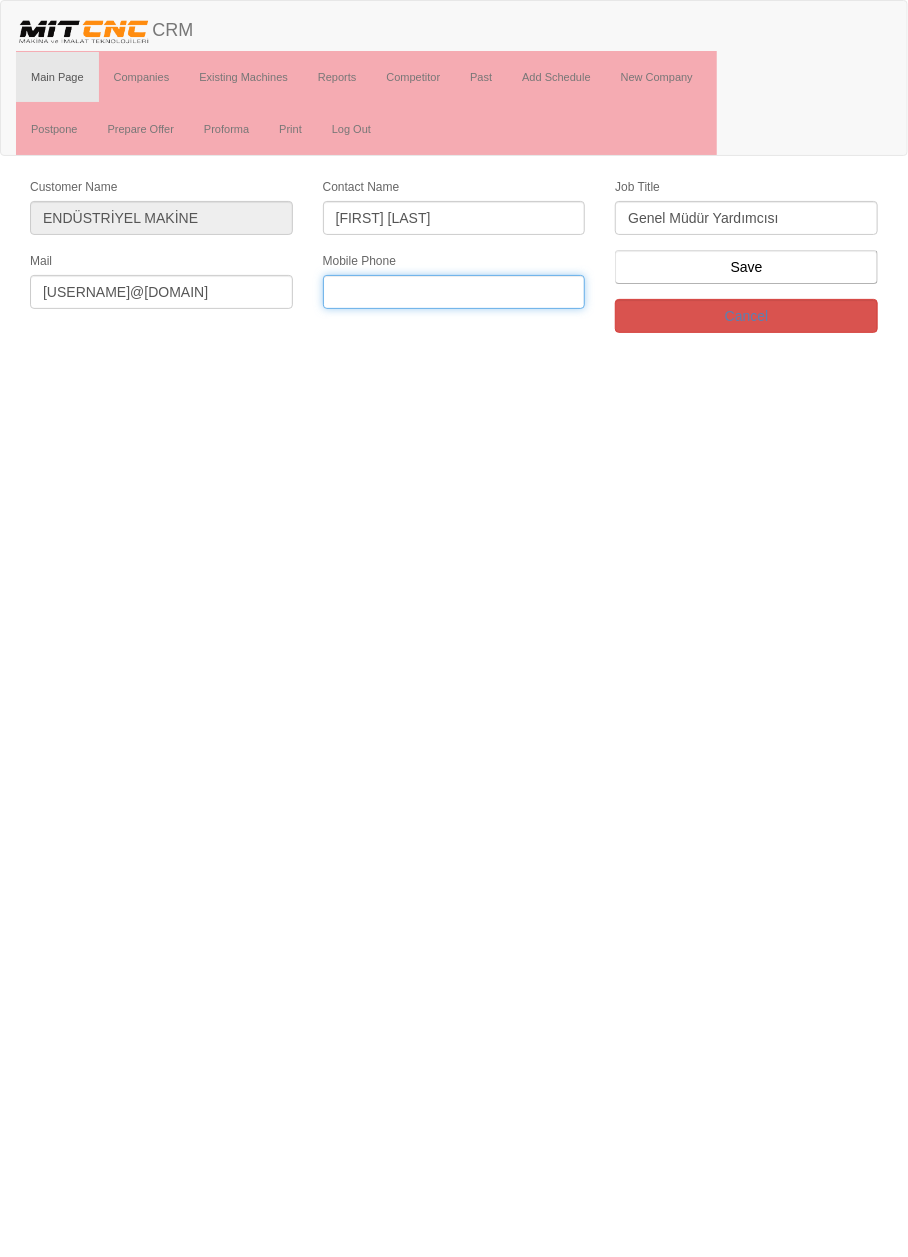 click at bounding box center (454, 292) 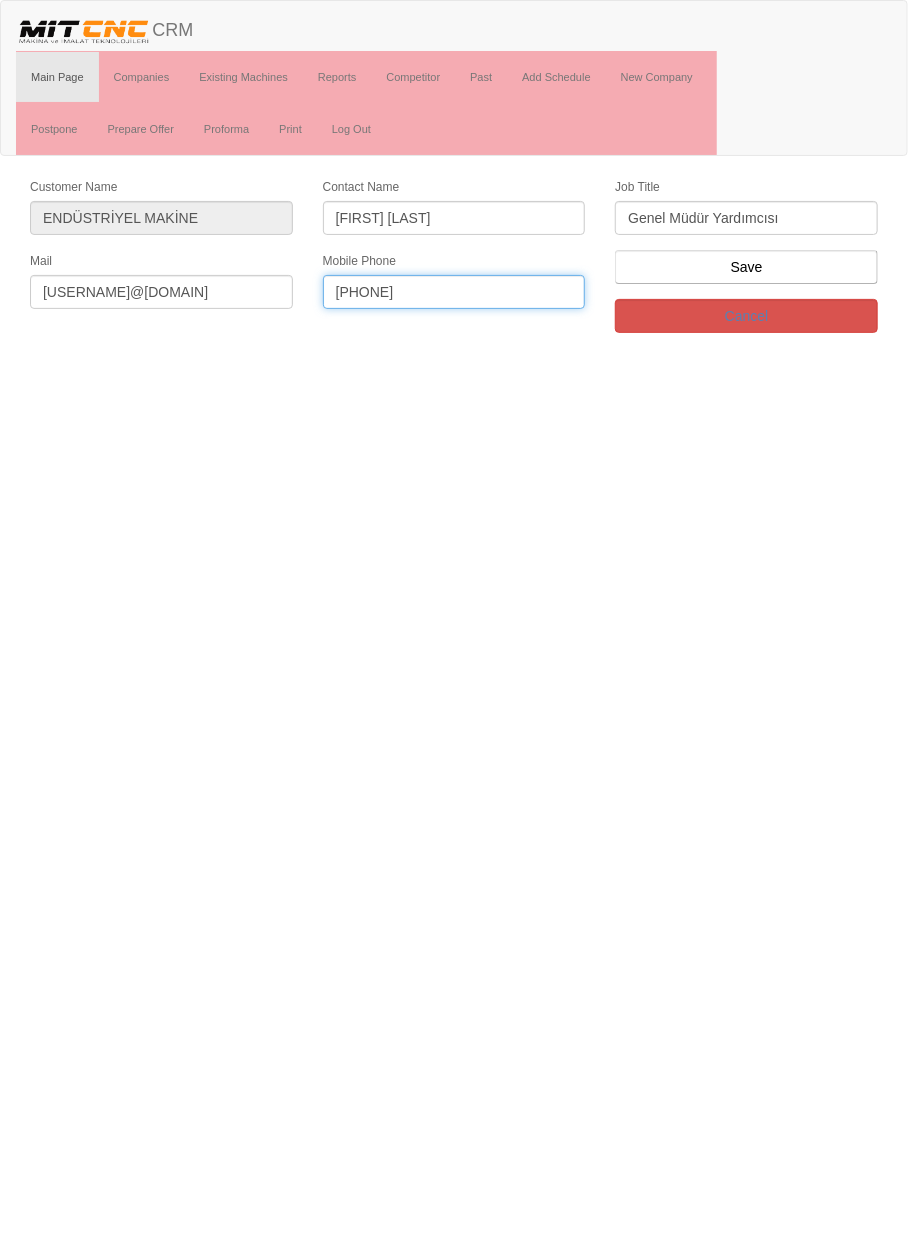 type on "[PHONE]" 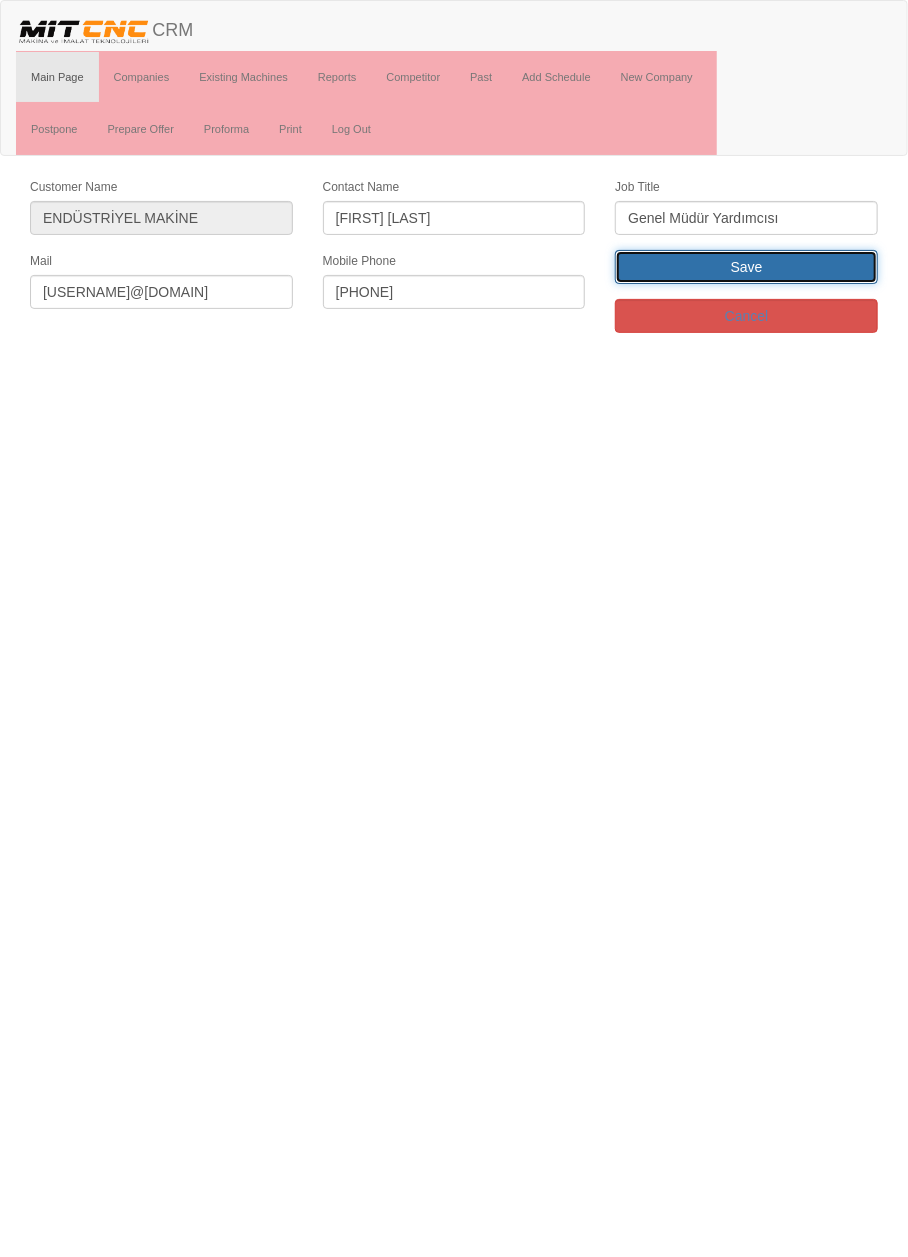 click on "Save" at bounding box center [746, 267] 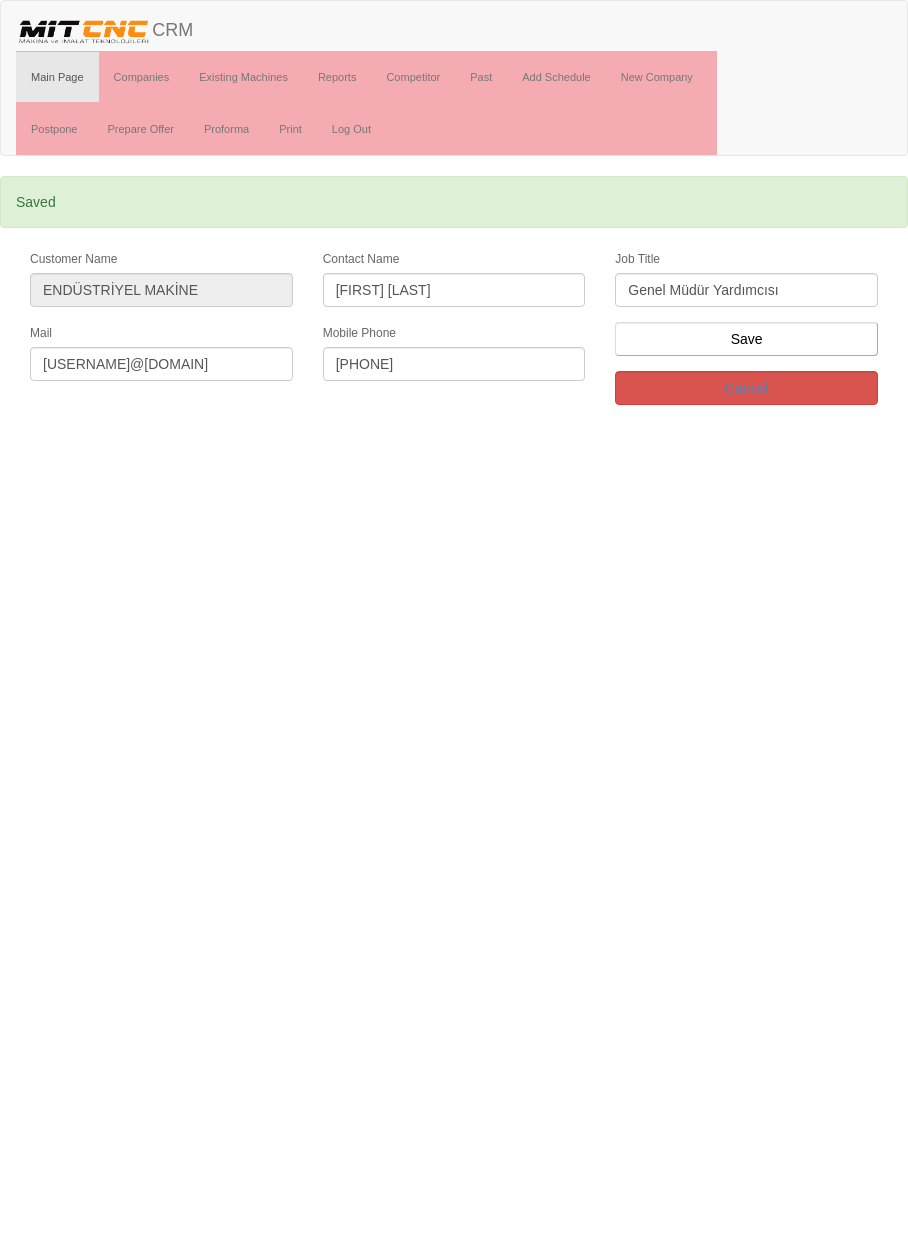 scroll, scrollTop: 0, scrollLeft: 0, axis: both 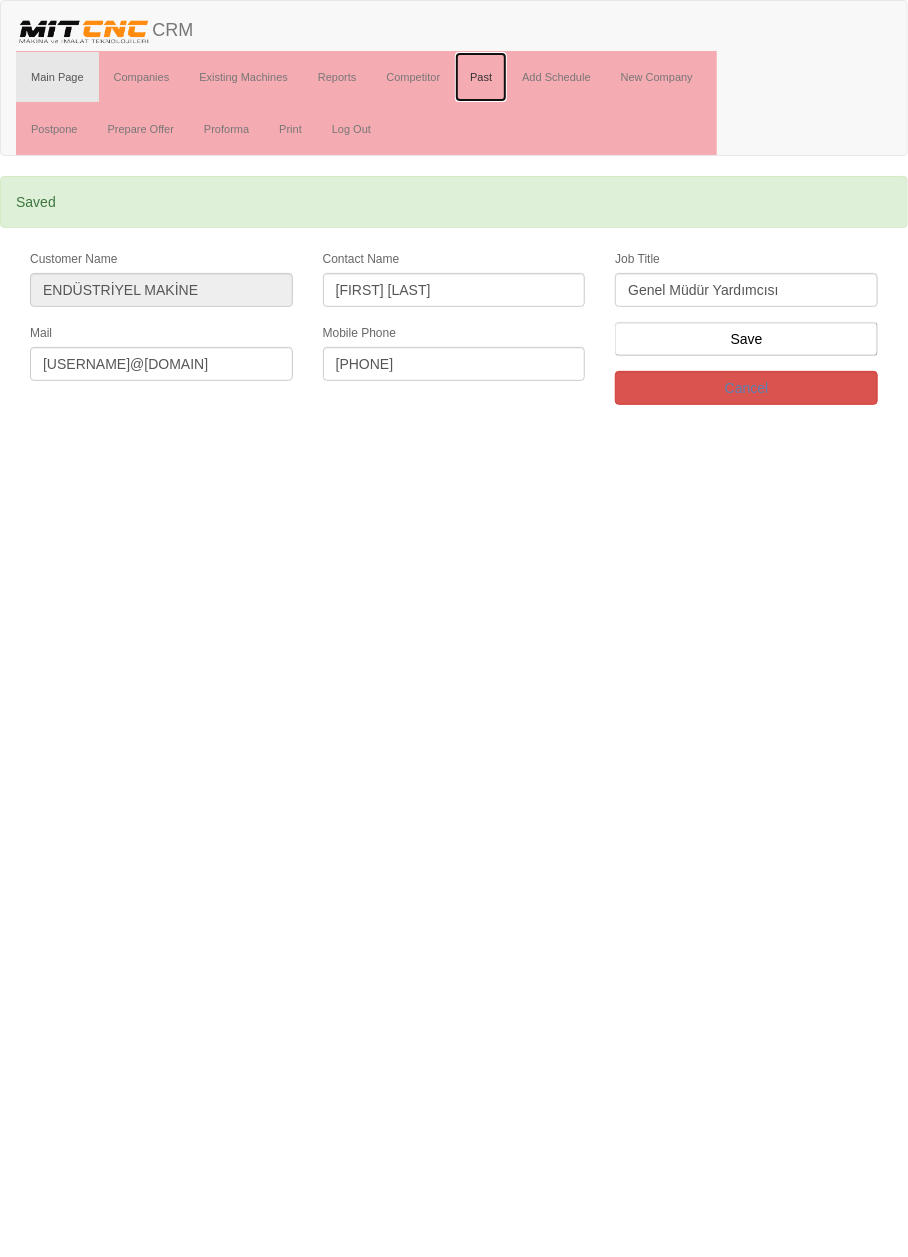 click on "Past" at bounding box center (481, 77) 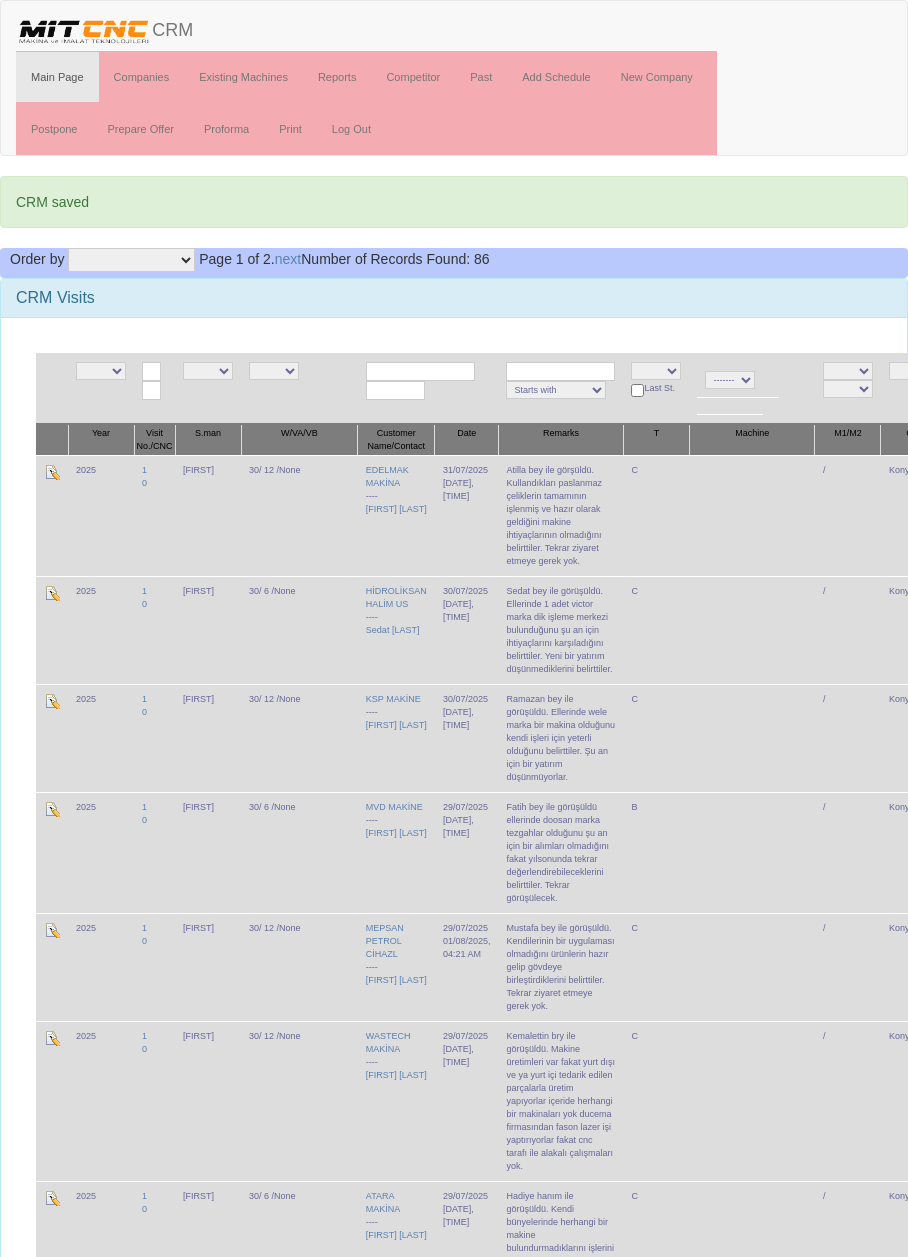 scroll, scrollTop: 0, scrollLeft: 0, axis: both 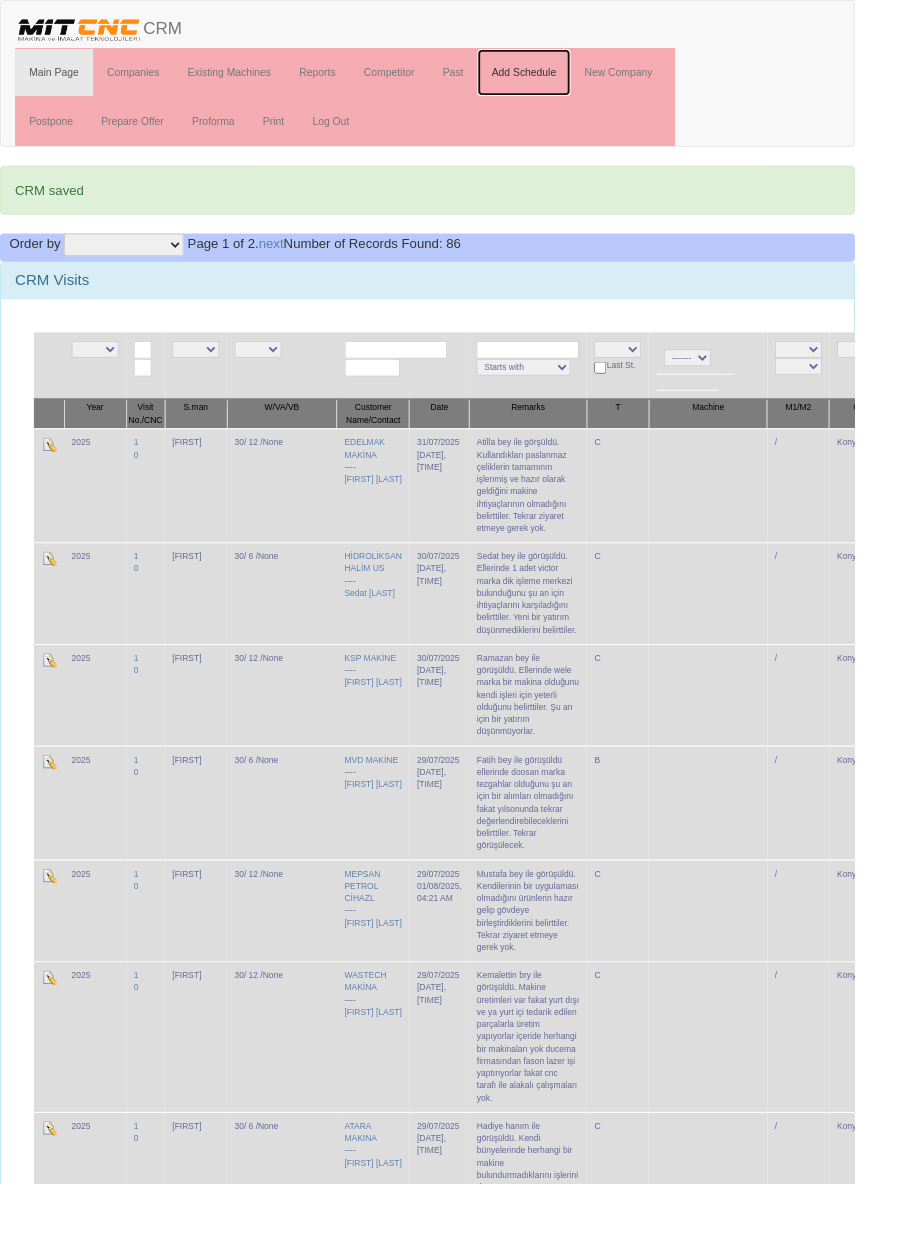 click on "Add Schedule" at bounding box center (556, 77) 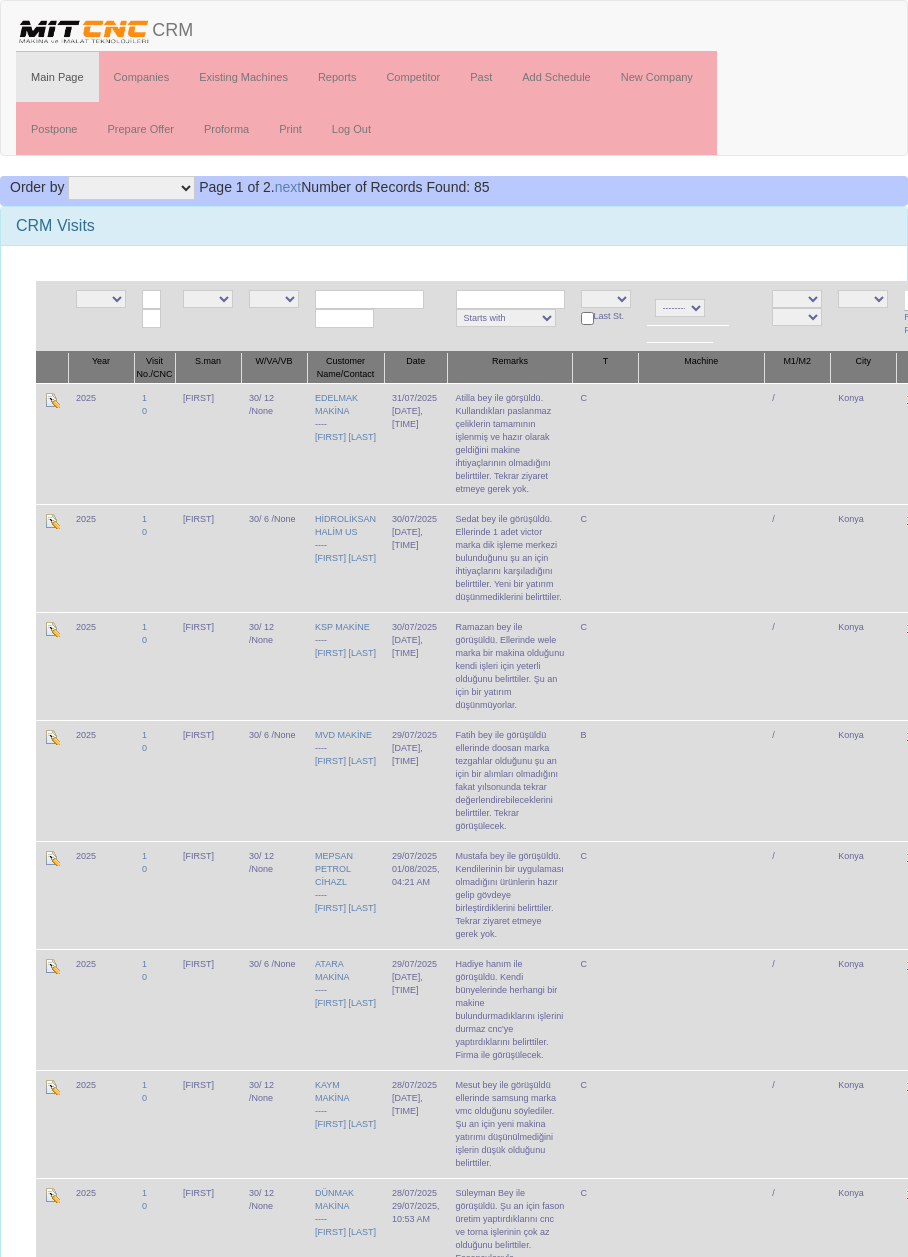 scroll, scrollTop: 0, scrollLeft: 0, axis: both 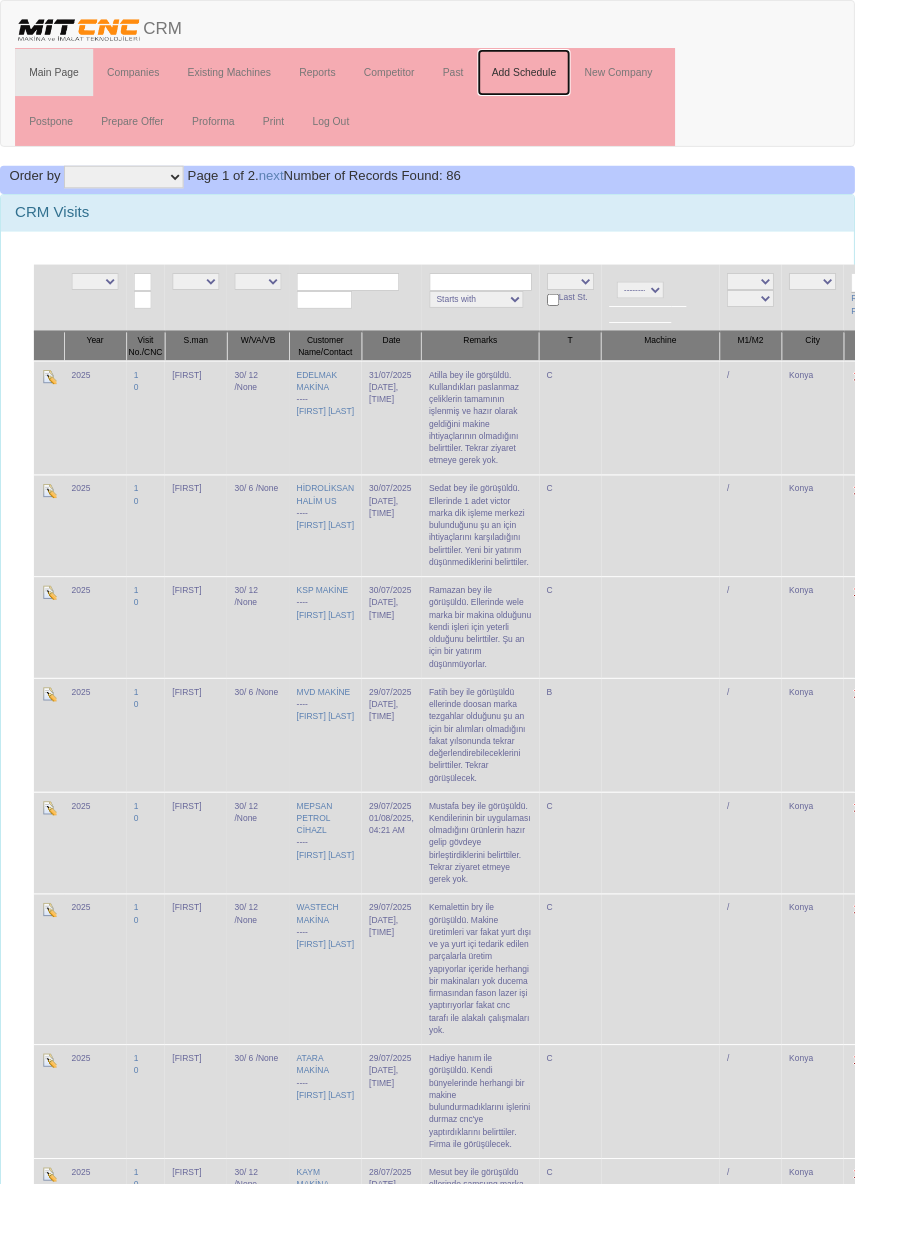 click on "Add Schedule" at bounding box center (556, 77) 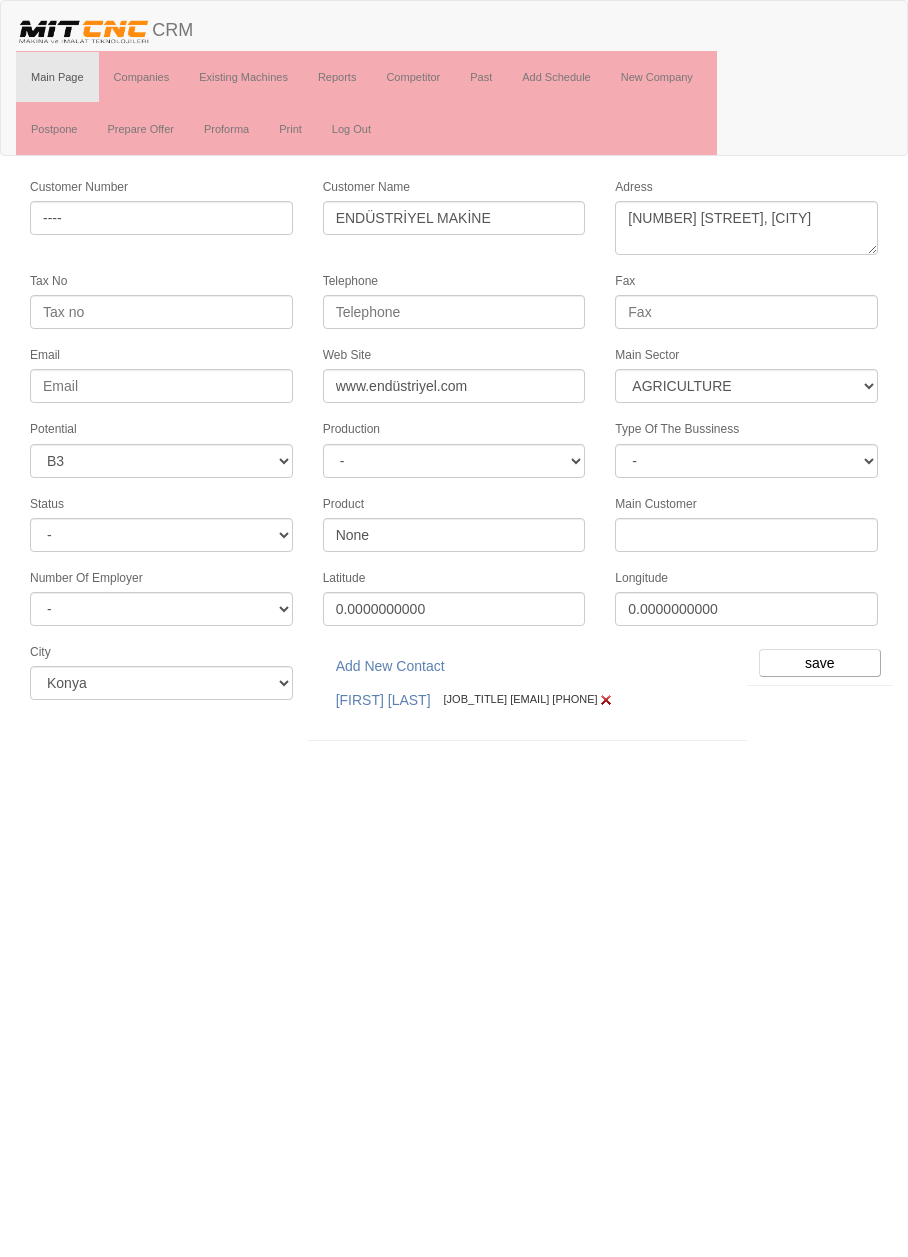 select on "369" 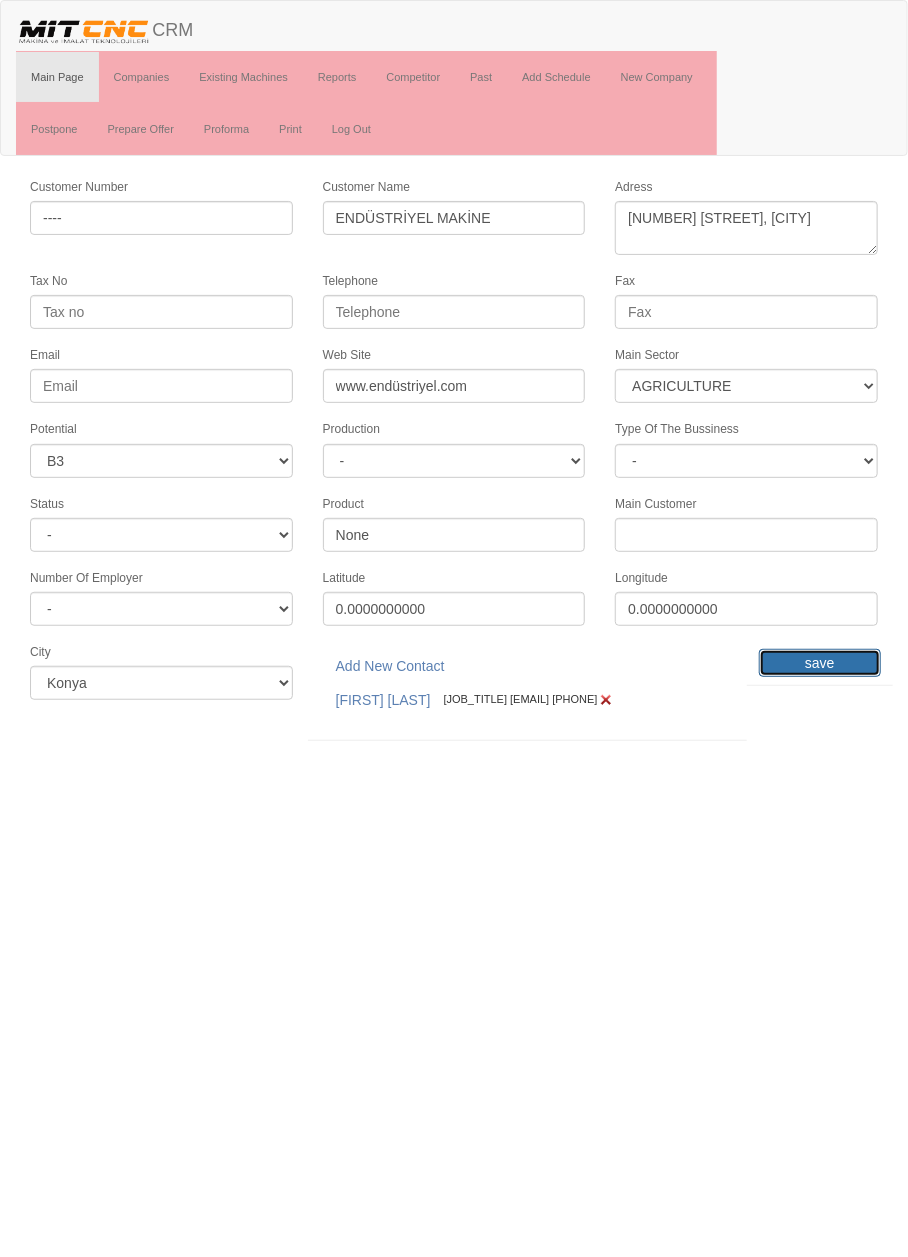 click on "save" at bounding box center [820, 663] 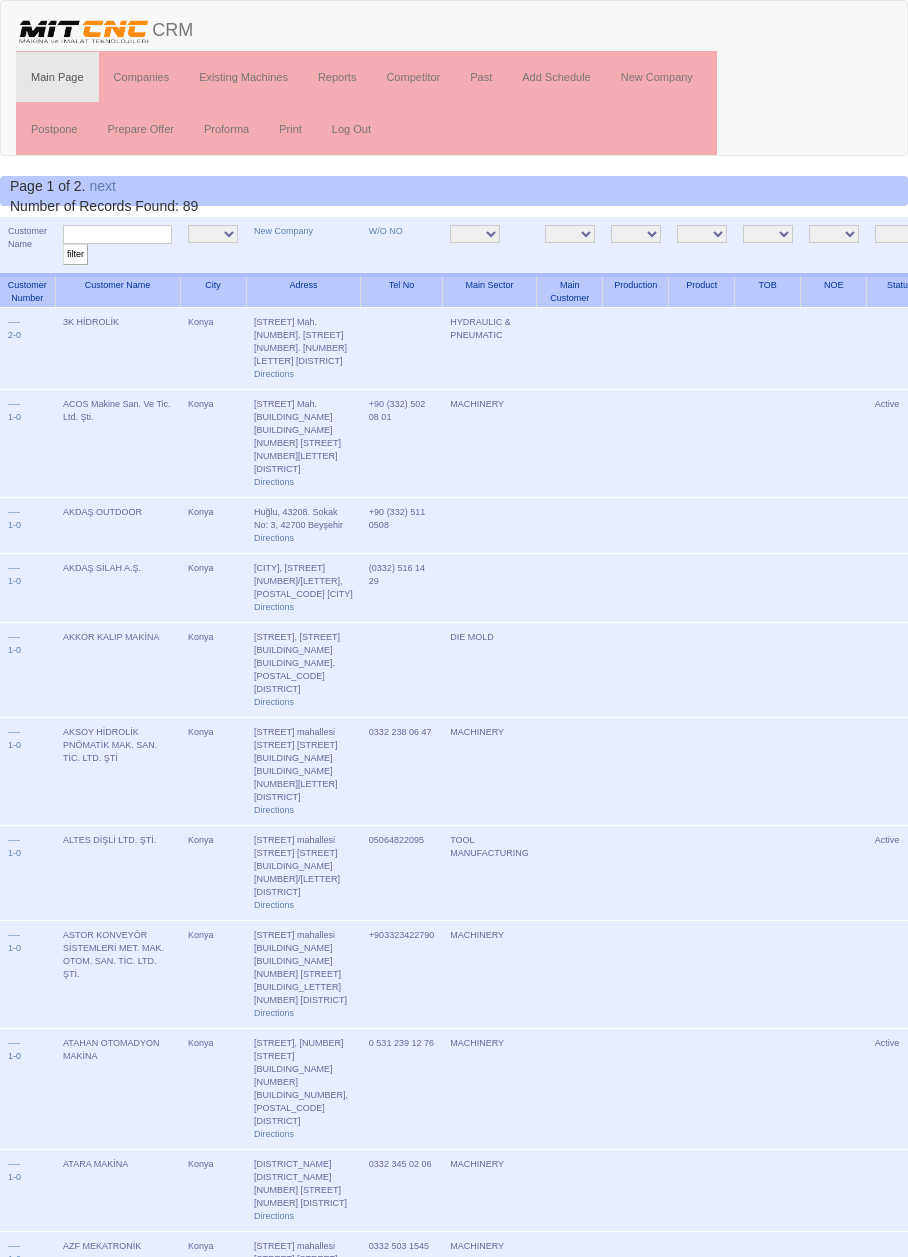 scroll, scrollTop: 0, scrollLeft: 0, axis: both 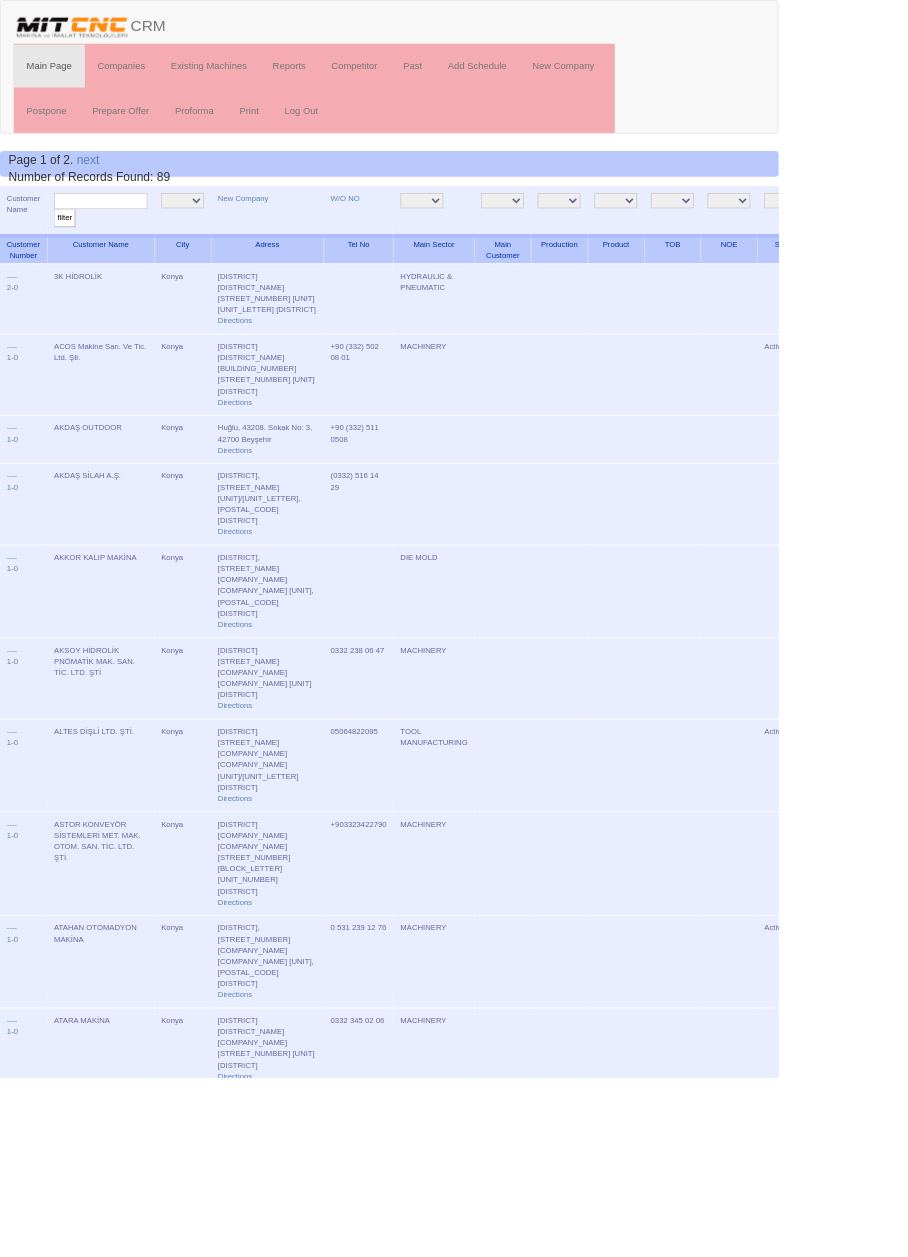 click at bounding box center (117, 234) 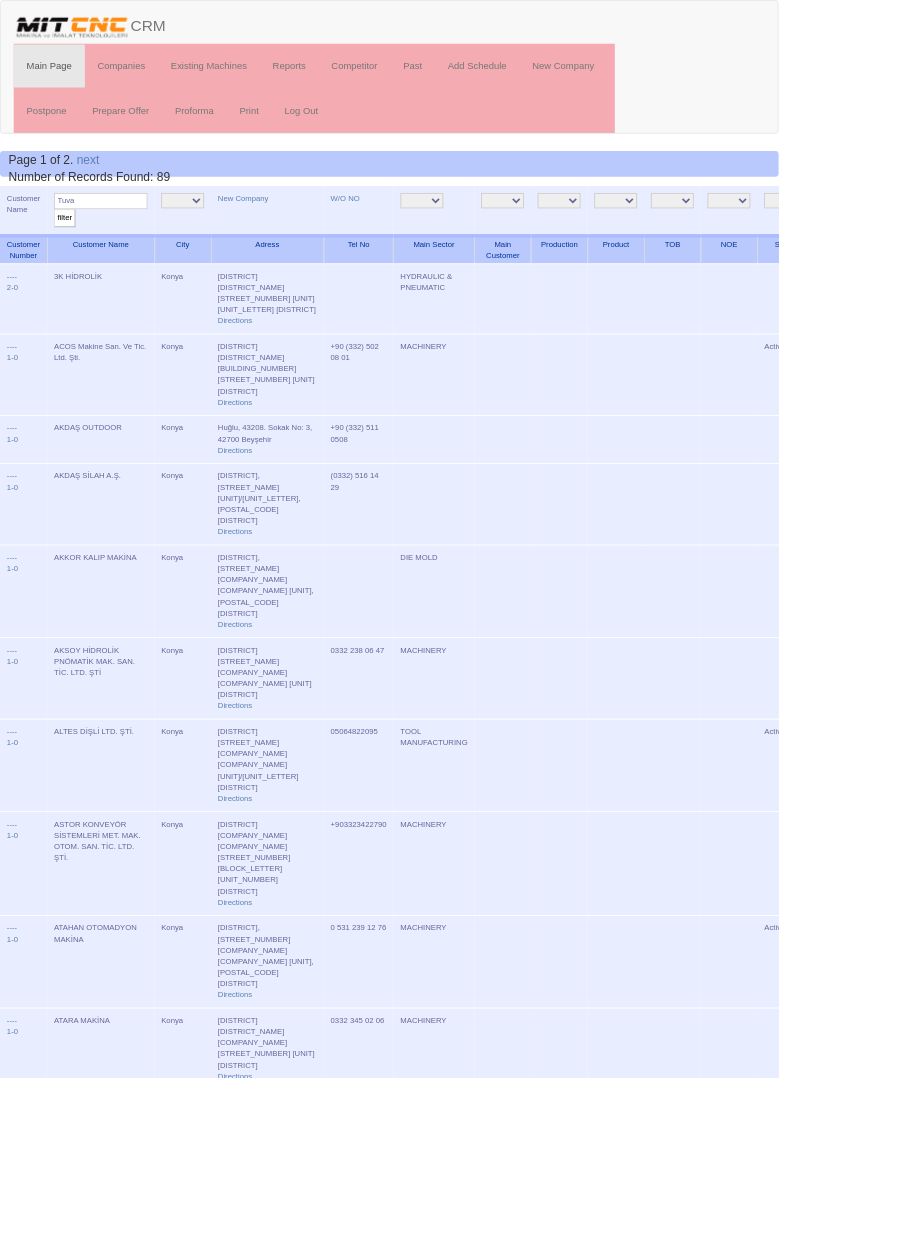 type on "Tuva" 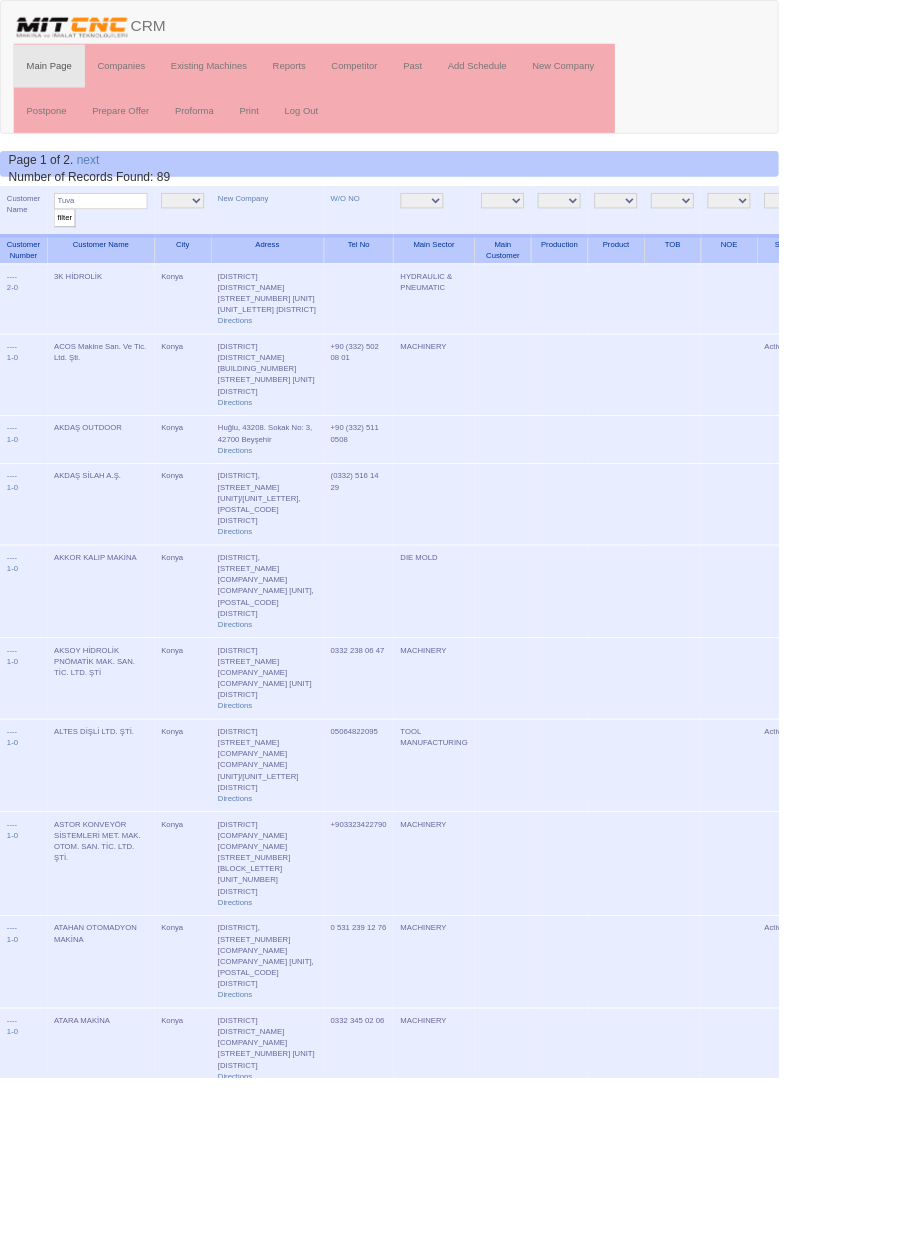click on "filter" at bounding box center (75, 254) 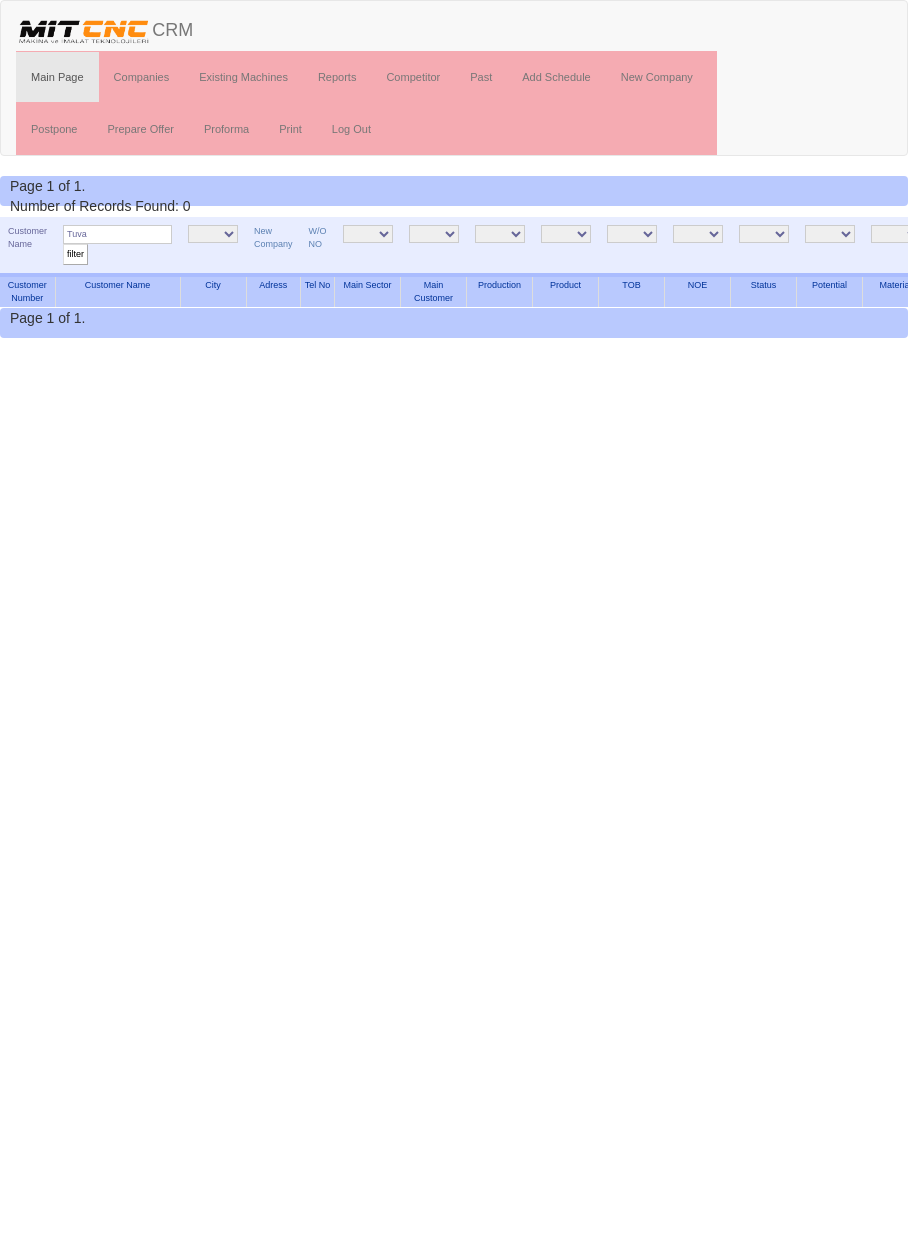 scroll, scrollTop: 0, scrollLeft: 0, axis: both 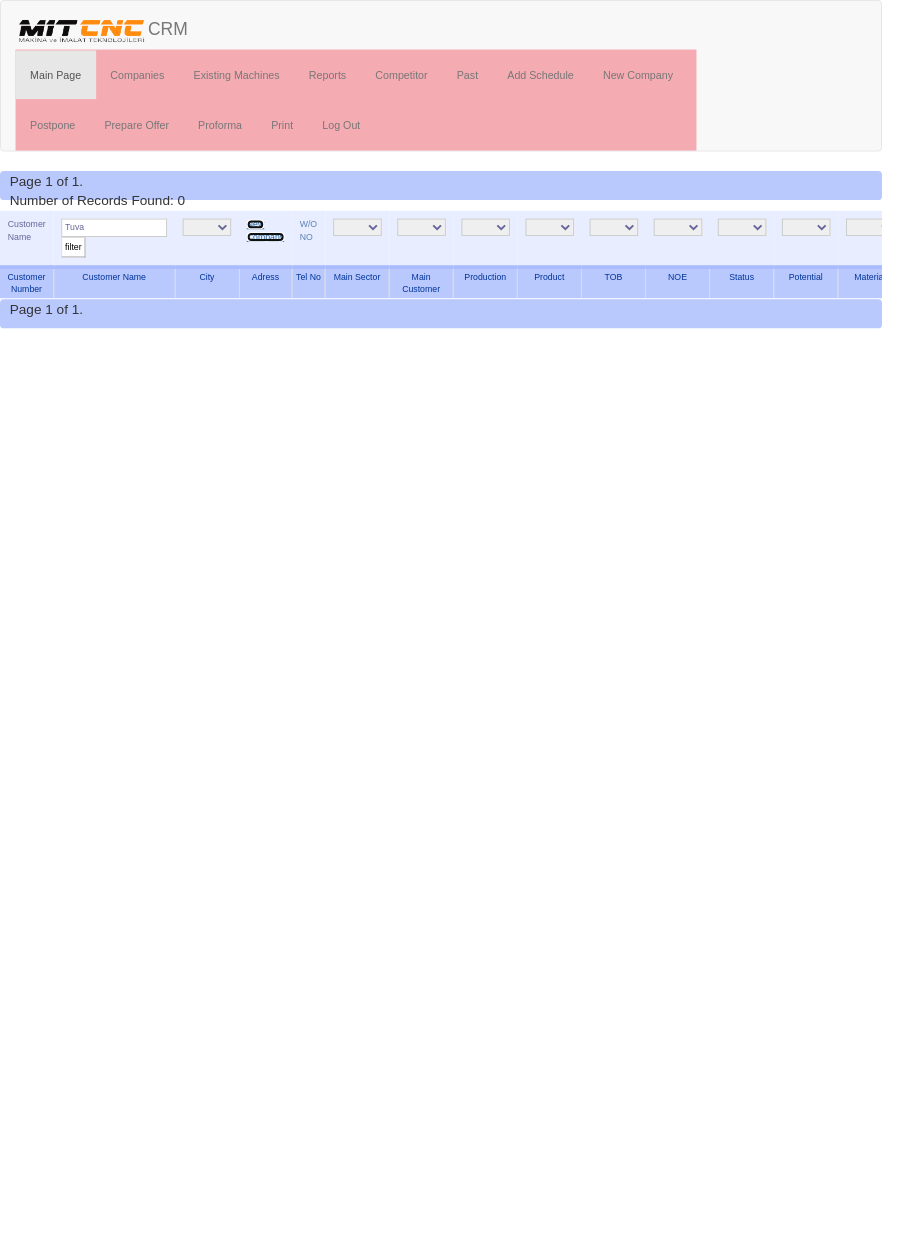 click on "New Company" at bounding box center (273, 237) 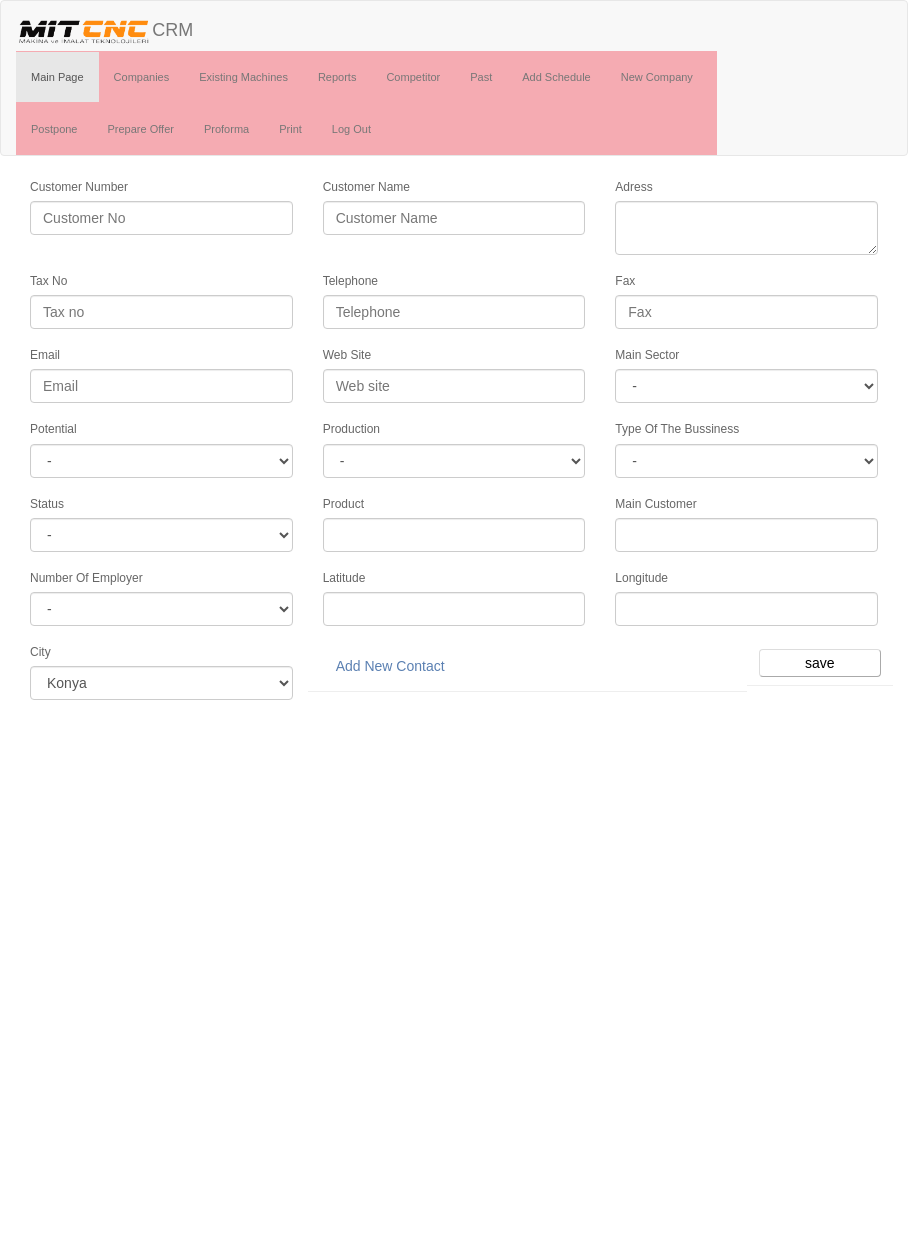 scroll, scrollTop: 0, scrollLeft: 0, axis: both 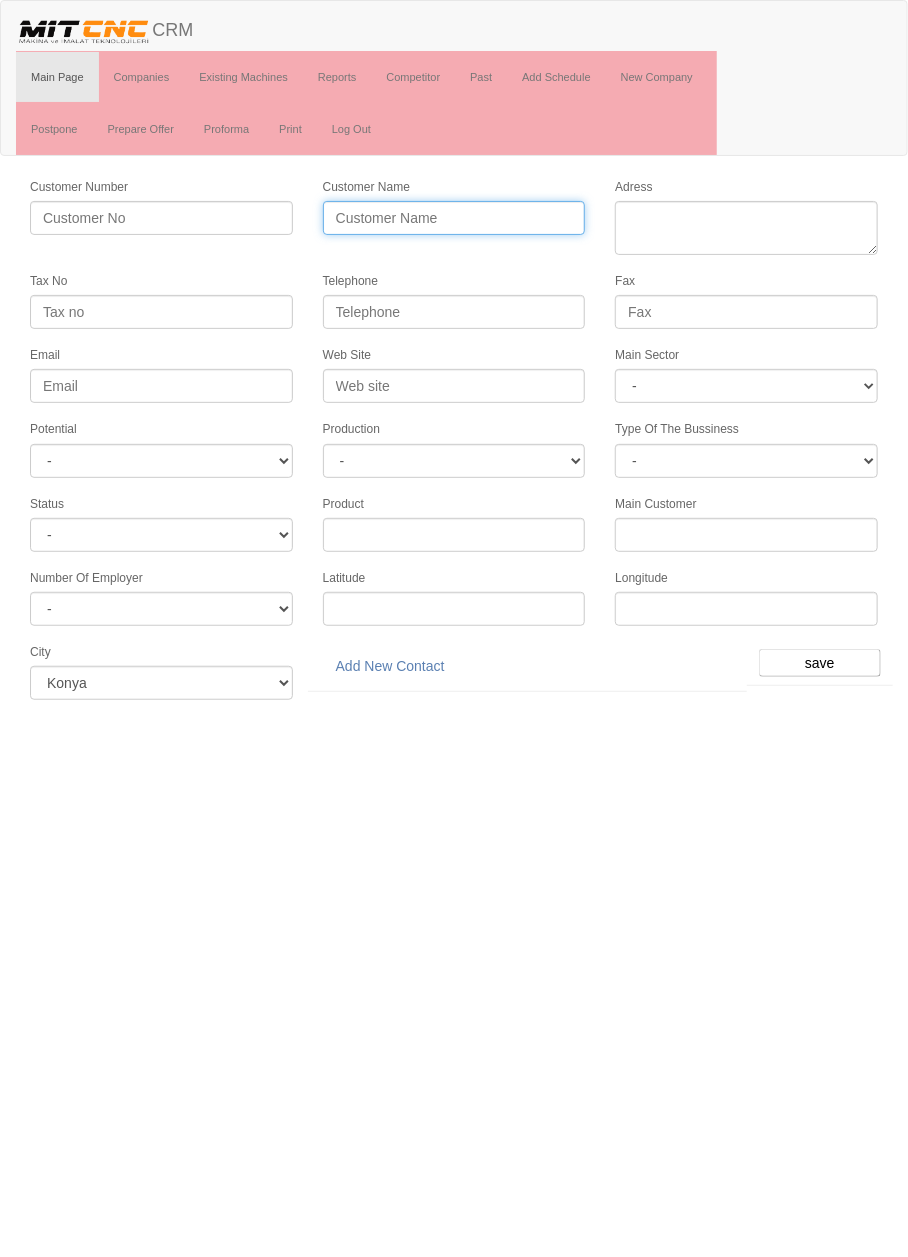 click on "Customer Name" at bounding box center (454, 218) 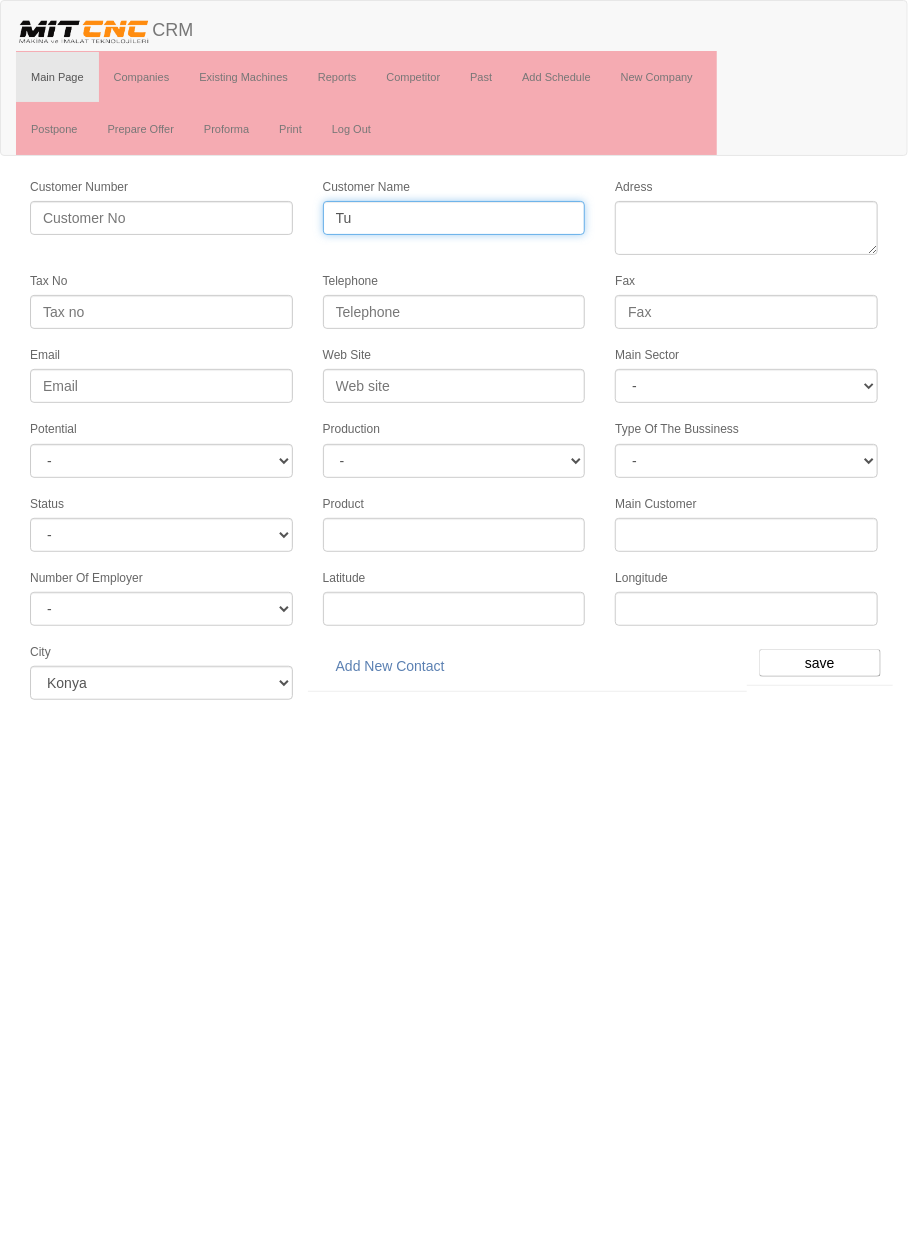 type on "T" 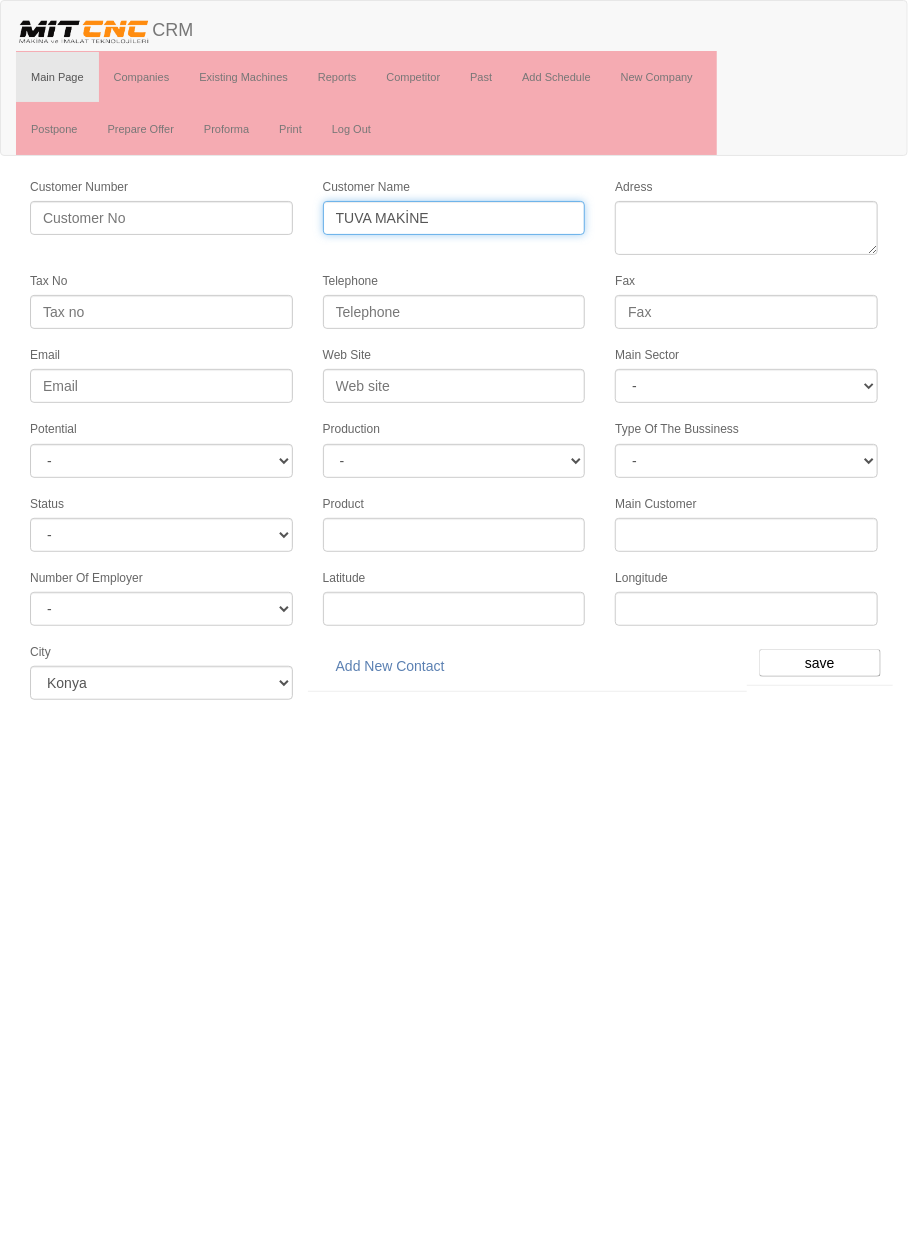 type on "TUVA MAKİNE" 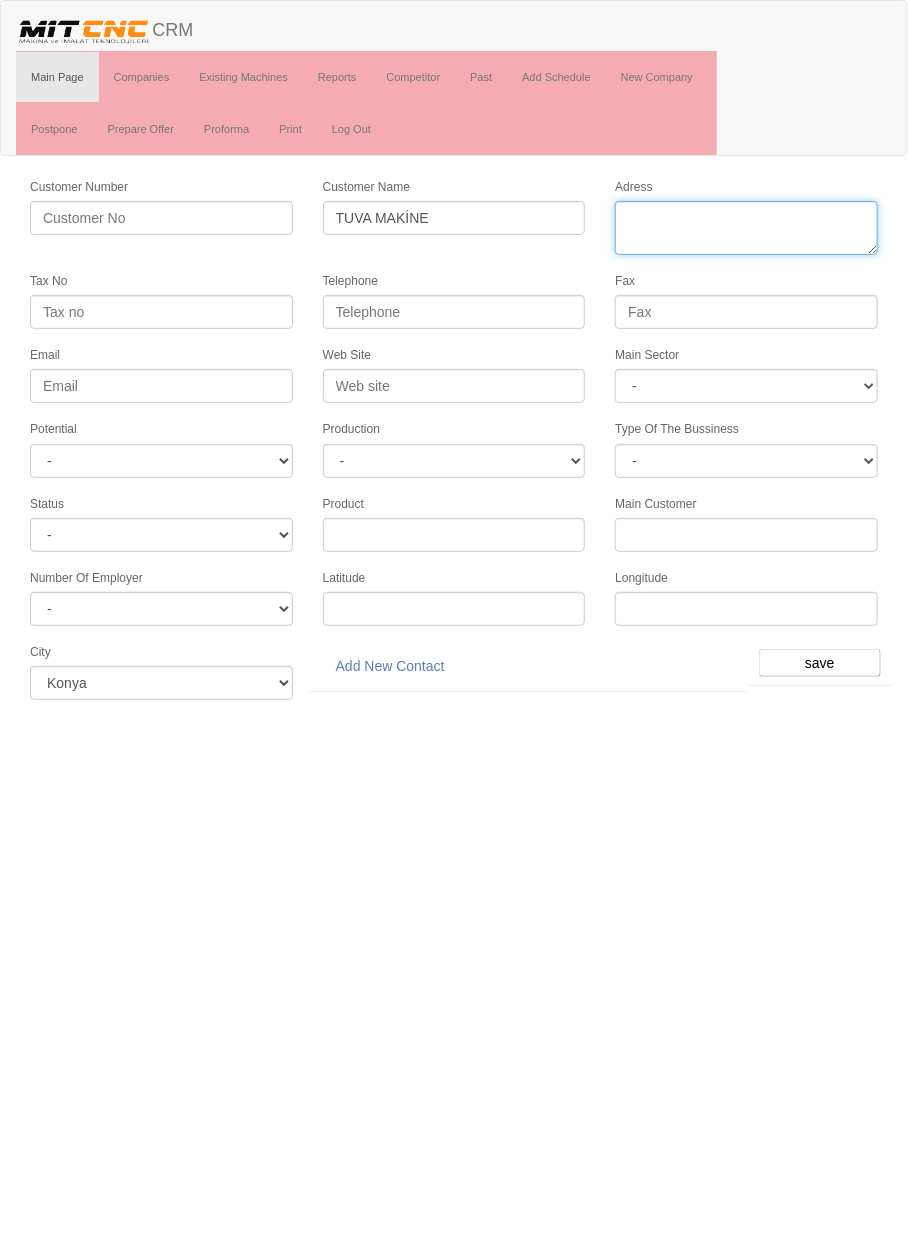 click on "Adress" at bounding box center [746, 228] 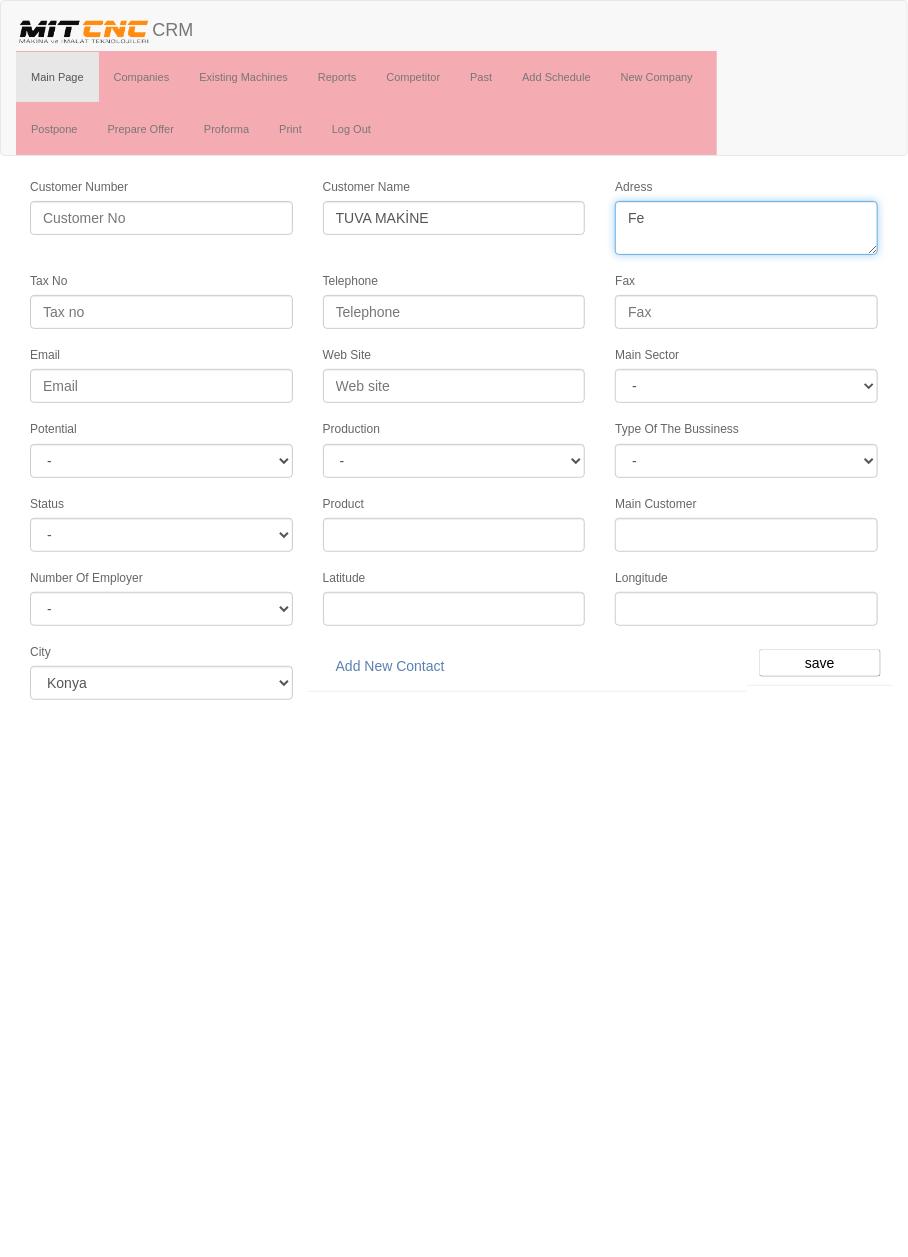 type on "F" 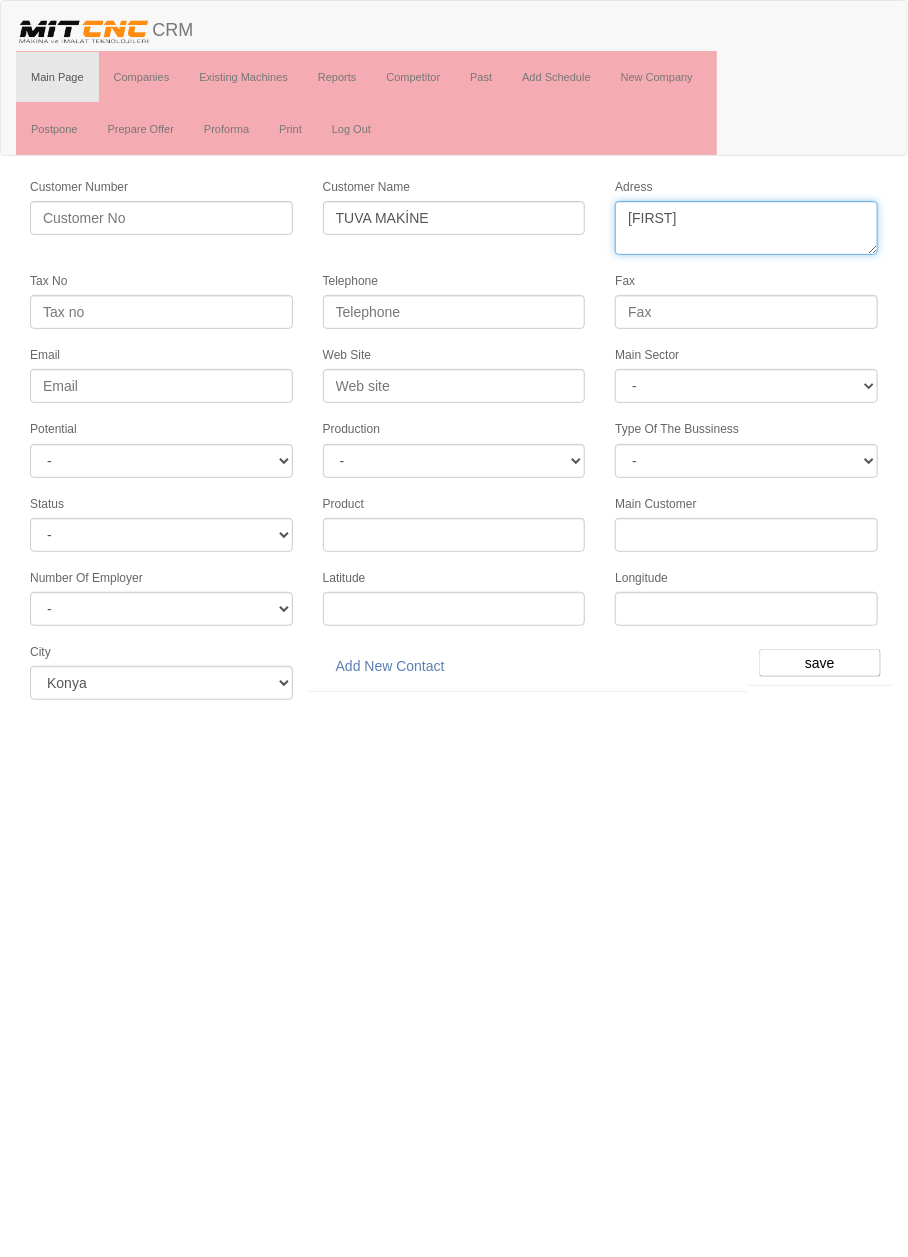type on "[FIRST]" 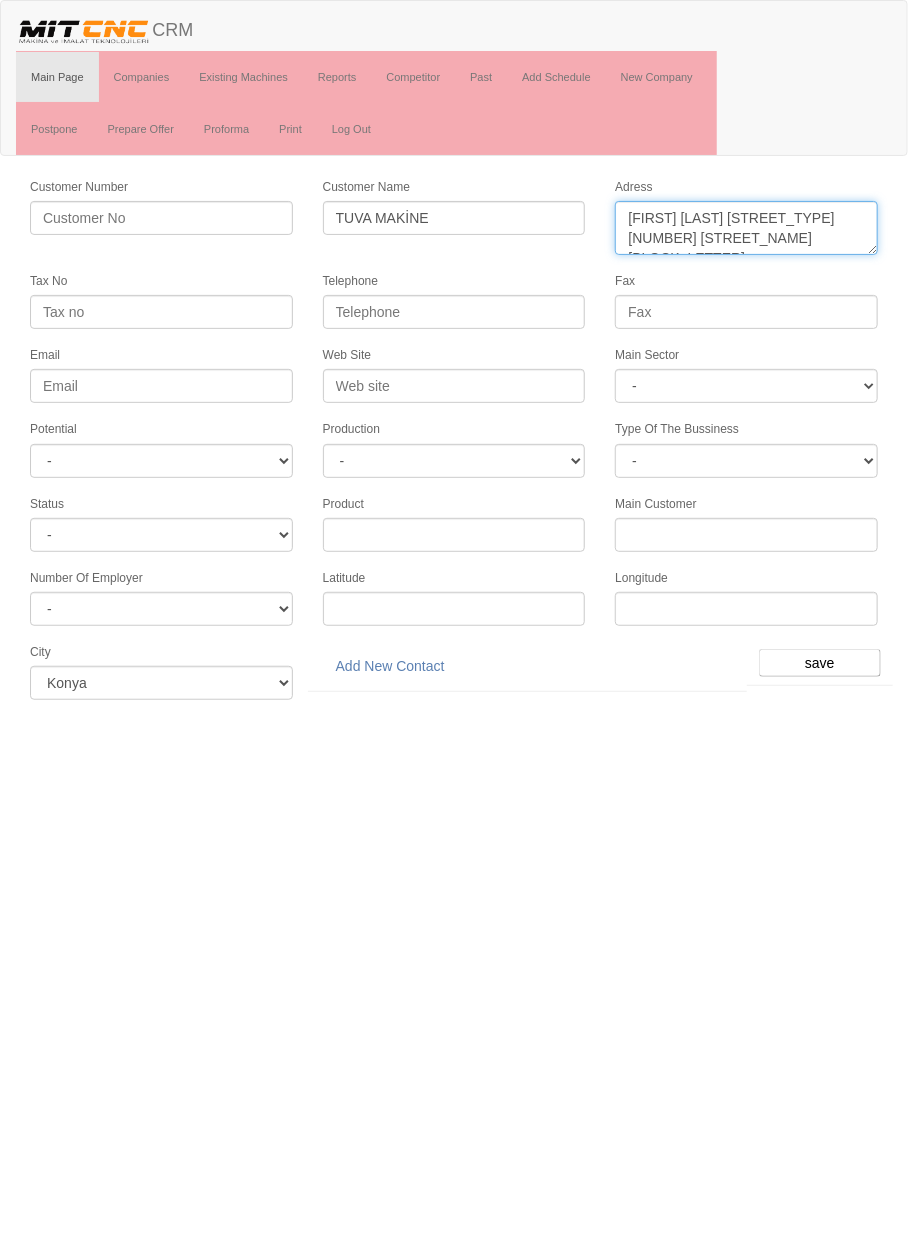 type on "[FIRST] [LAST] [STREET_TYPE] [NUMBER] [STREET_NAME] [BLOCK_LETTER] [NUMBER]/[LETTER] [DISTRICT]" 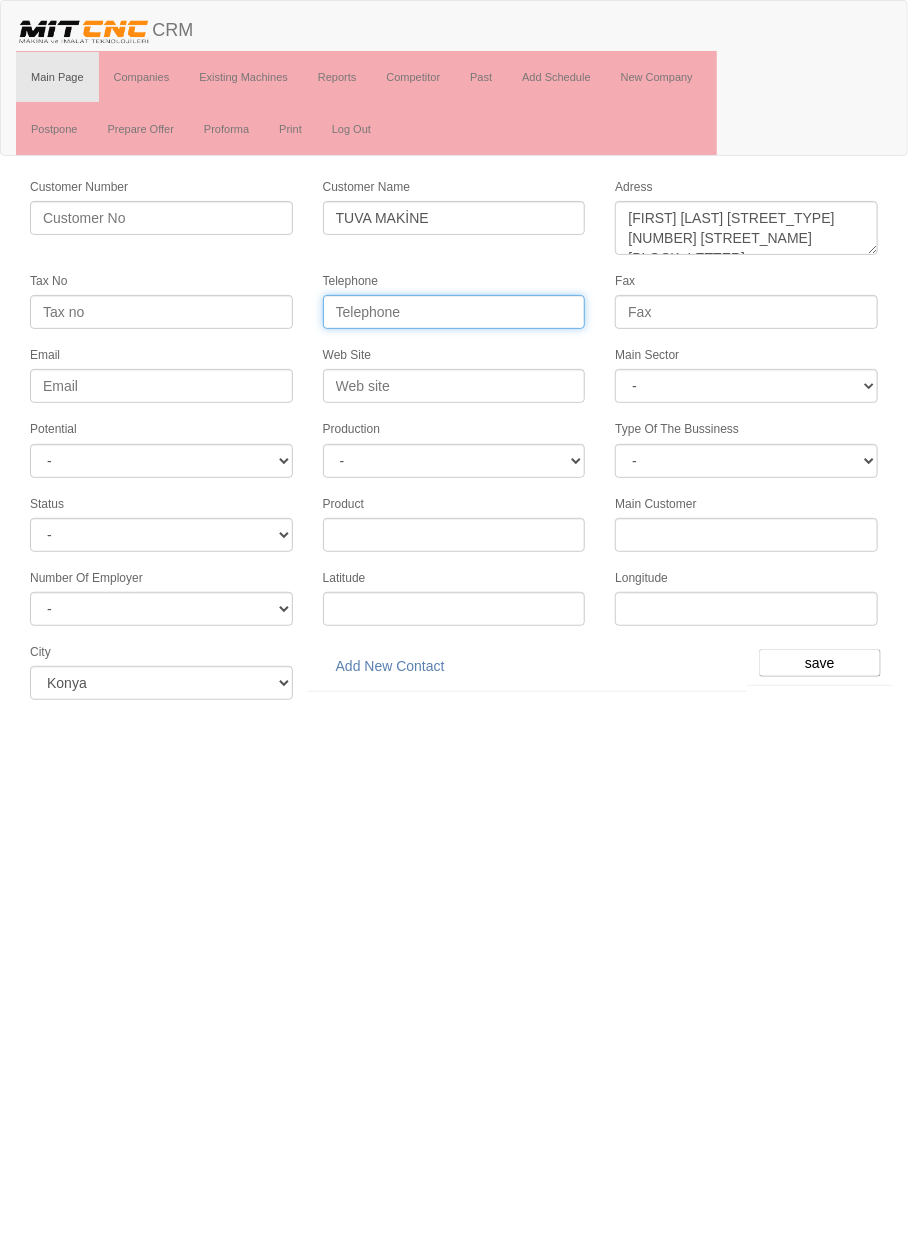 click on "Telephone" at bounding box center (454, 312) 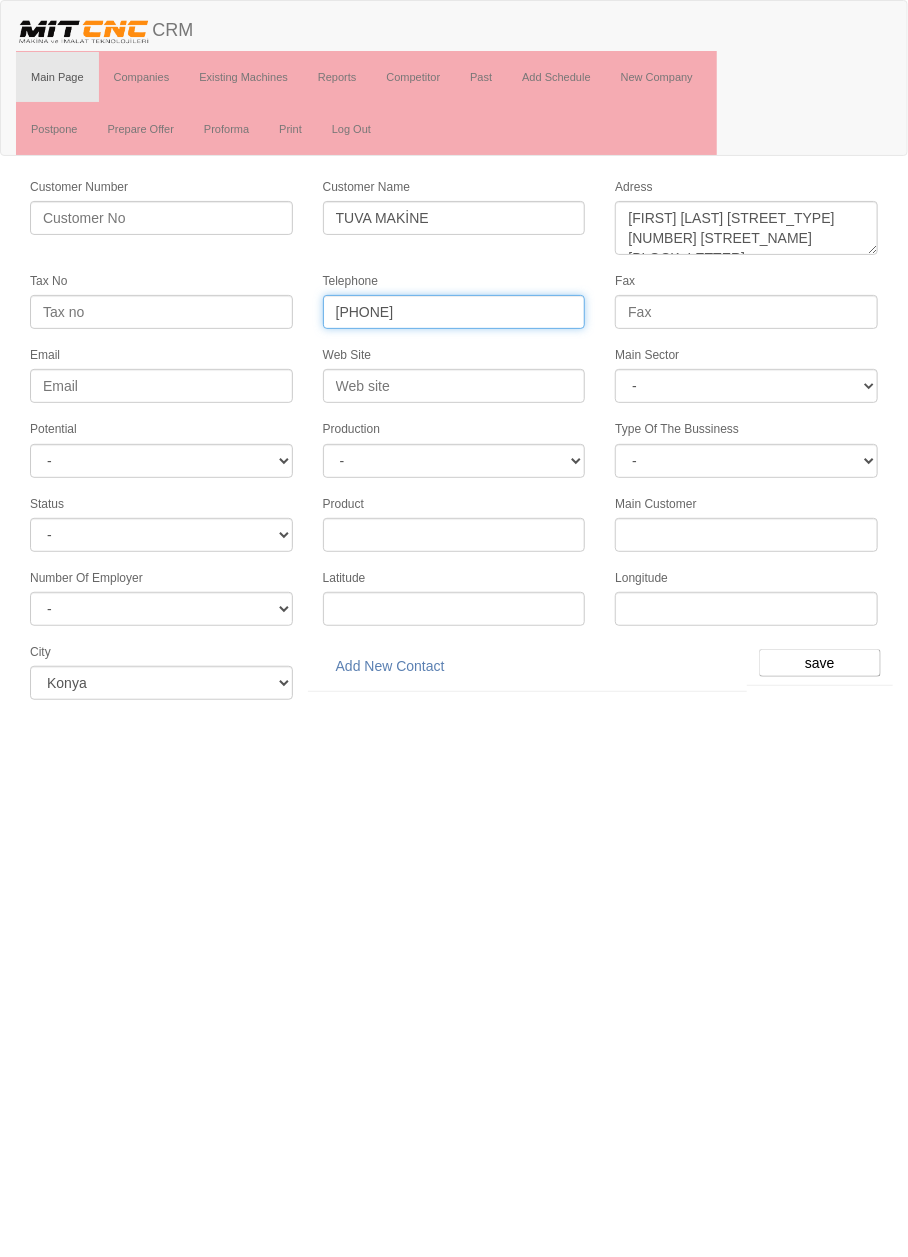 type on "[PHONE]" 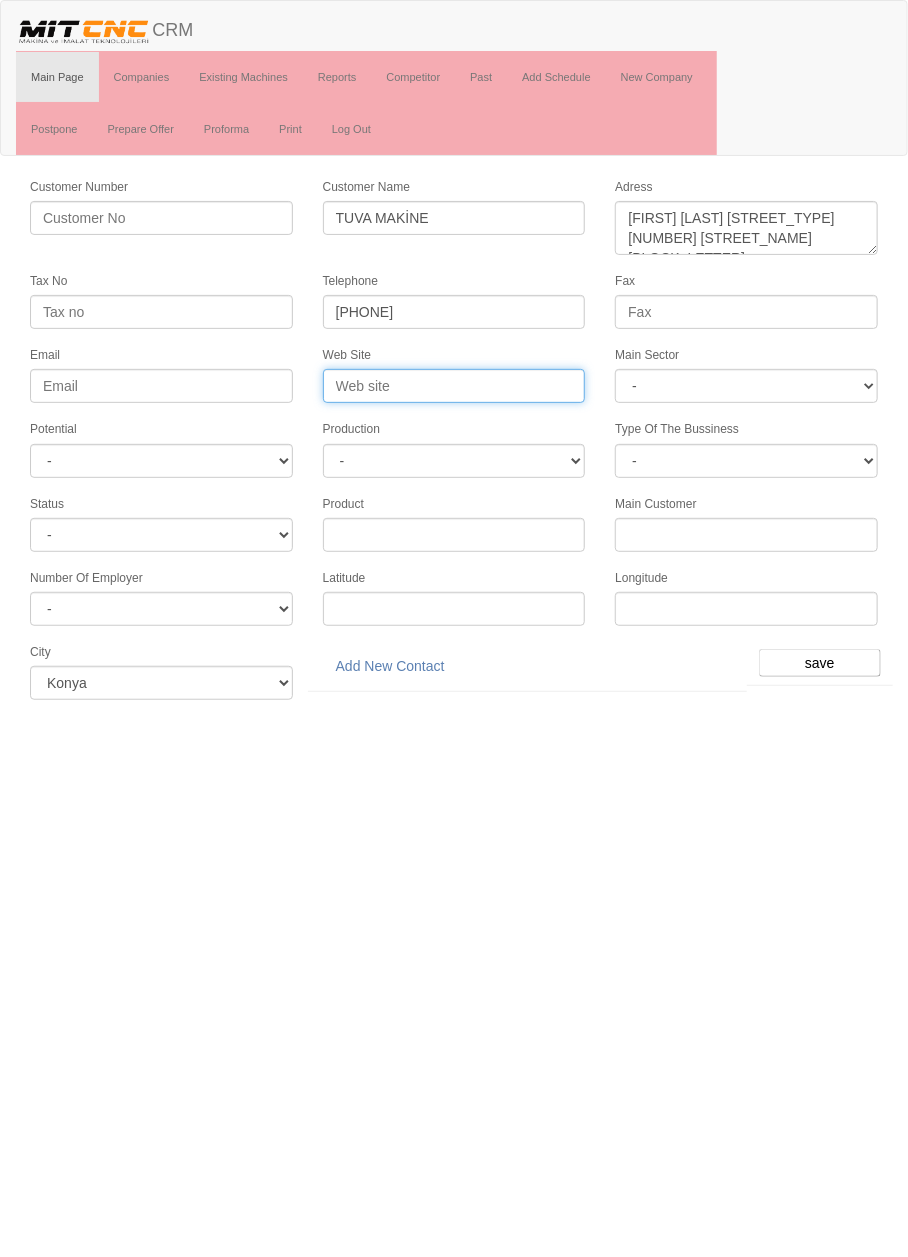click on "Web Site" at bounding box center (454, 386) 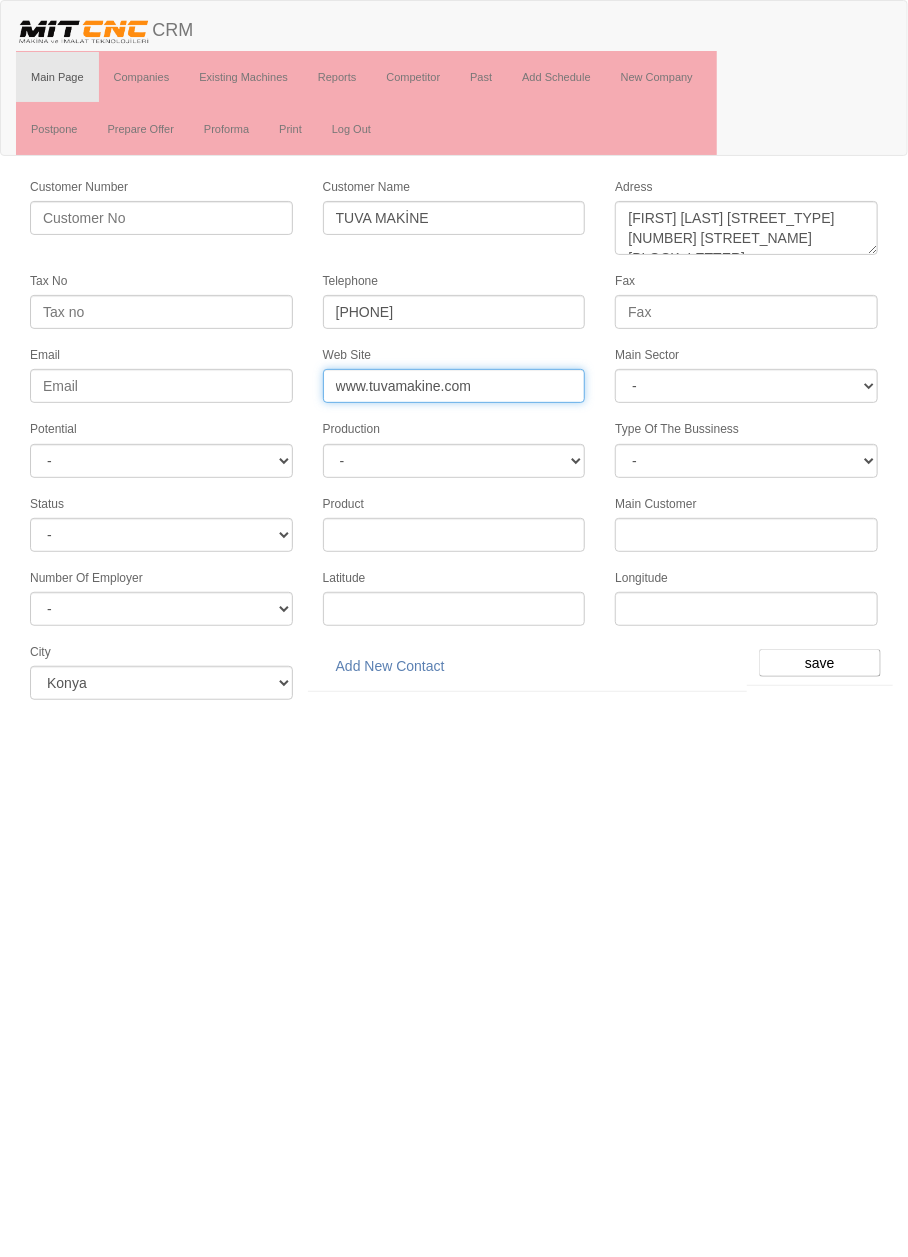 type on "www.tuvamakine.com" 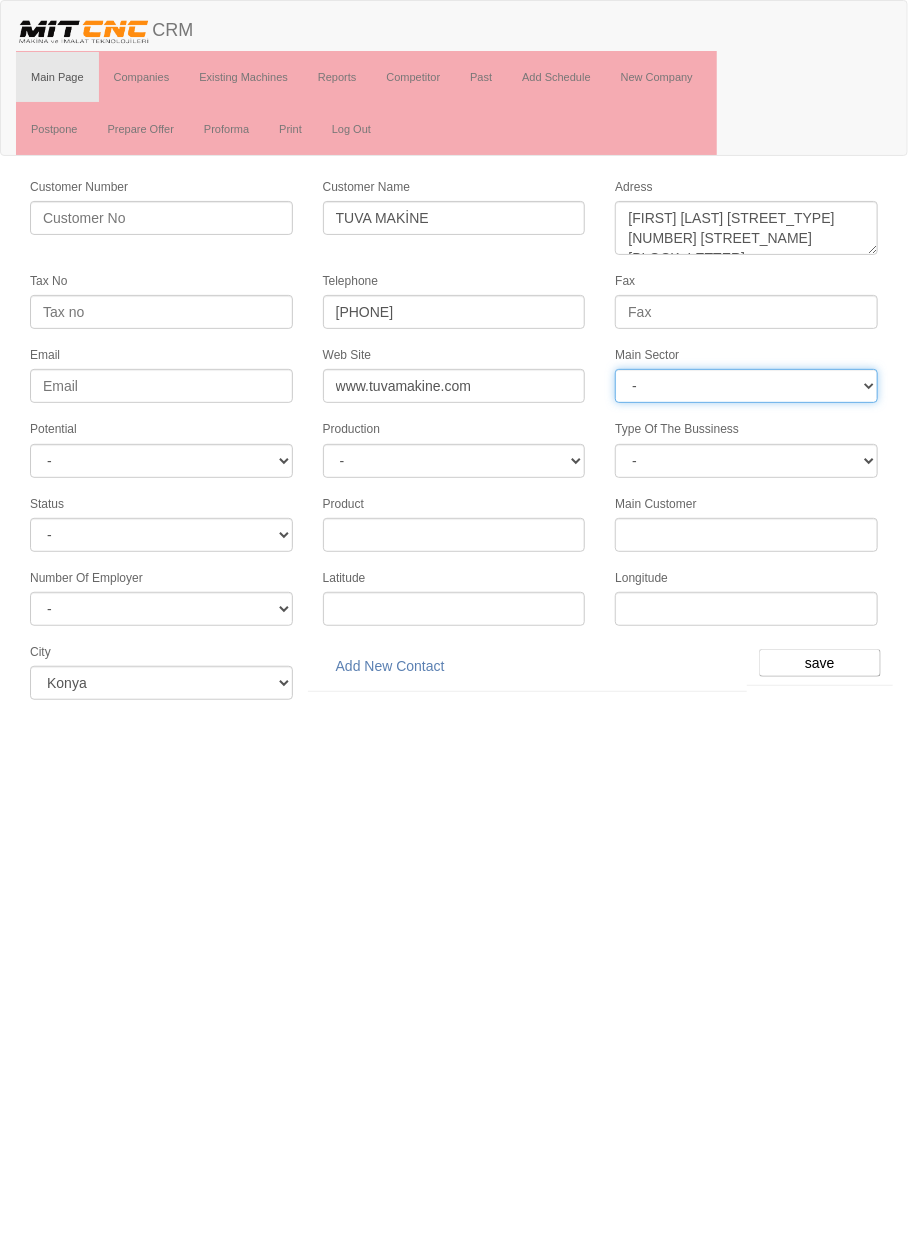 click on "-
DIE MOLD
MACHINERY
DEFENCE
ELECTRICAL COMPONENTS
MEDICAL
TOOL MANUFACTURING
JEWELERY
AGRICULTURE
AUTOMOTIVE
WHITE GOODS
HYDRAULIC & PNEUMATIC
CASTING
STAMPING DIE
AEROSPACE
CONSTRUCTION MAC.
GEN. PART. MAN.
EDUCATION
LASER POTENTIALS
FURNUTURE" at bounding box center (746, 386) 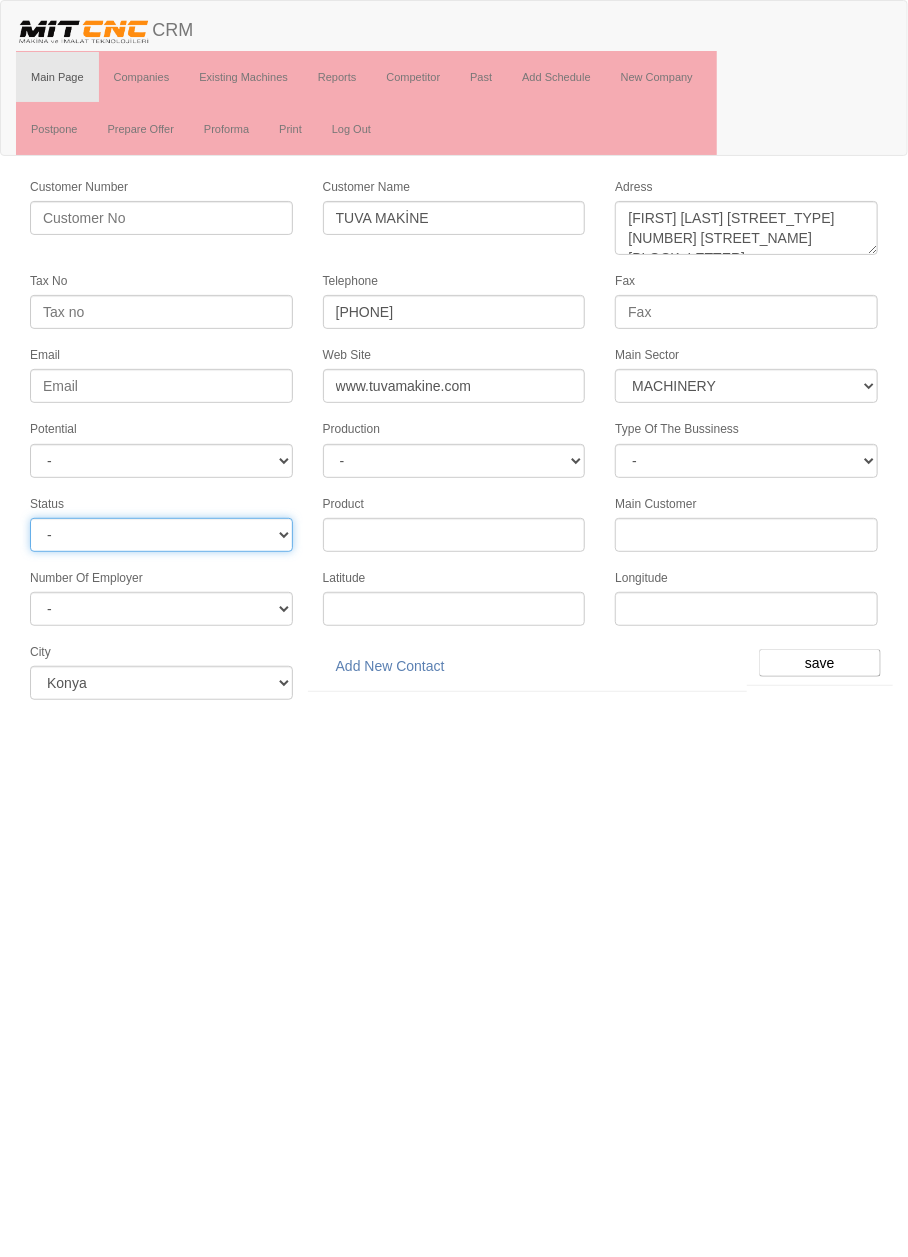 click on "-
Active
Inactive
Potential
Unreachable" at bounding box center (161, 535) 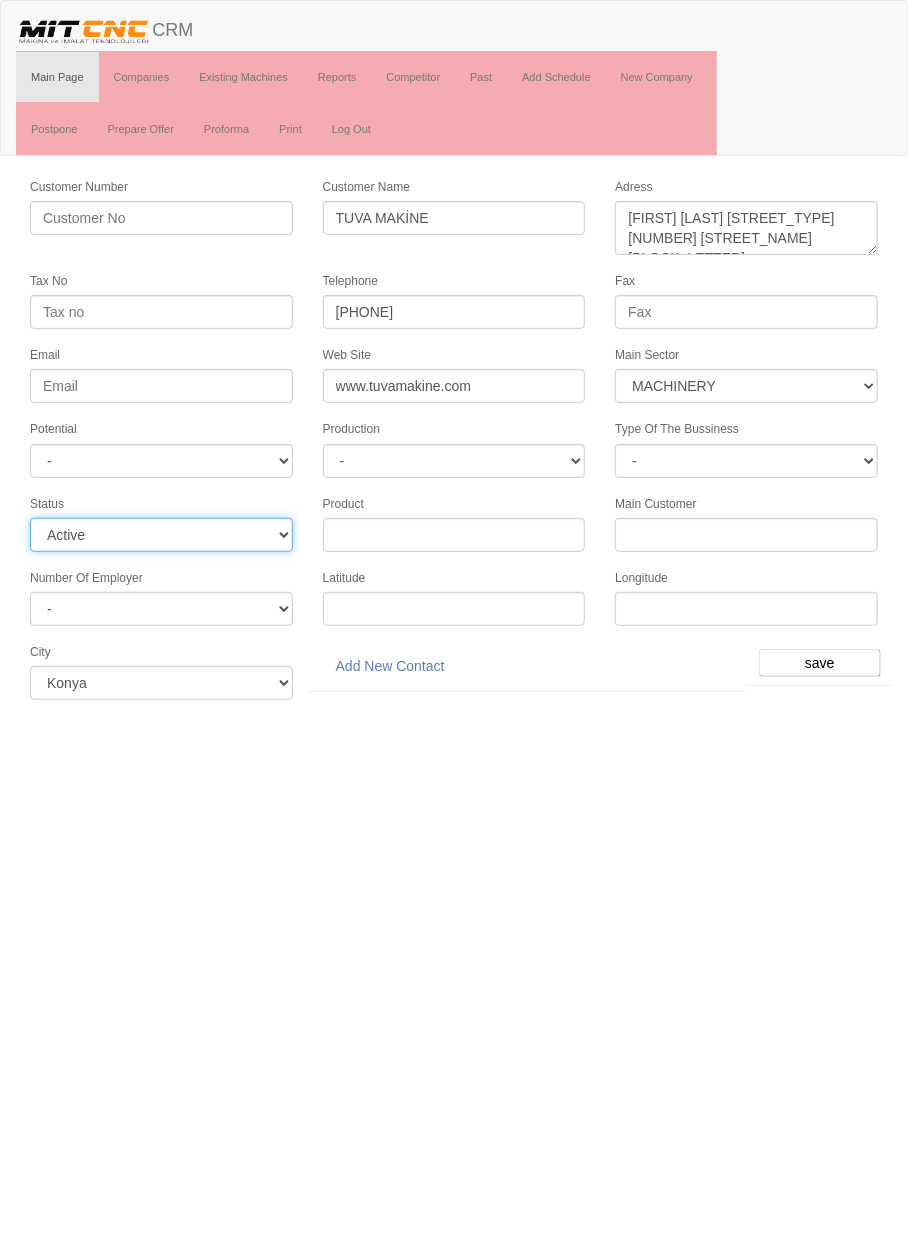 click on "-
Active
Inactive
Potential
Unreachable" at bounding box center (161, 535) 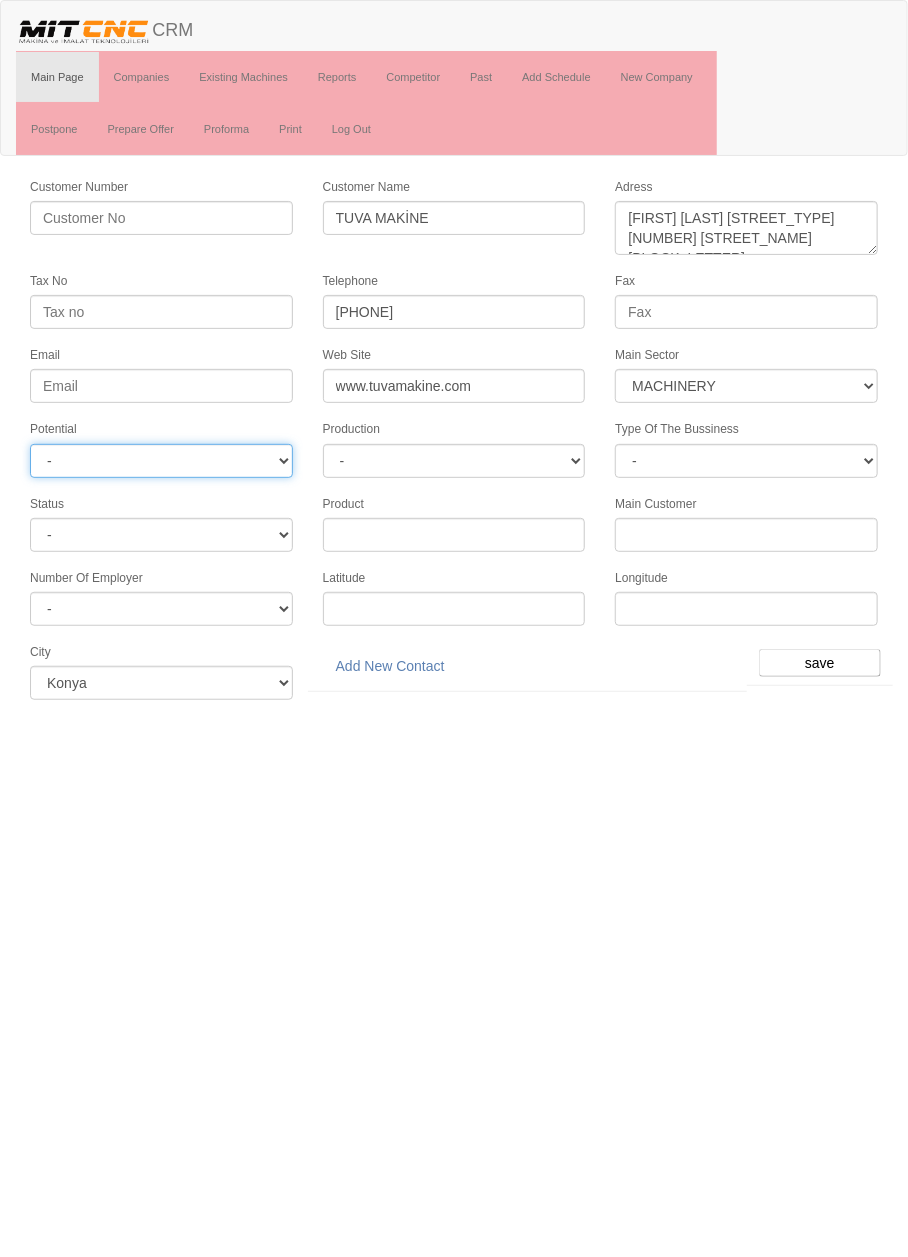click on "-
A1
A2
A3
B1
B2
B3
C1
C2
C3" at bounding box center [161, 461] 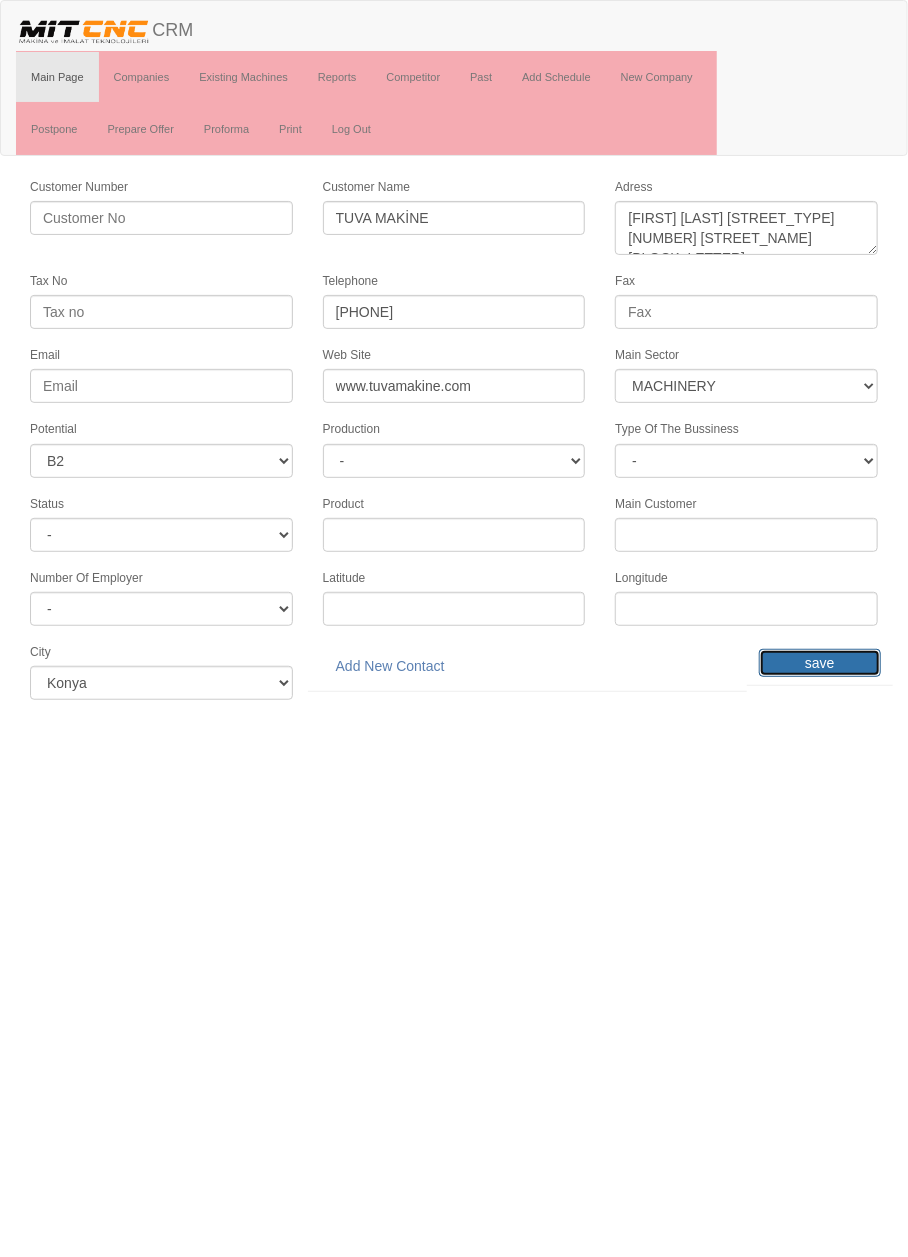 click on "save" at bounding box center [820, 663] 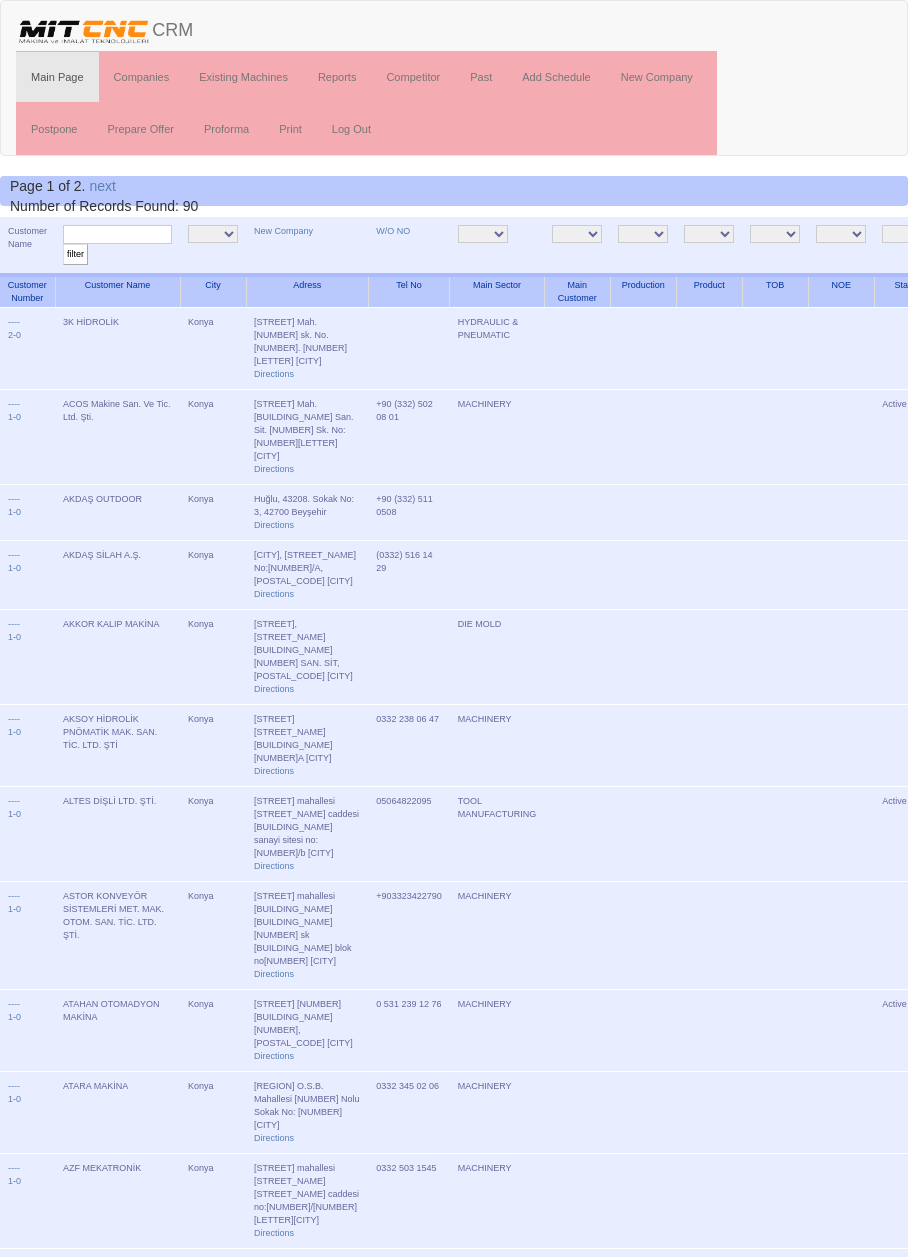 scroll, scrollTop: 0, scrollLeft: 0, axis: both 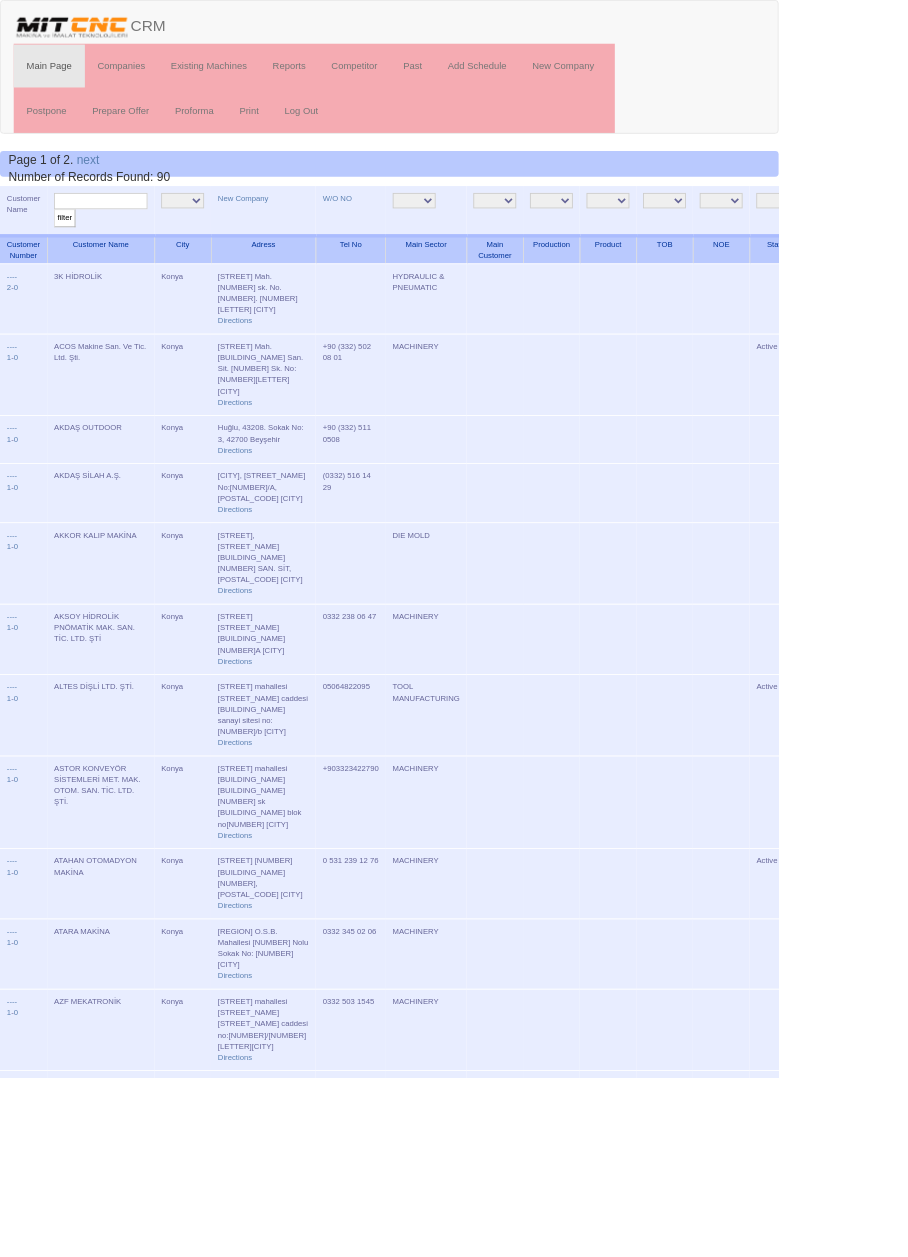 click at bounding box center [117, 234] 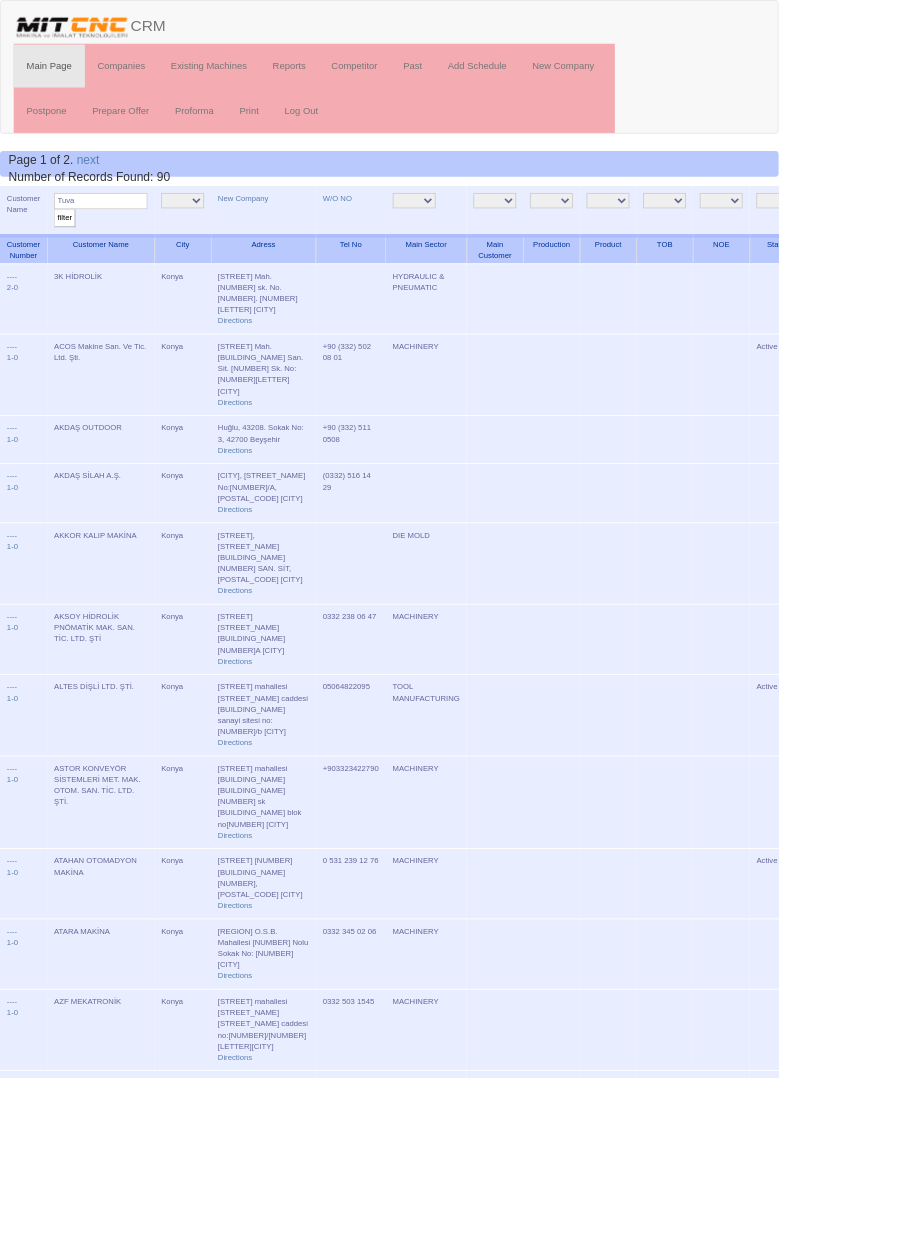type on "Tuva" 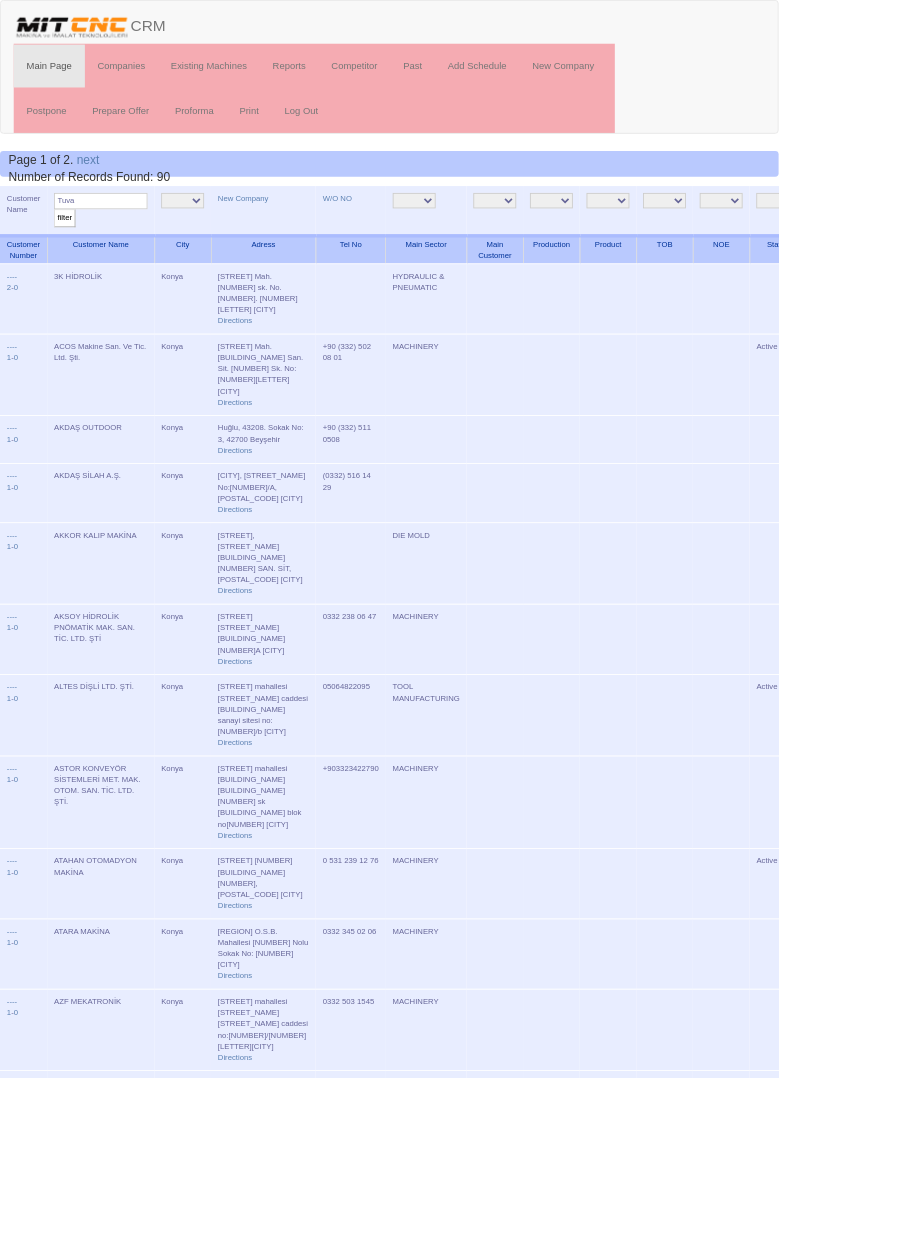 click on "filter" at bounding box center [75, 254] 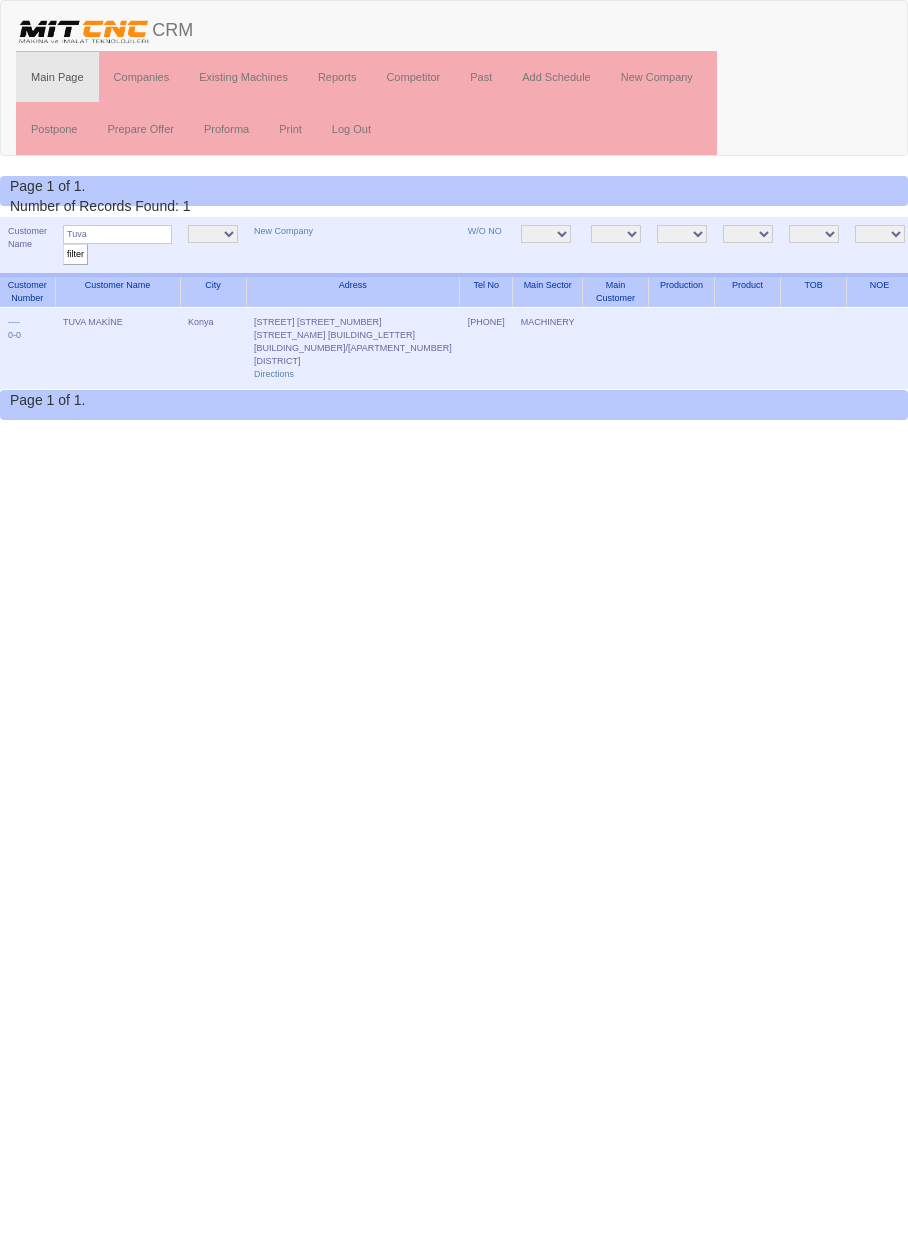 scroll, scrollTop: 0, scrollLeft: 0, axis: both 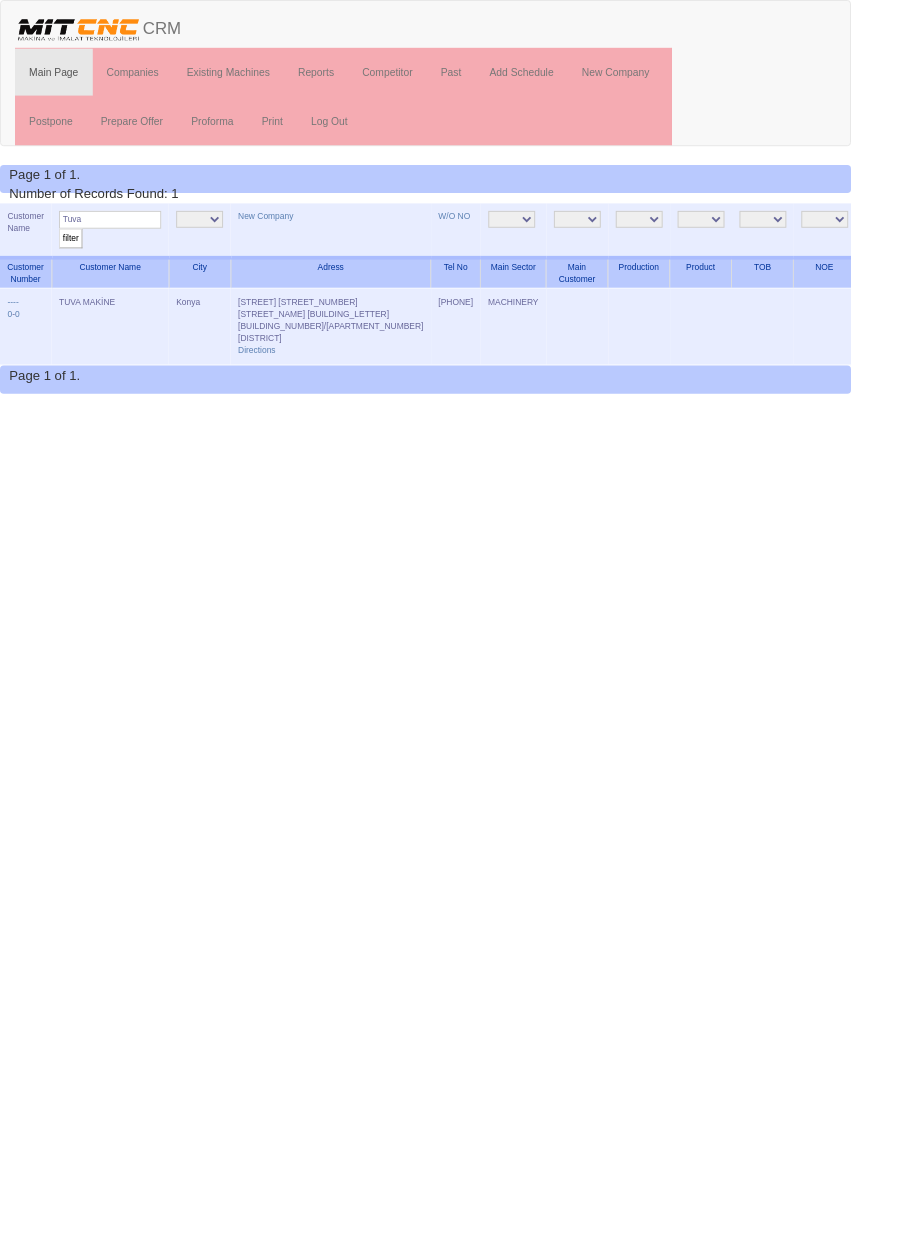 click on "Edit" at bounding box center (1127, 322) 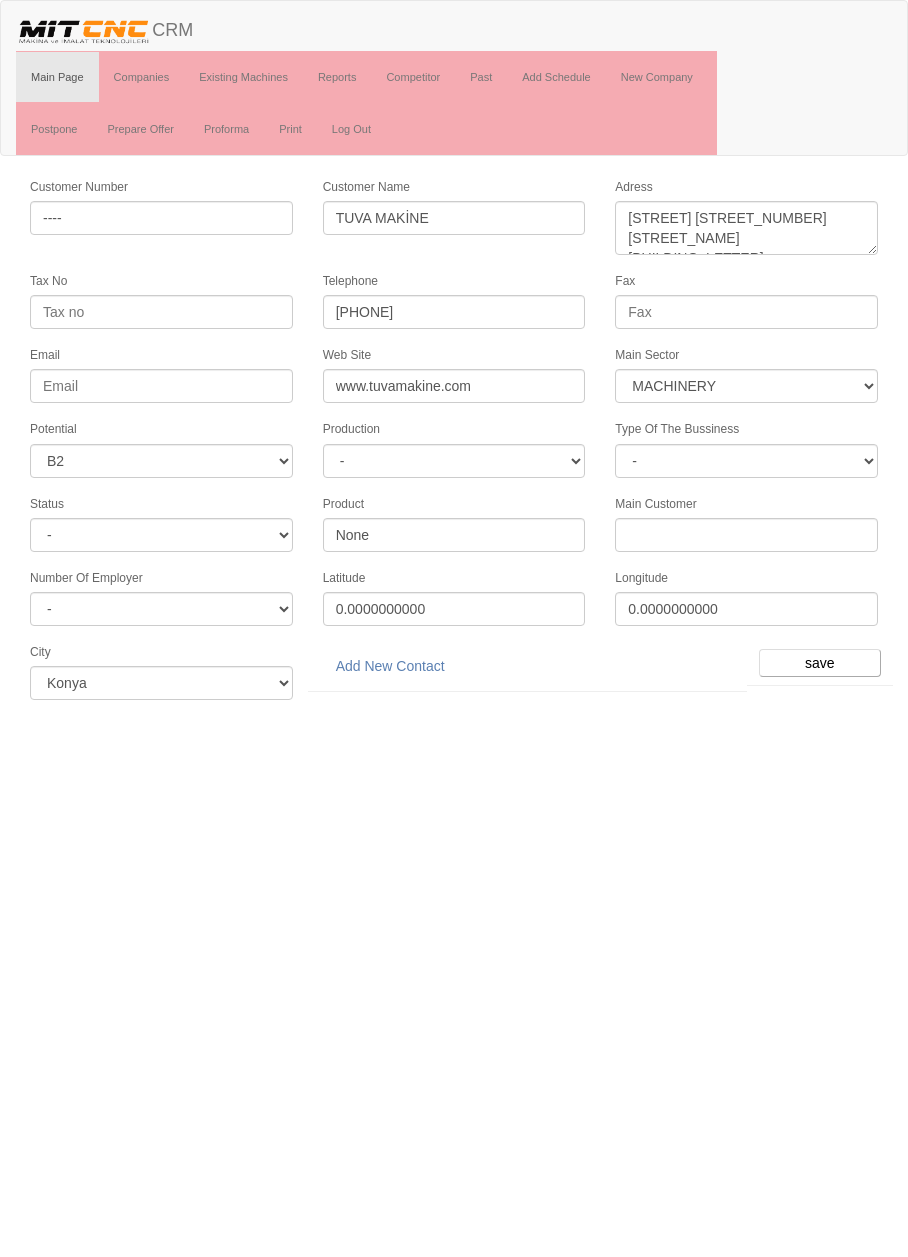select on "363" 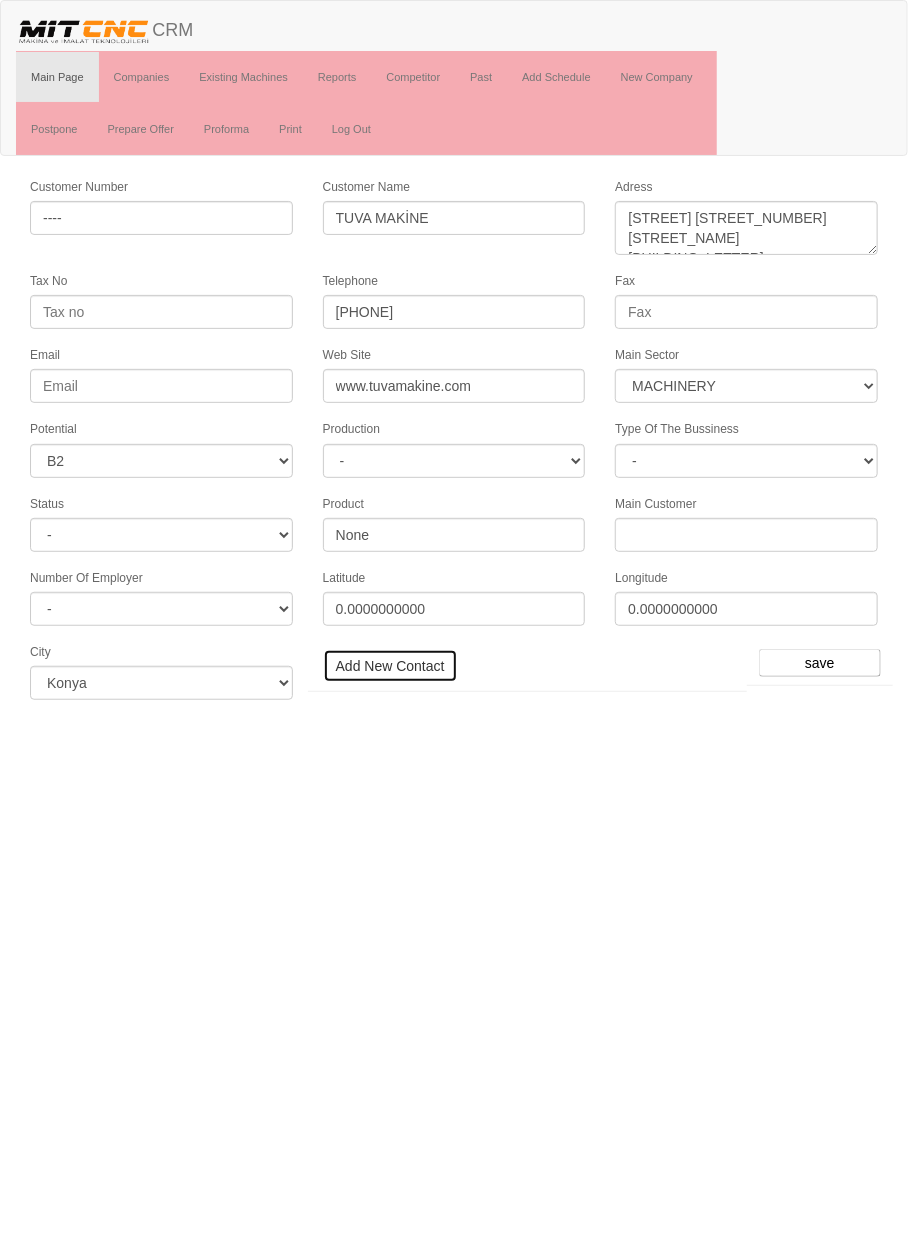 click on "Add New Contact" at bounding box center [390, 666] 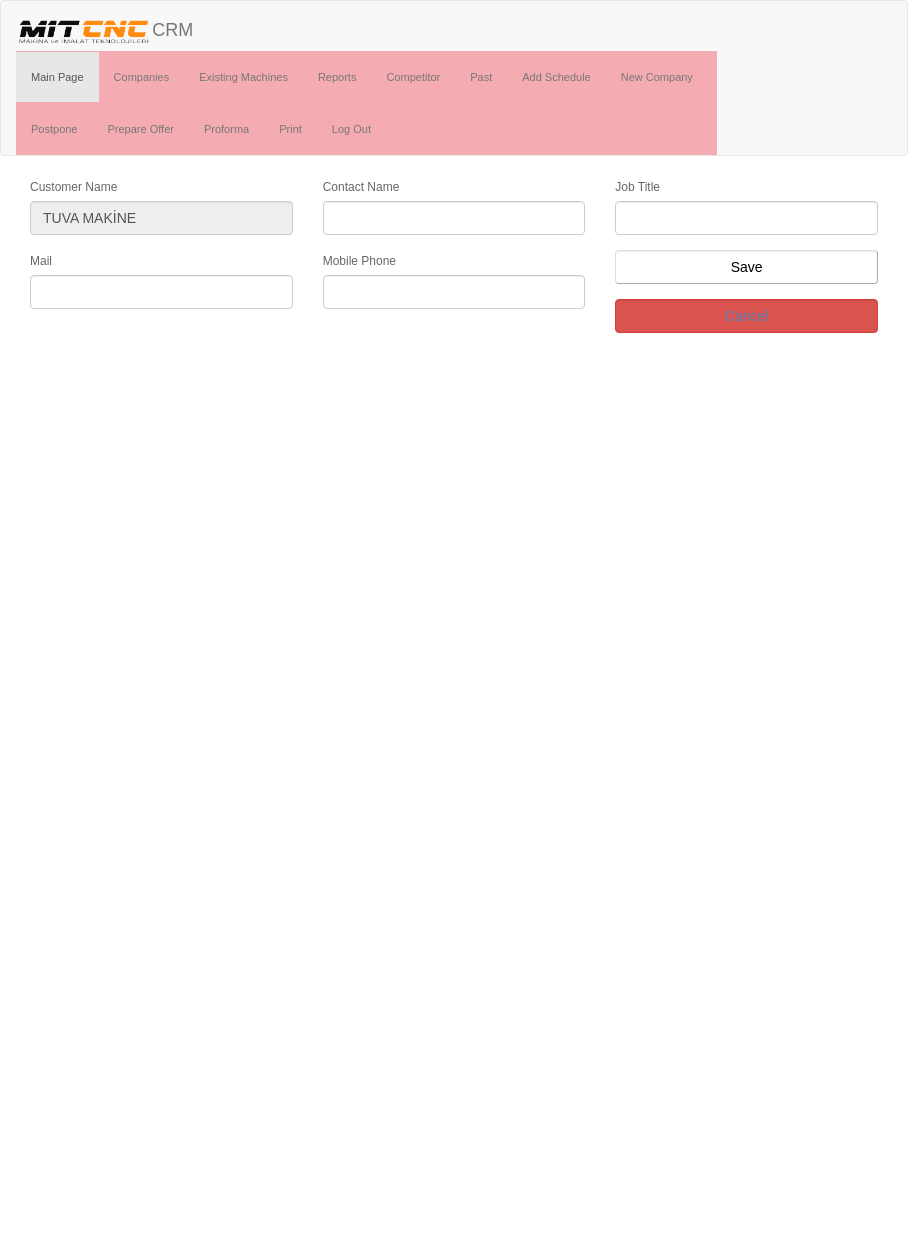 scroll, scrollTop: 0, scrollLeft: 0, axis: both 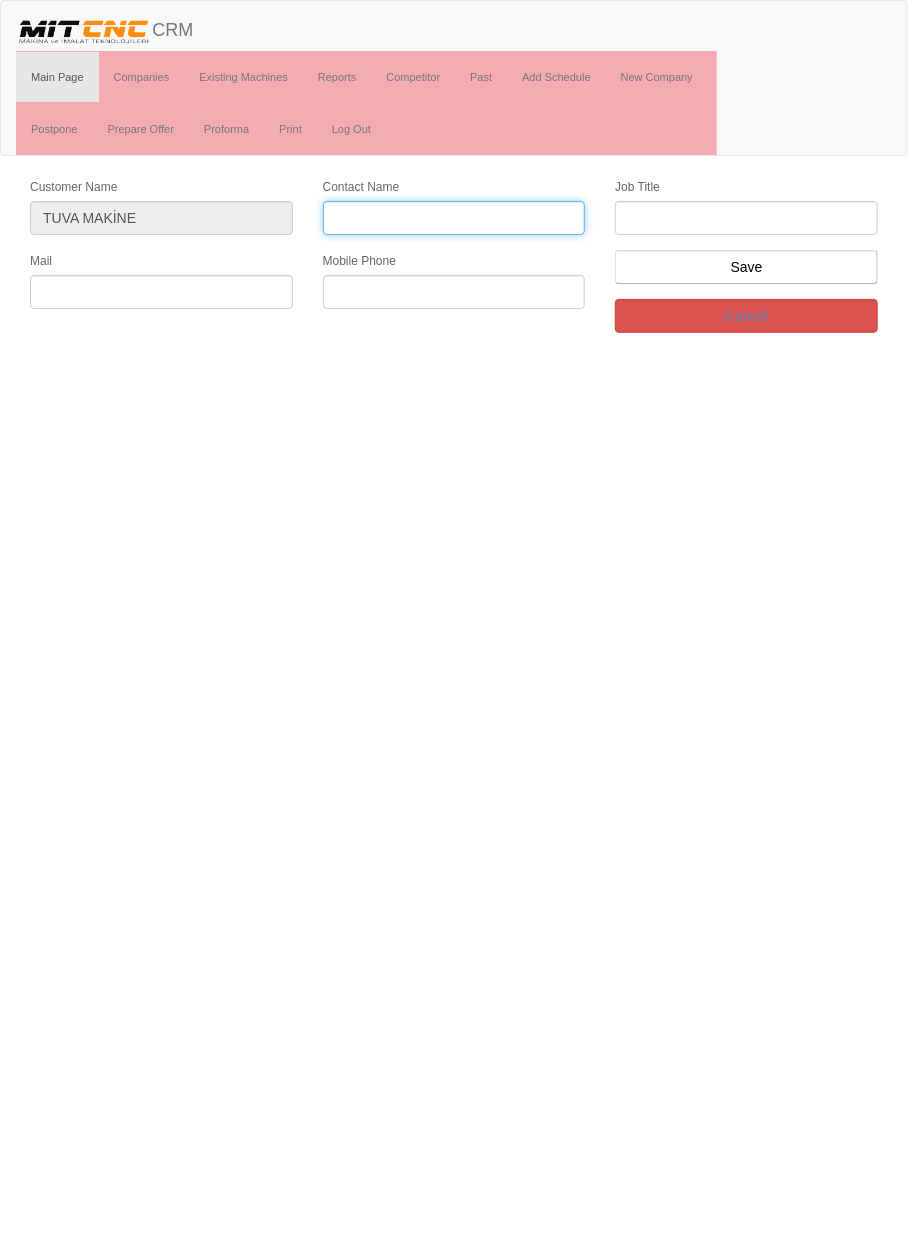 click on "Contact Name" at bounding box center [454, 218] 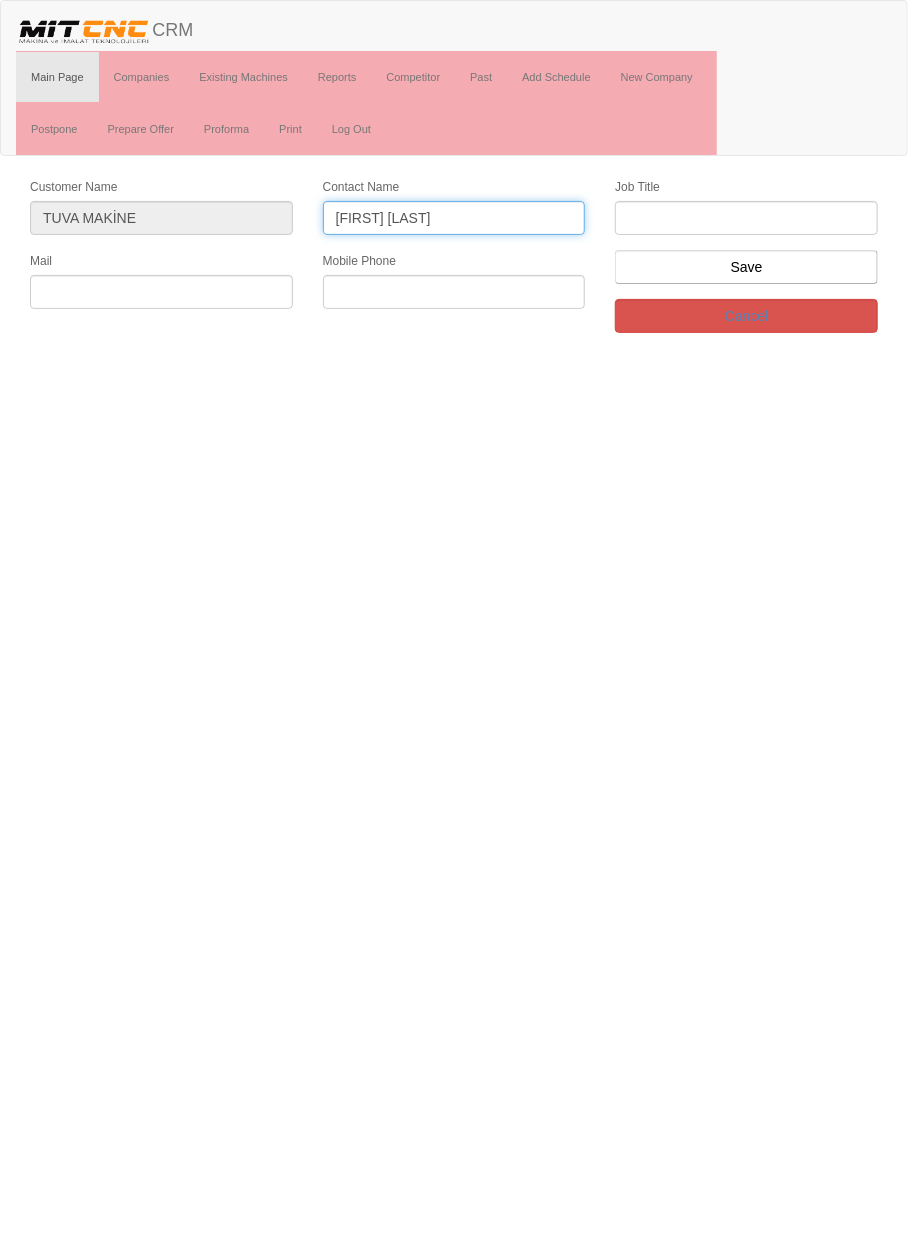 type on "[FIRST] [LAST]" 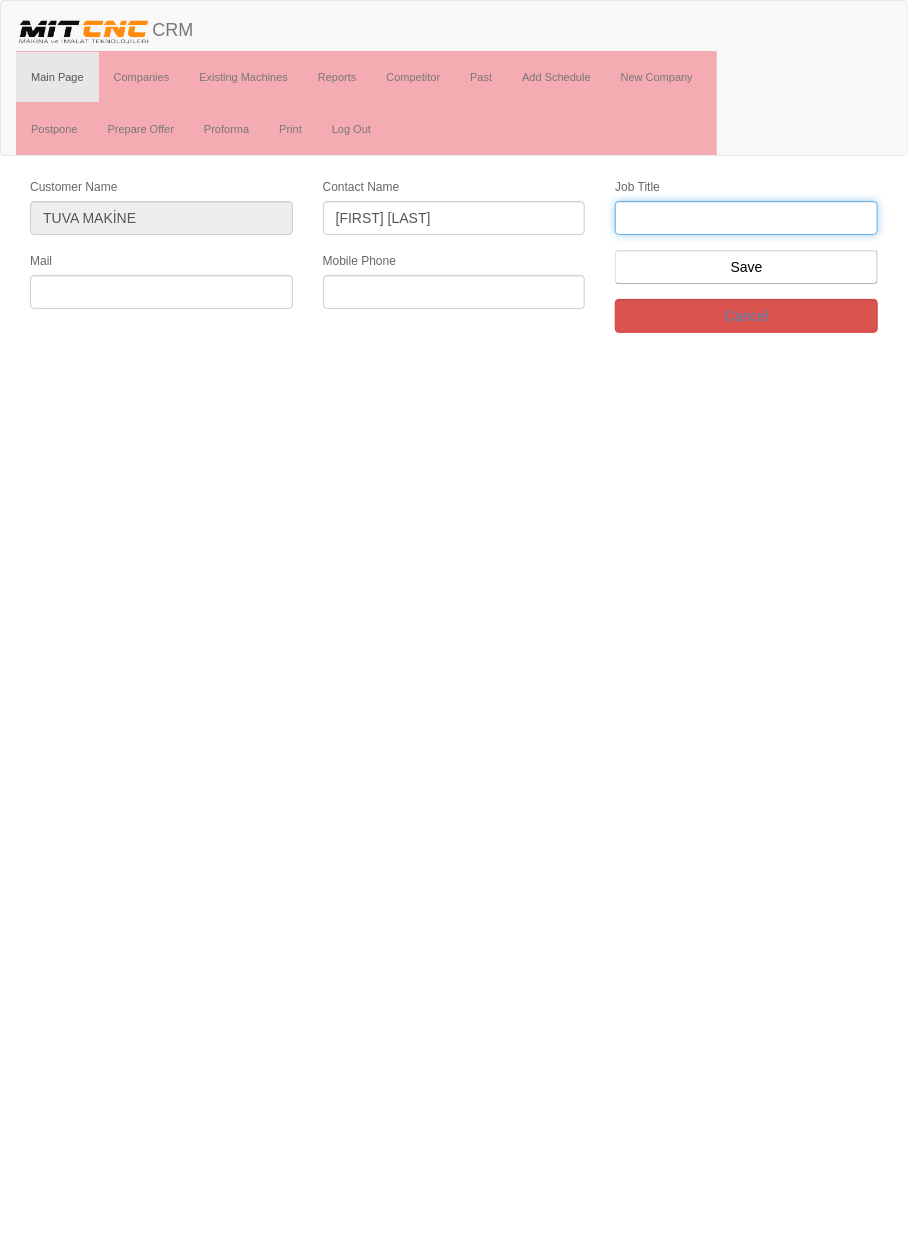 click at bounding box center [746, 218] 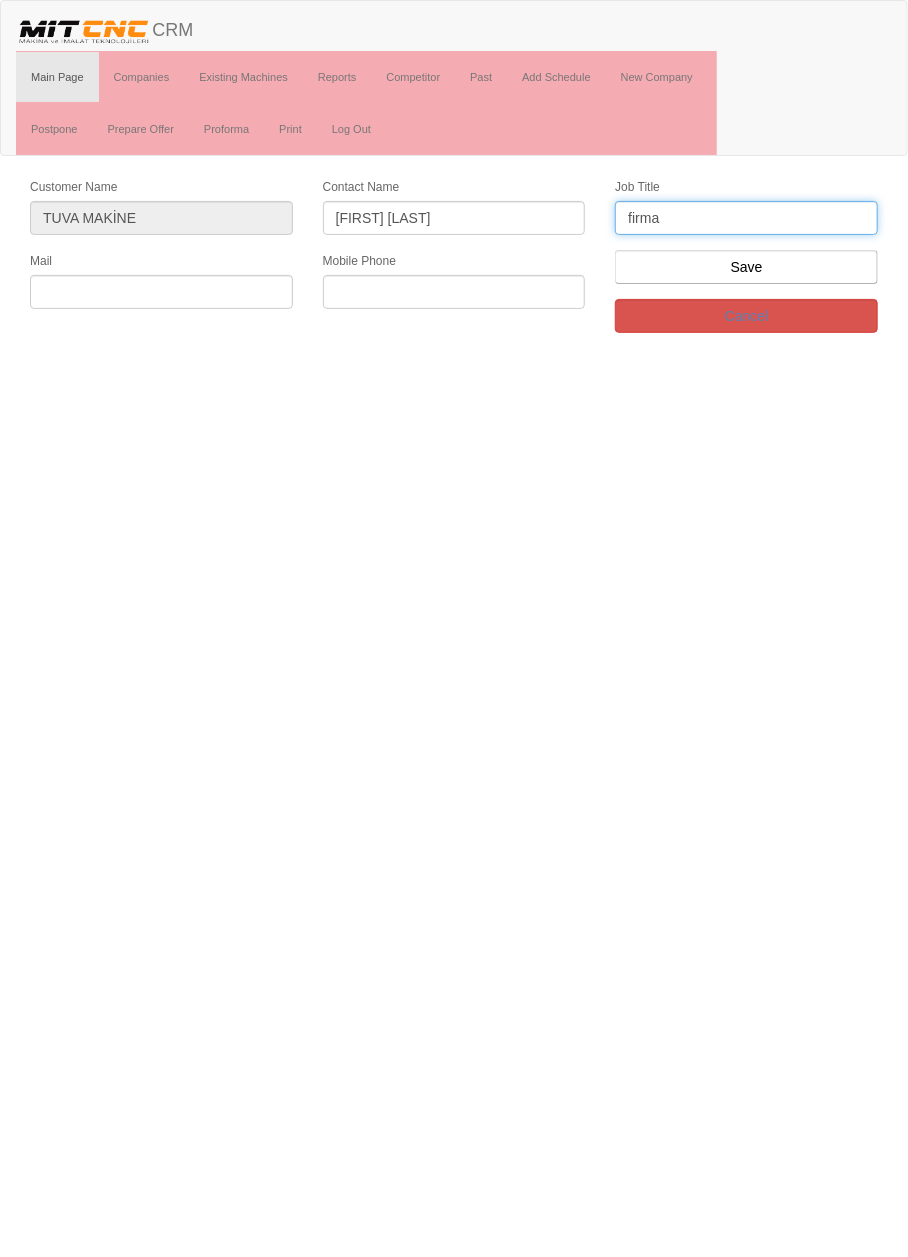 type on "firma" 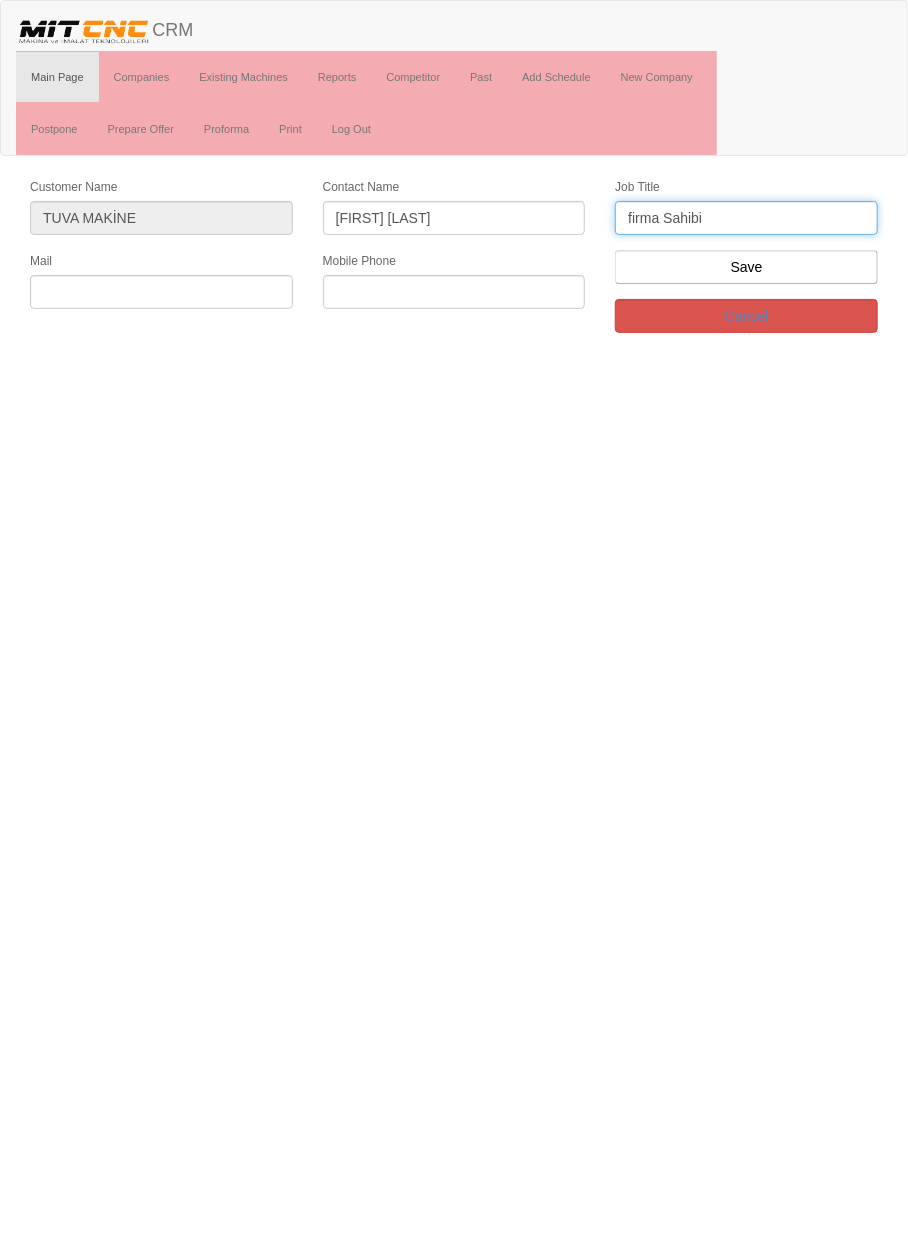 type on "firma Sahibi" 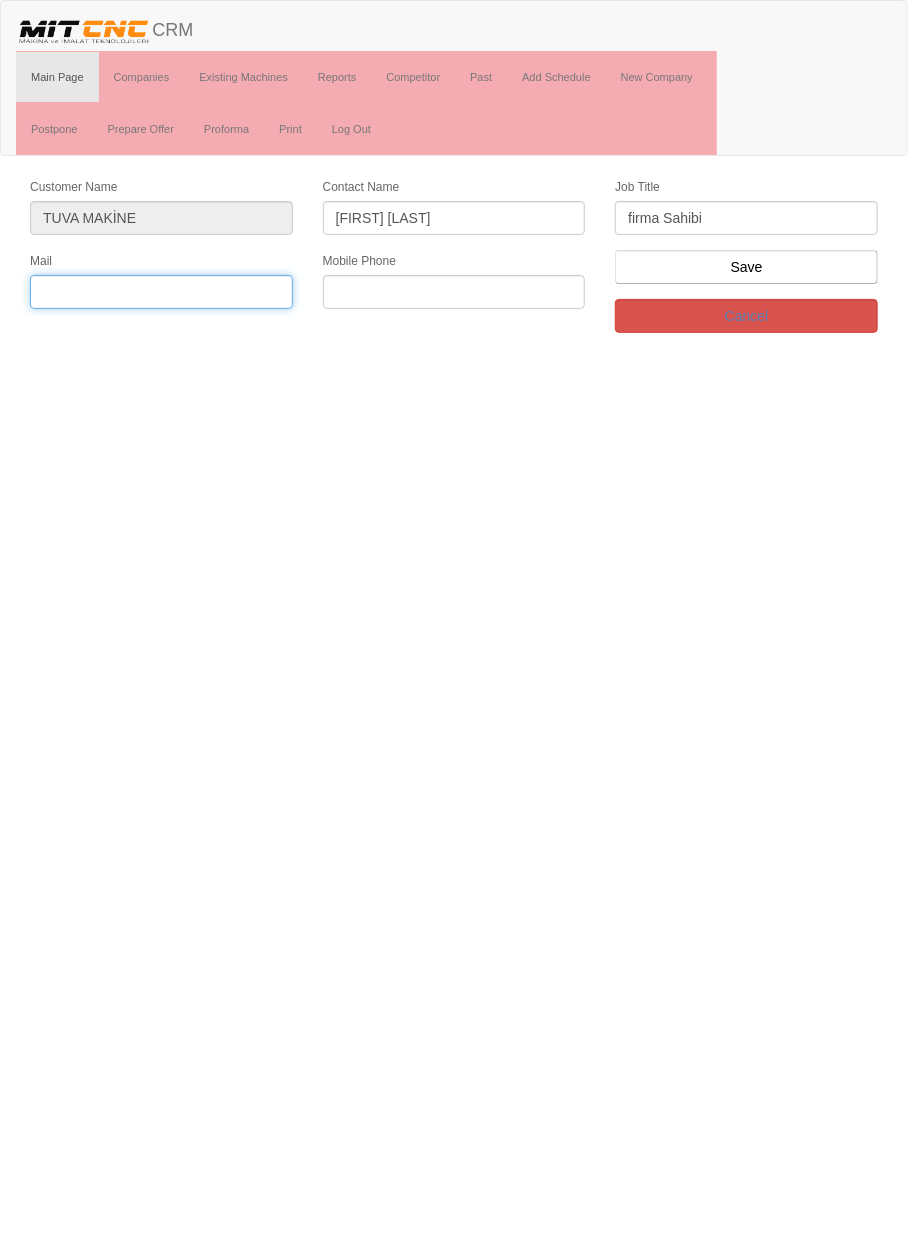 click at bounding box center [161, 292] 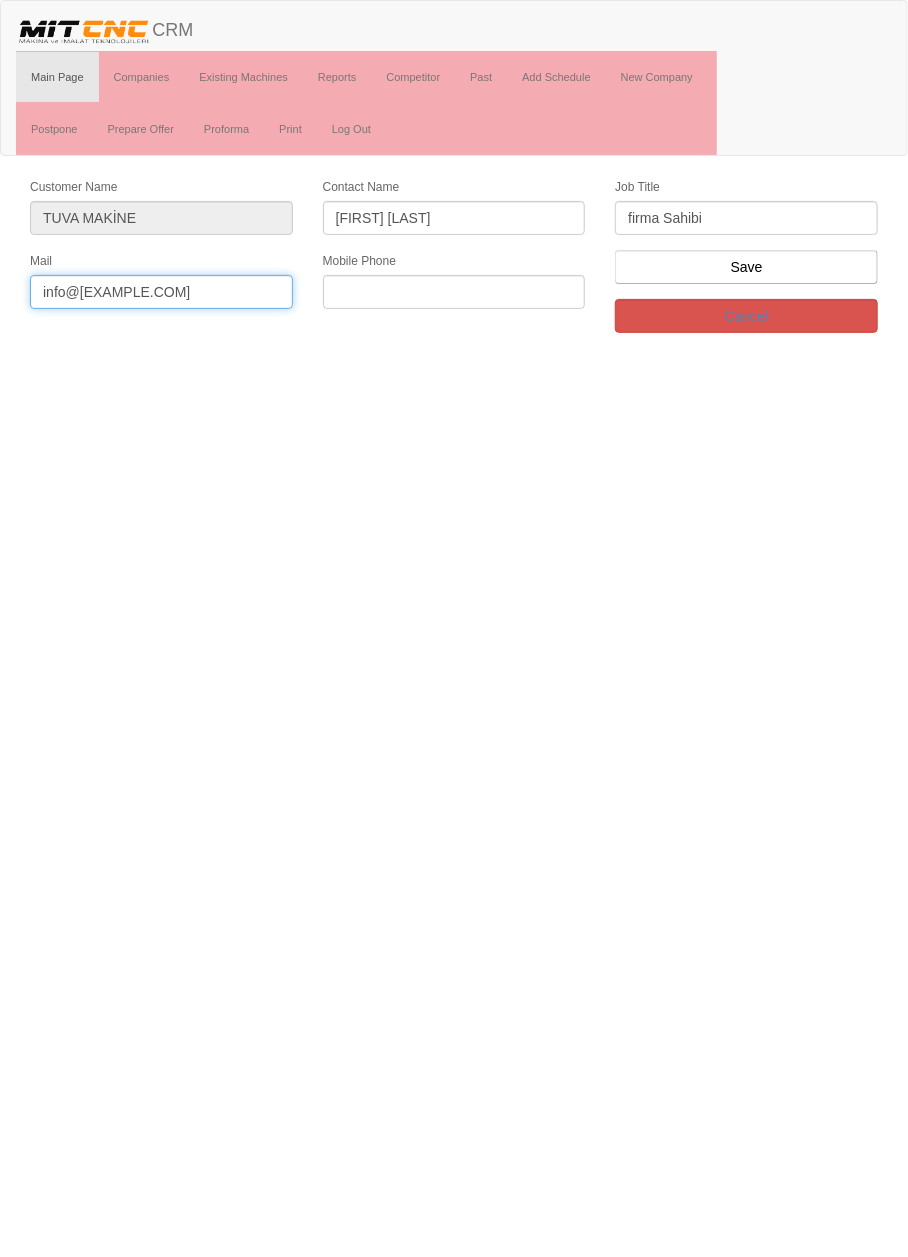 type on "info@[EXAMPLE.COM]" 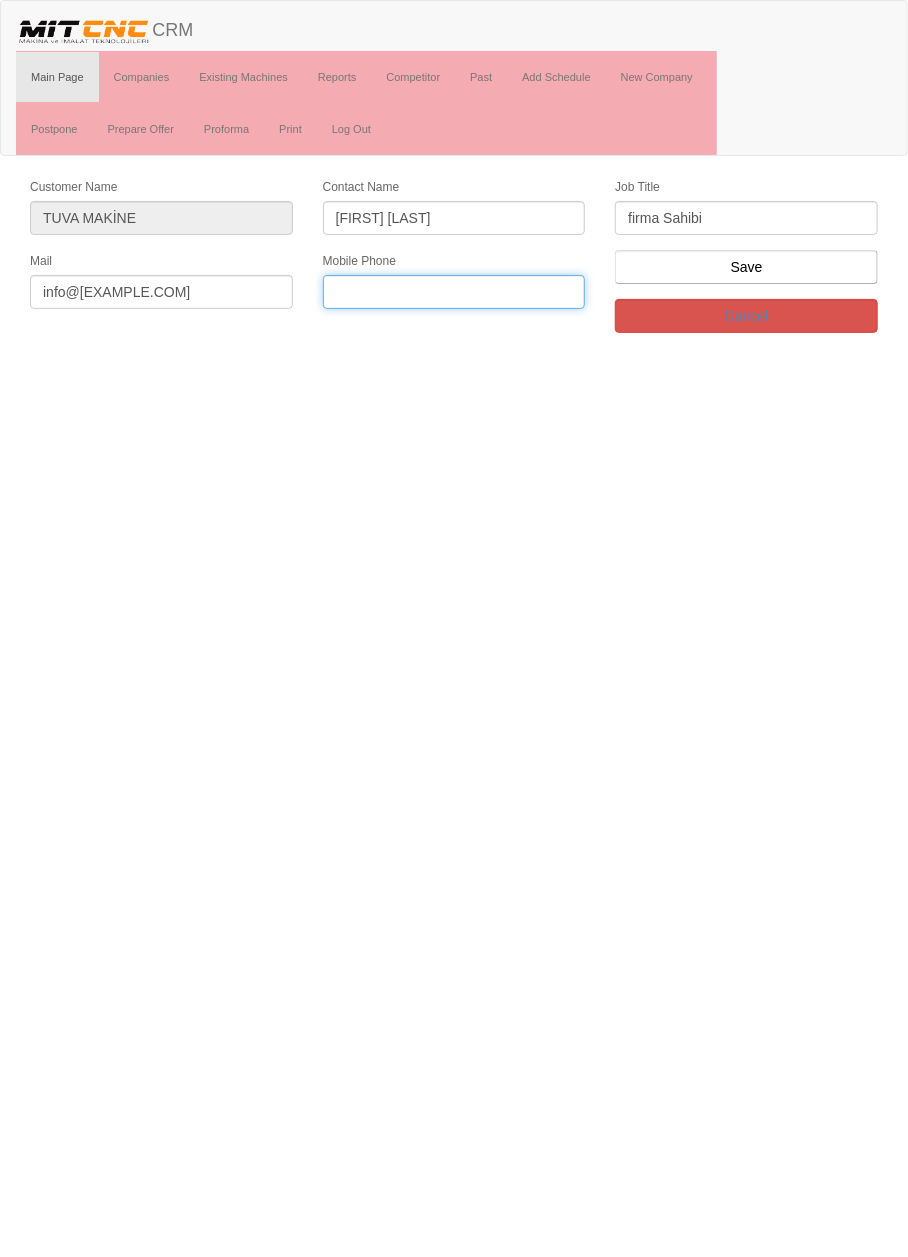 click at bounding box center (454, 292) 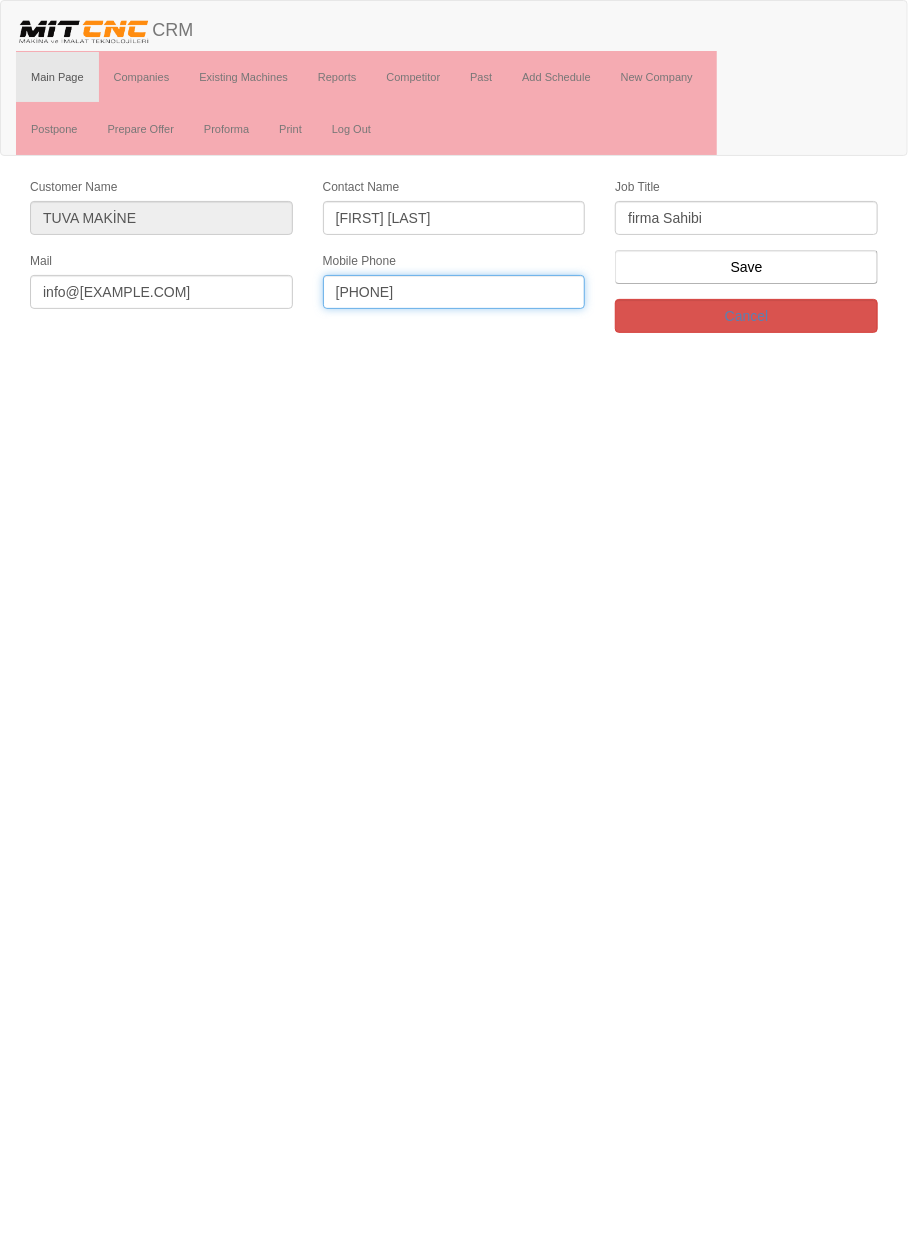 type on "[PHONE]" 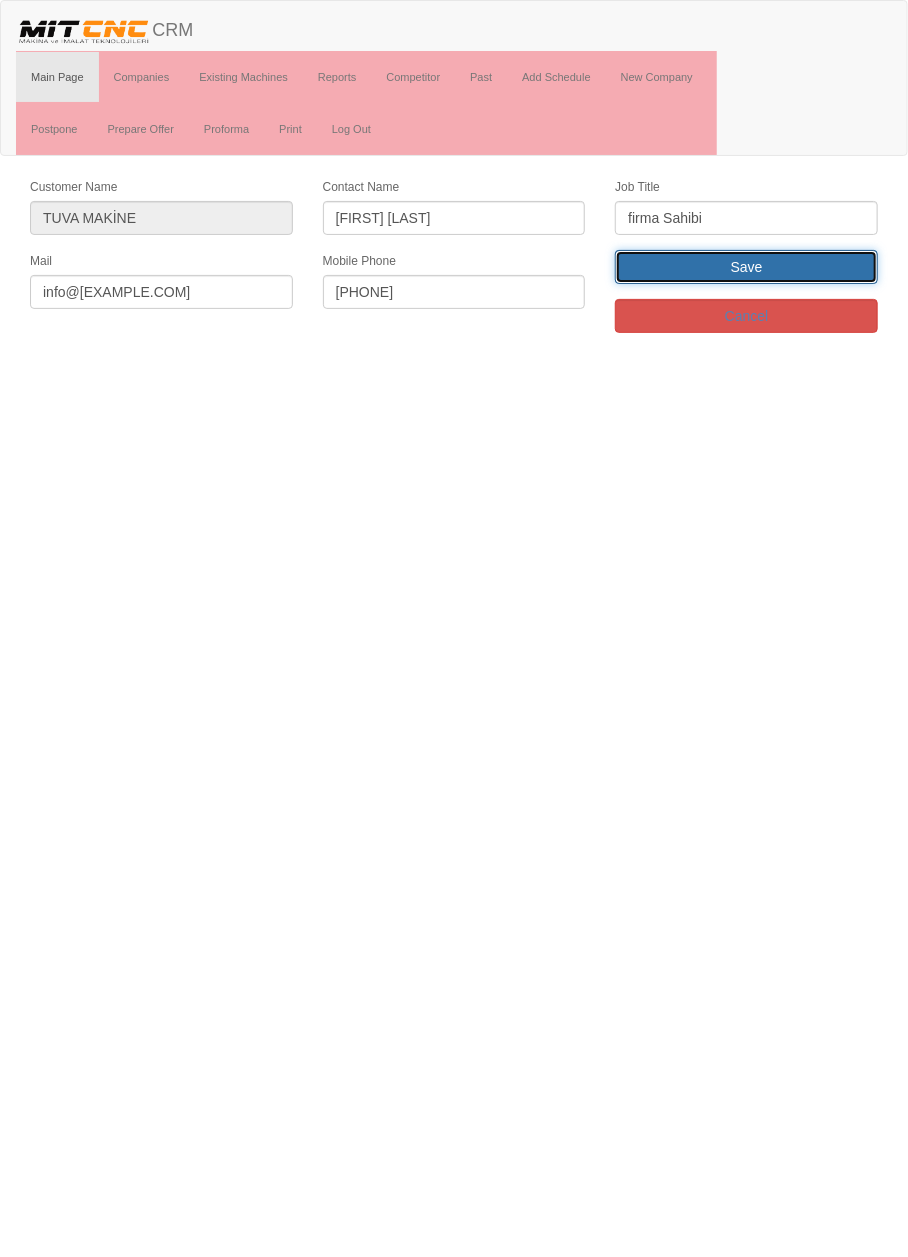 click on "Save" at bounding box center (746, 267) 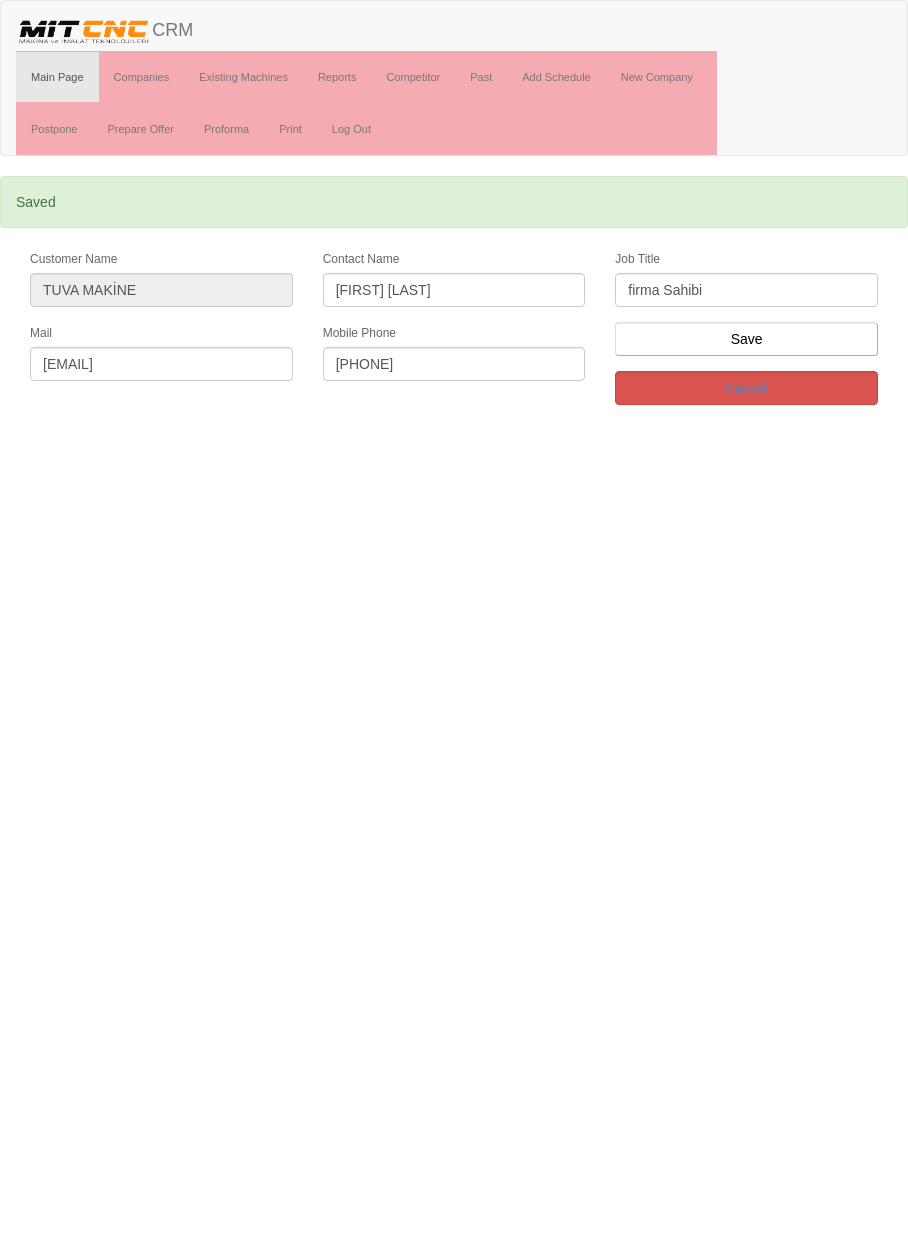 scroll, scrollTop: 0, scrollLeft: 0, axis: both 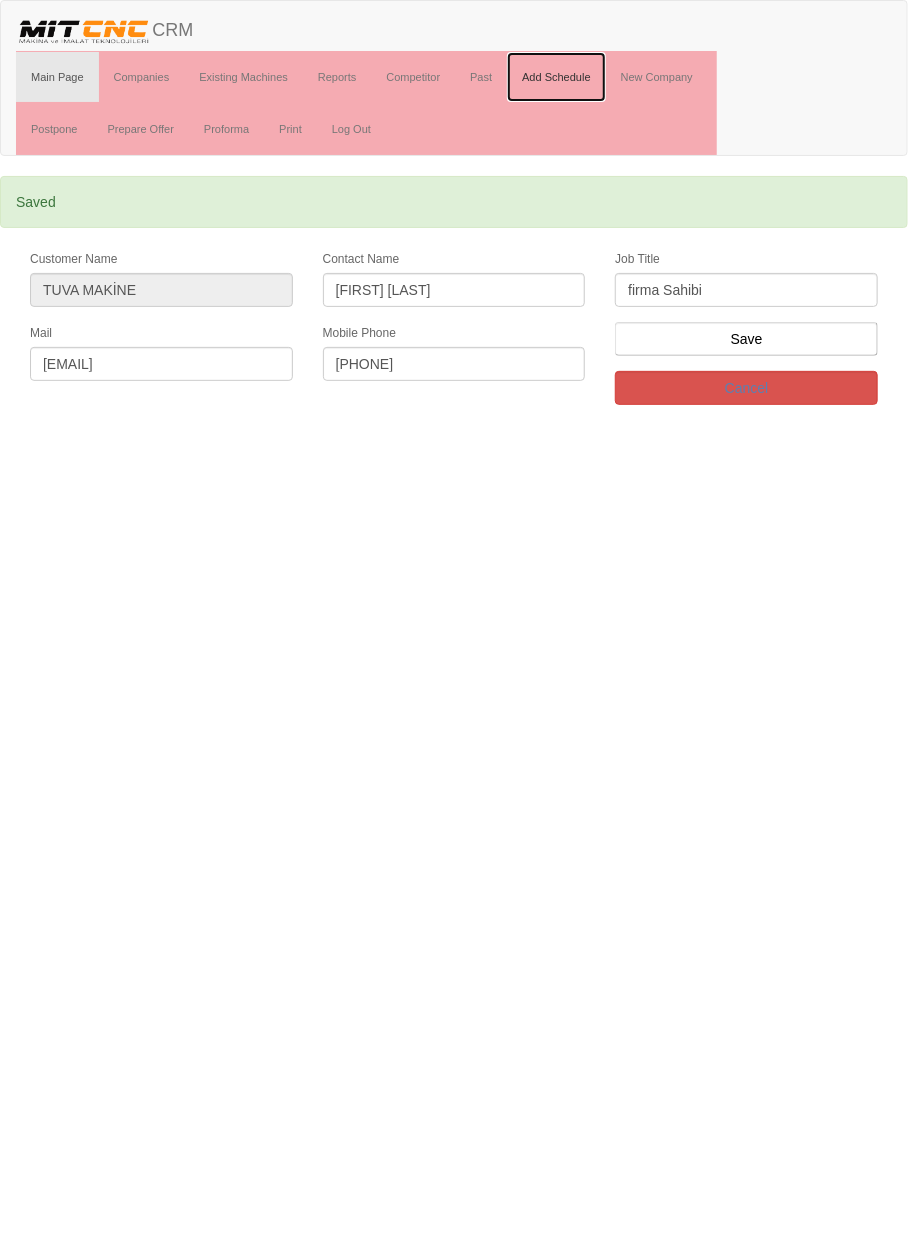 click on "Add Schedule" at bounding box center [556, 77] 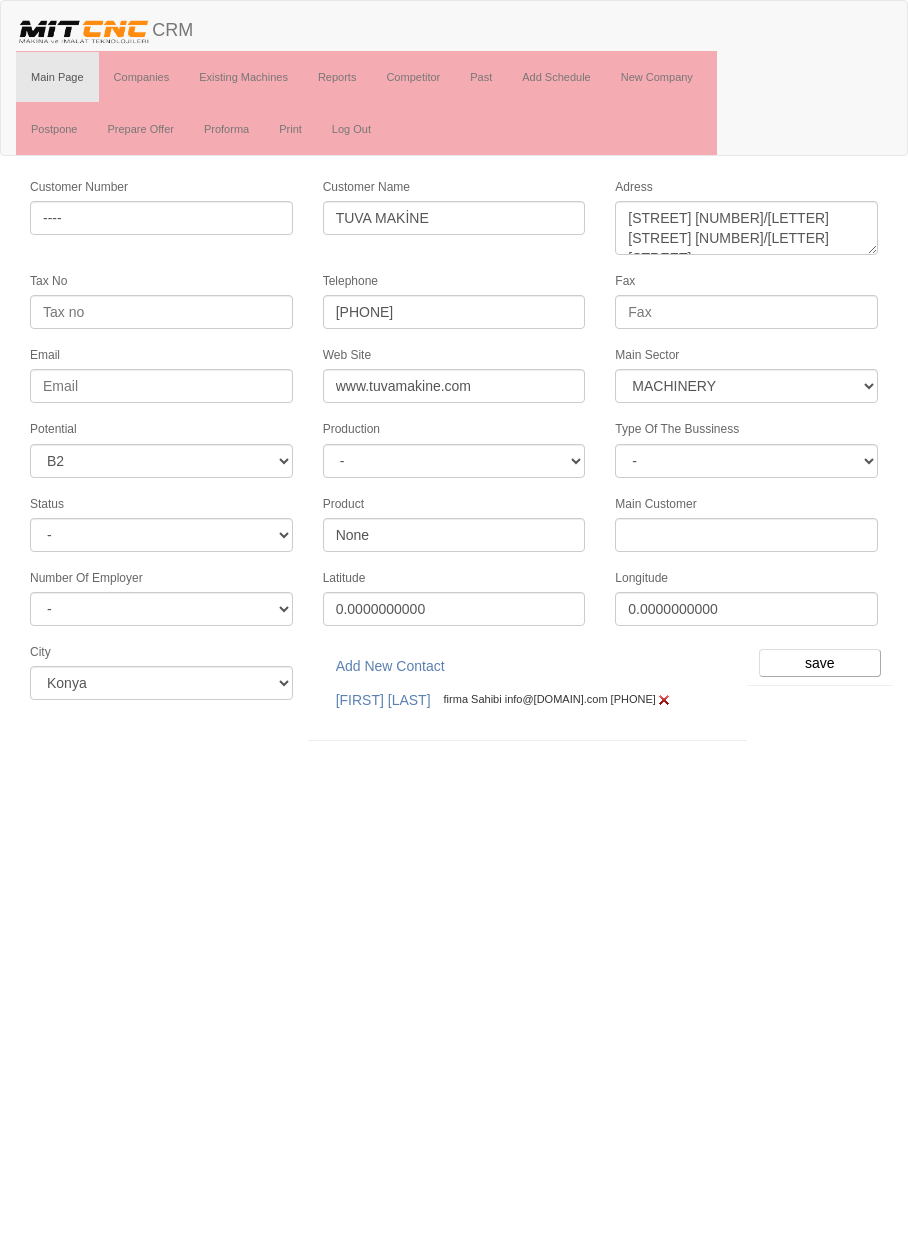 select on "363" 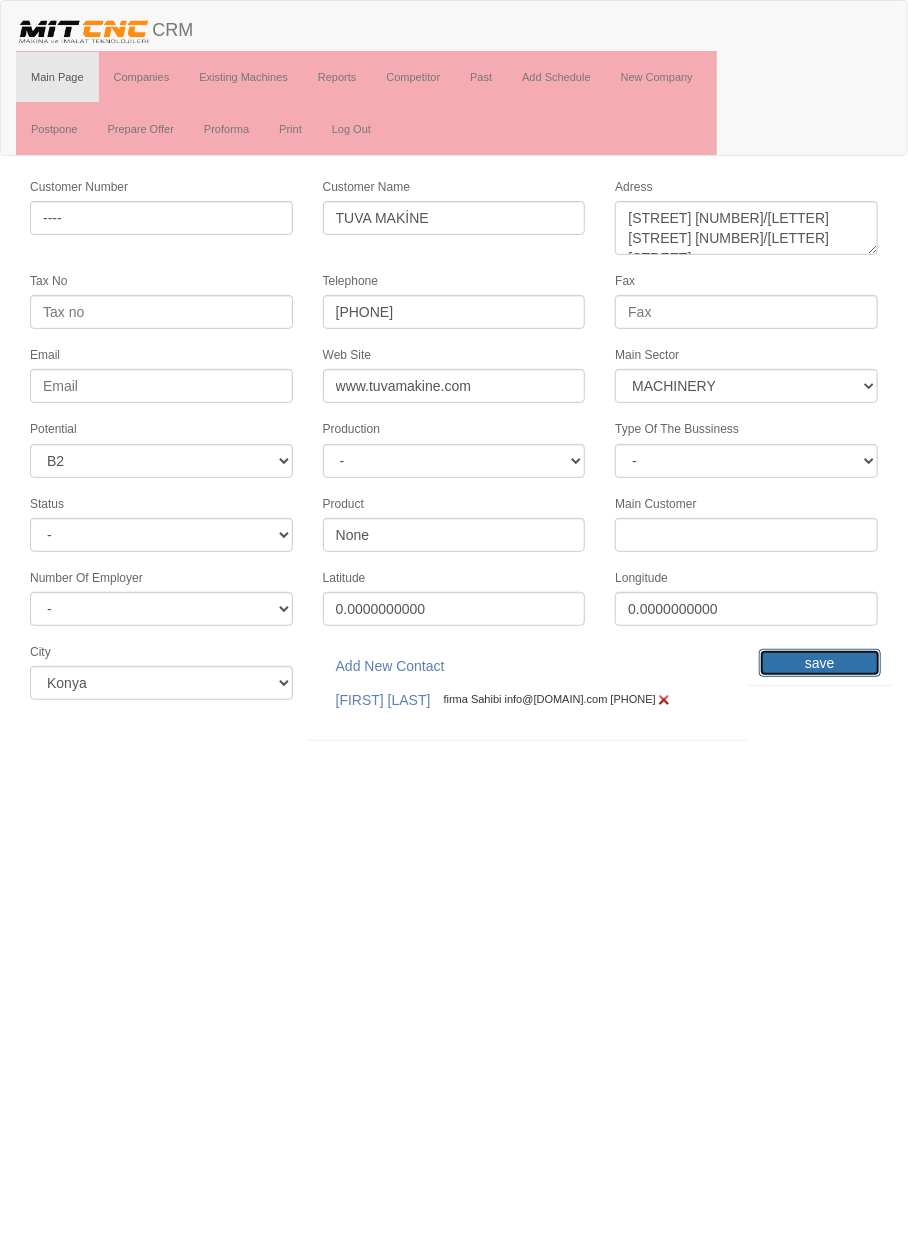 click on "save" at bounding box center [820, 663] 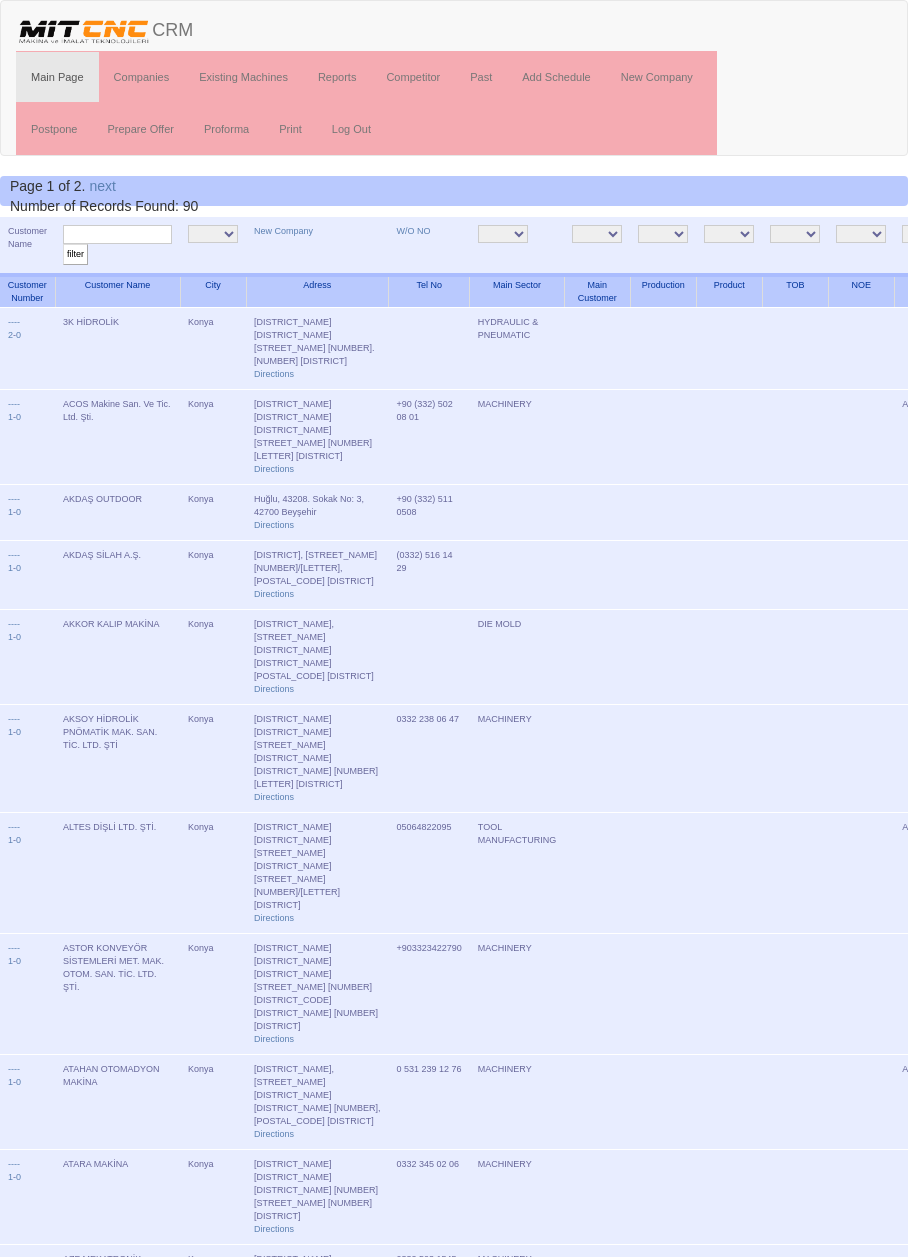 scroll, scrollTop: 0, scrollLeft: 0, axis: both 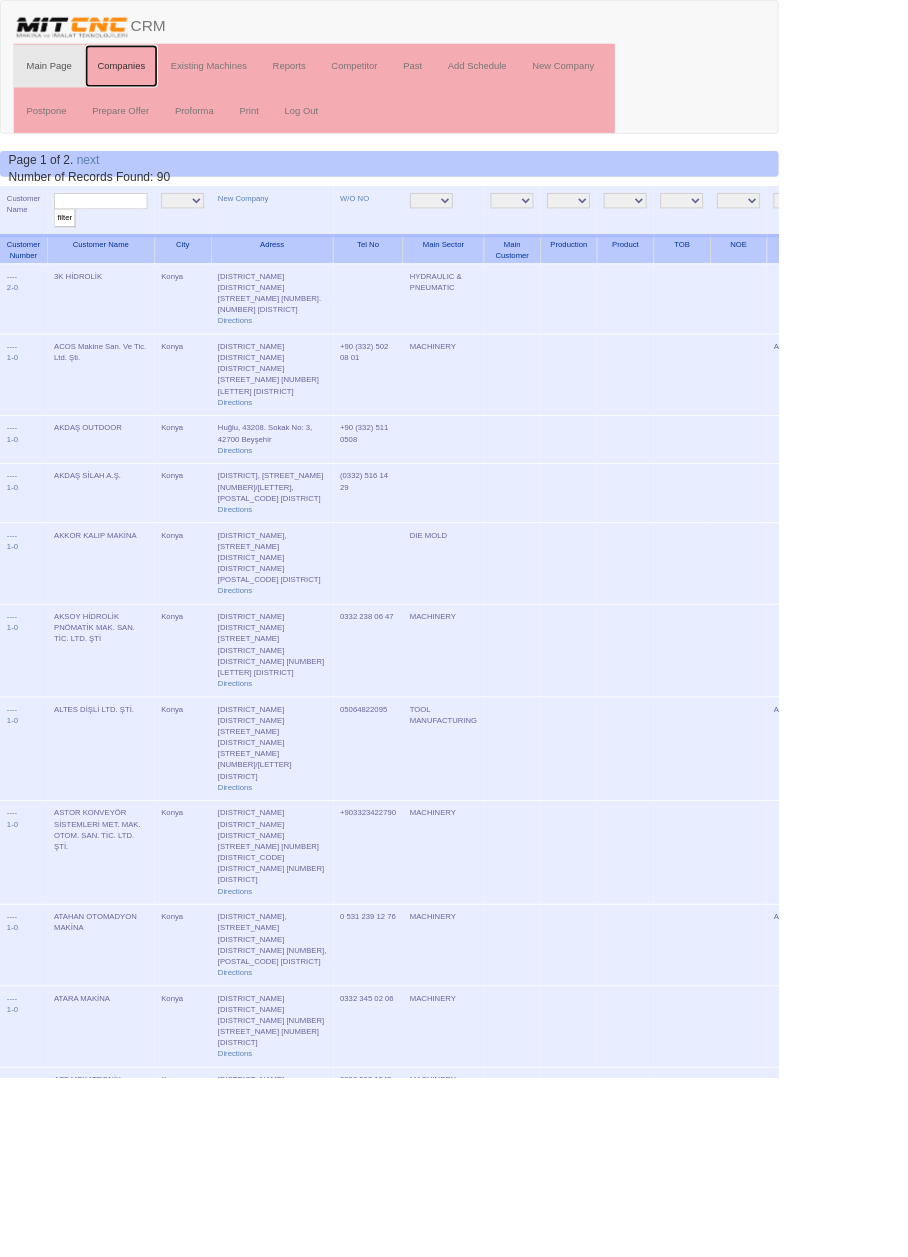 click on "Companies" at bounding box center (142, 77) 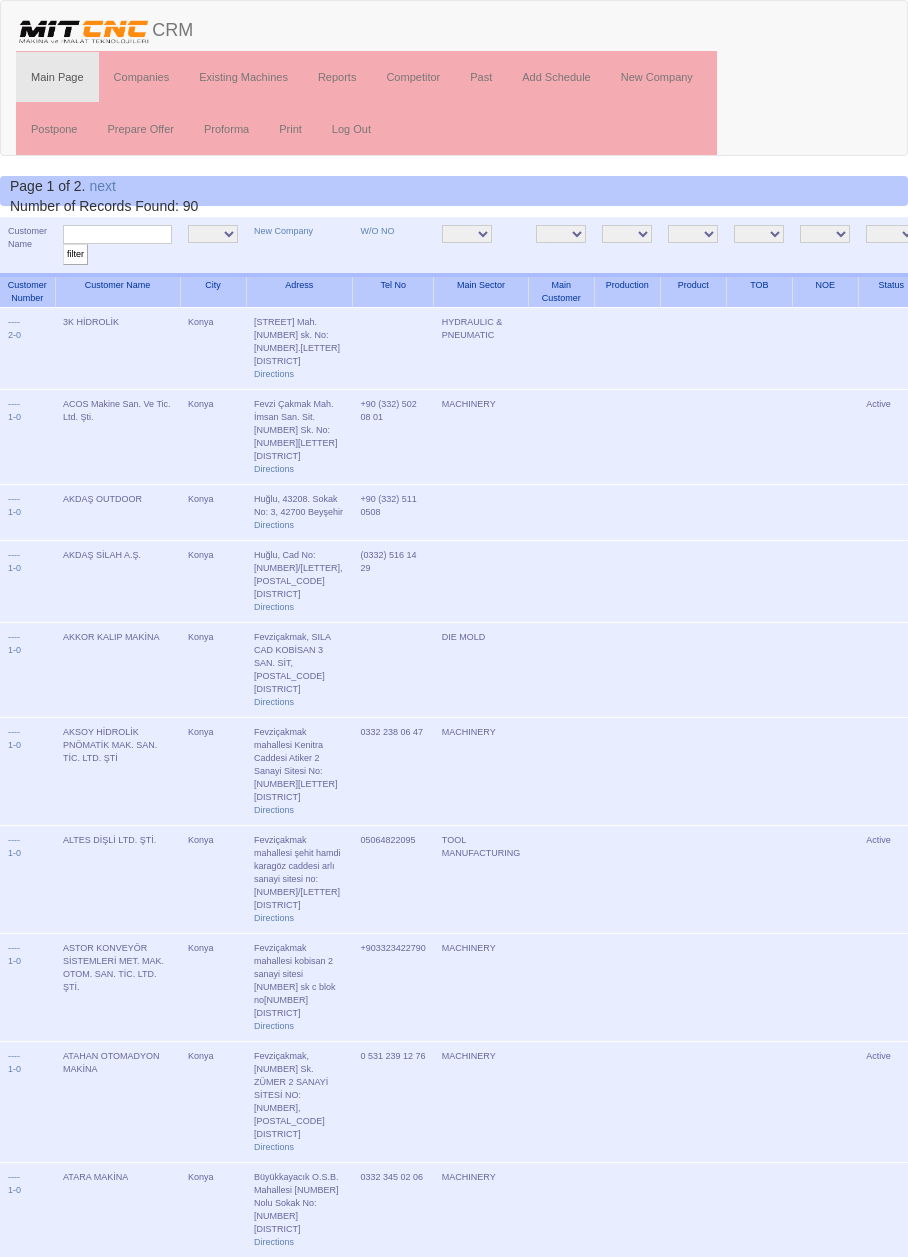 scroll, scrollTop: 0, scrollLeft: 0, axis: both 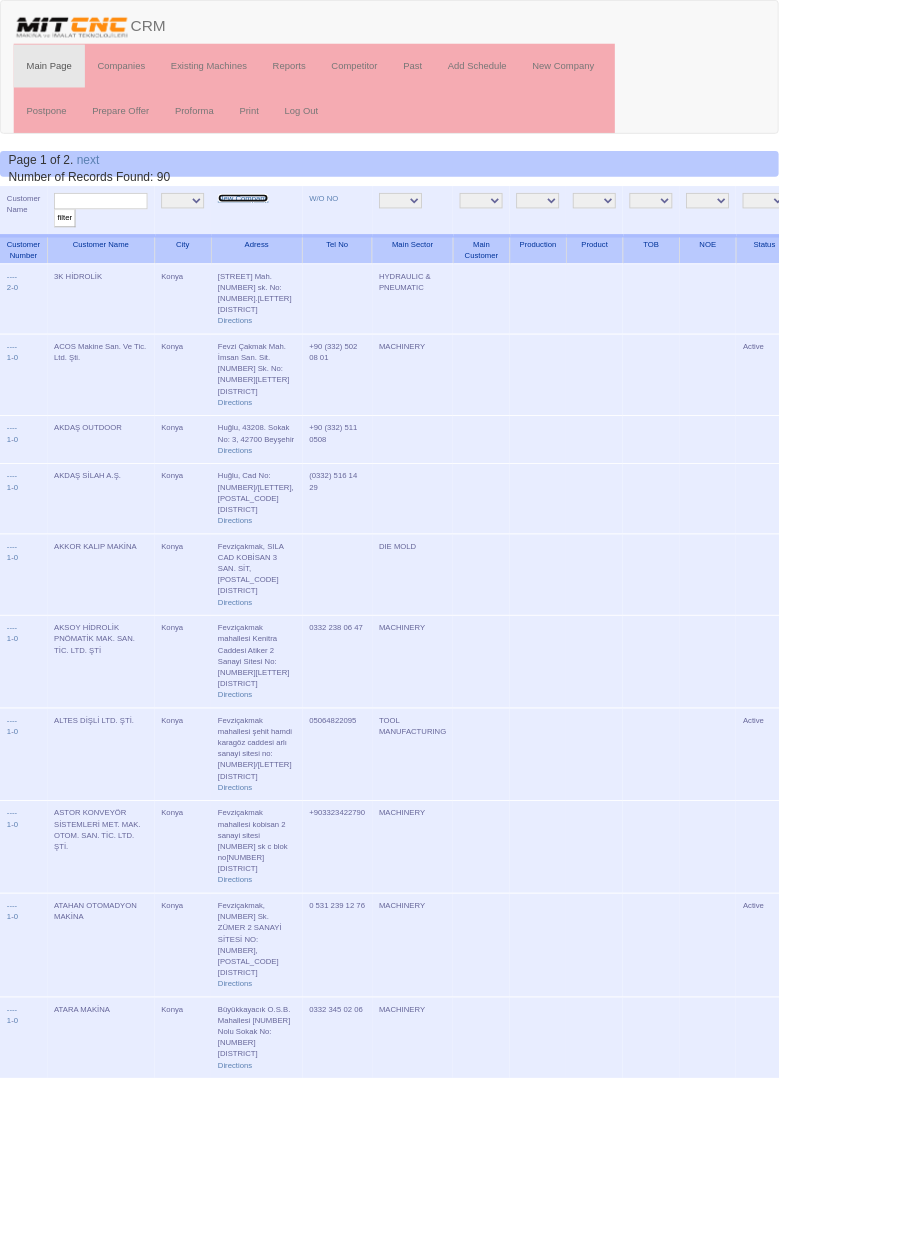 click on "New Company" at bounding box center [283, 231] 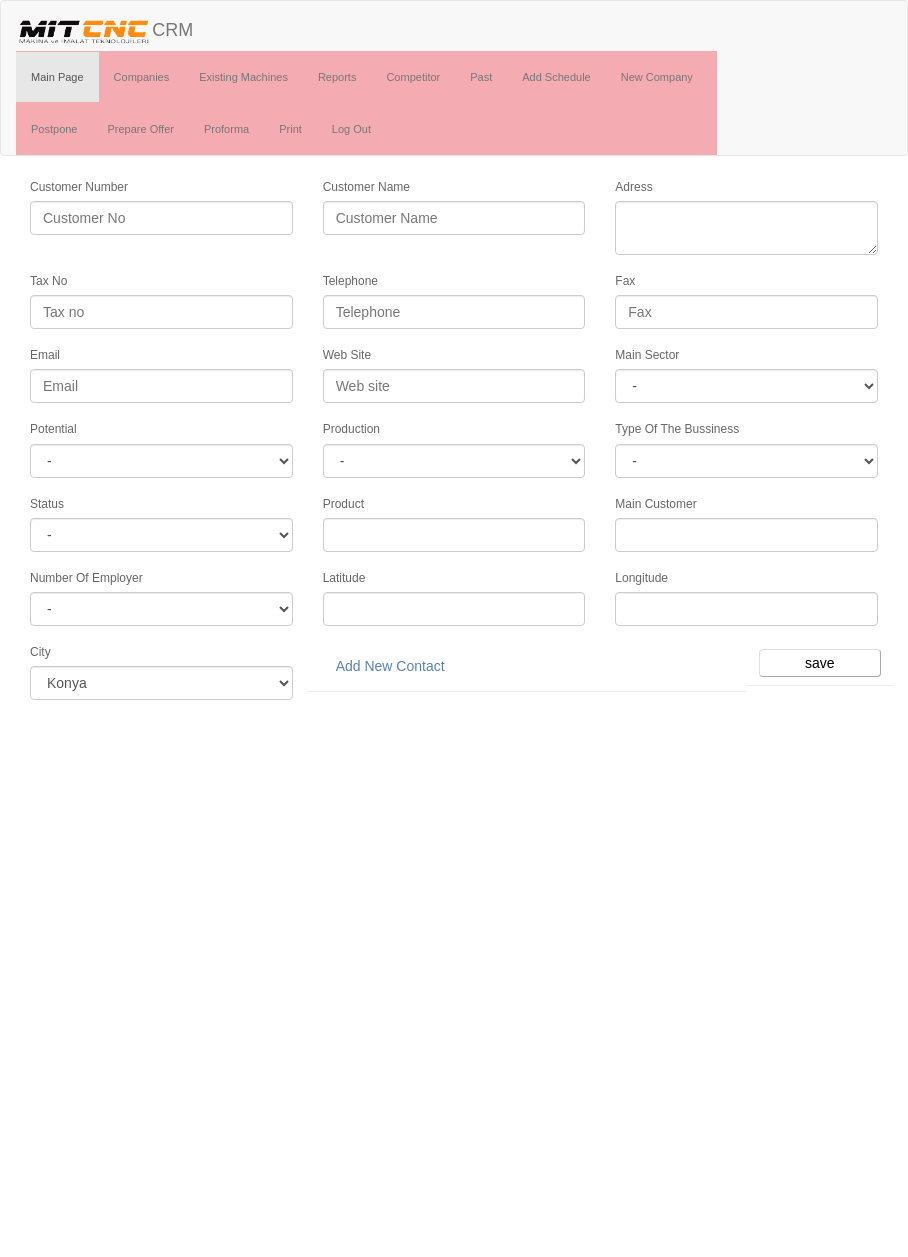scroll, scrollTop: 0, scrollLeft: 0, axis: both 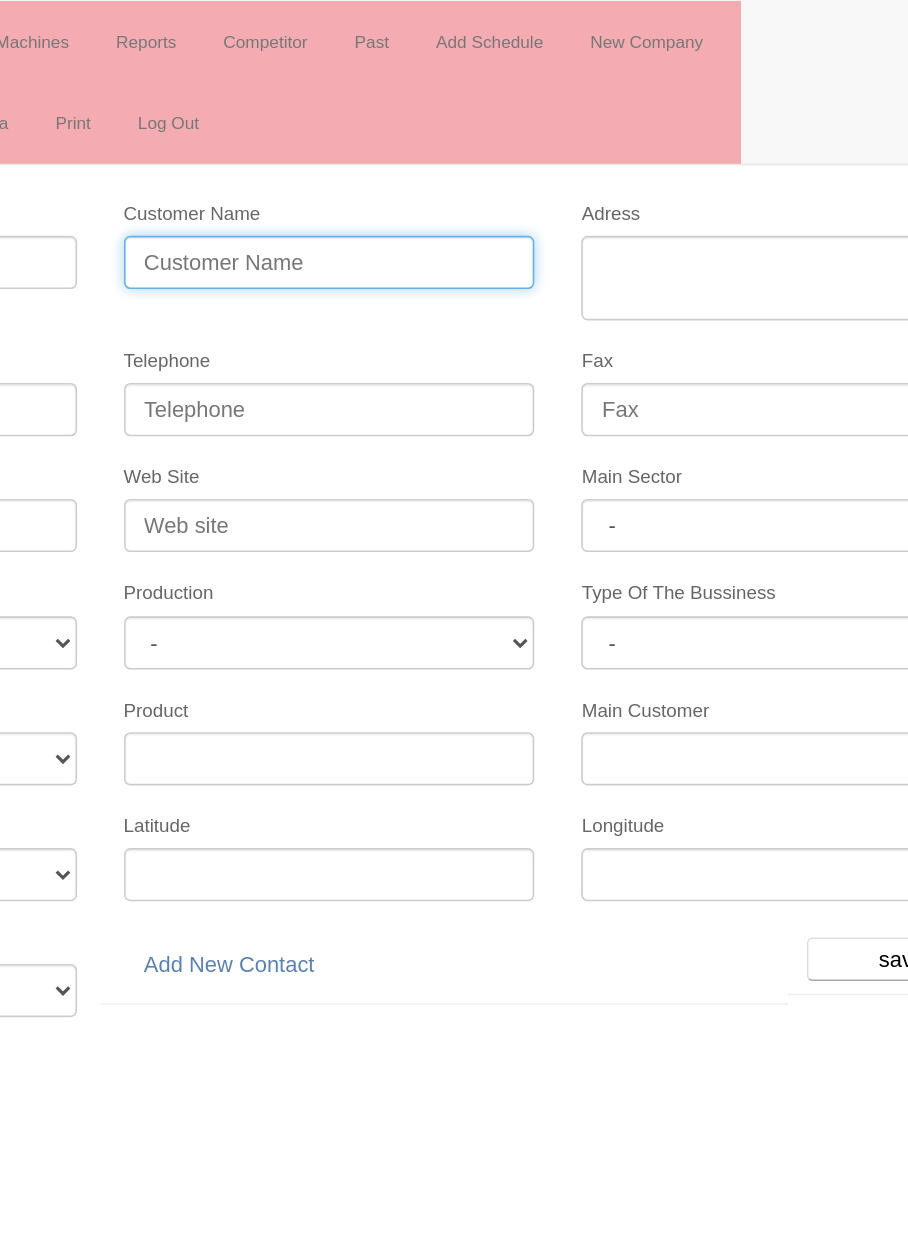 click on "Customer Name" at bounding box center [454, 218] 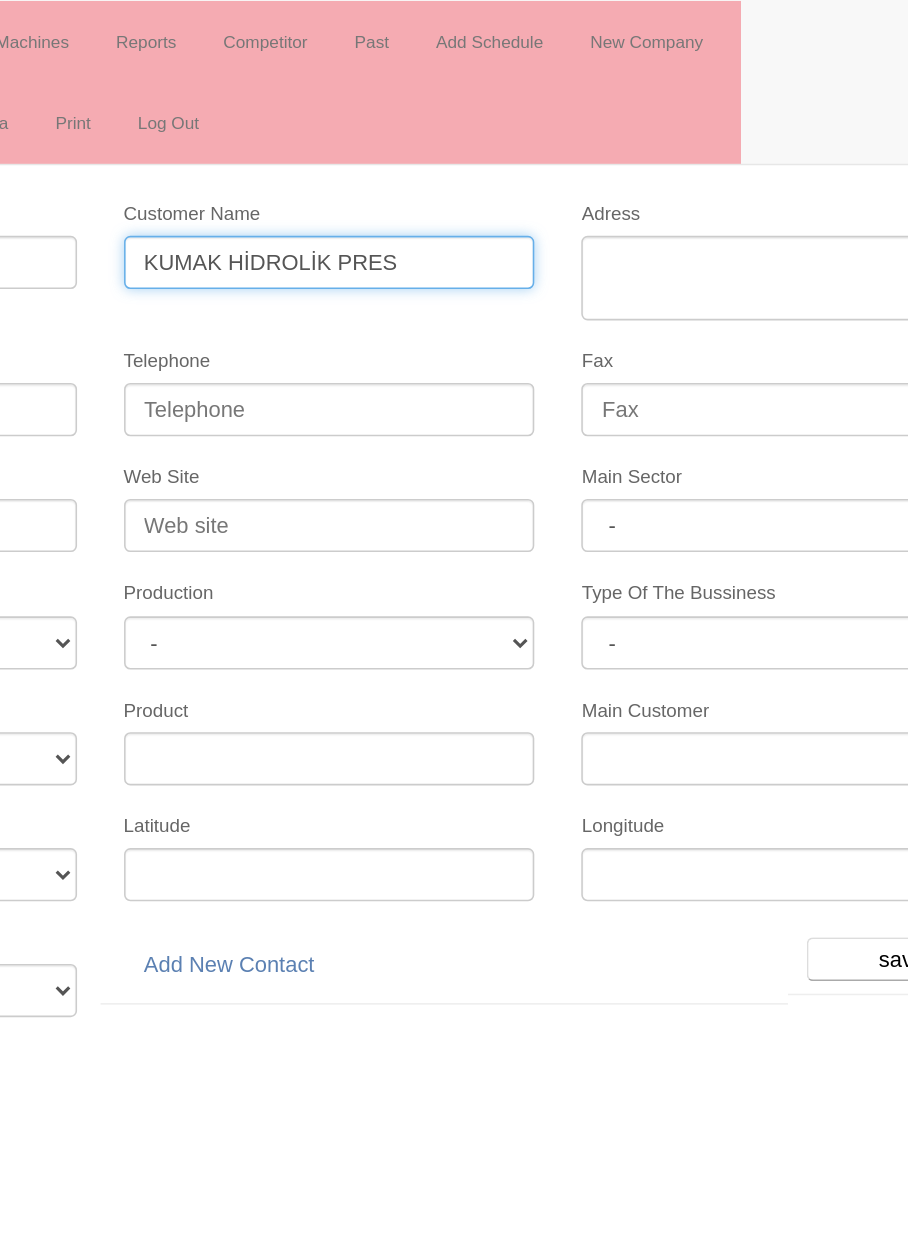type on "KUMAK HİDROLİK PRES" 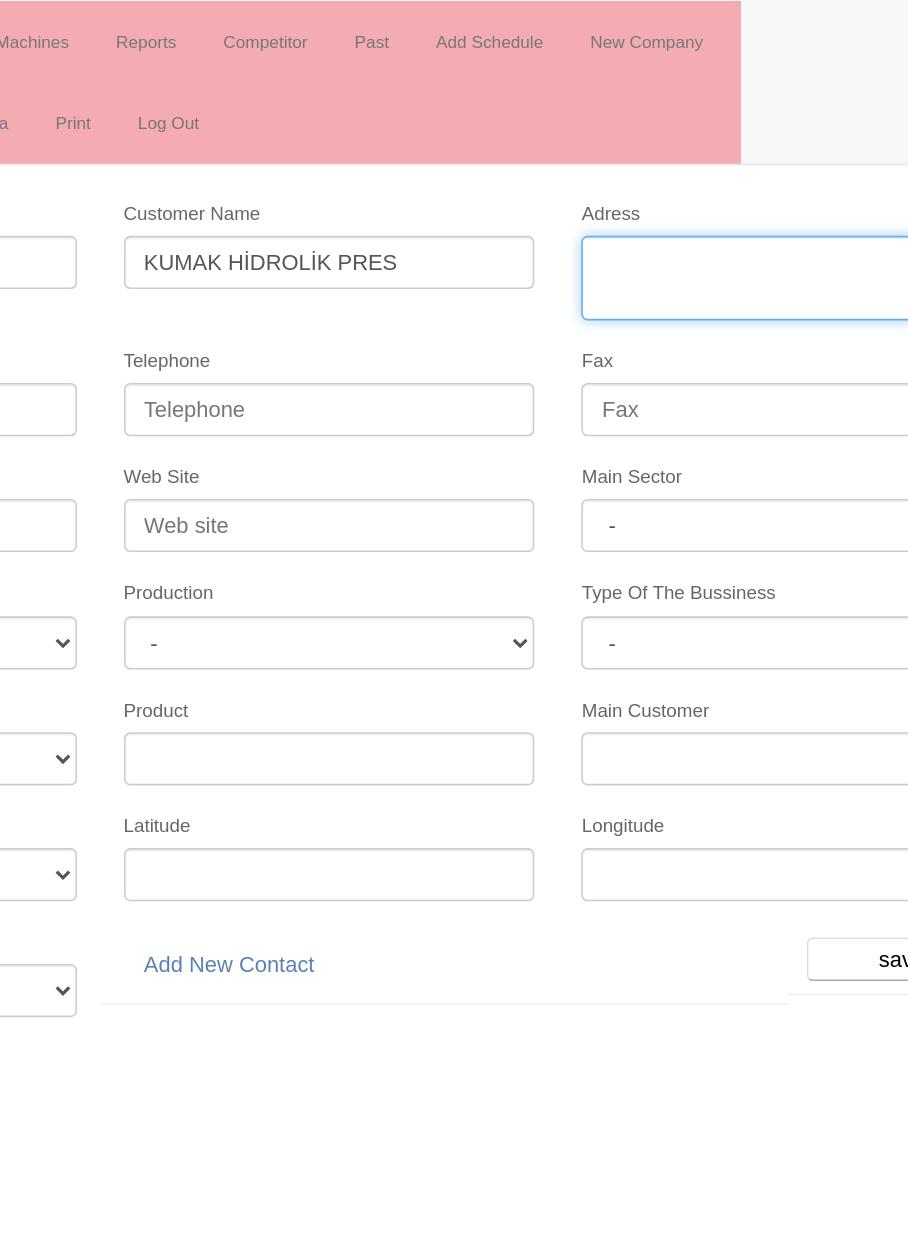 click on "Adress" at bounding box center (746, 228) 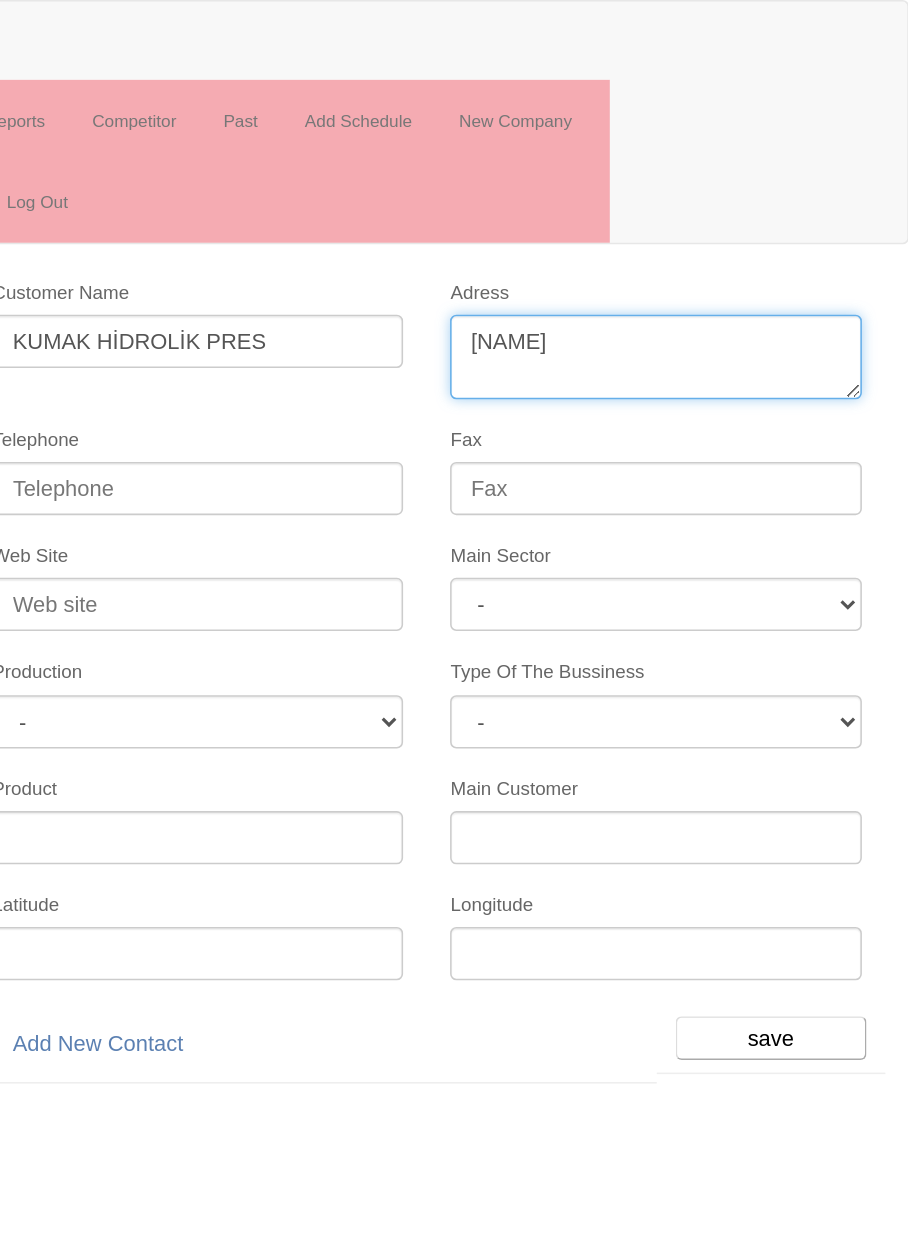 type on "[NAME]" 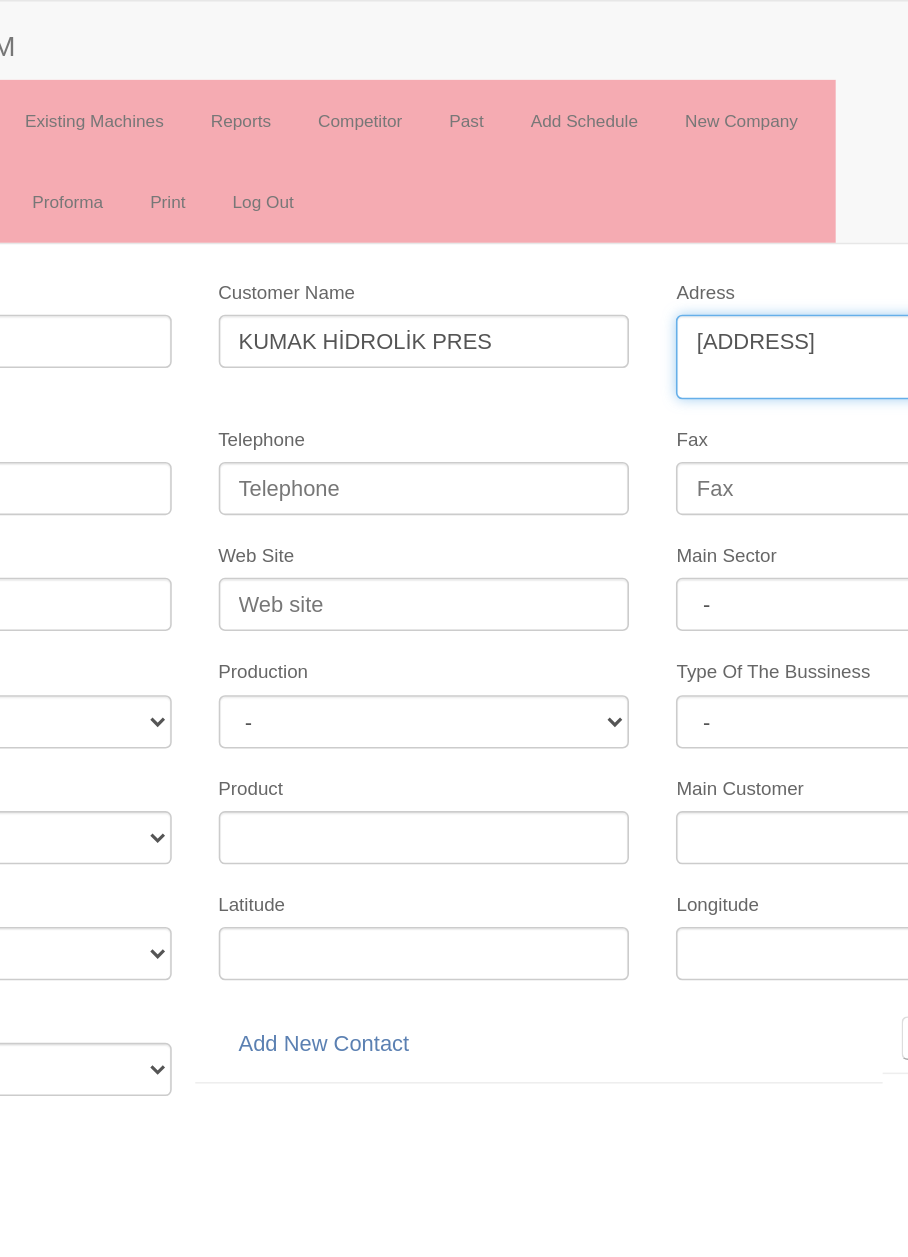 type on "[ADDRESS]" 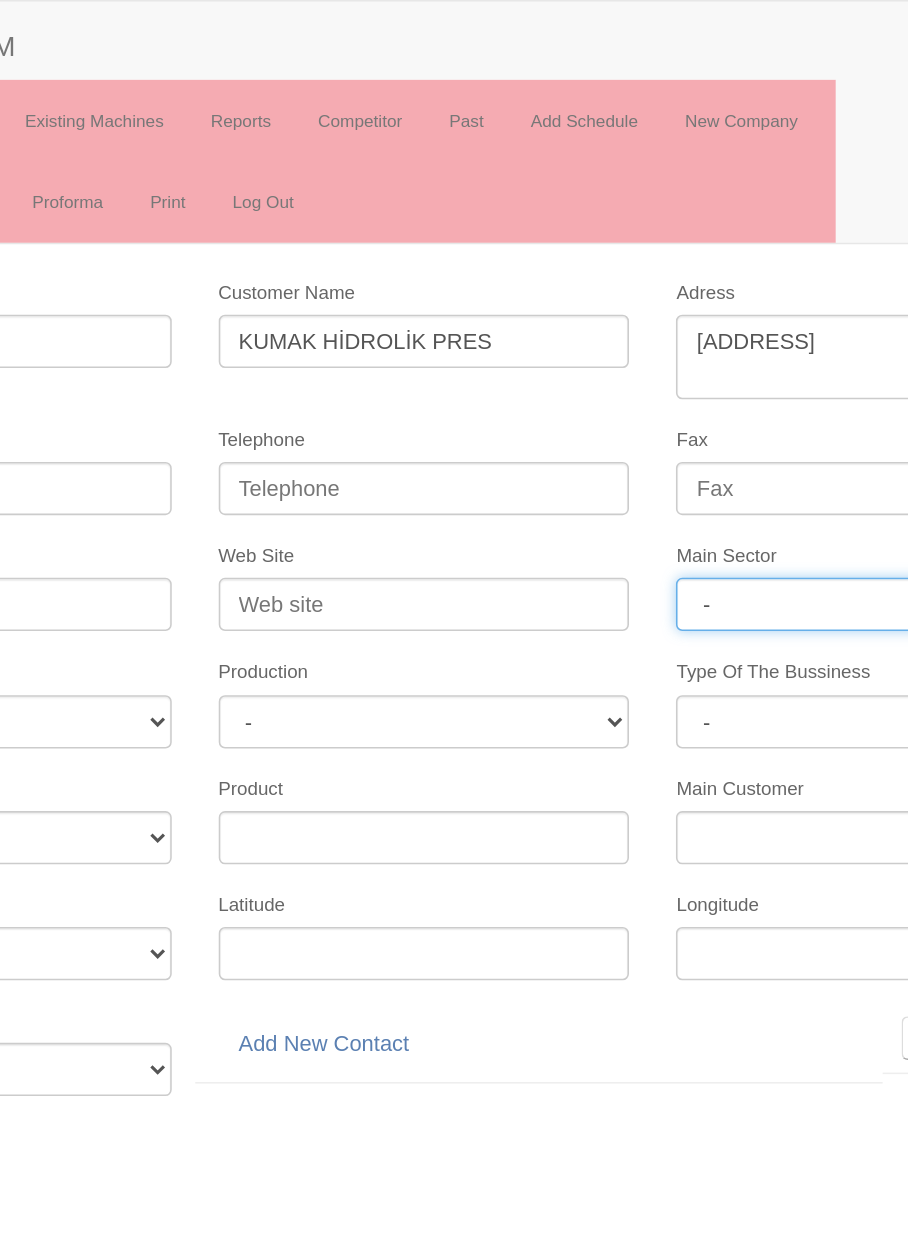 click on "-
DIE MOLD
MACHINERY
DEFENCE
ELECTRICAL COMPONENTS
MEDICAL
TOOL MANUFACTURING
JEWELERY
AGRICULTURE
AUTOMOTIVE
WHITE GOODS
HYDRAULIC & PNEUMATIC
CASTING
STAMPING DIE
AEROSPACE
CONSTRUCTION MAC.
GEN. PART. MAN.
EDUCATION
LASER POTENTIALS
FURNUTURE" at bounding box center [746, 386] 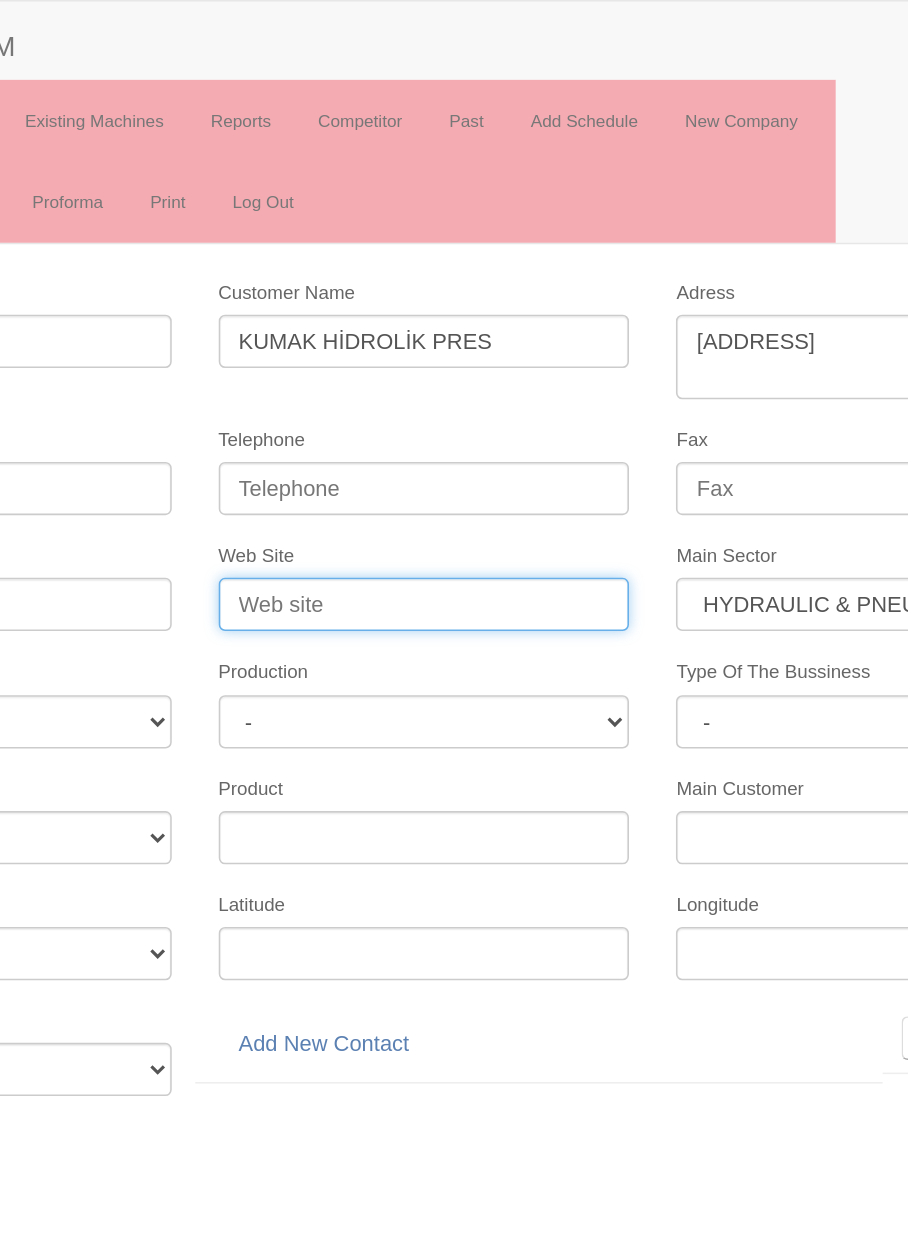 click on "Web Site" at bounding box center [454, 386] 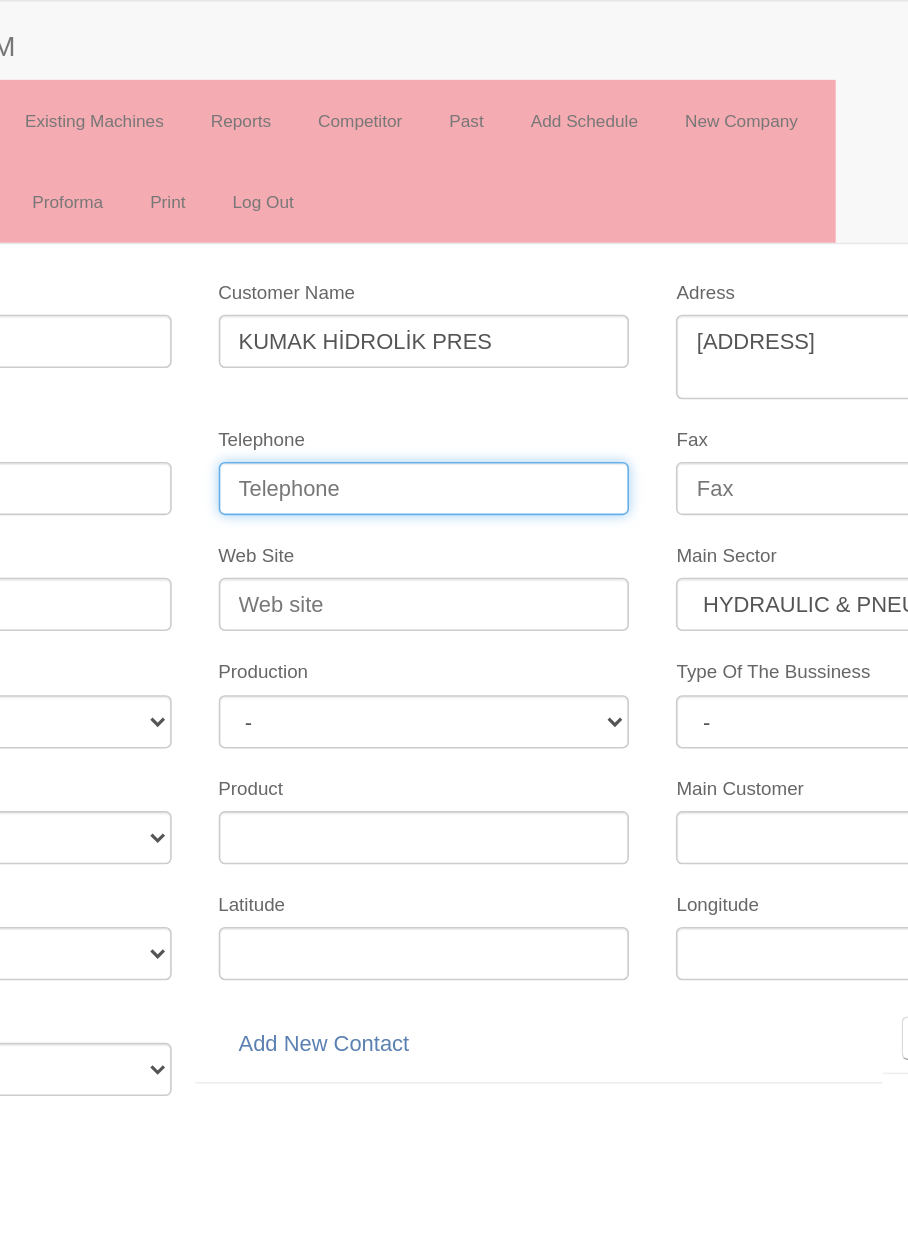 click on "Telephone" at bounding box center (454, 312) 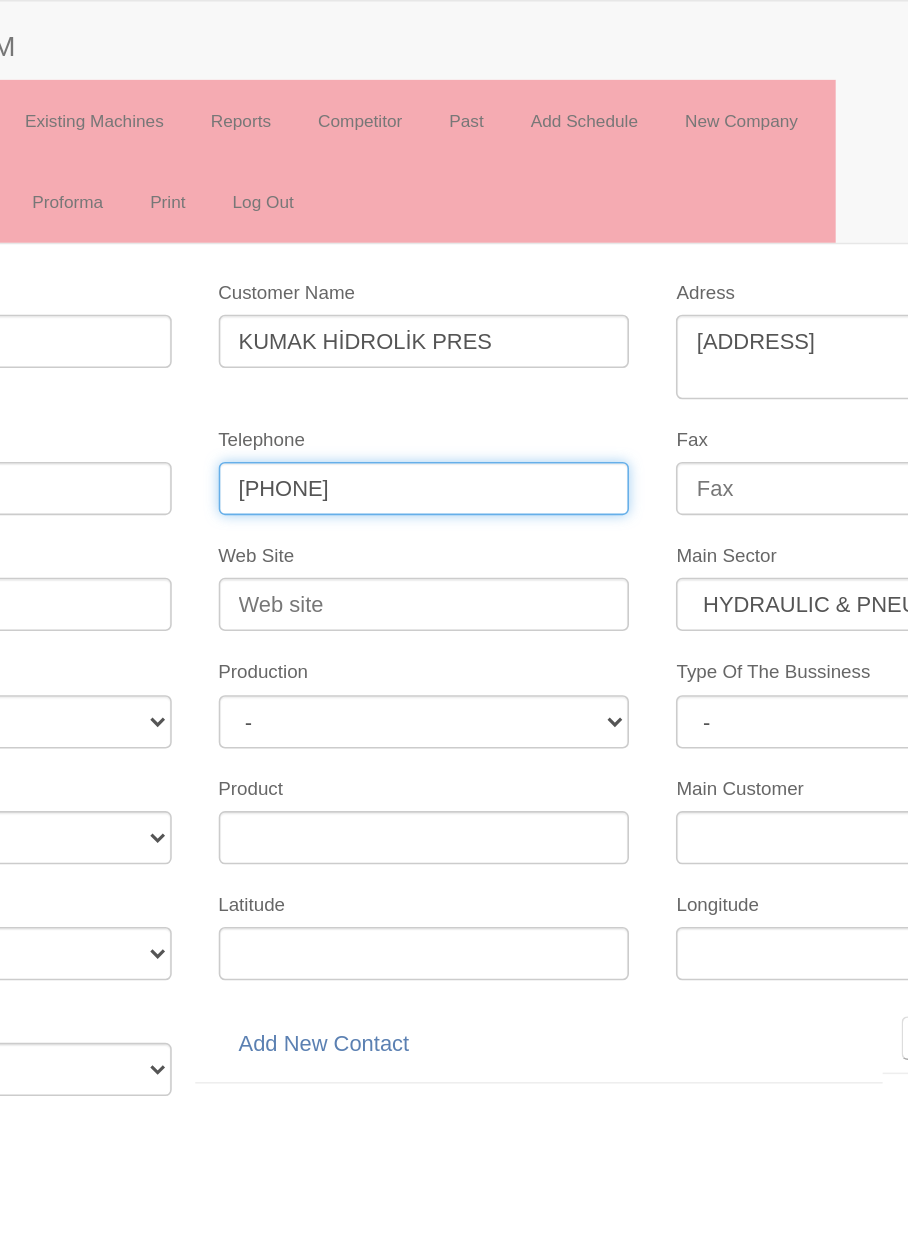 type on "[PHONE]" 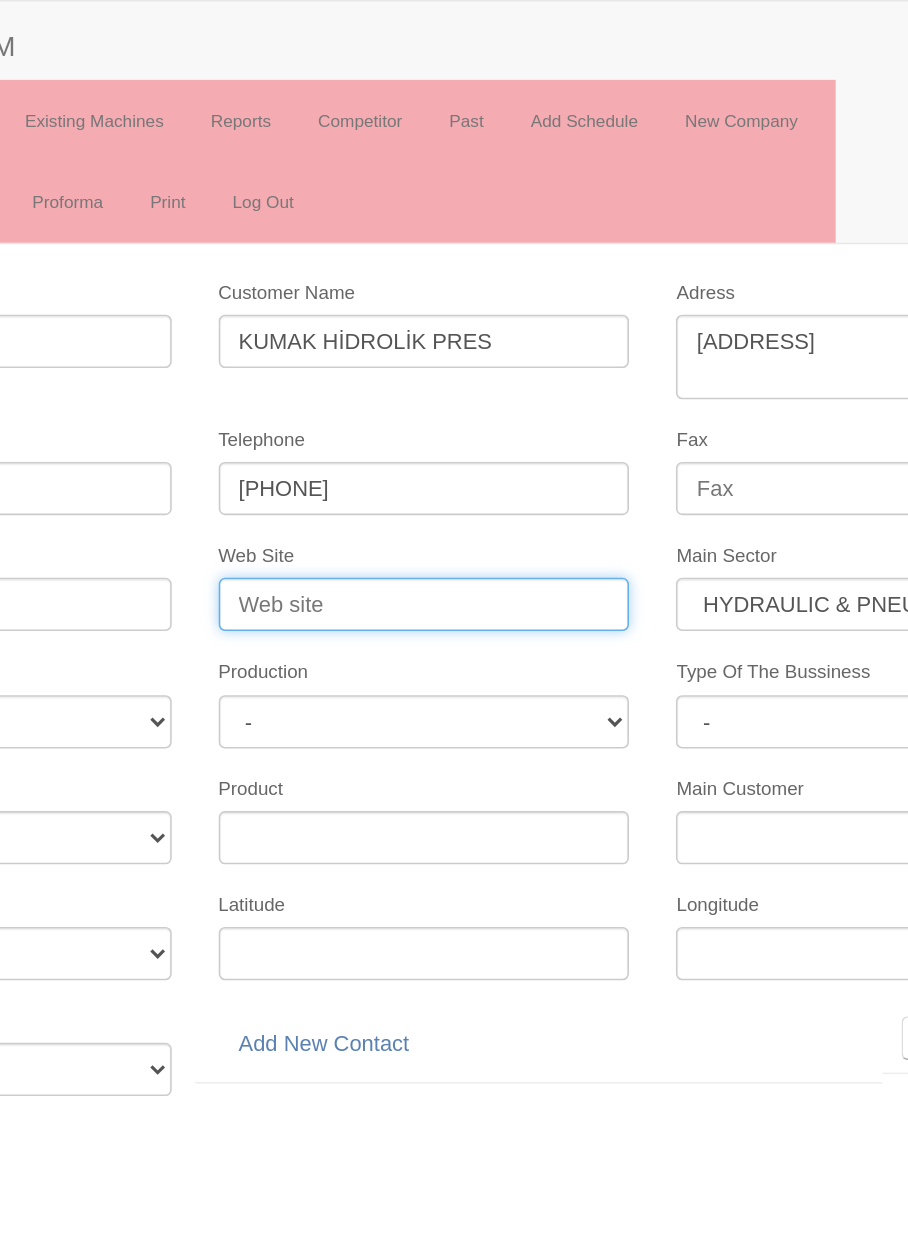 click on "Web Site" at bounding box center (454, 386) 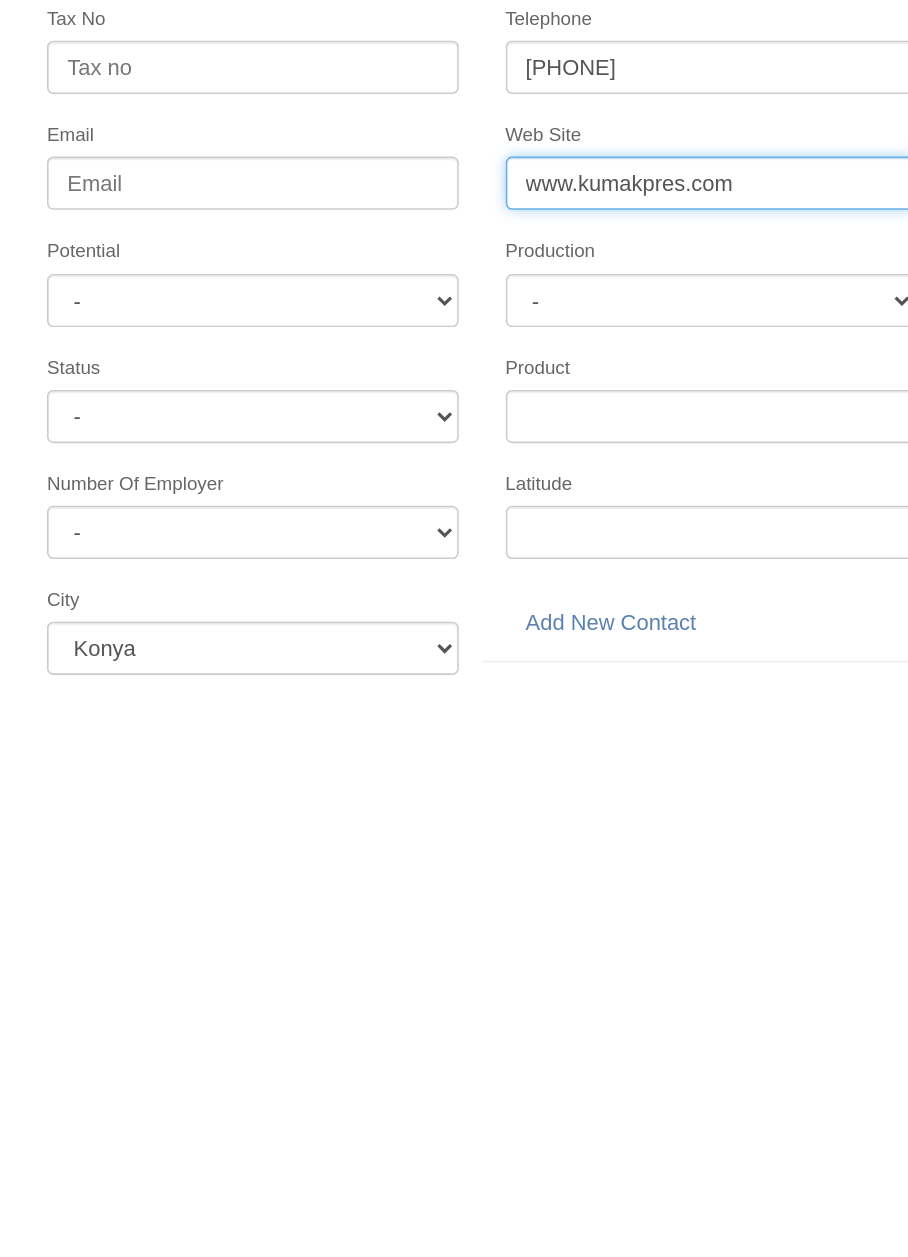 type on "www.kumakpres.com" 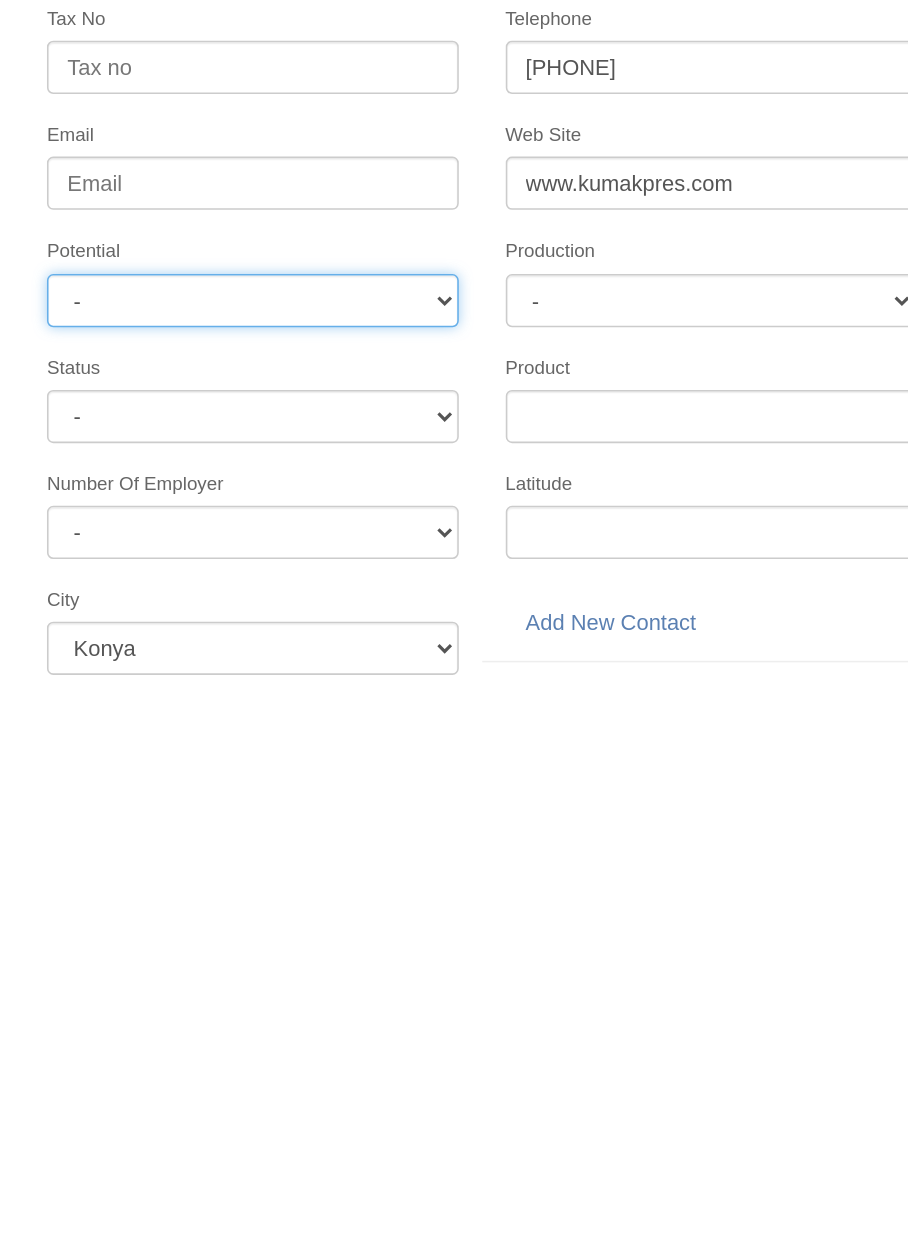 click on "-
A1
A2
A3
B1
B2
B3
C1
C2
C3" at bounding box center [161, 461] 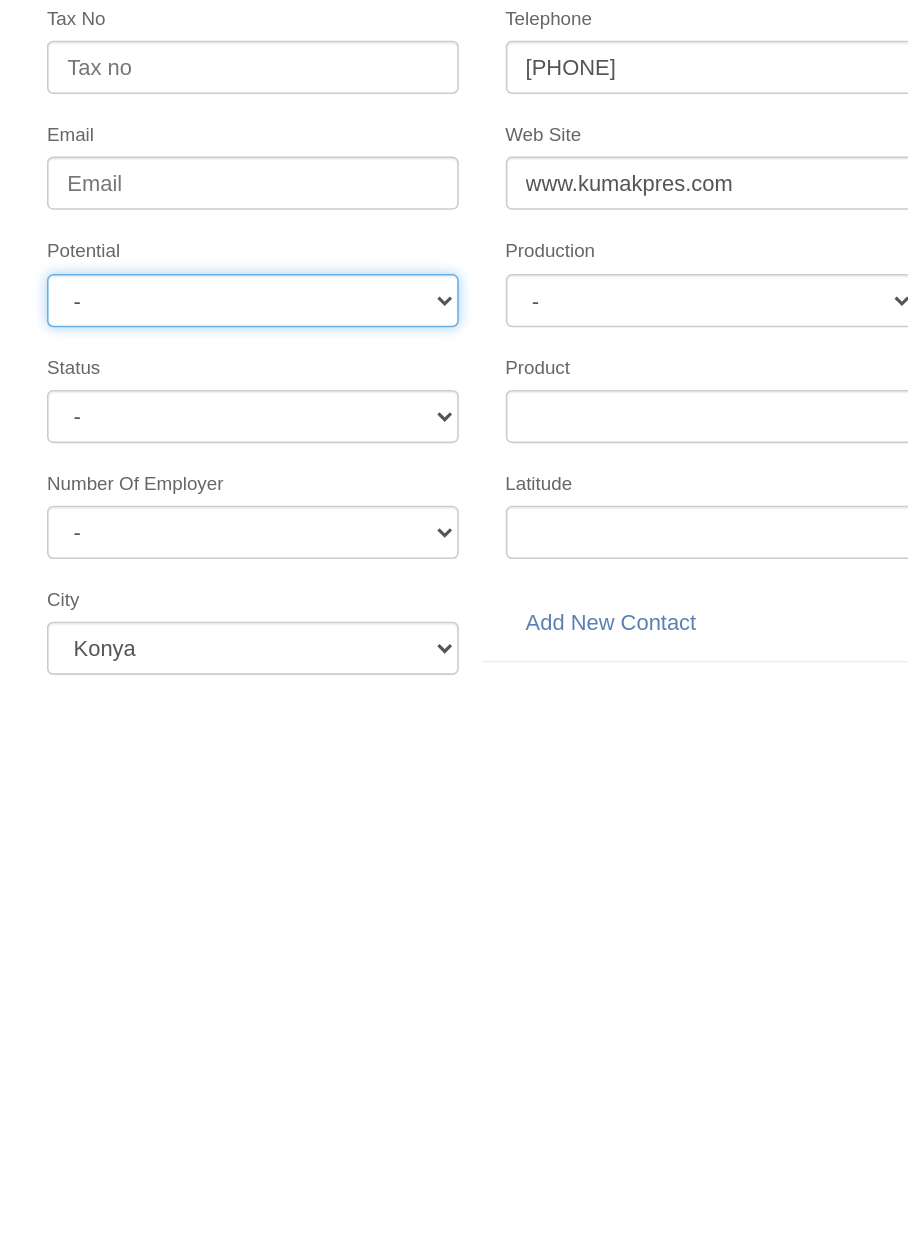 select on "5" 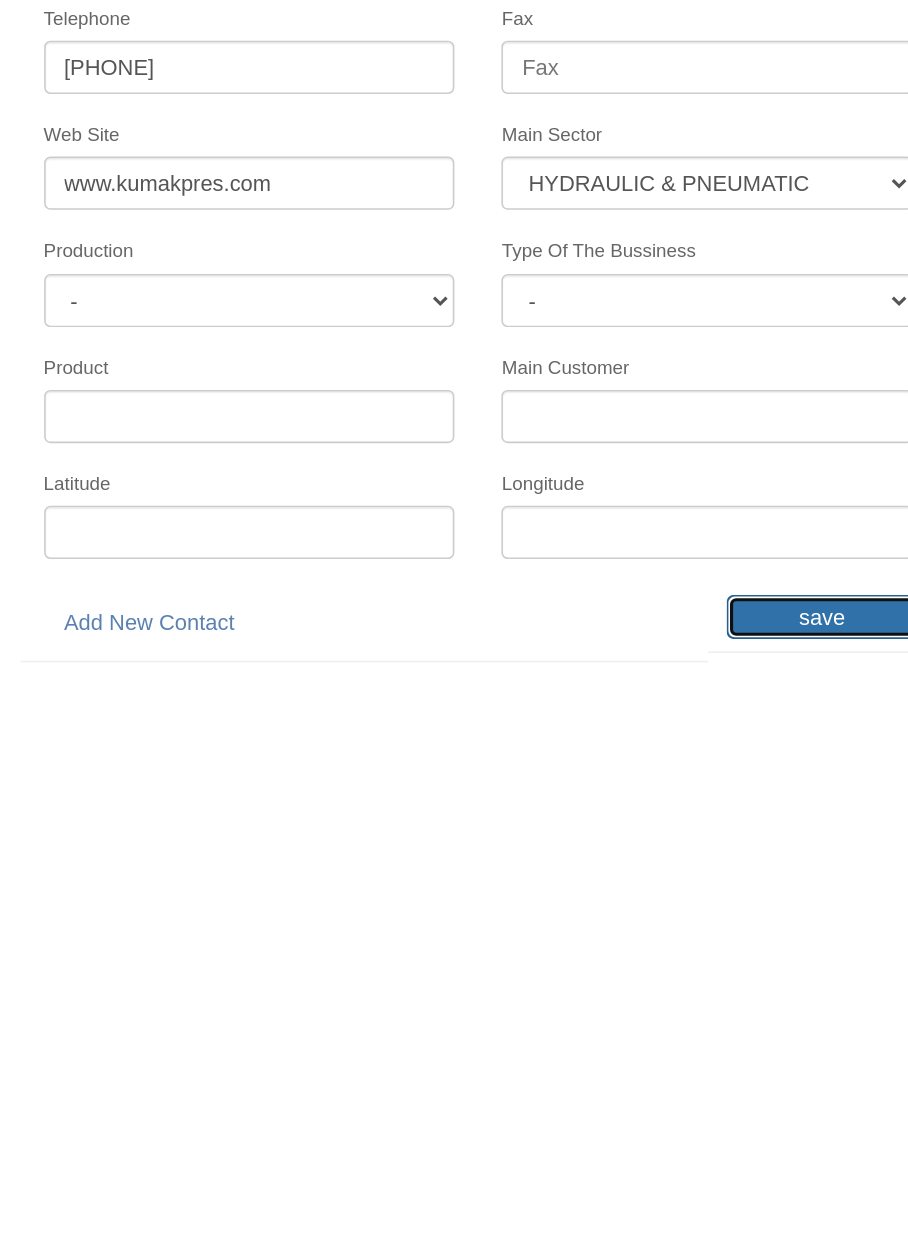 click on "save" at bounding box center [820, 663] 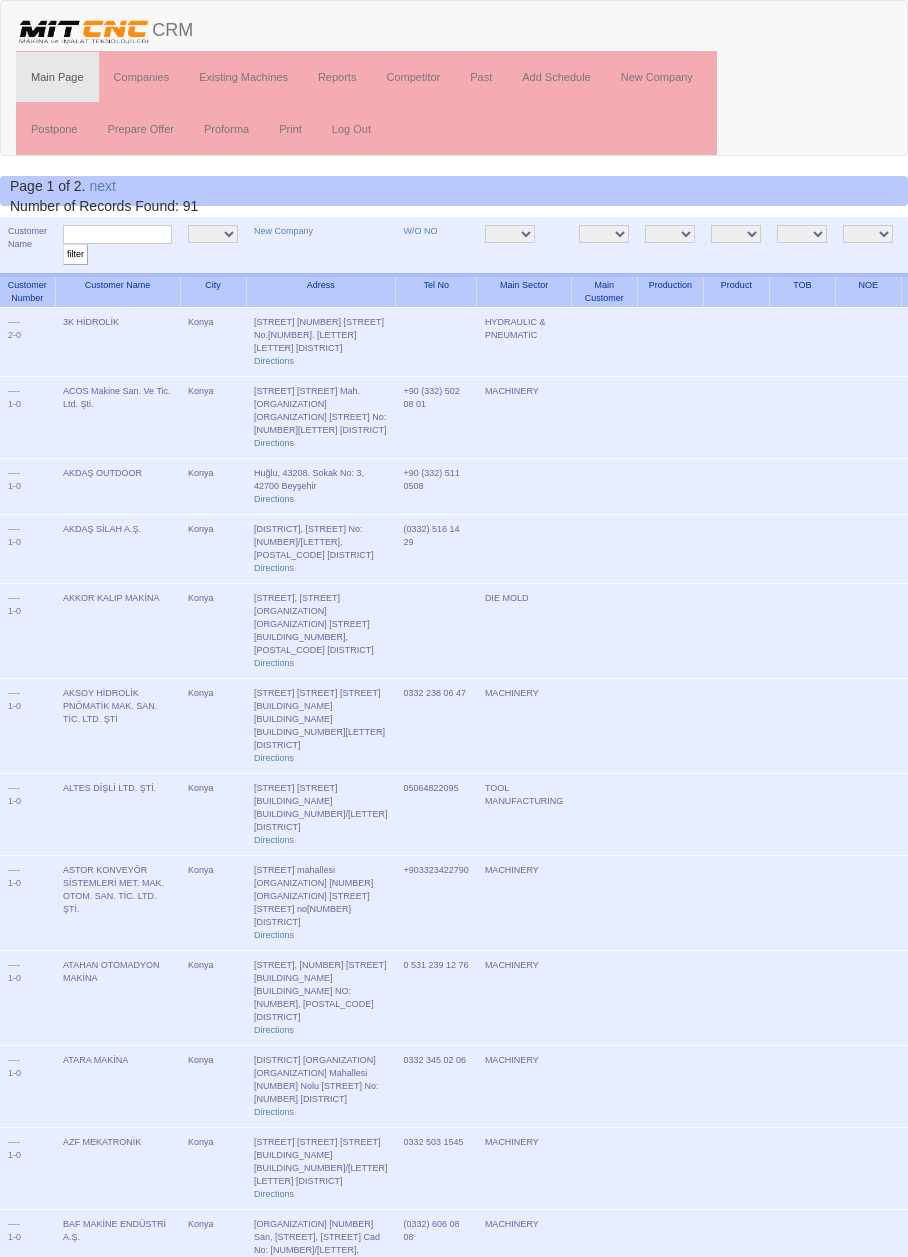 scroll, scrollTop: 0, scrollLeft: 0, axis: both 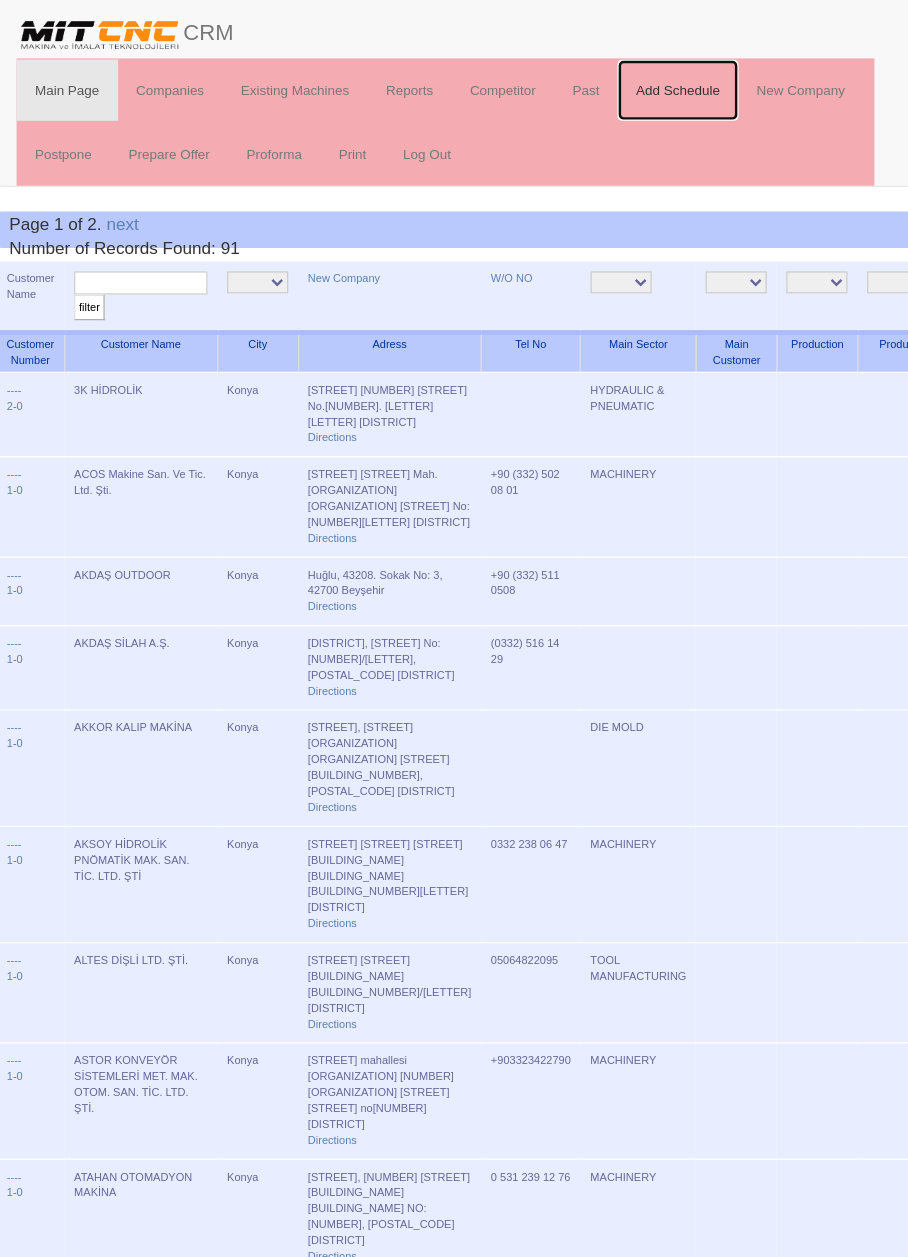 click on "Add Schedule" at bounding box center (556, 77) 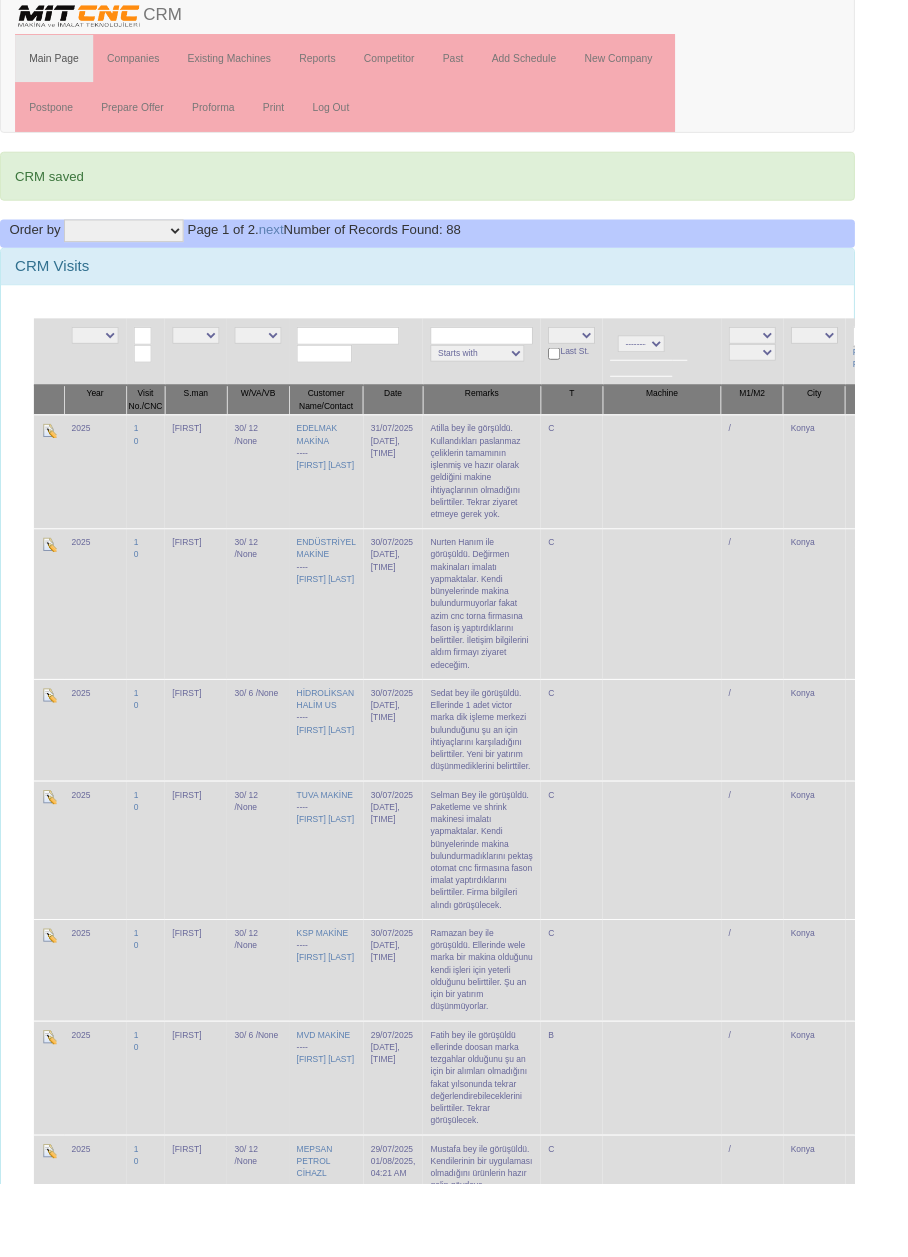 scroll, scrollTop: 0, scrollLeft: 0, axis: both 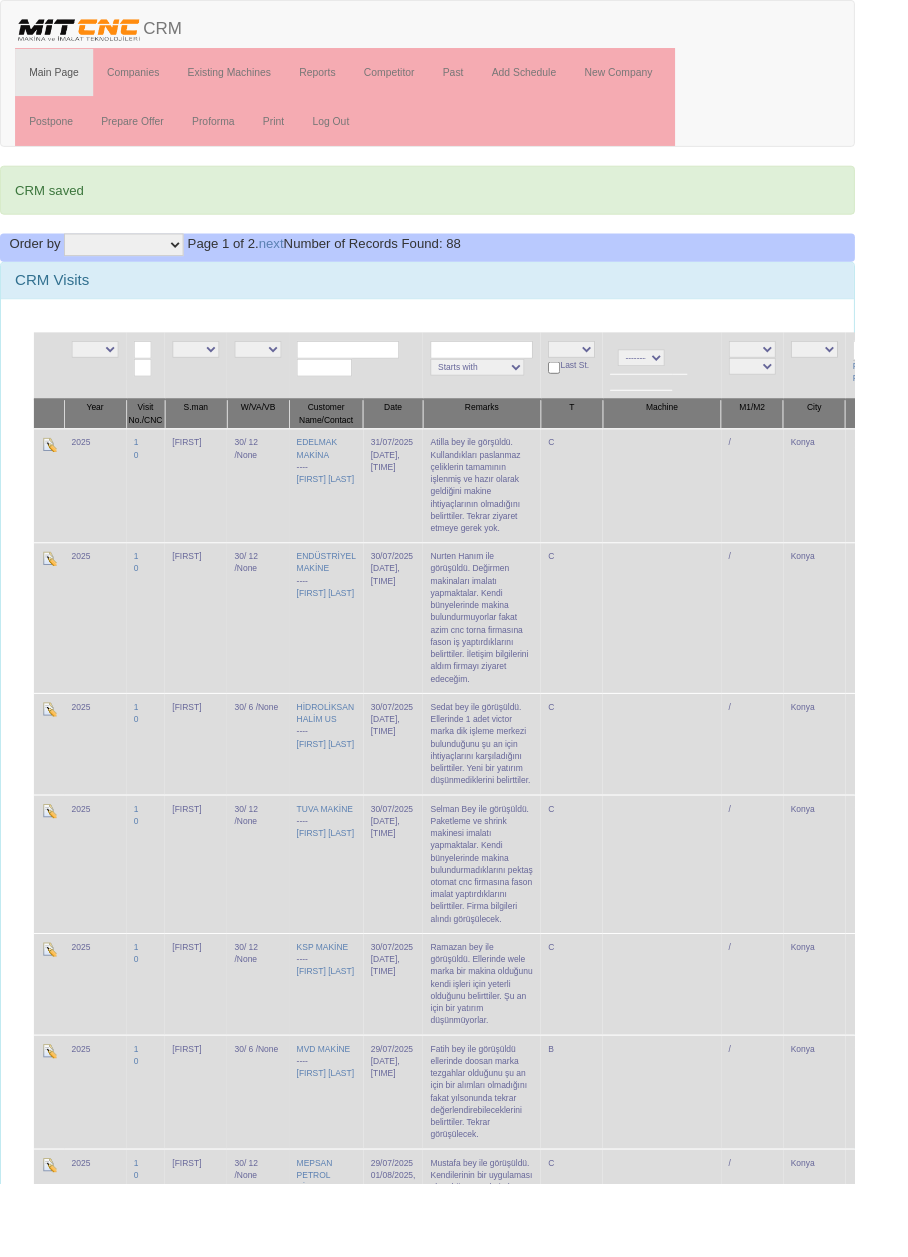 click at bounding box center [703, 515] 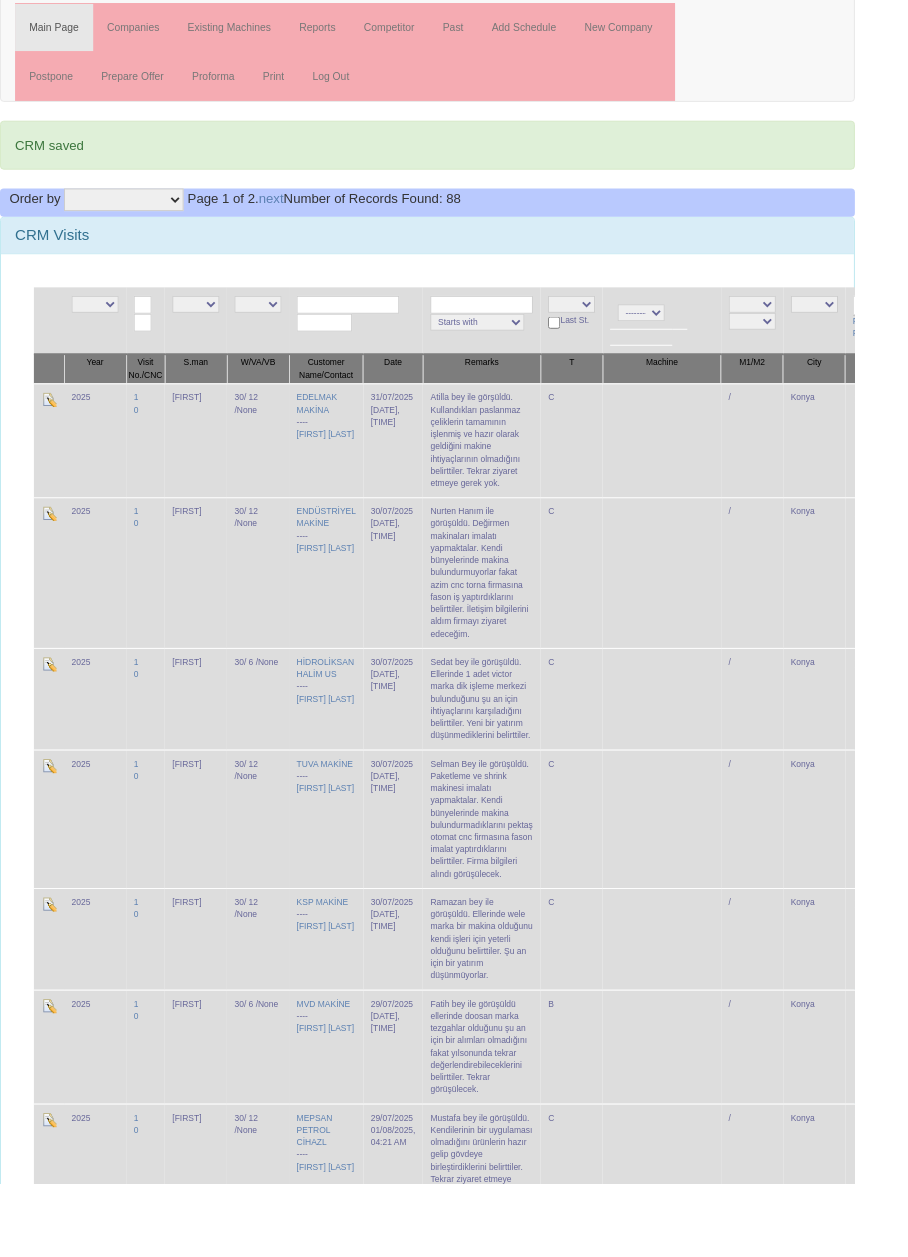 scroll, scrollTop: 0, scrollLeft: 0, axis: both 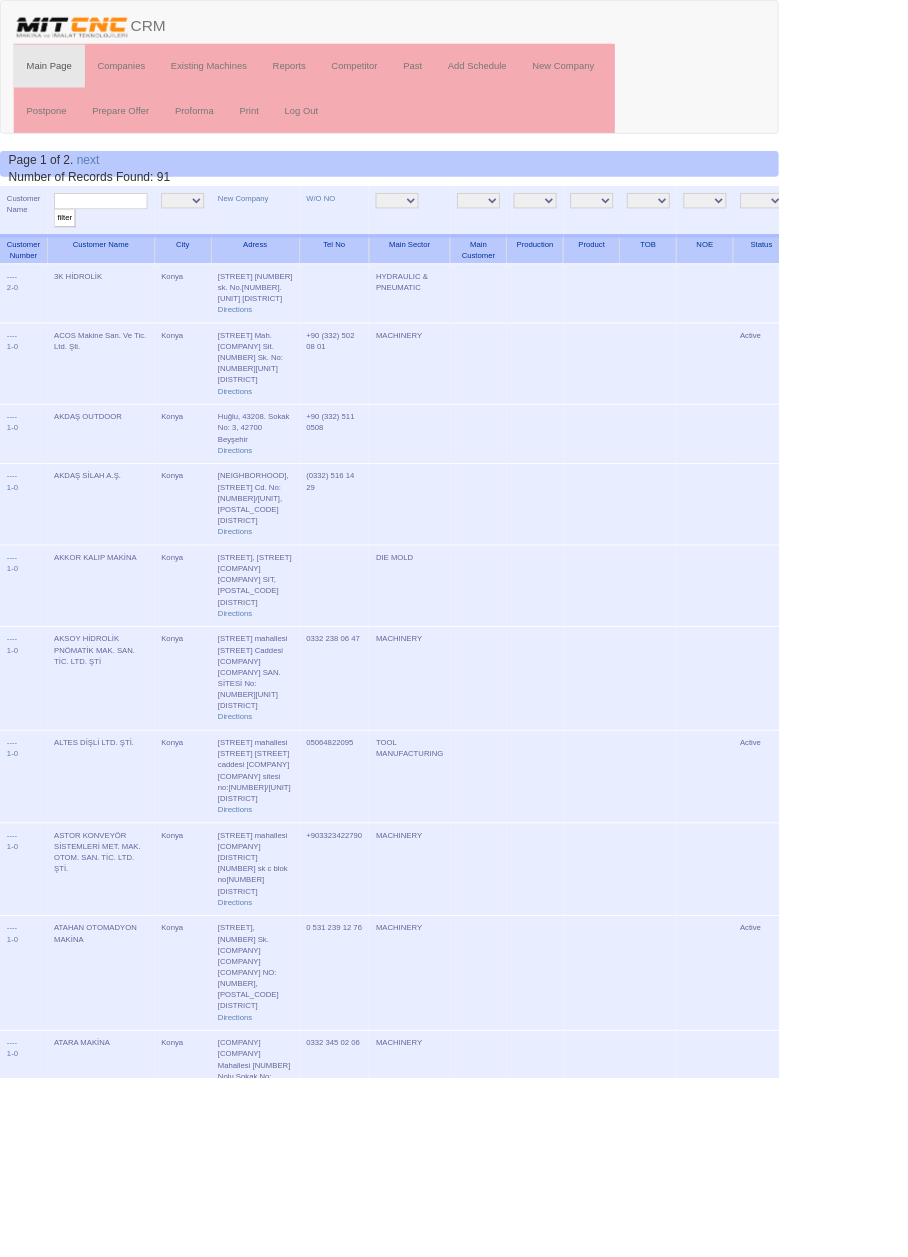click at bounding box center (117, 234) 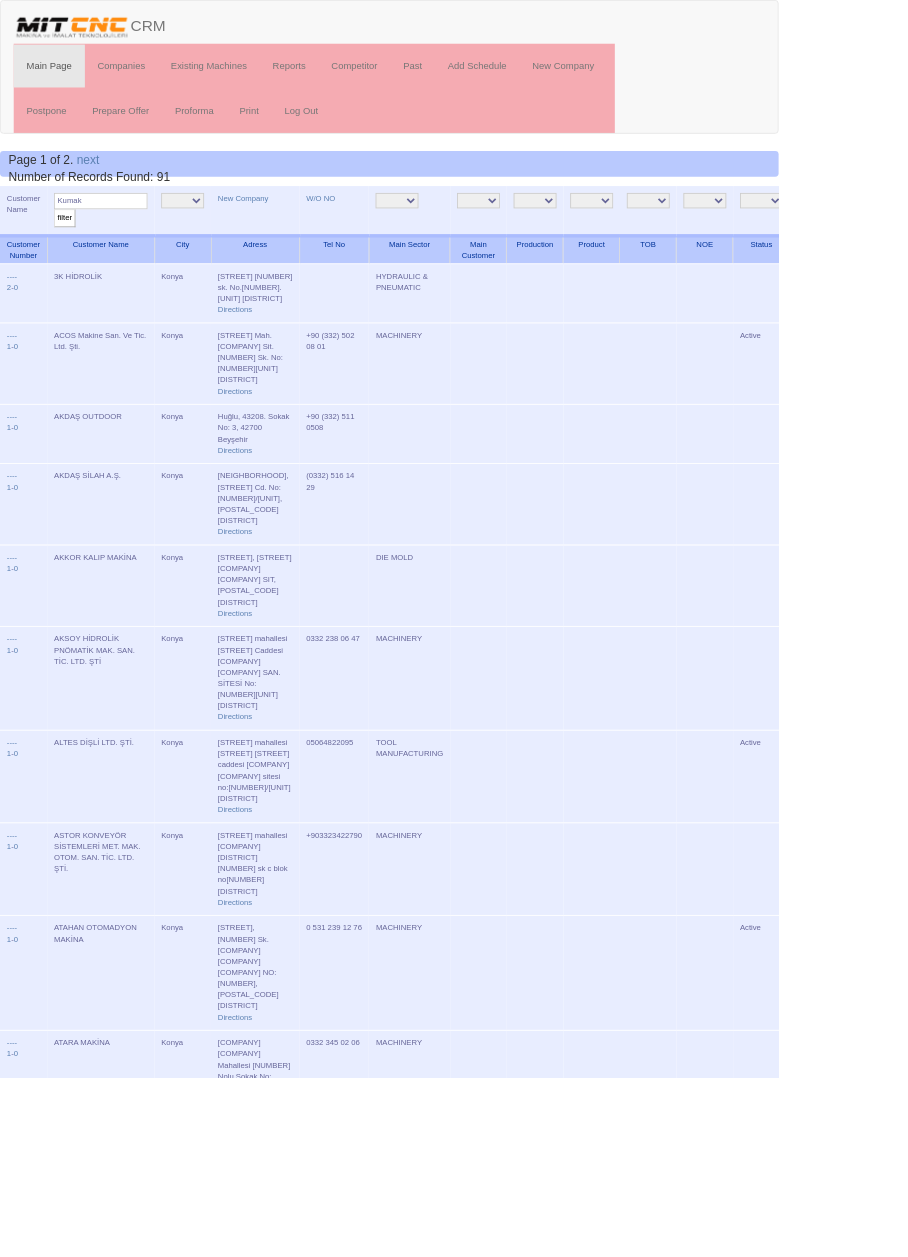 type on "Kumak" 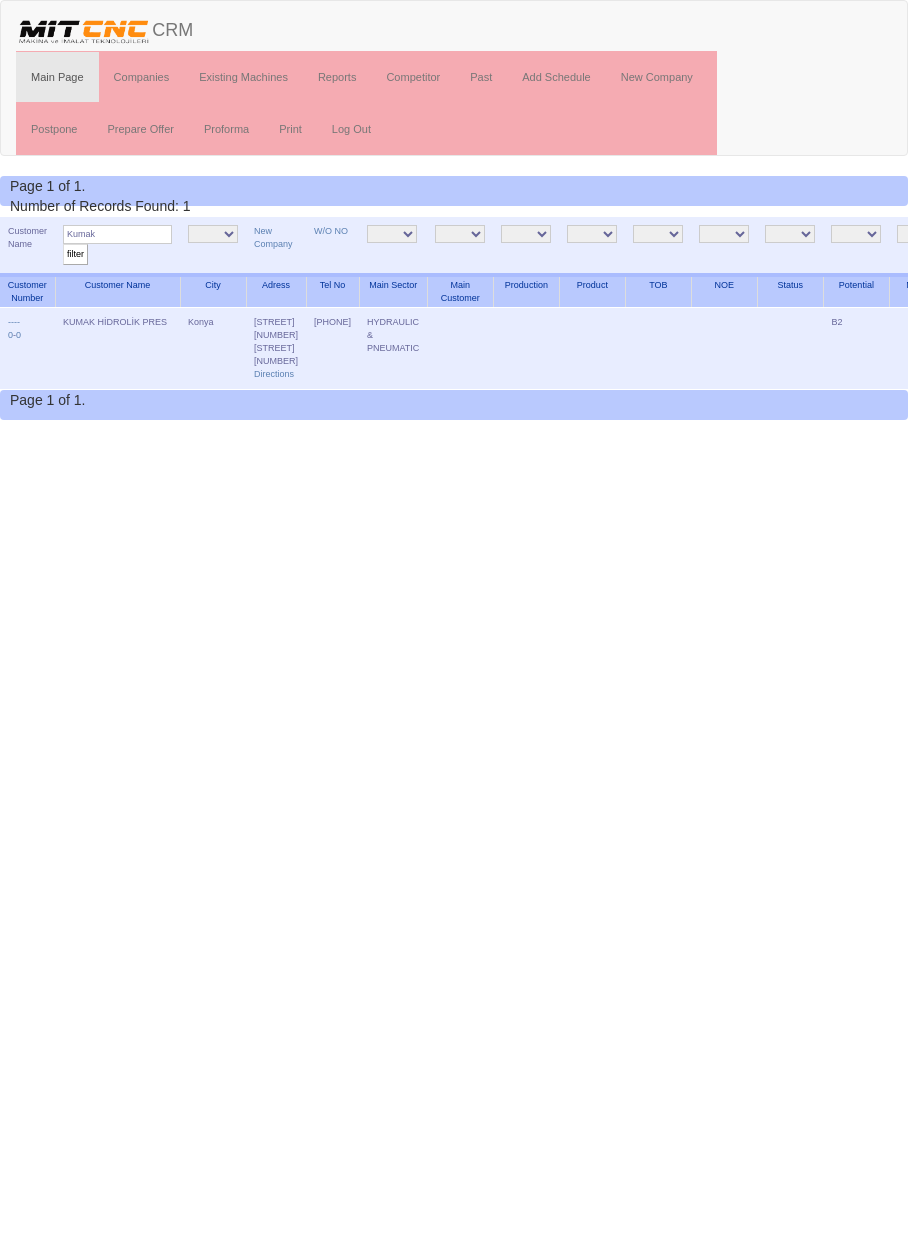 scroll, scrollTop: 0, scrollLeft: 0, axis: both 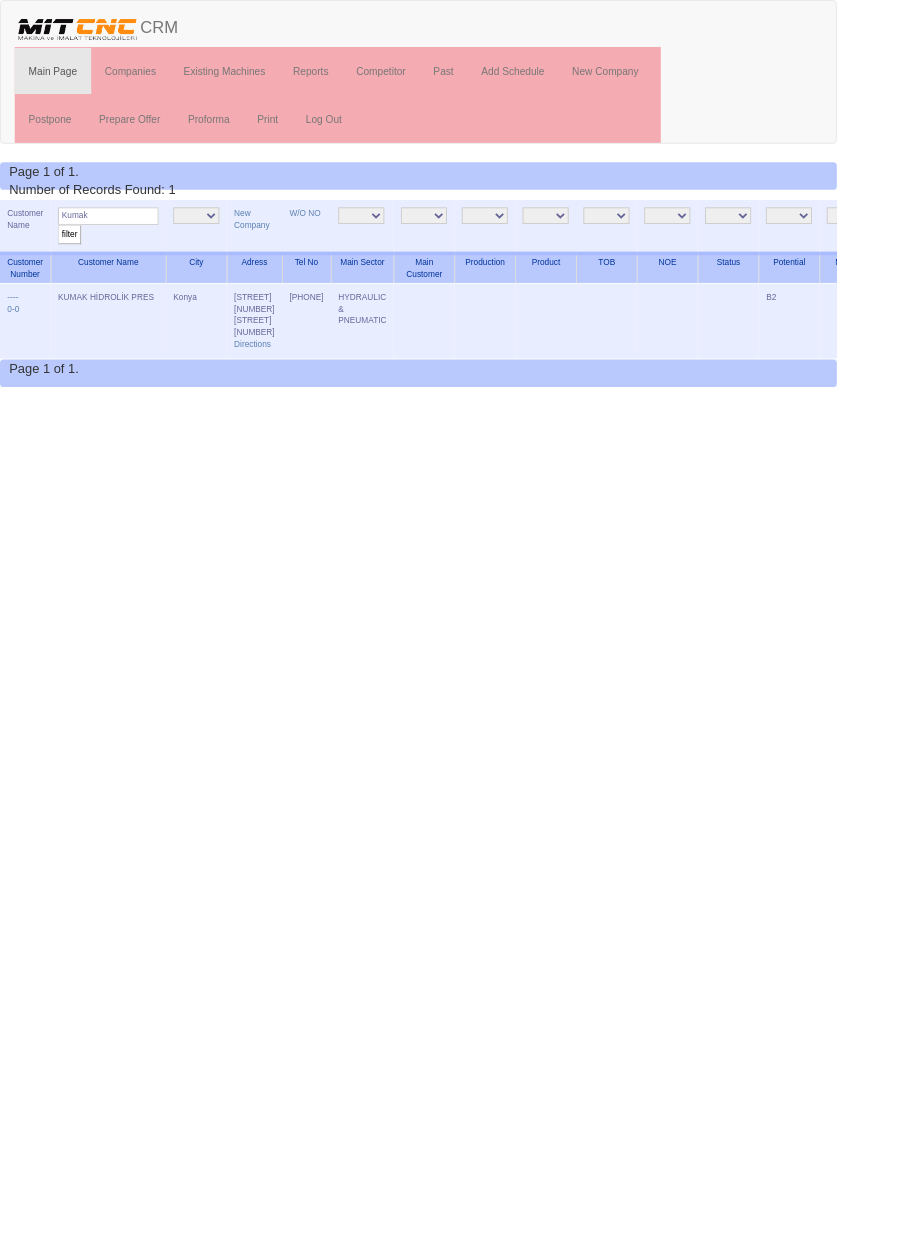 click on "Edit" at bounding box center (971, 322) 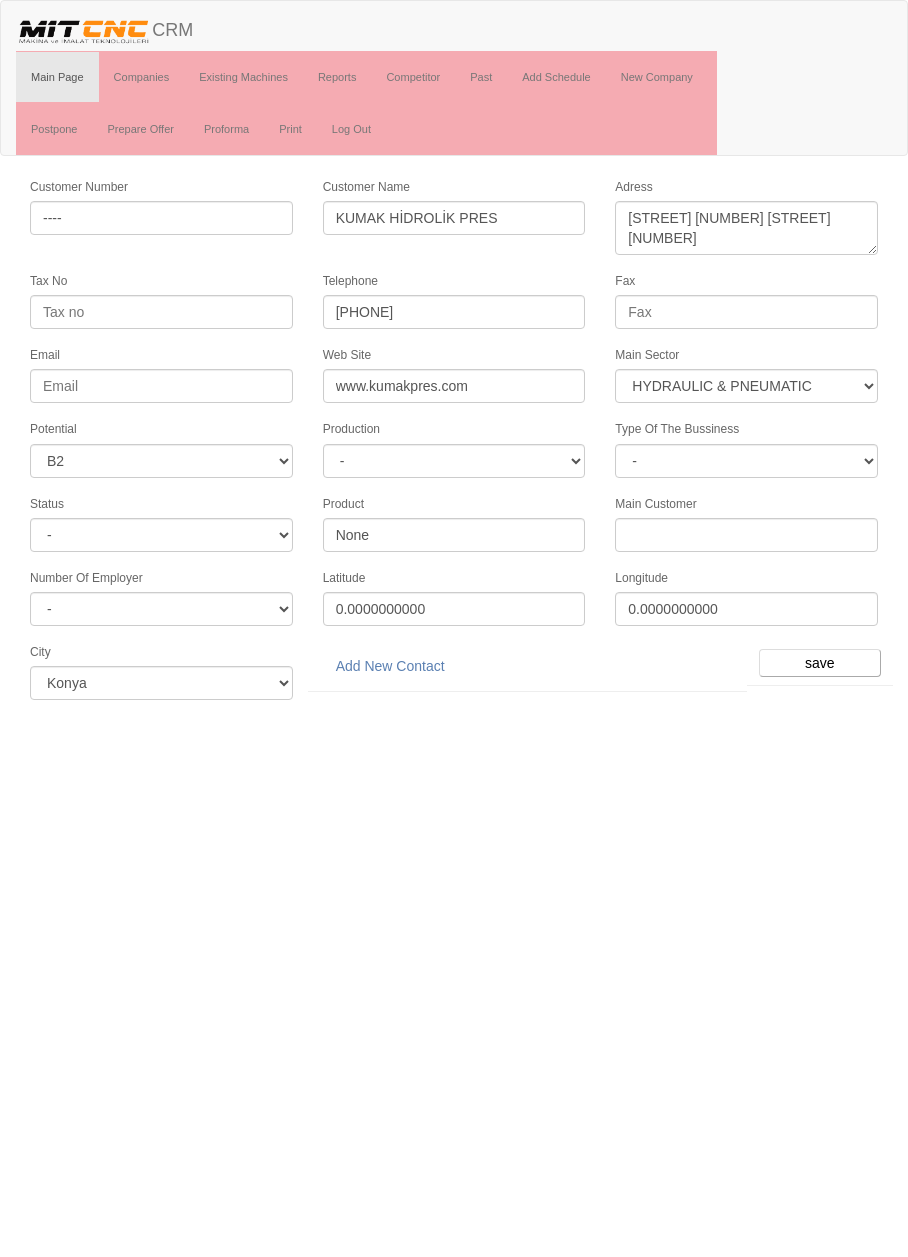 select on "372" 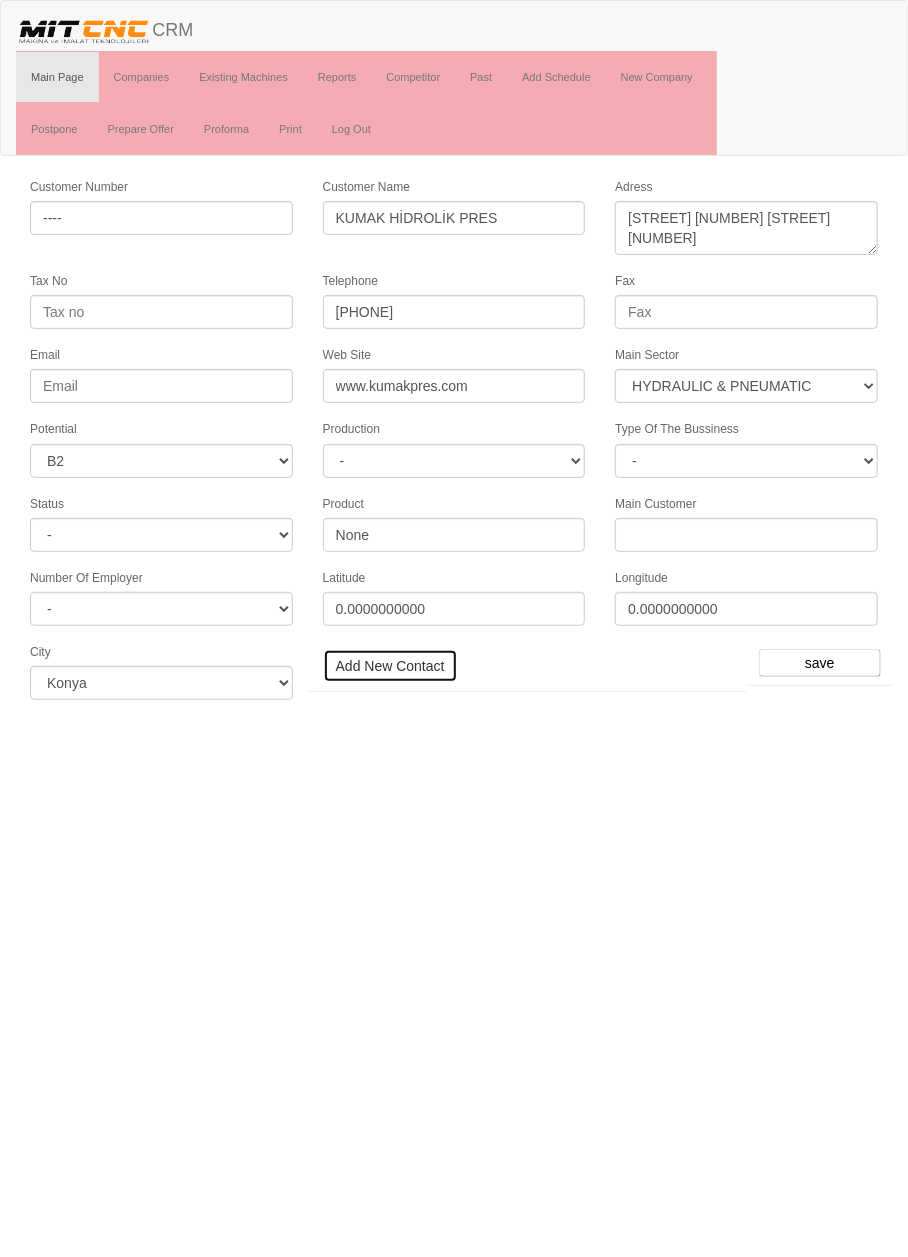 click on "Add New Contact" at bounding box center (390, 666) 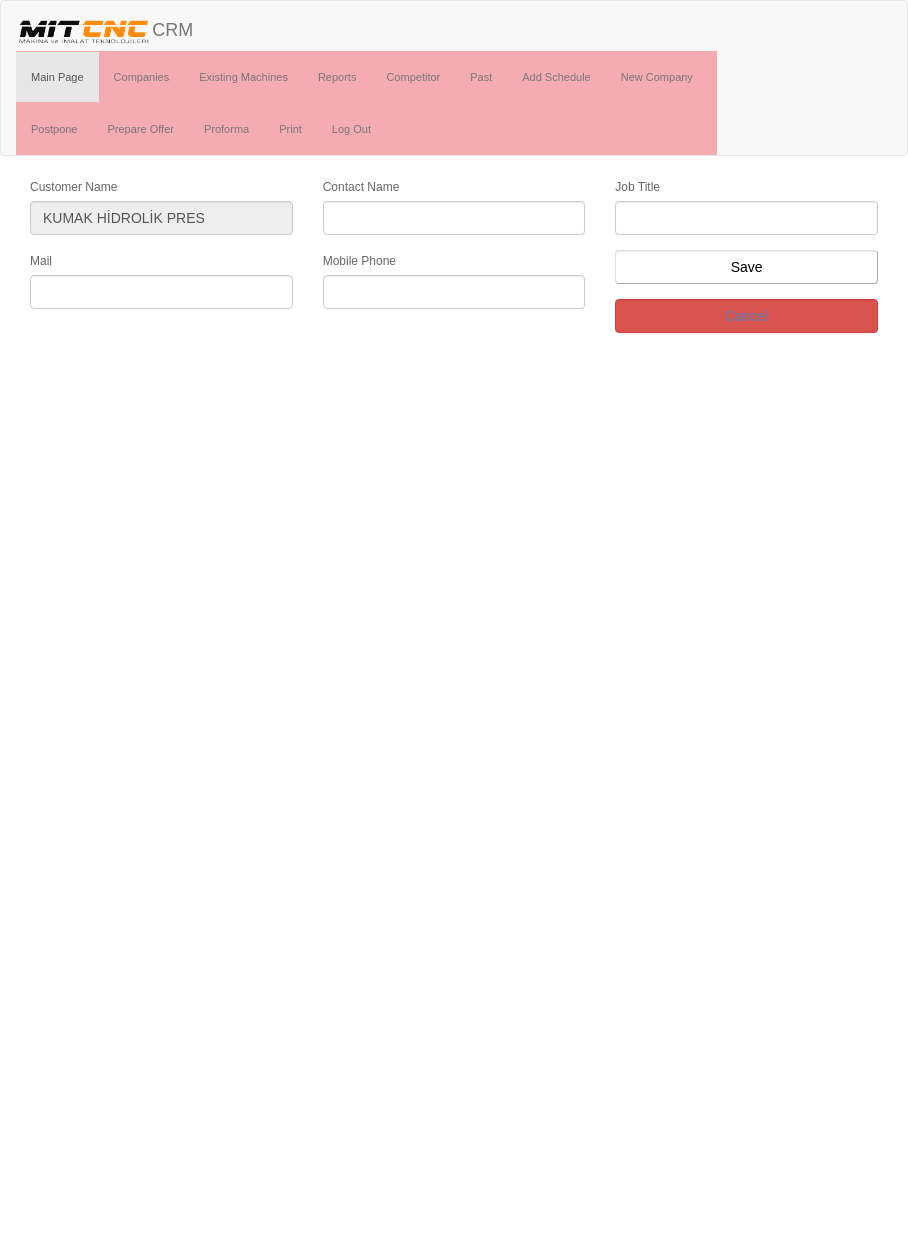 scroll, scrollTop: 0, scrollLeft: 0, axis: both 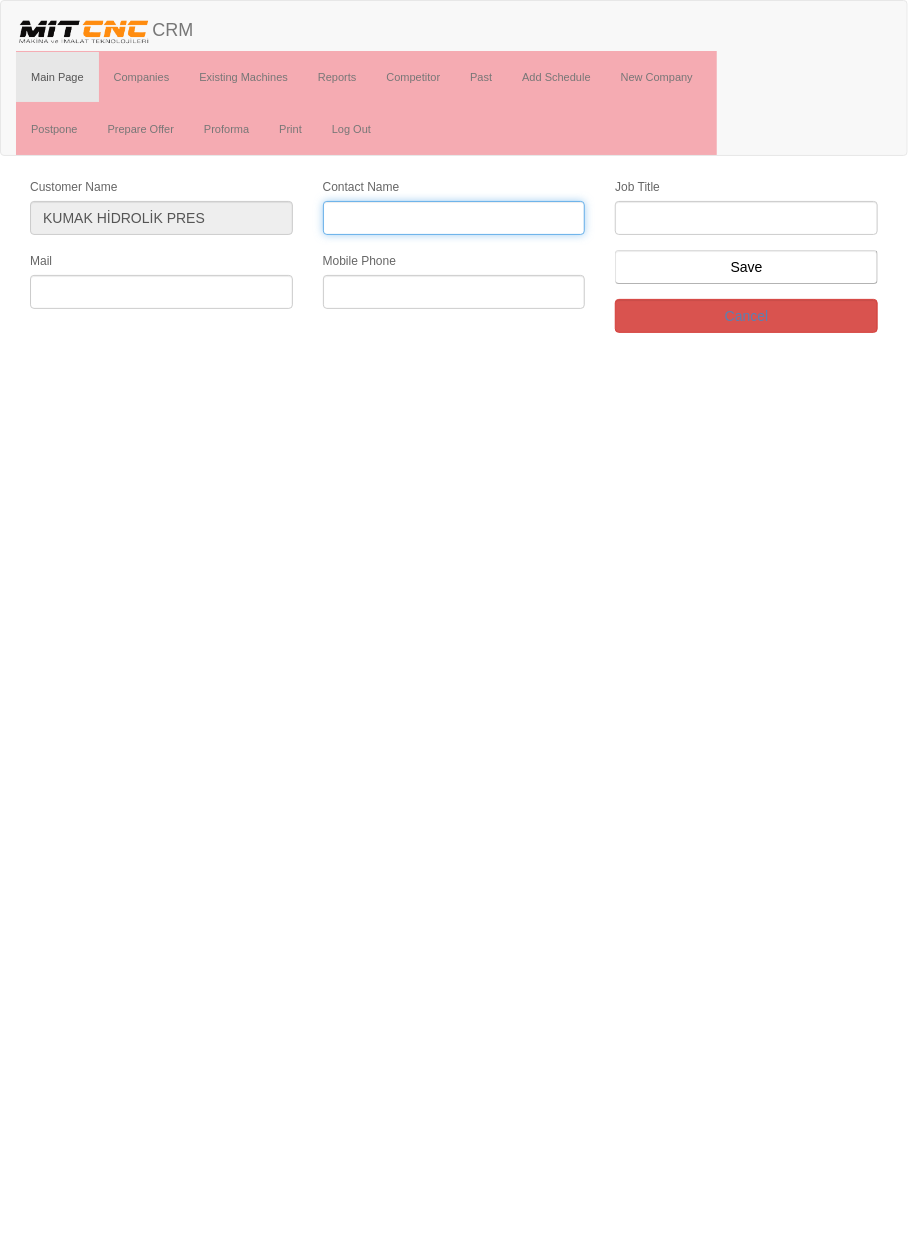 click on "Contact Name" at bounding box center [454, 218] 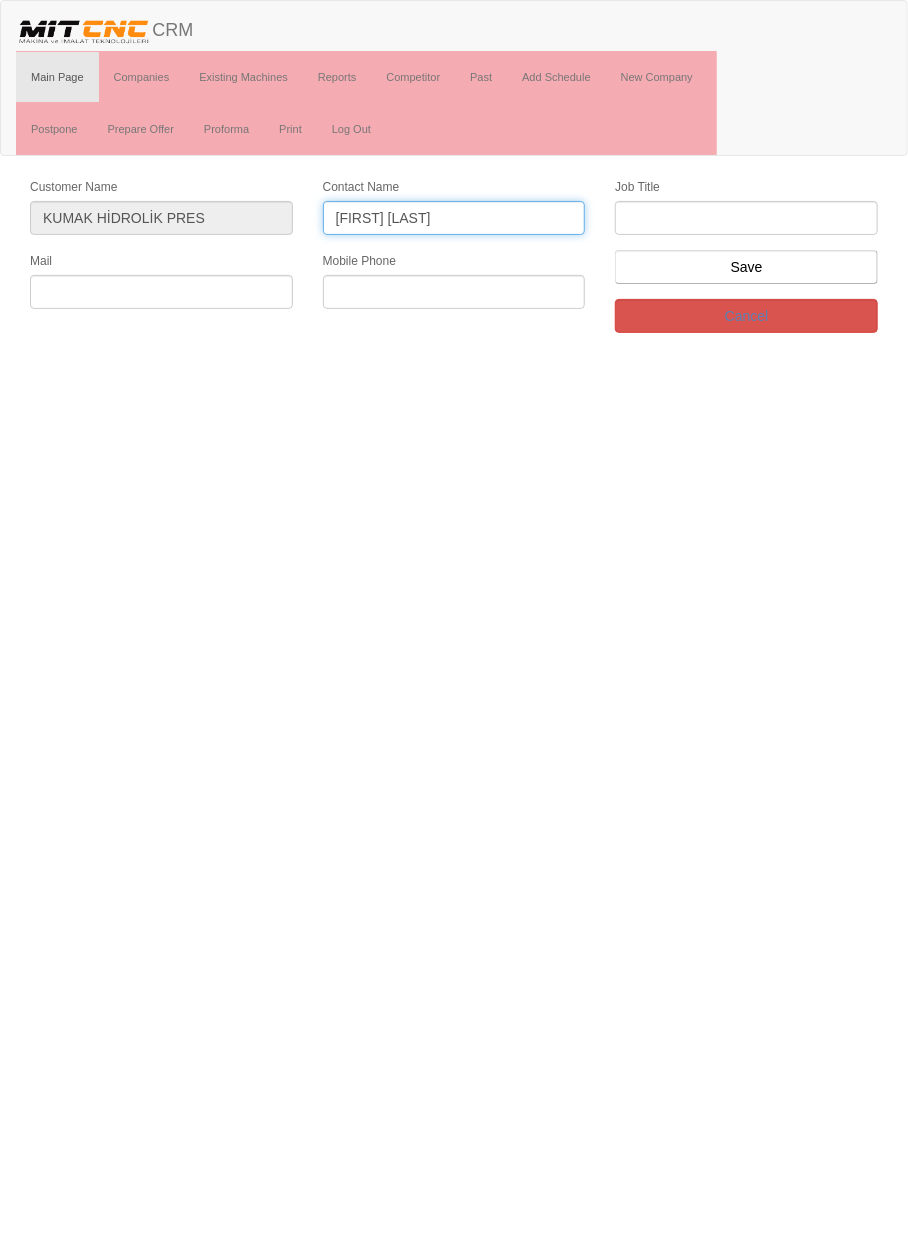 type on "[FIRST] [LAST]" 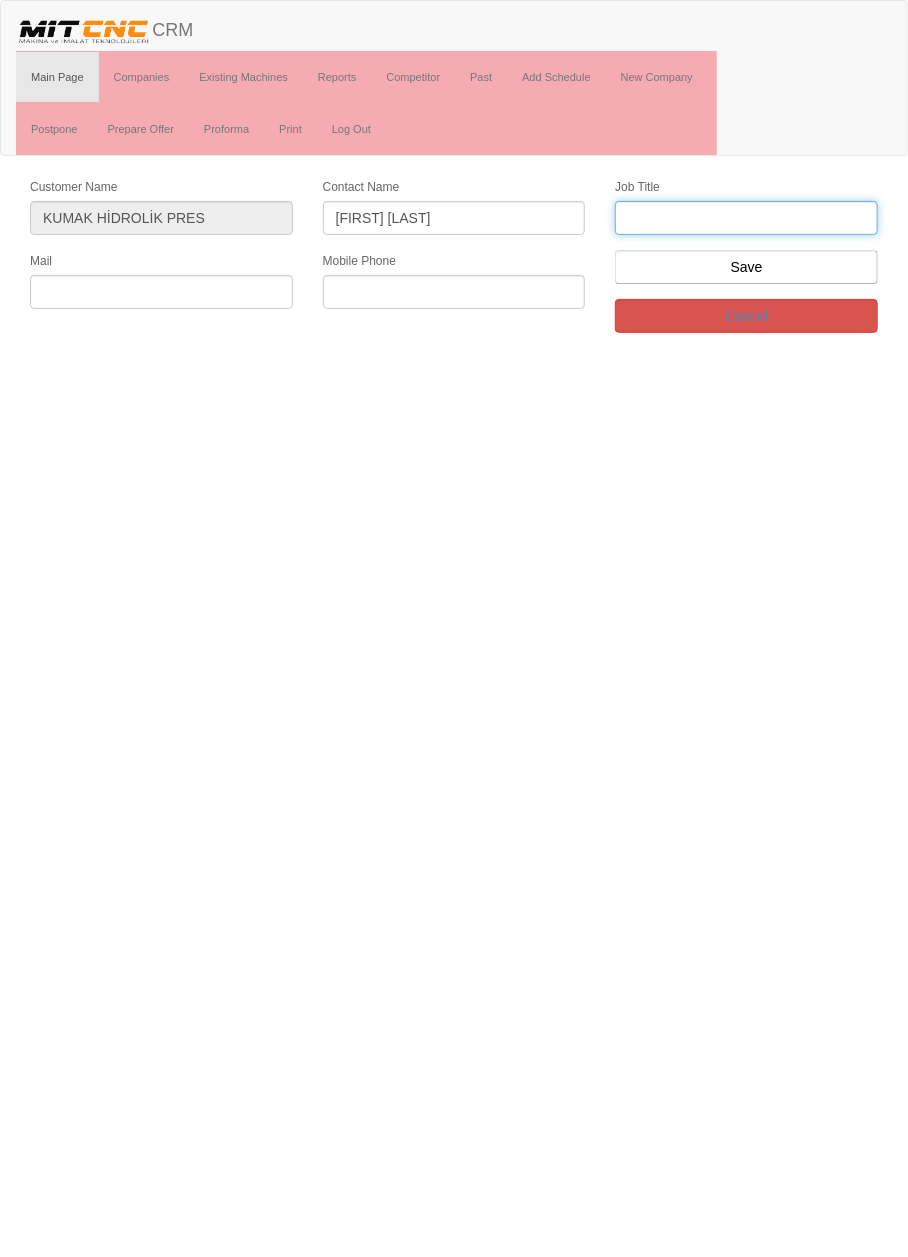 click at bounding box center (746, 218) 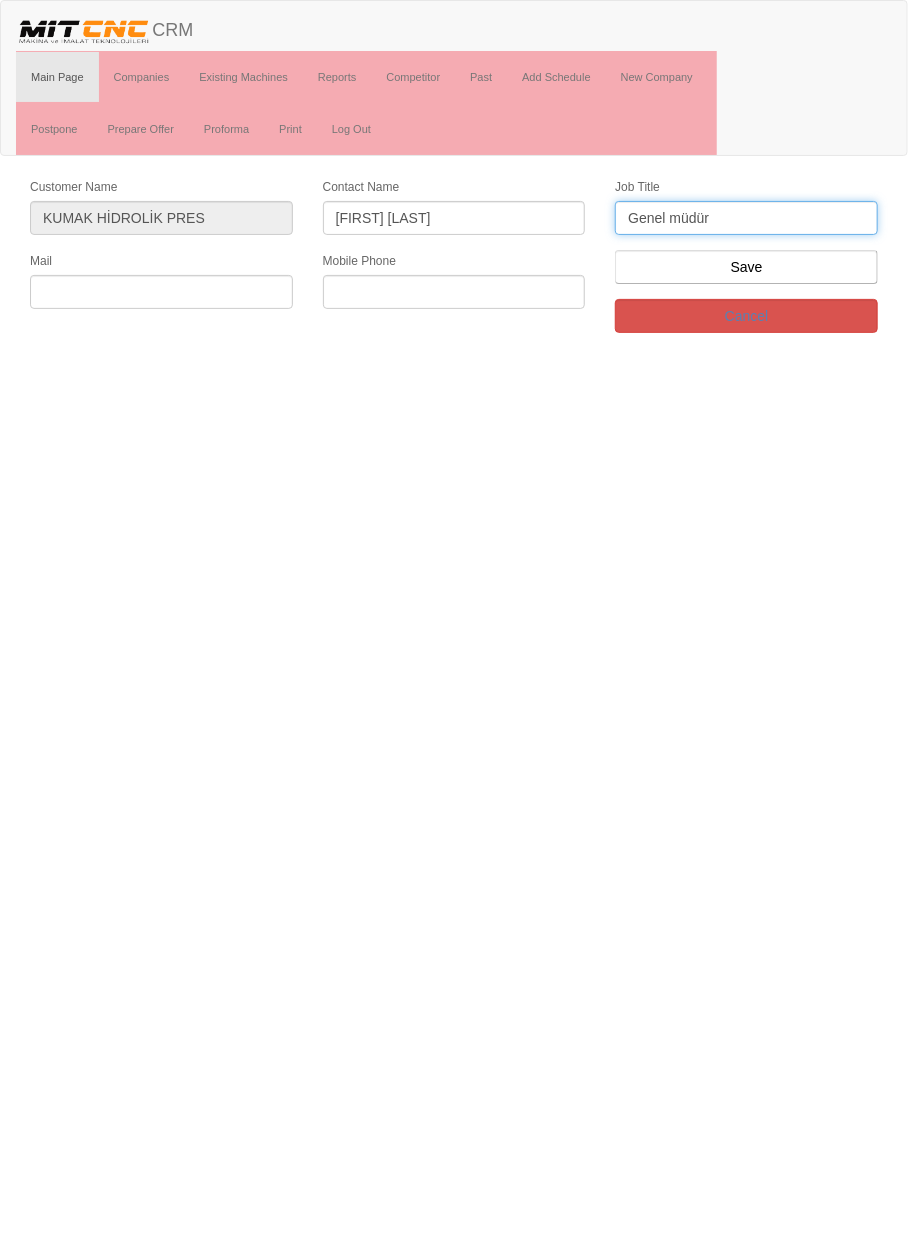 type on "Genel müdür" 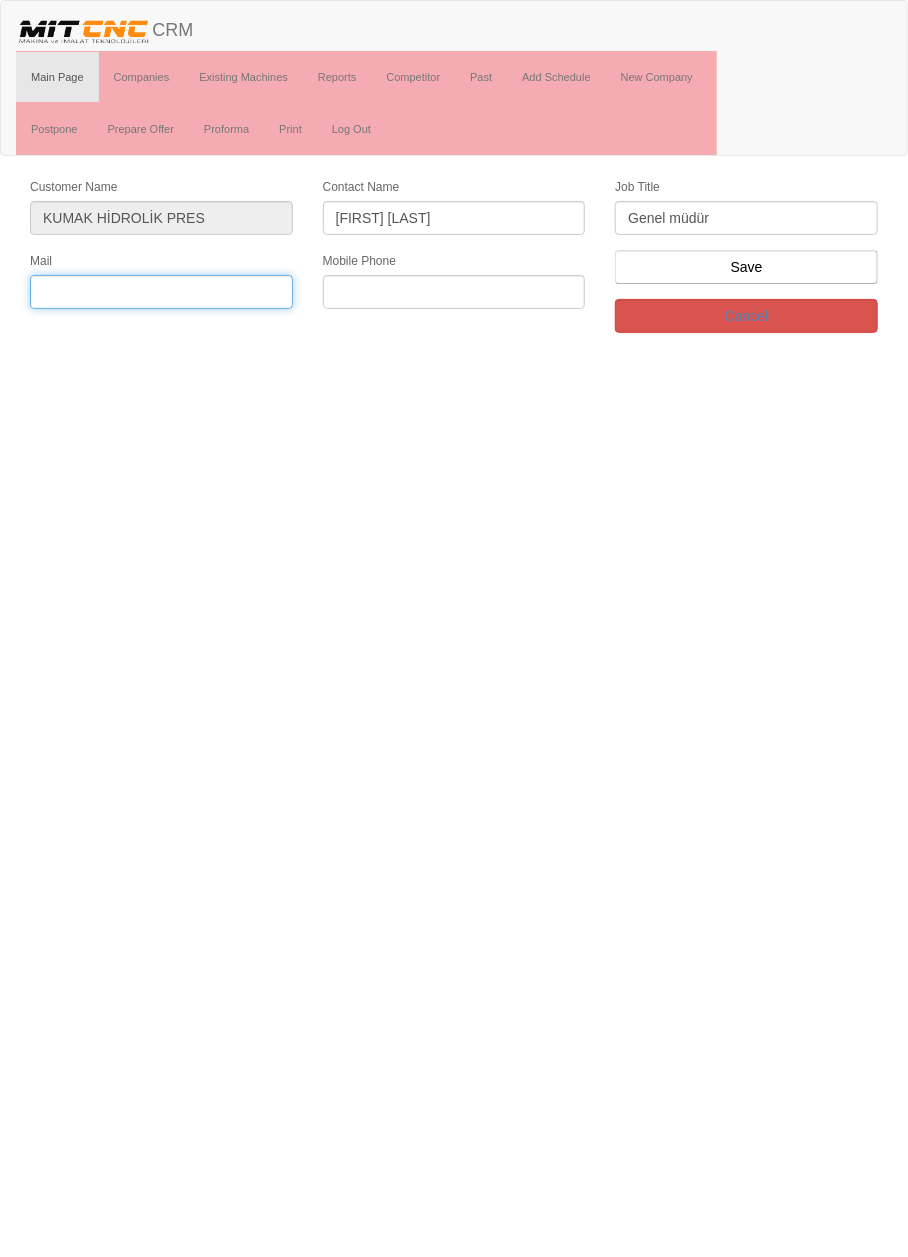 click at bounding box center [161, 292] 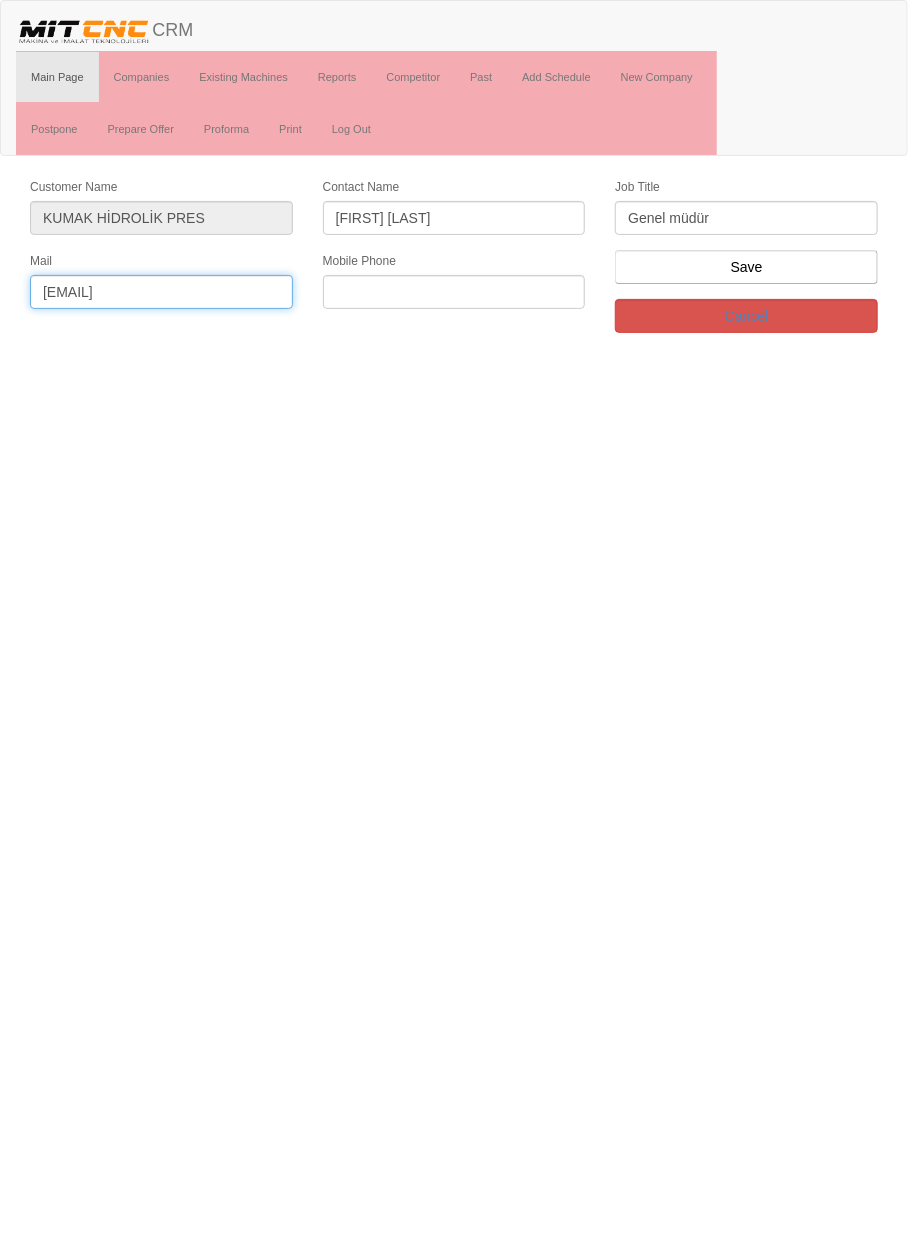 type on "[EMAIL]" 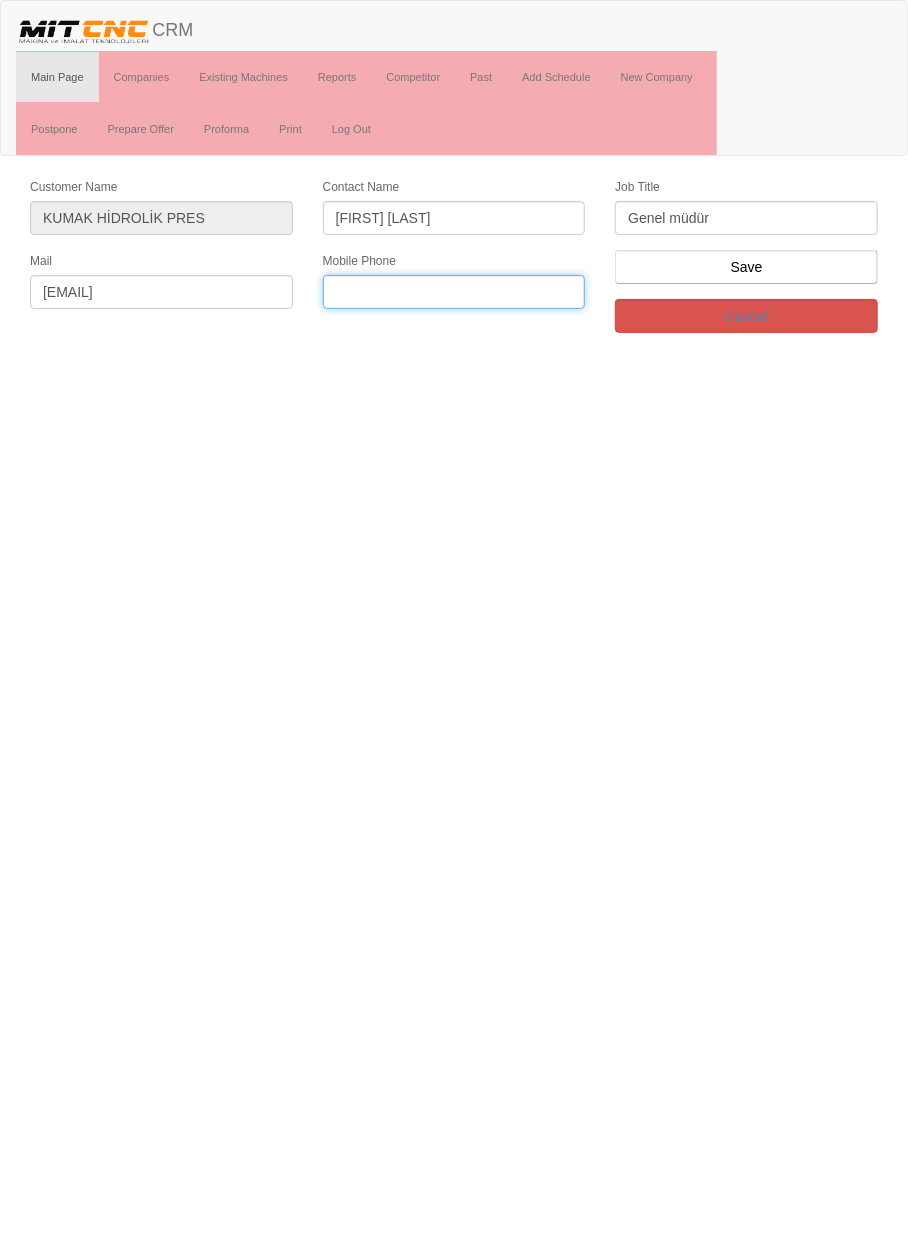 click at bounding box center (454, 292) 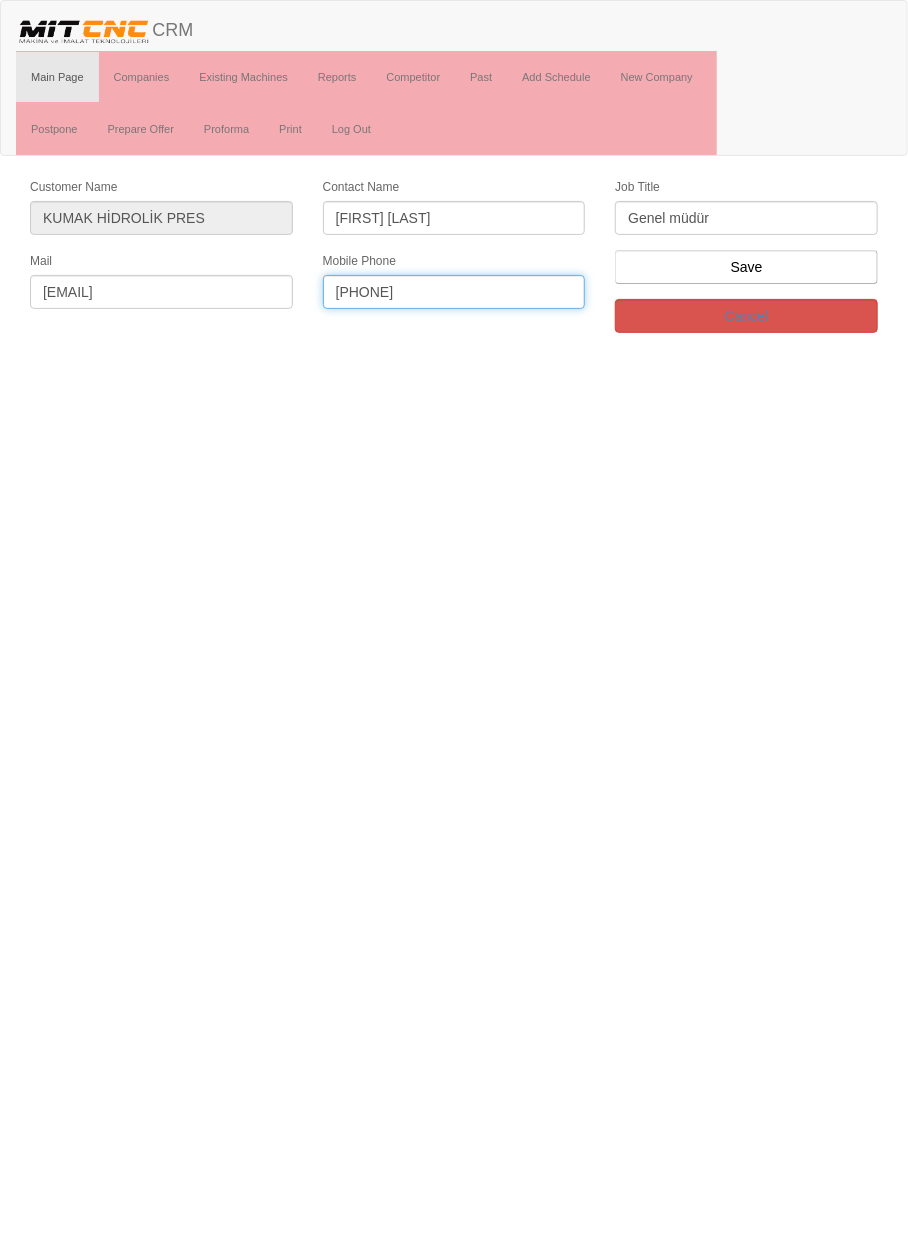 type on "0533 577 5958" 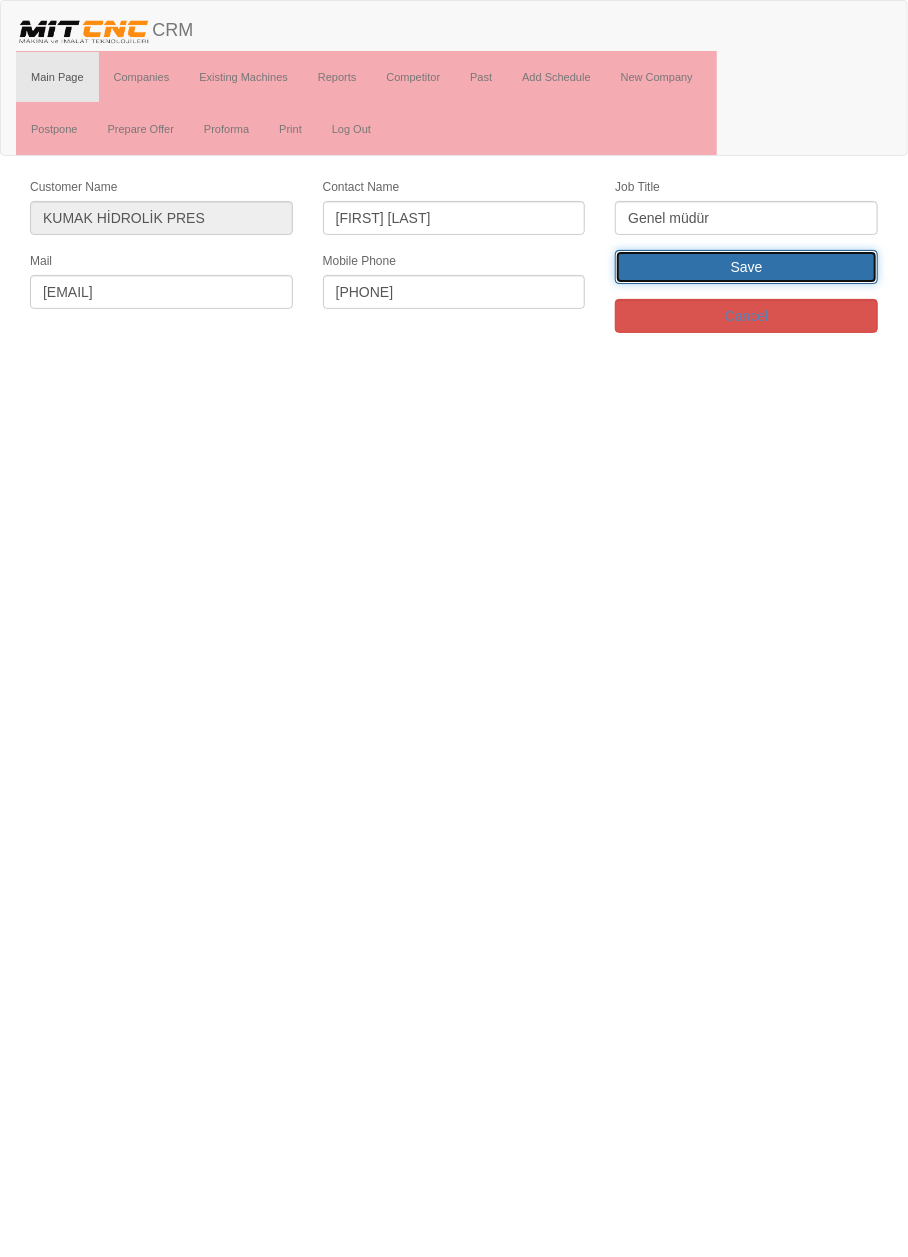 click on "Save" at bounding box center (746, 267) 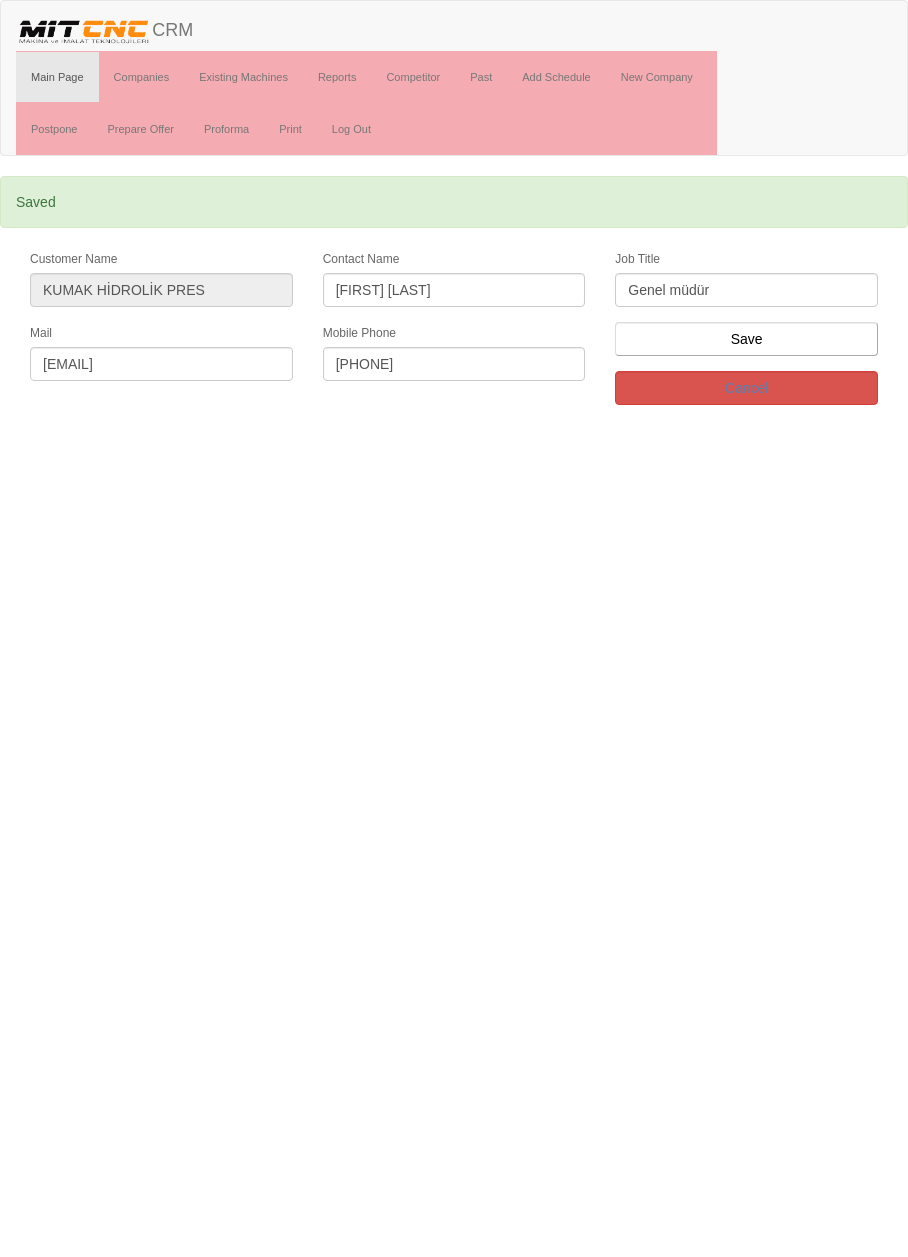 scroll, scrollTop: 0, scrollLeft: 0, axis: both 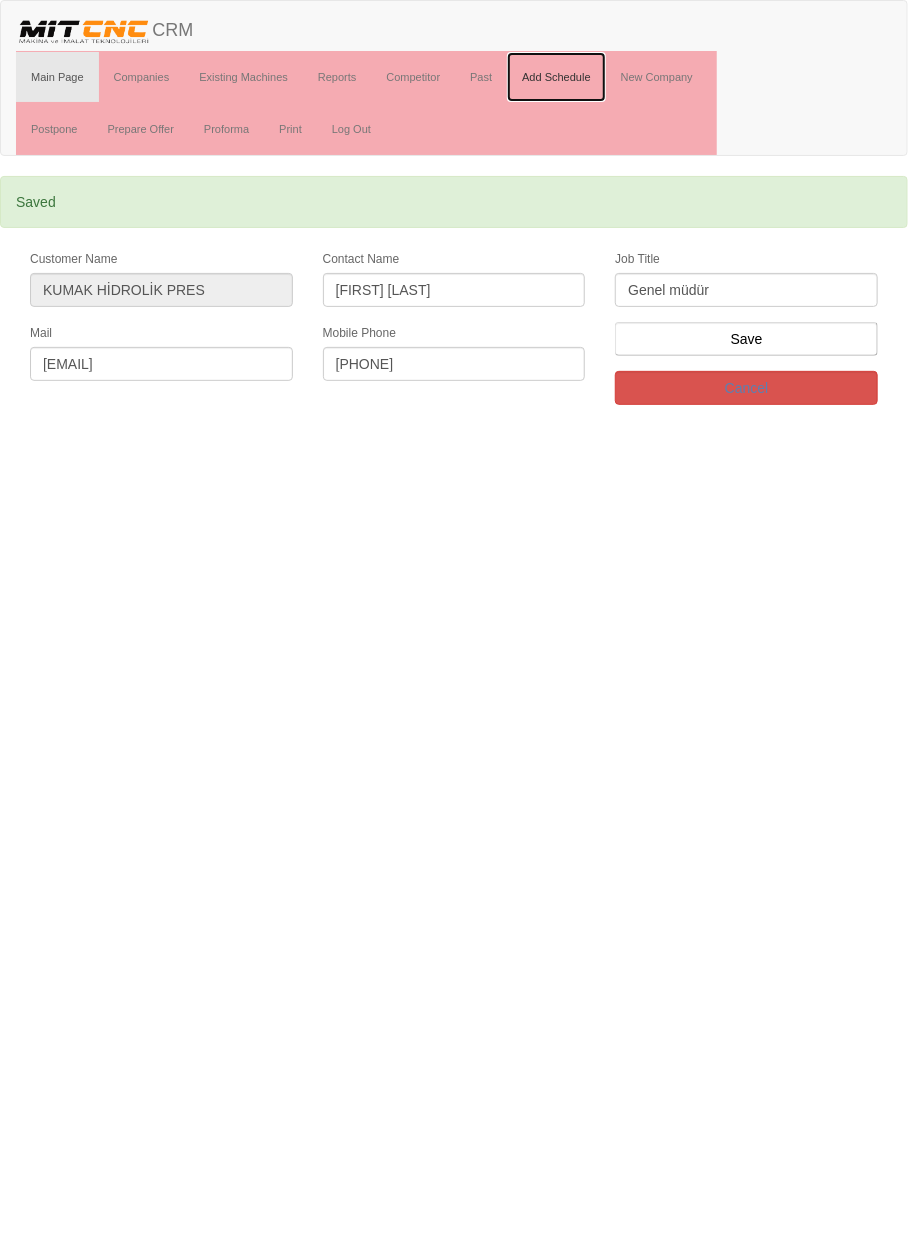 click on "Add Schedule" at bounding box center [556, 77] 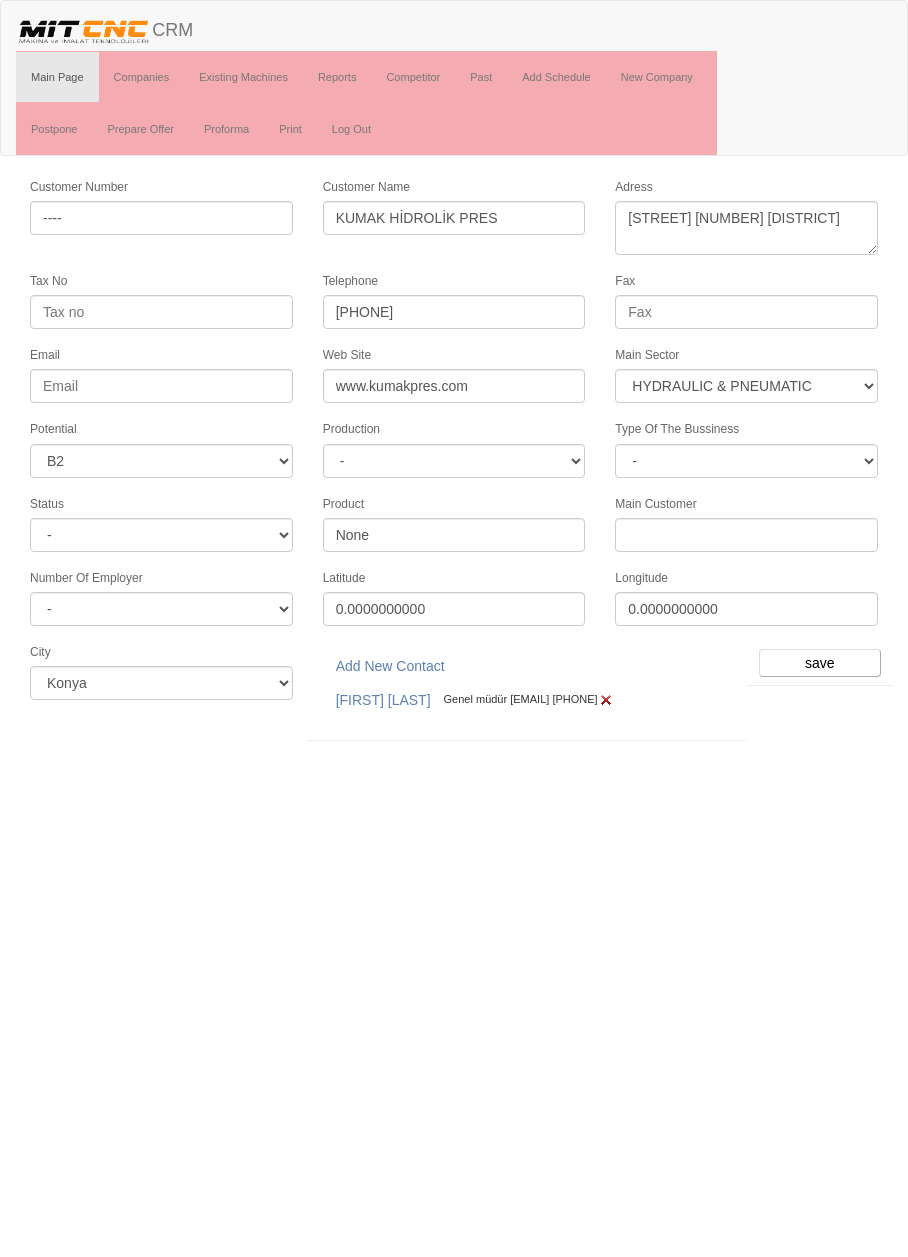 select on "372" 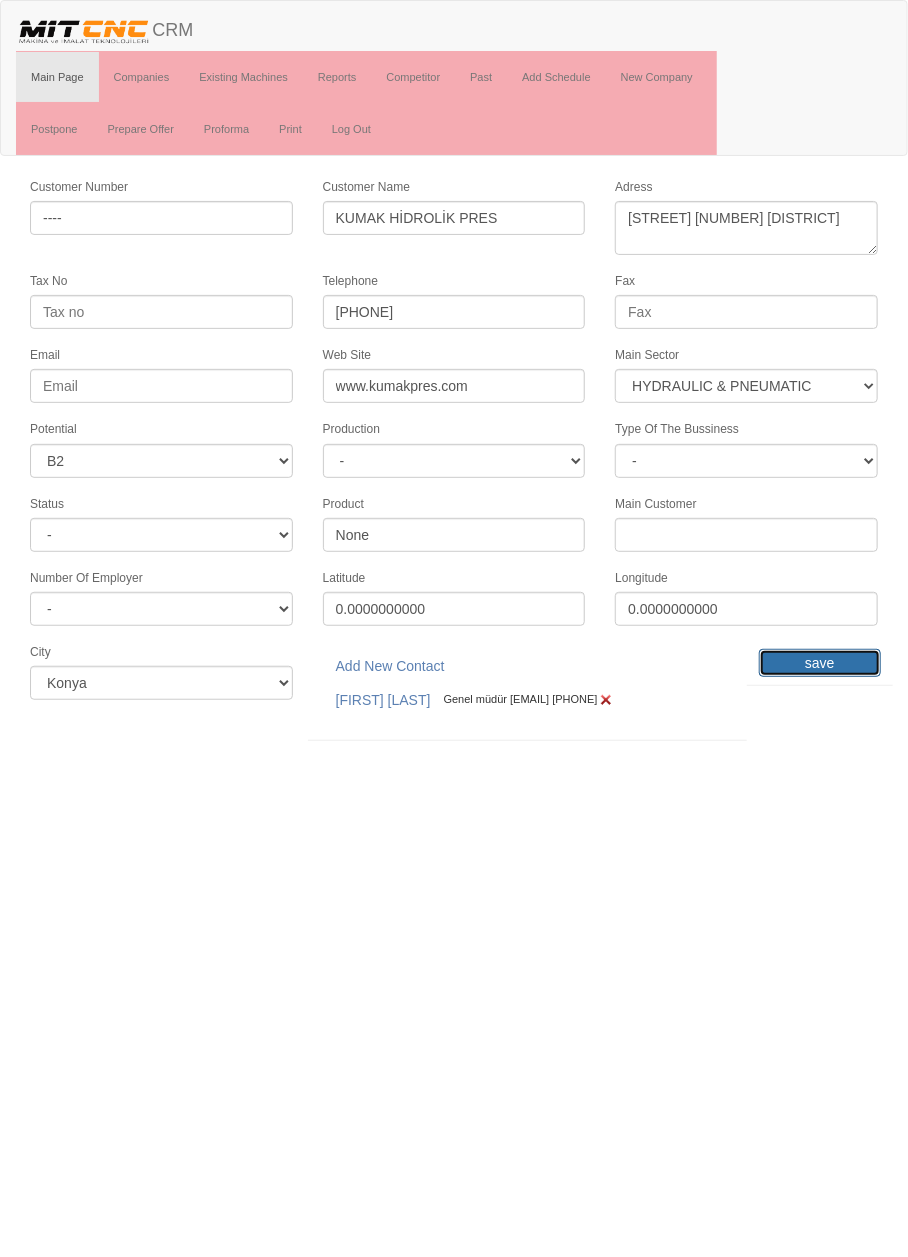 click on "save" at bounding box center (820, 663) 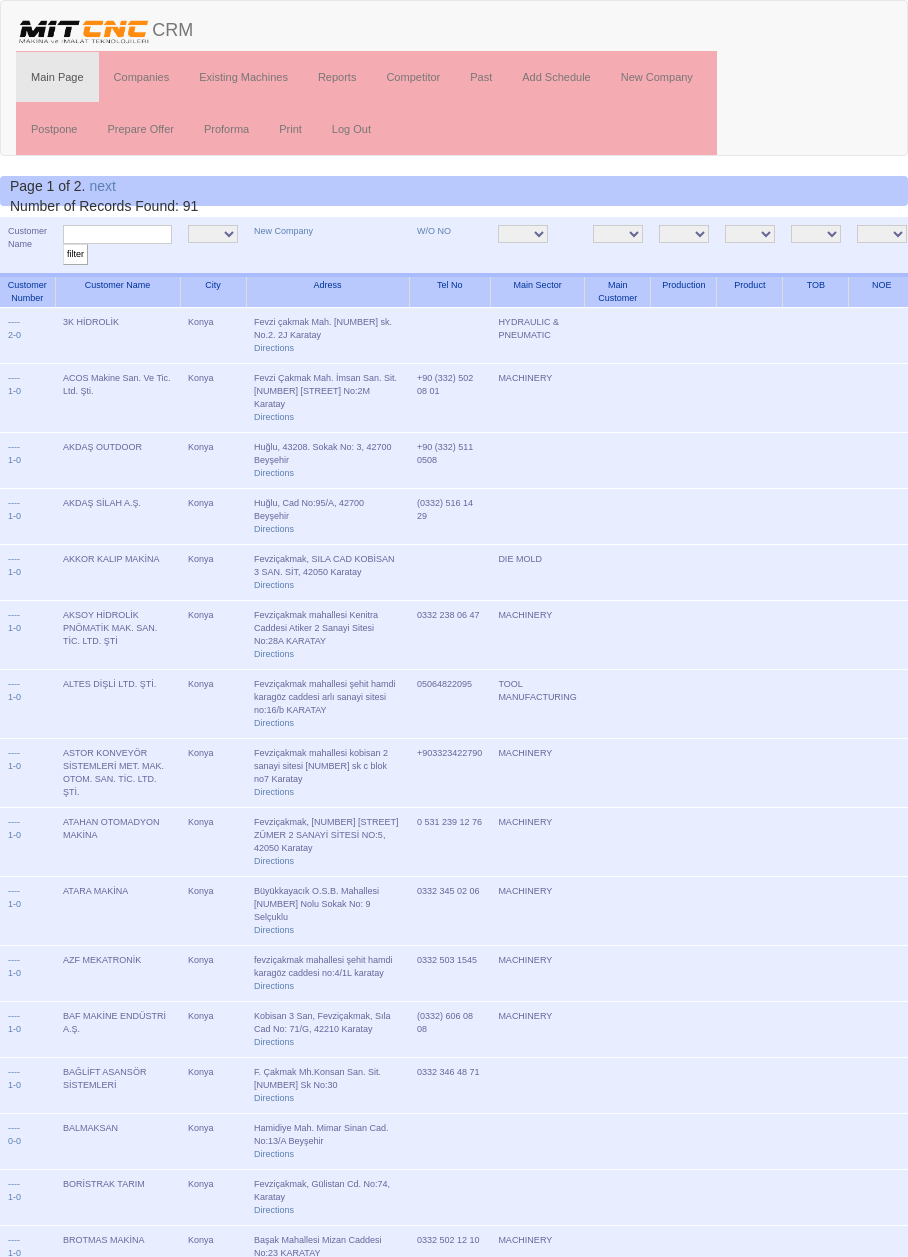 scroll, scrollTop: 0, scrollLeft: 0, axis: both 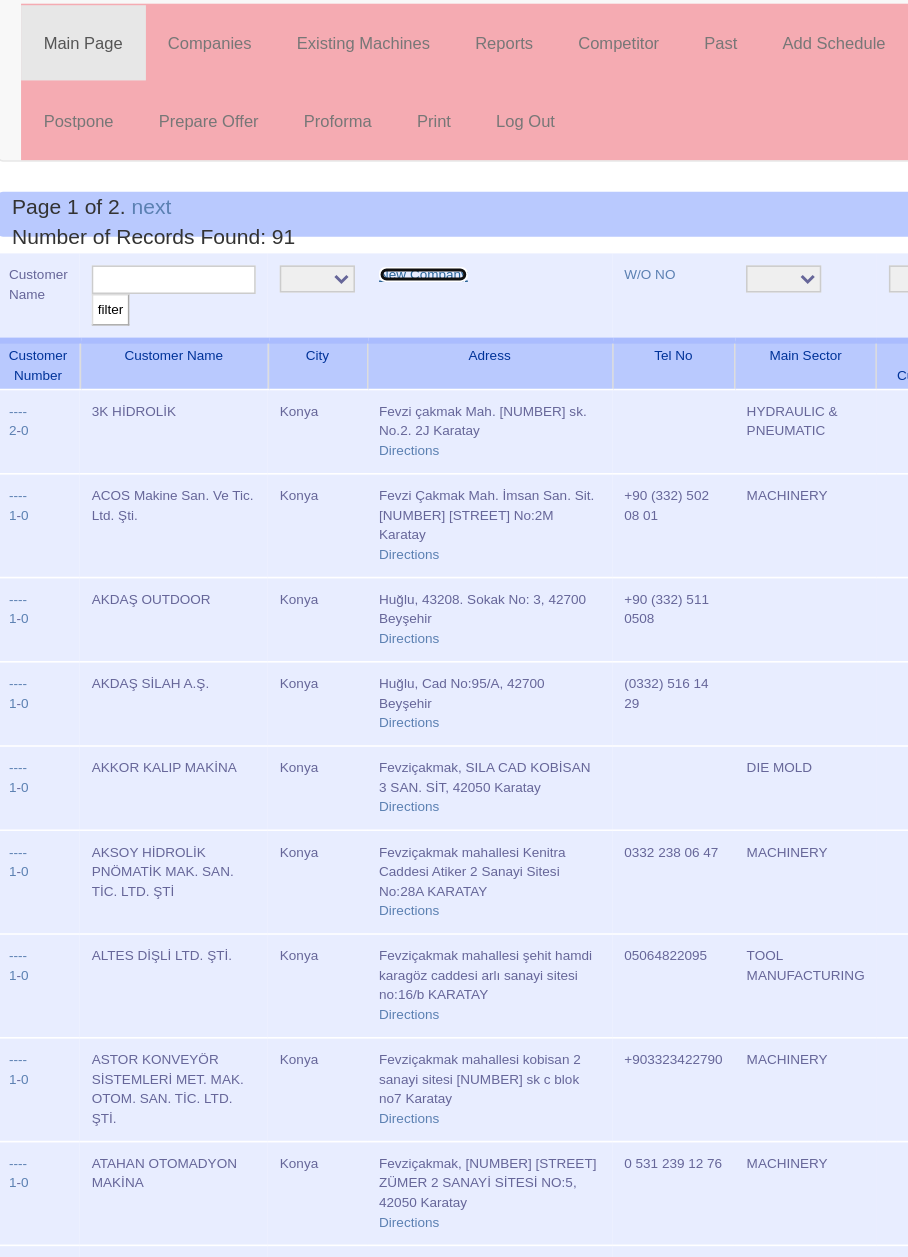 click on "New Company" at bounding box center [283, 231] 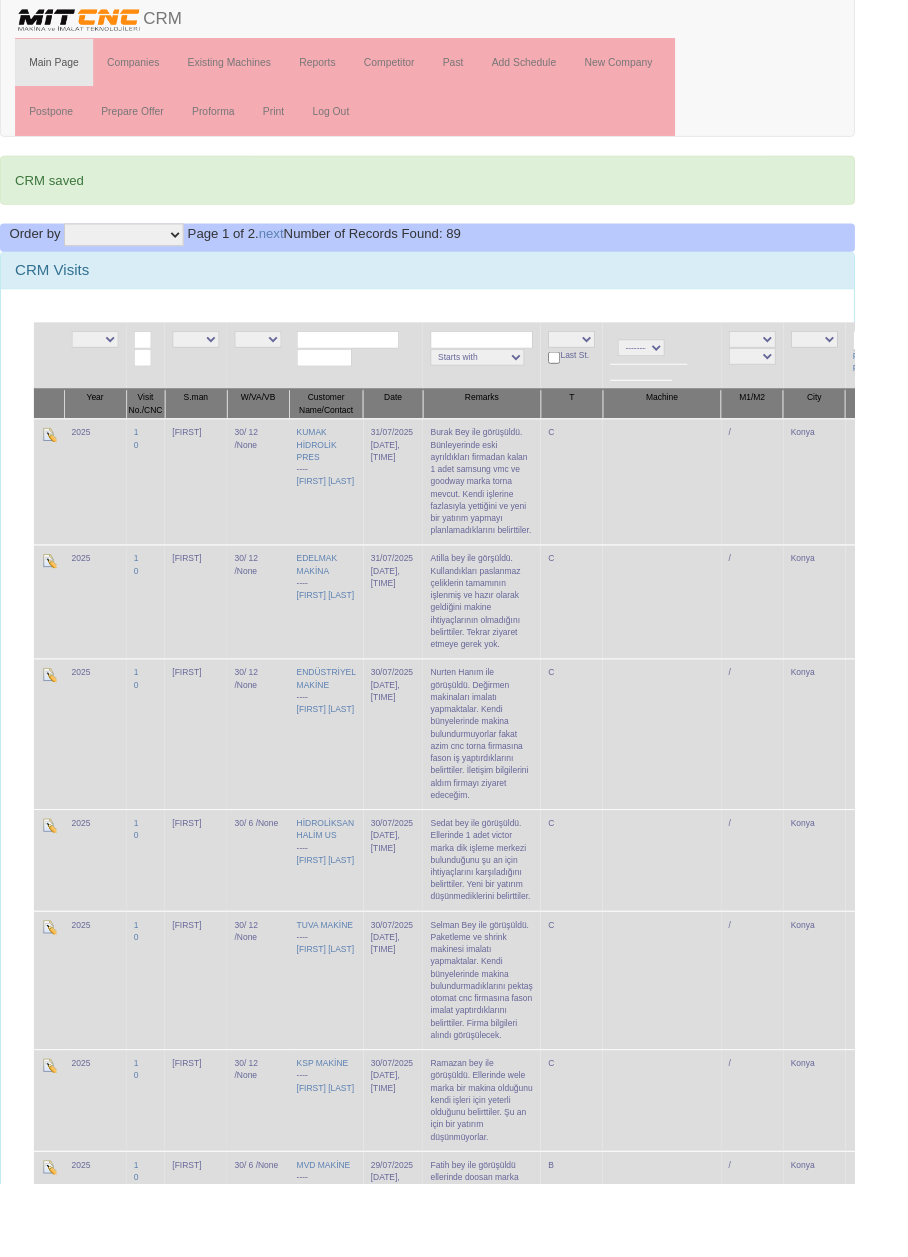 scroll, scrollTop: 0, scrollLeft: 0, axis: both 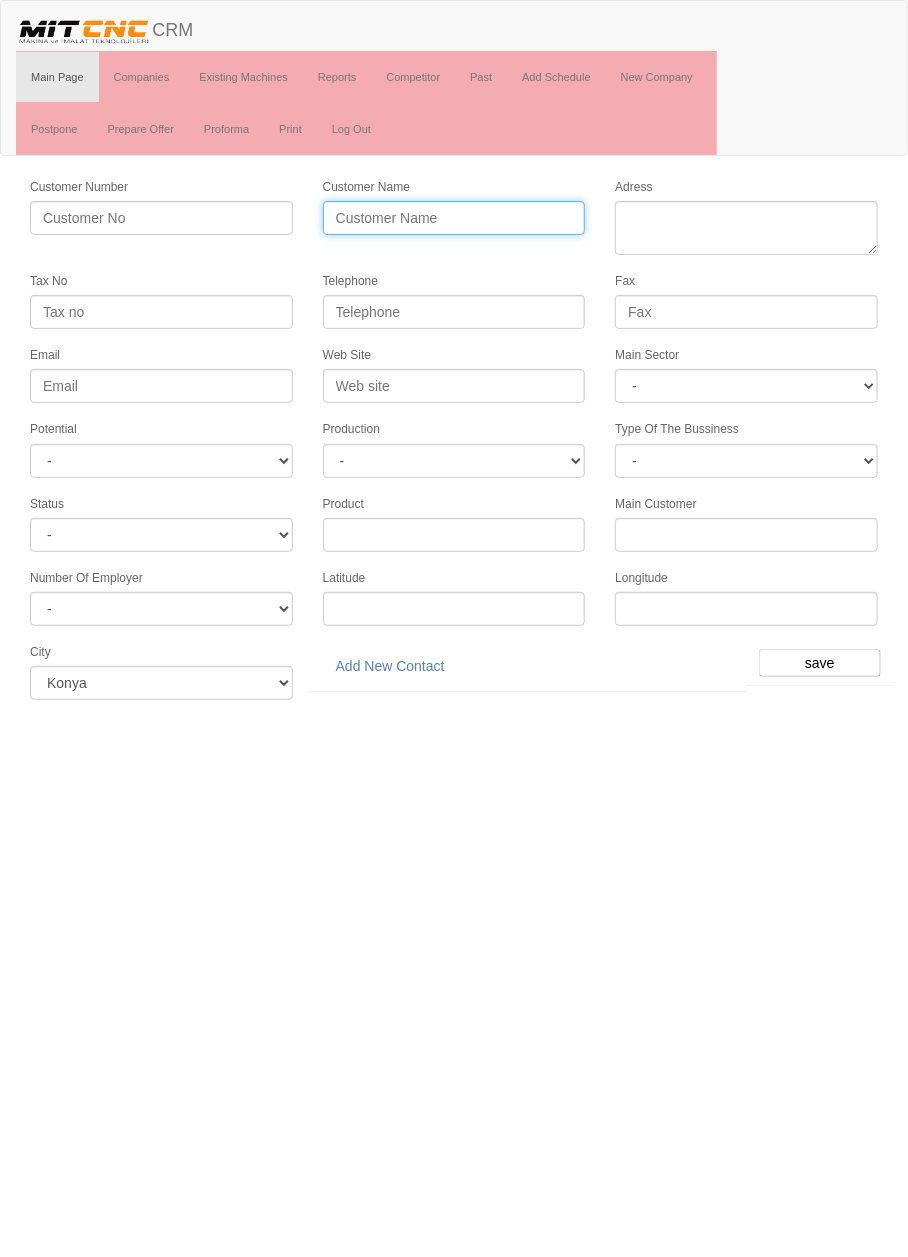 click on "Customer Name" at bounding box center [454, 218] 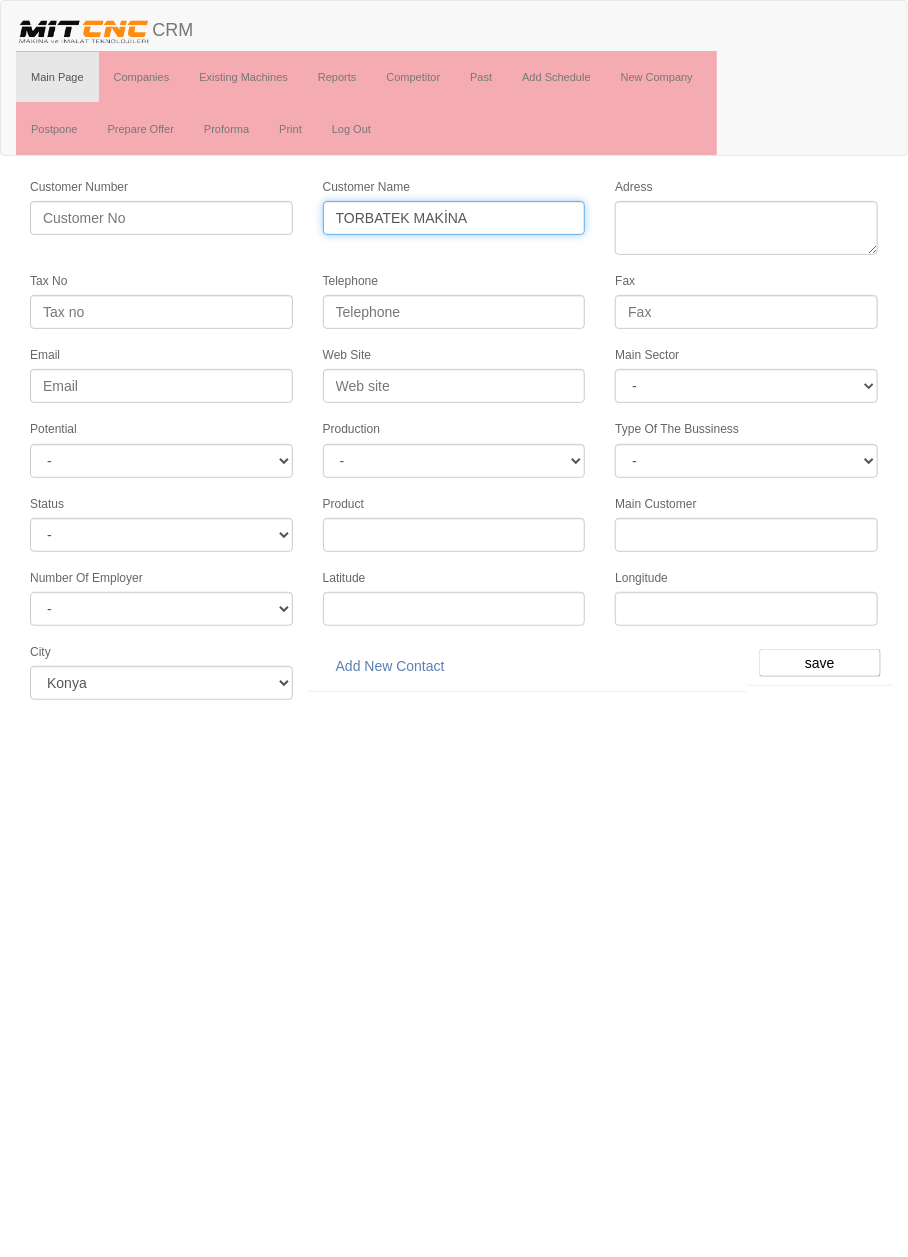 type on "TORBATEK MAKİNA" 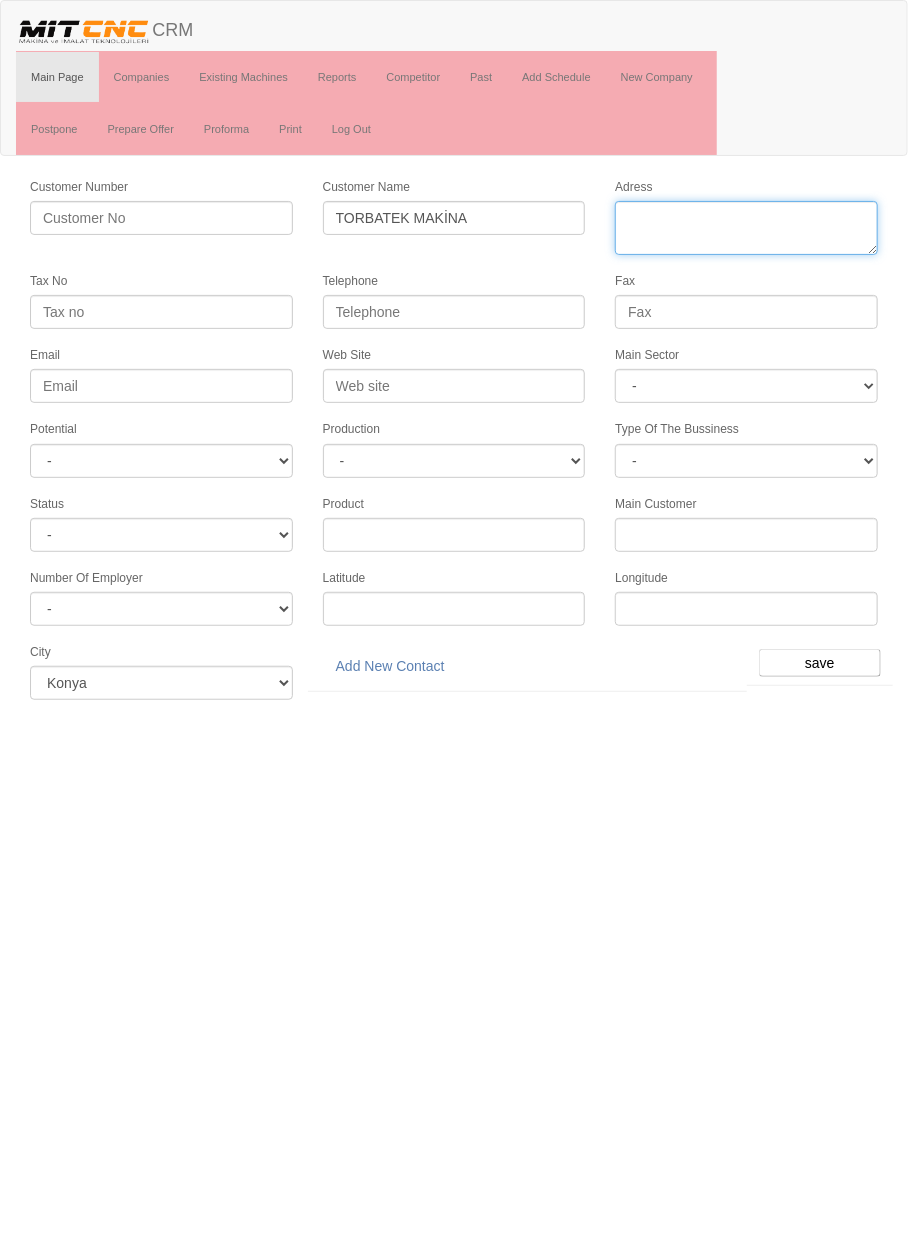 click on "Adress" at bounding box center [746, 228] 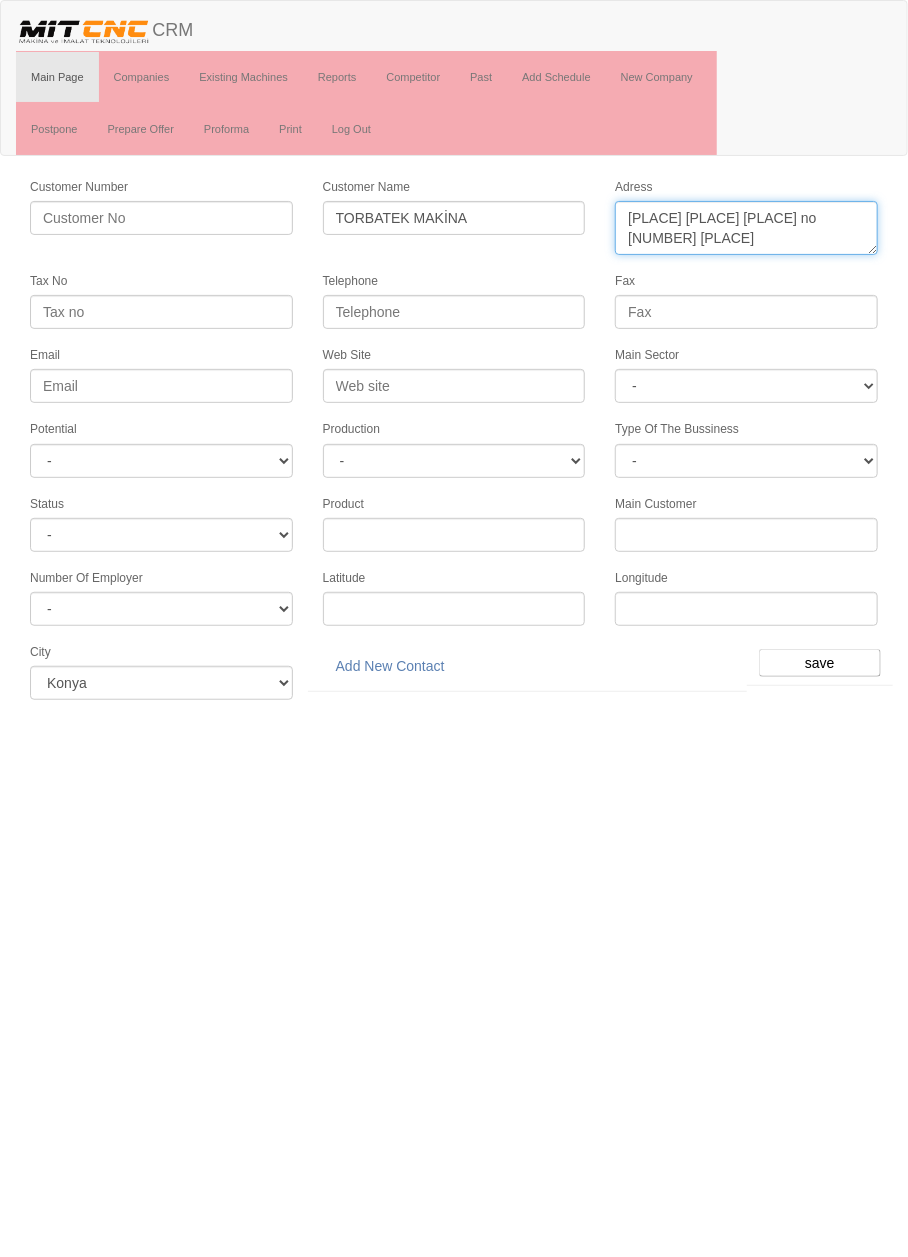 type on "tatlıcak mahallesi ıldırar sokak no 15 karatay" 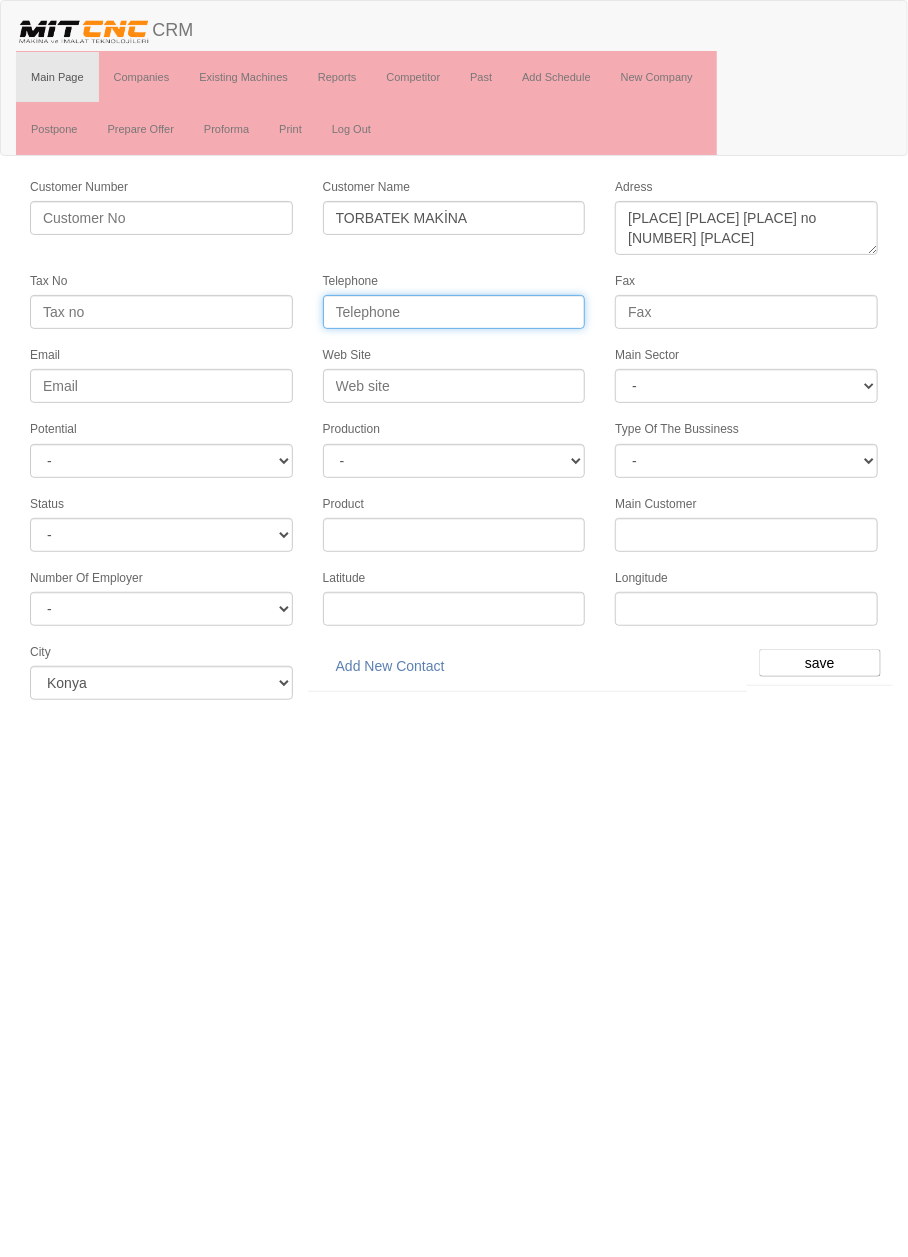 click on "Telephone" at bounding box center [454, 312] 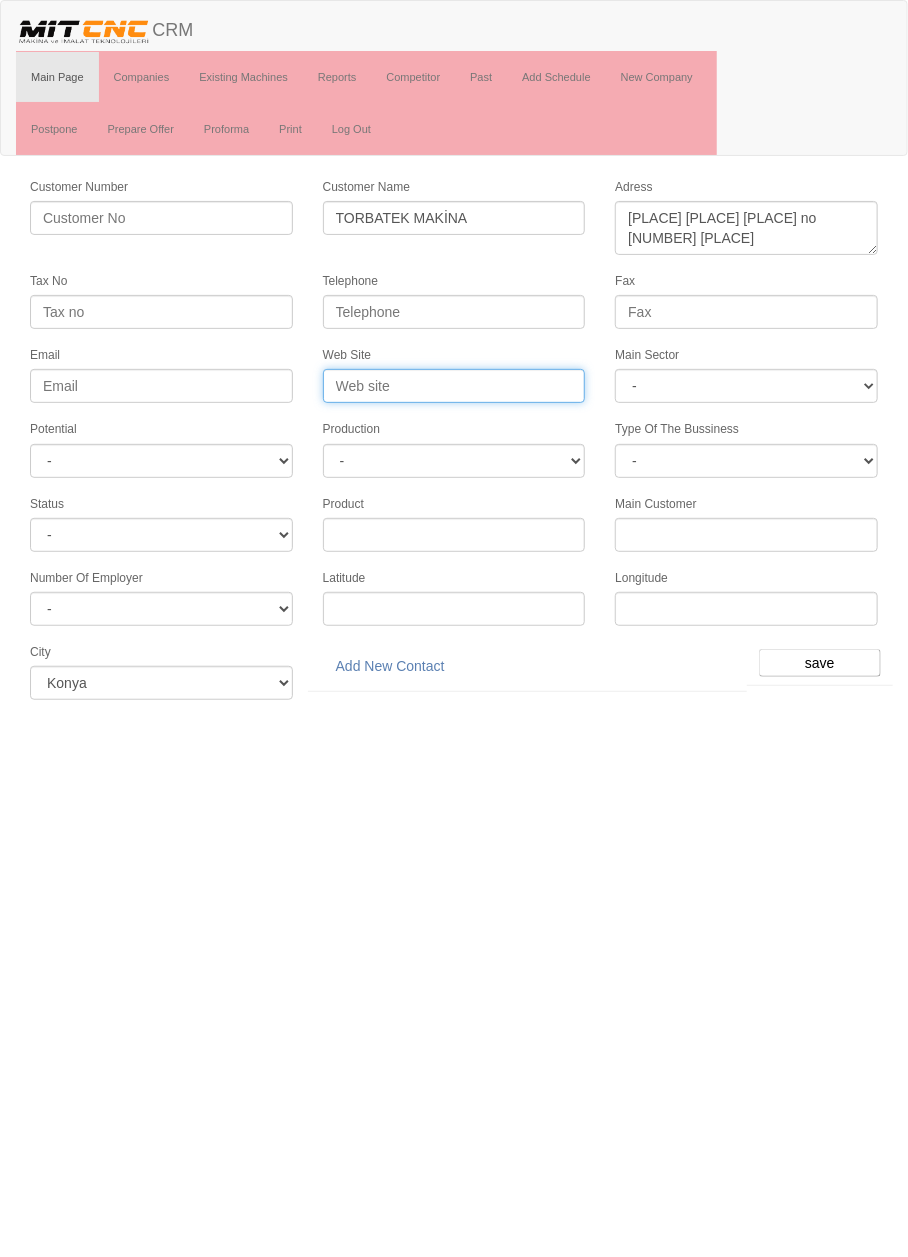 click on "Web Site" at bounding box center [454, 386] 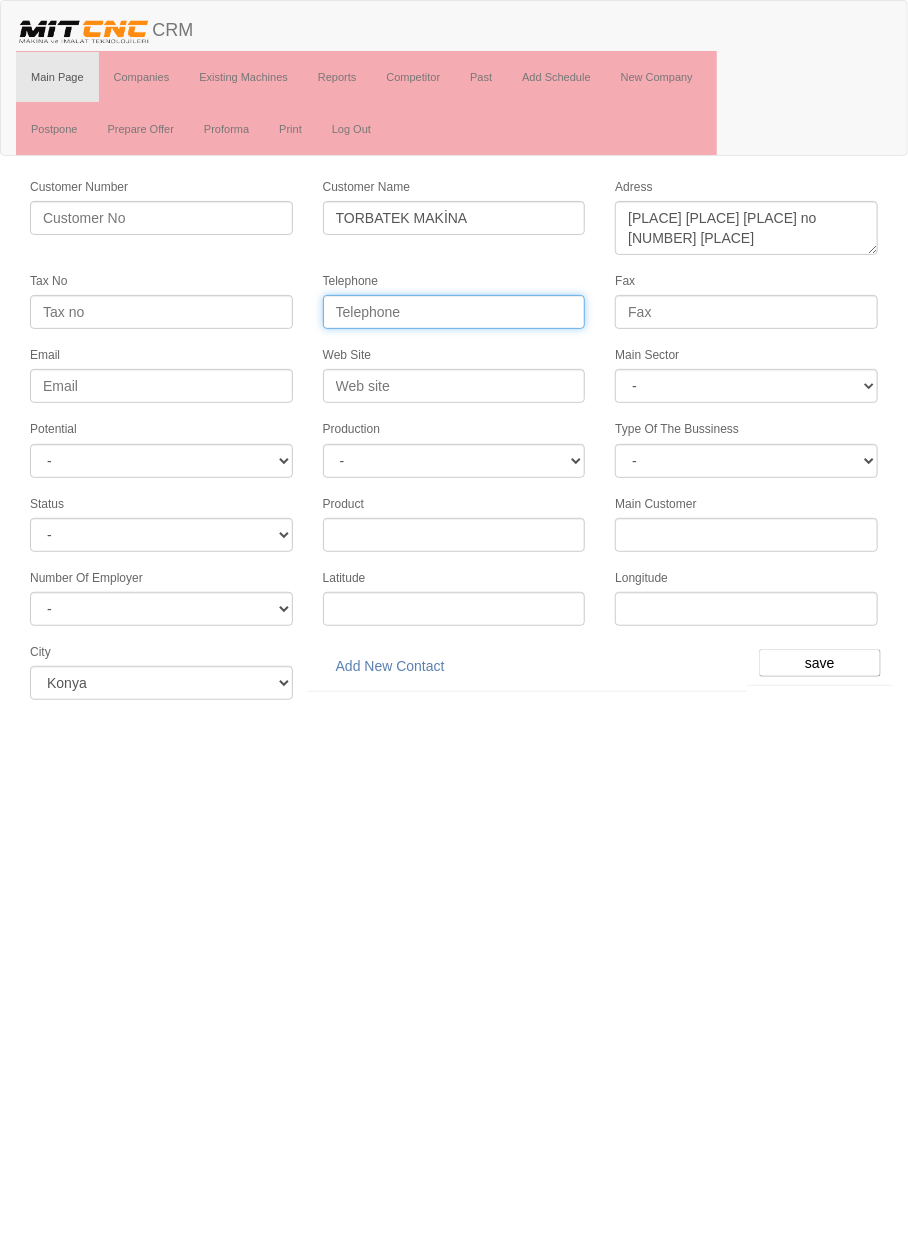 click on "Telephone" at bounding box center (454, 312) 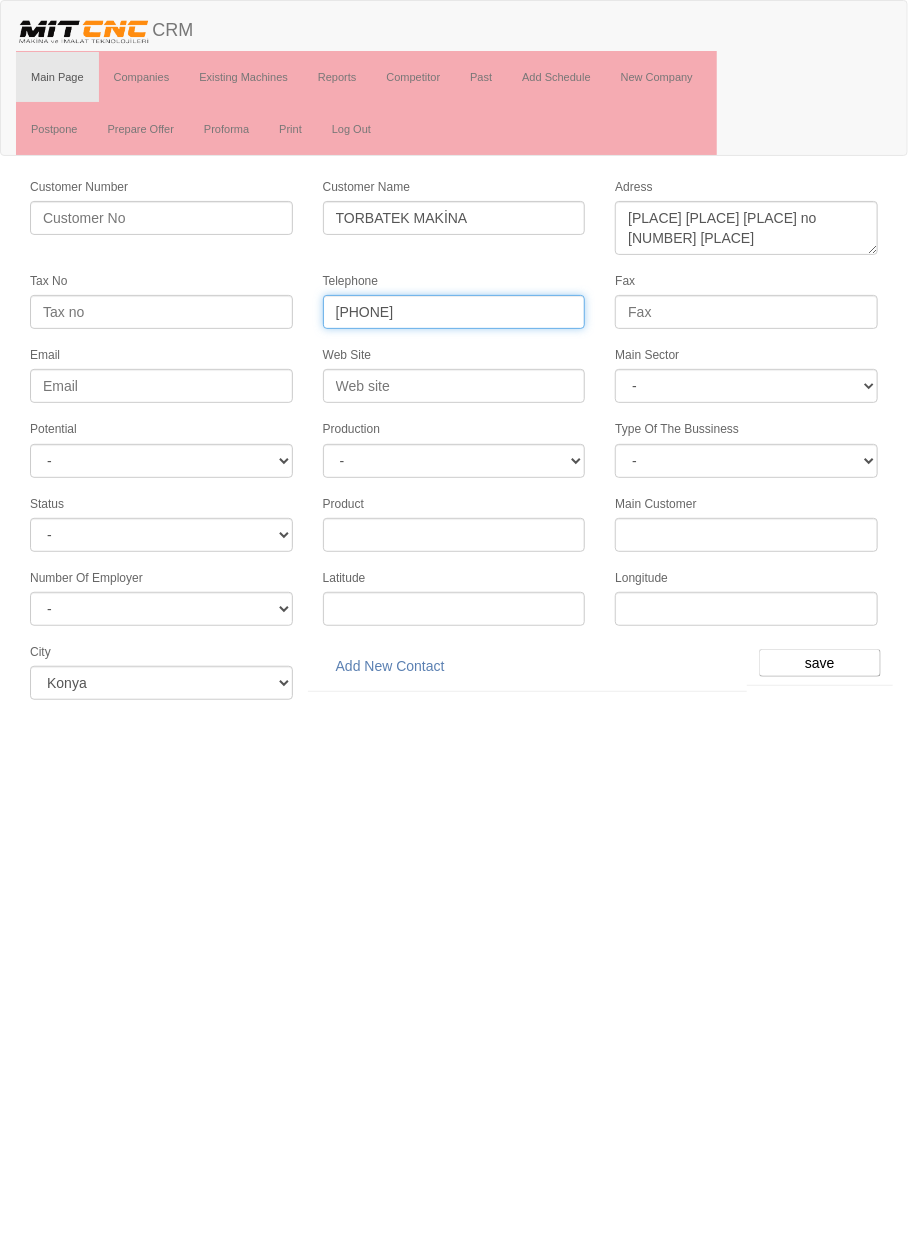 type on "[PHONE]" 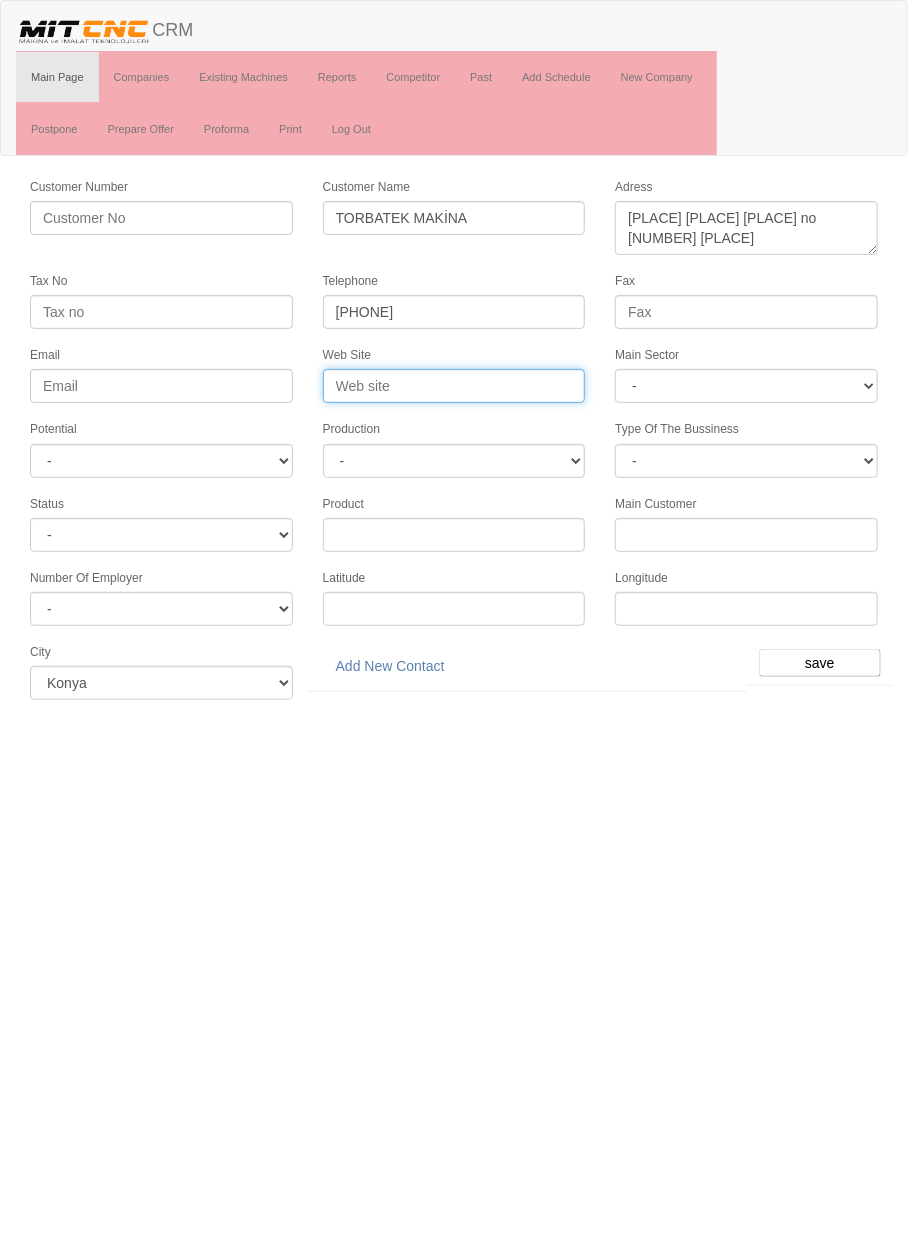 click on "Web Site" at bounding box center (454, 386) 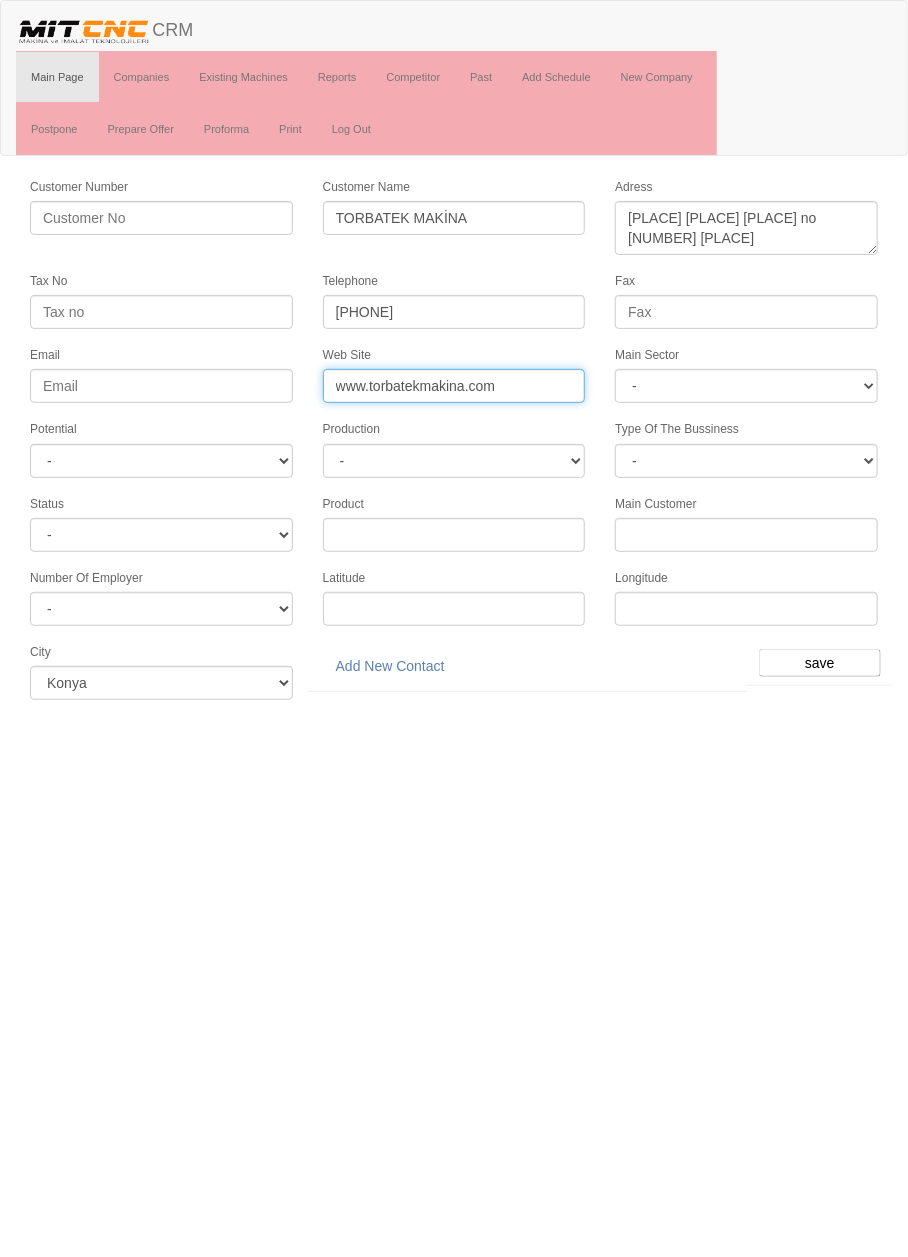type on "www.torbatekmakina.com" 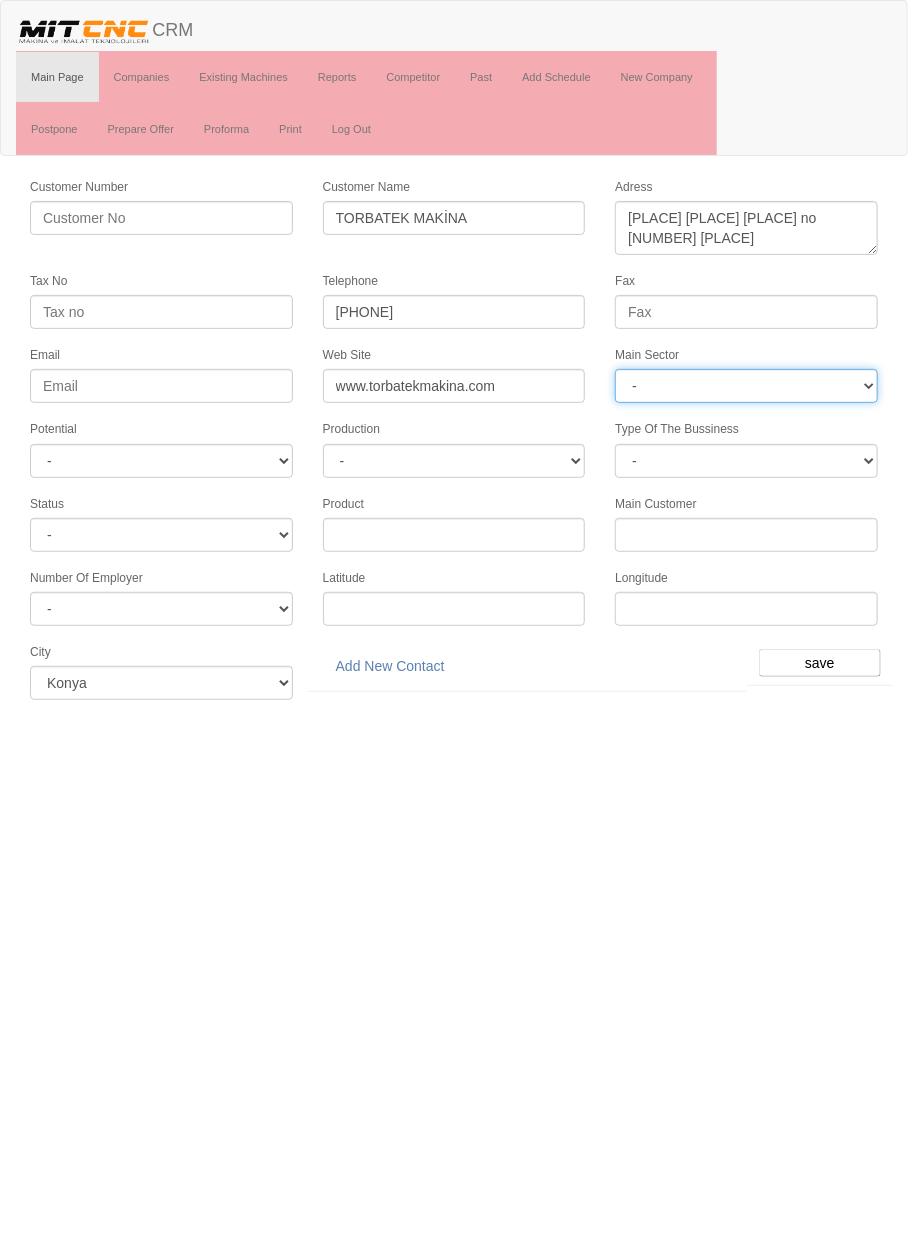 click on "-
DIE MOLD
MACHINERY
DEFENCE
ELECTRICAL COMPONENTS
MEDICAL
TOOL MANUFACTURING
JEWELERY
AGRICULTURE
AUTOMOTIVE
WHITE GOODS
HYDRAULIC & PNEUMATIC
CASTING
STAMPING DIE
AEROSPACE
CONSTRUCTION MAC.
GEN. PART. MAN.
EDUCATION
LASER POTENTIALS
FURNUTURE" at bounding box center [746, 386] 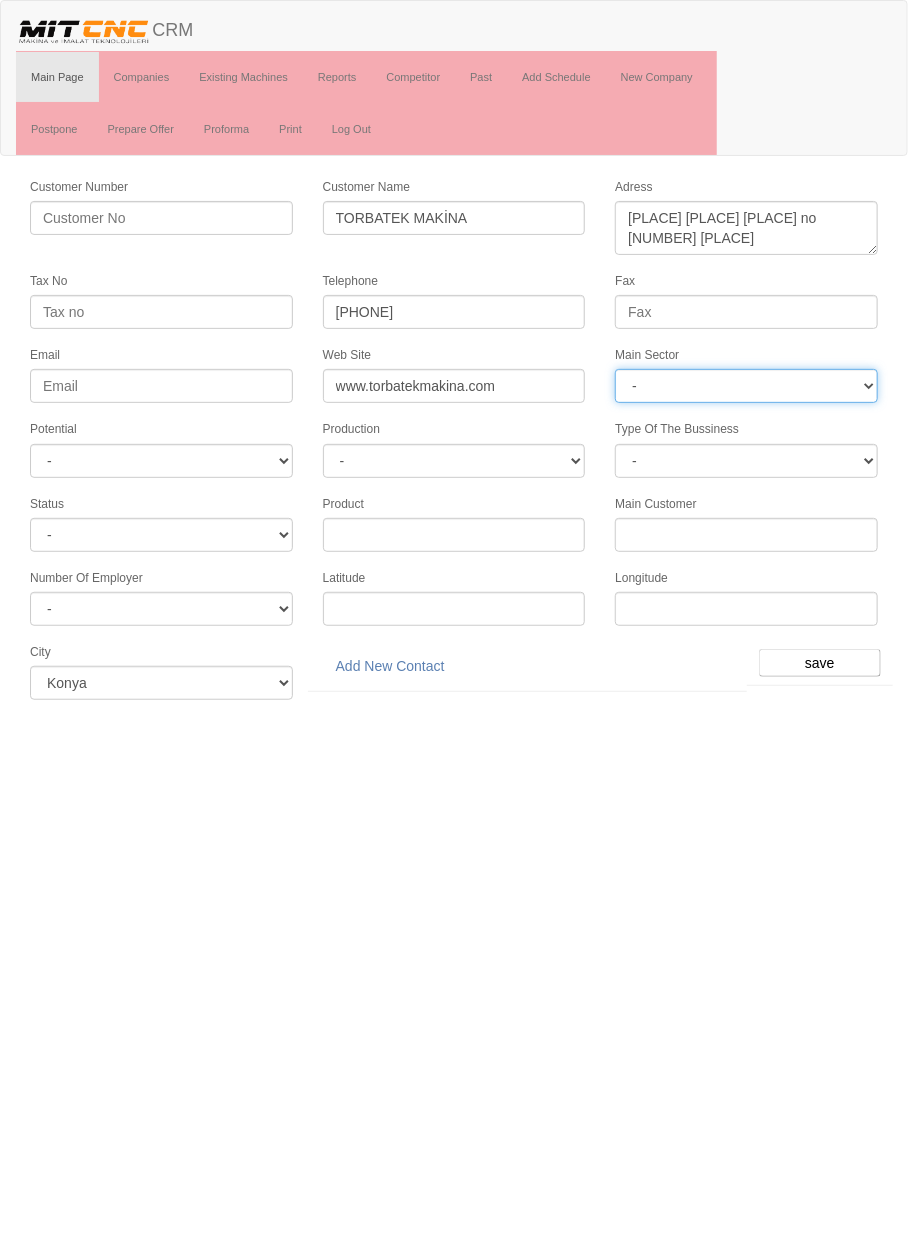 select on "363" 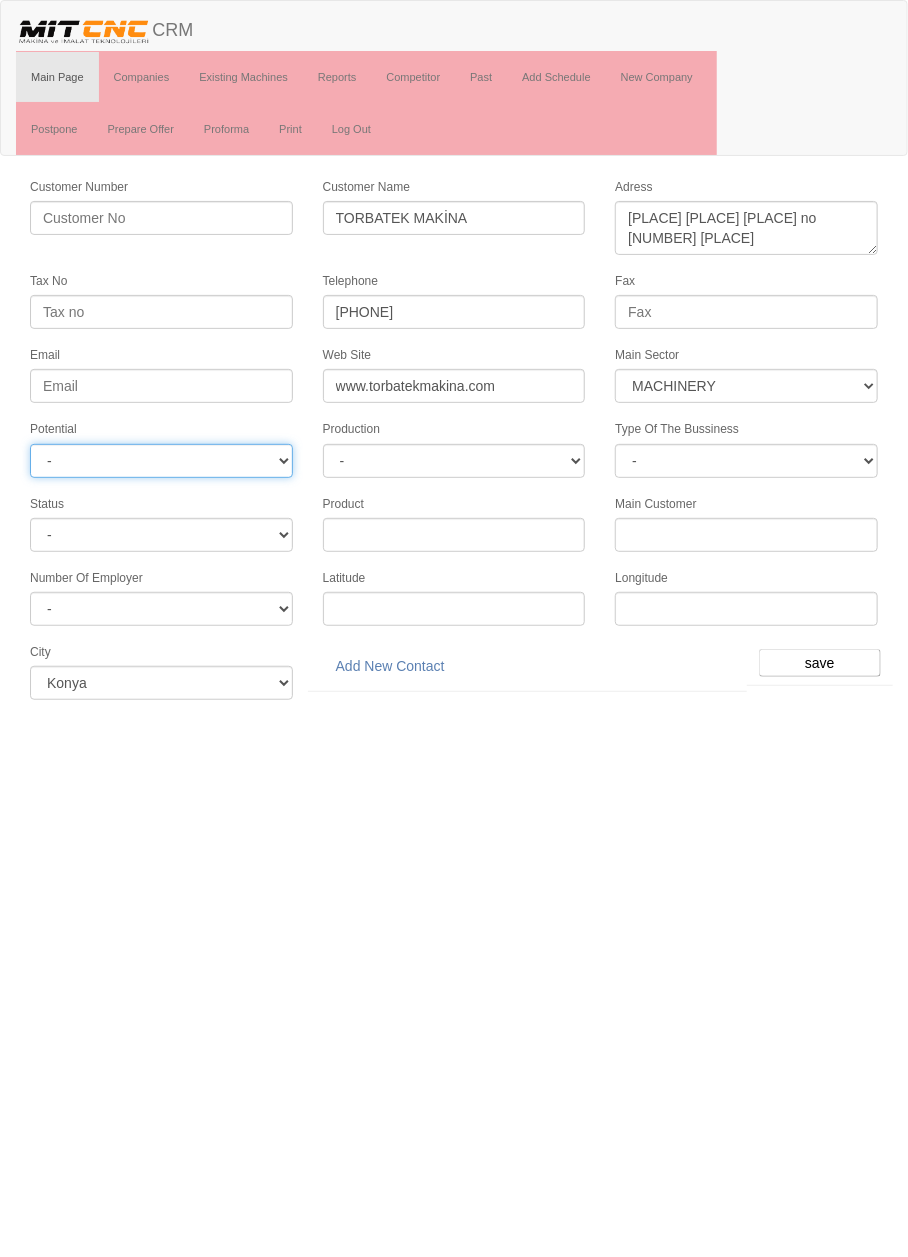 click on "-
A1
A2
A3
B1
B2
B3
C1
C2
C3" at bounding box center [161, 461] 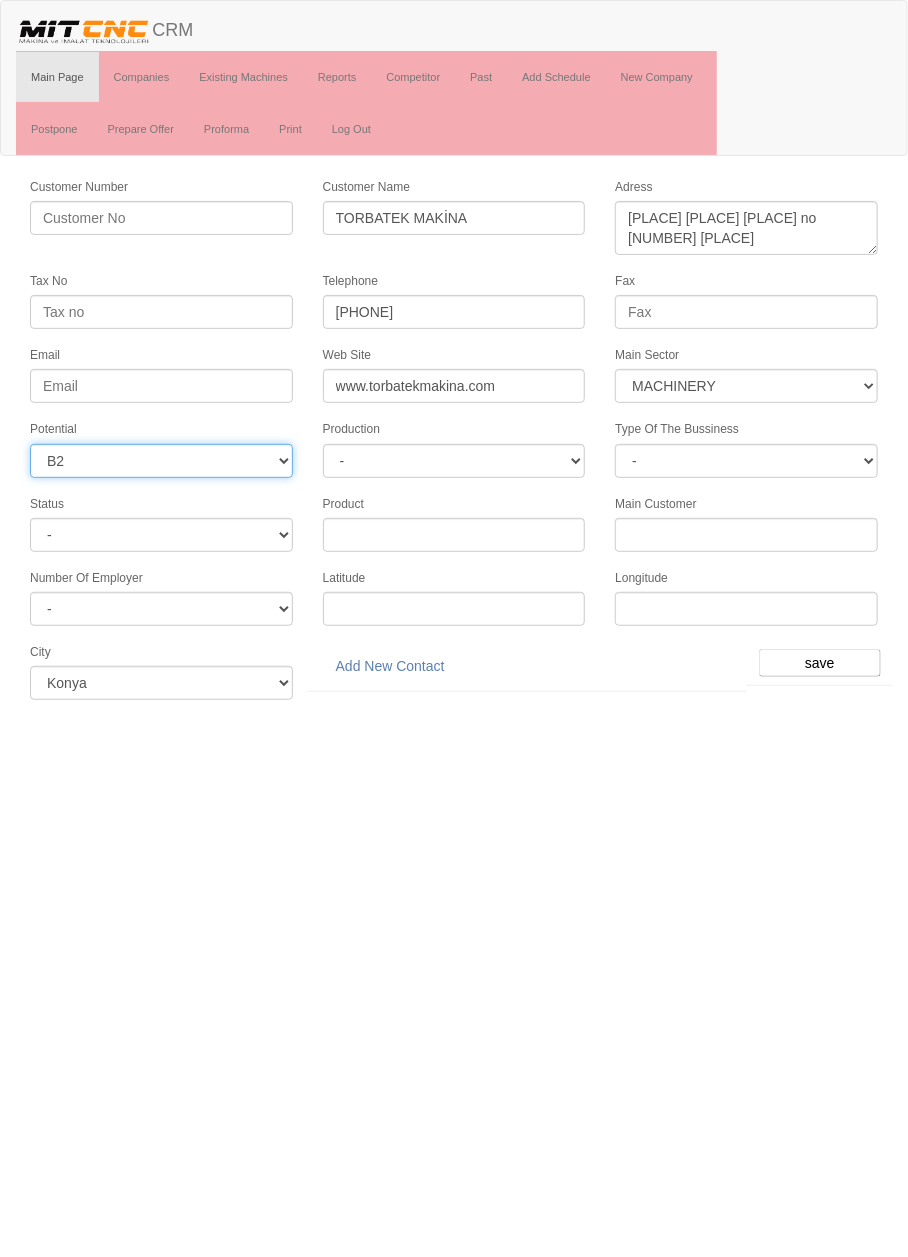 click on "-
A1
A2
A3
B1
B2
B3
C1
C2
C3" at bounding box center [161, 461] 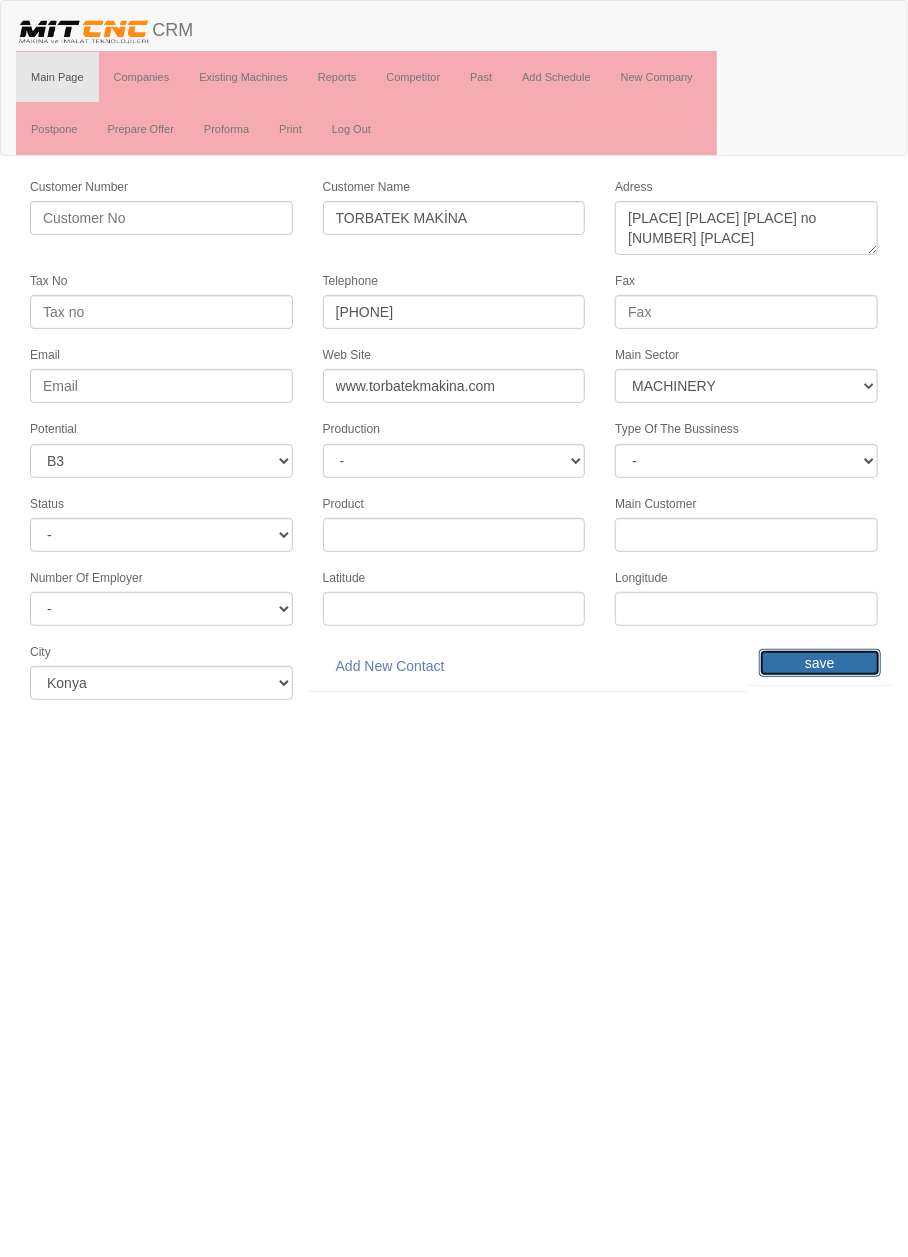 click on "save" at bounding box center (820, 663) 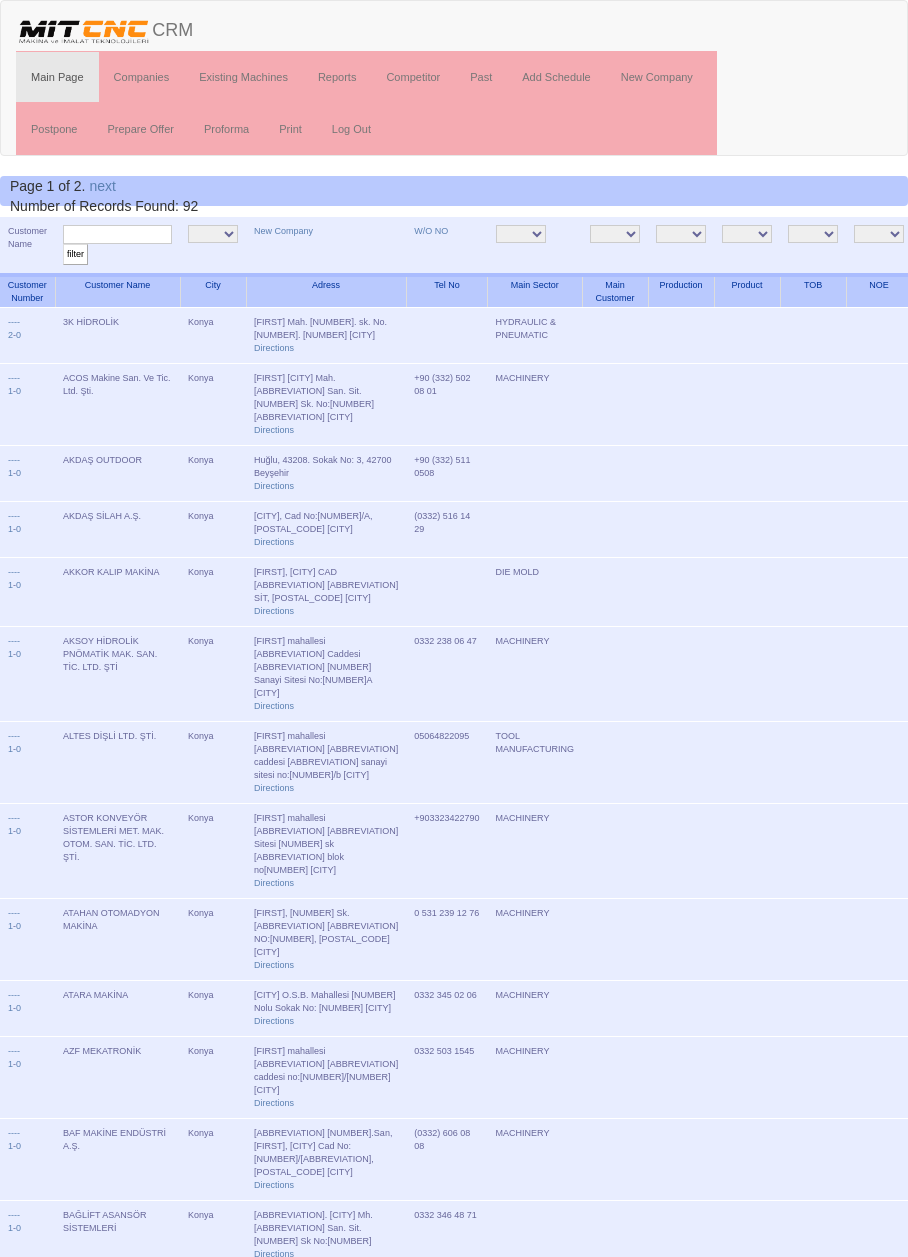 scroll, scrollTop: 0, scrollLeft: 0, axis: both 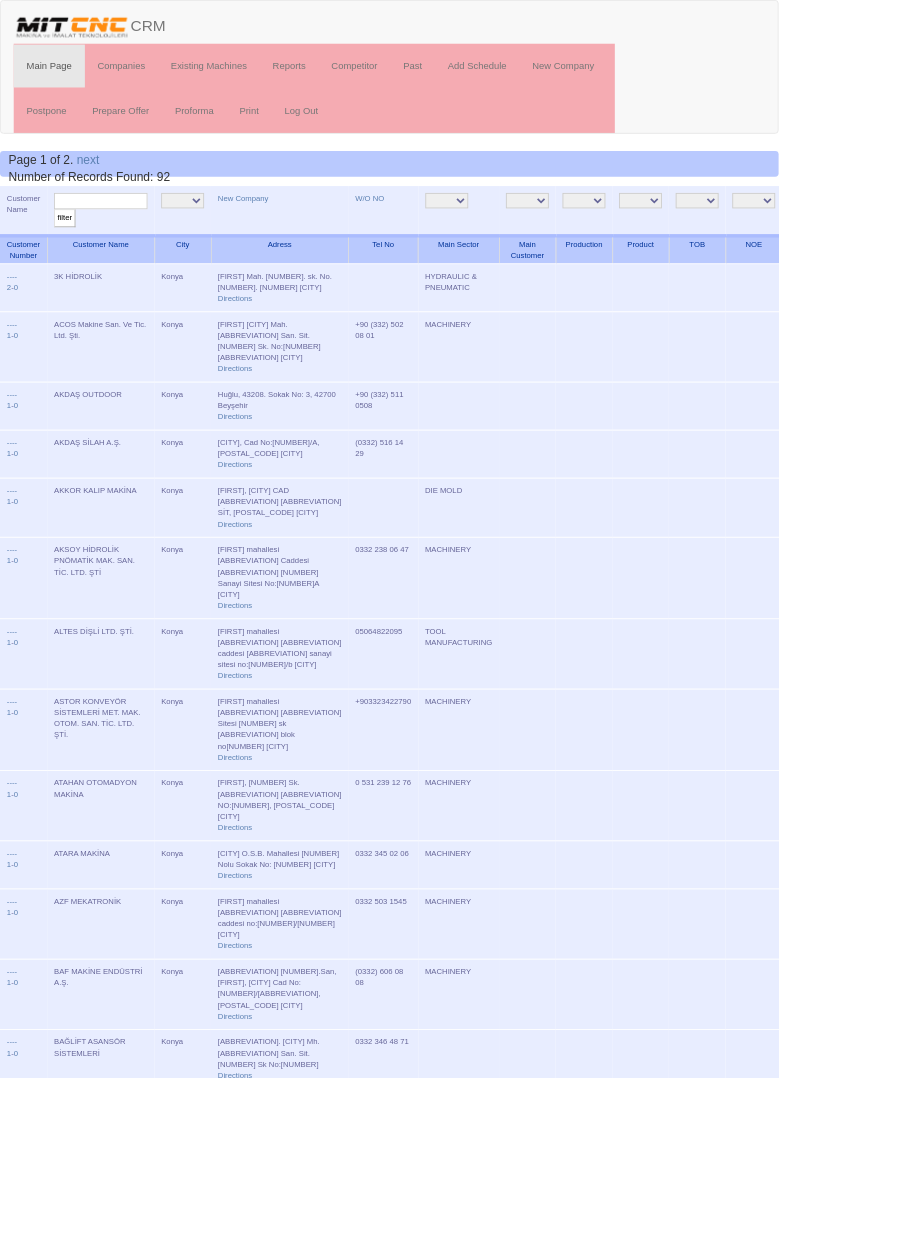 click at bounding box center (117, 234) 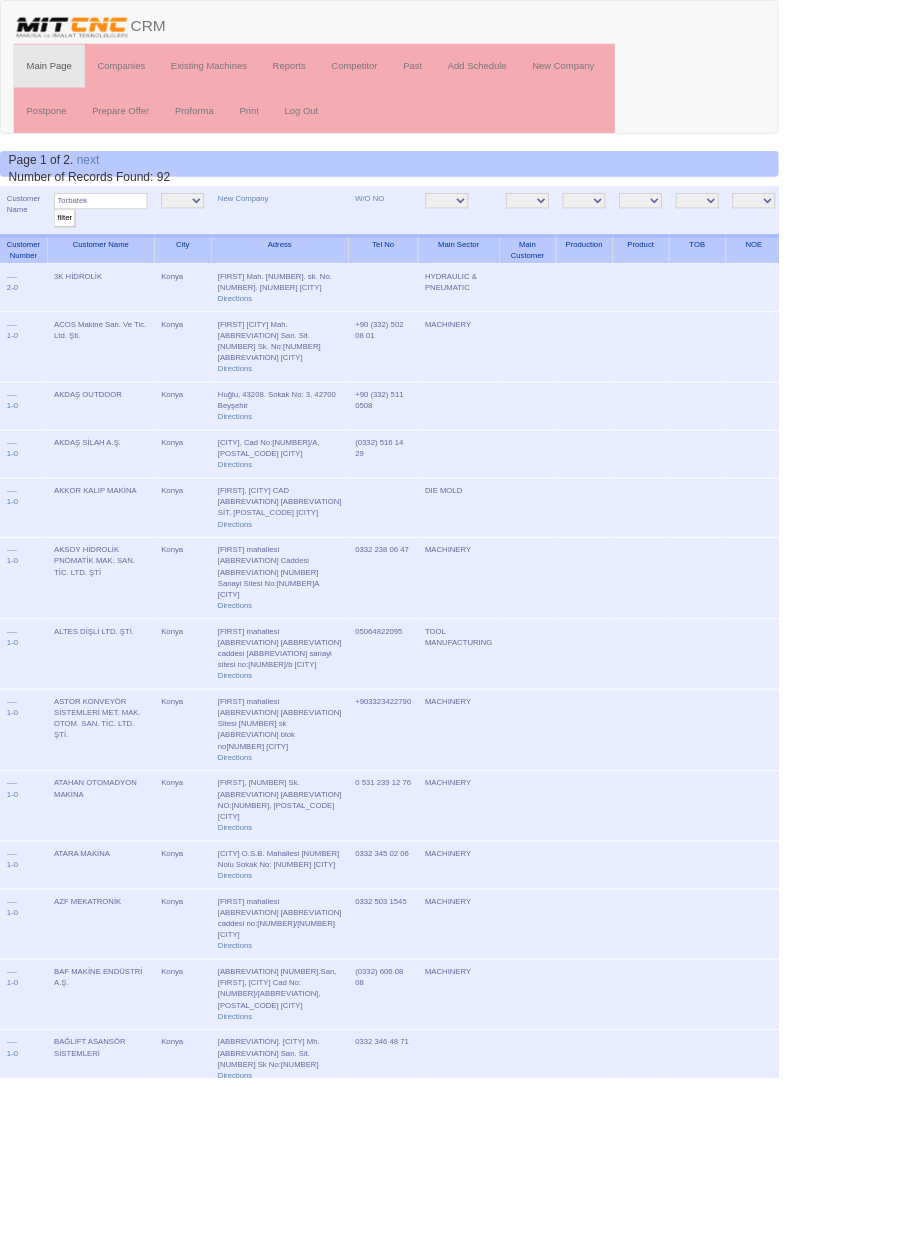 type on "Torbatek" 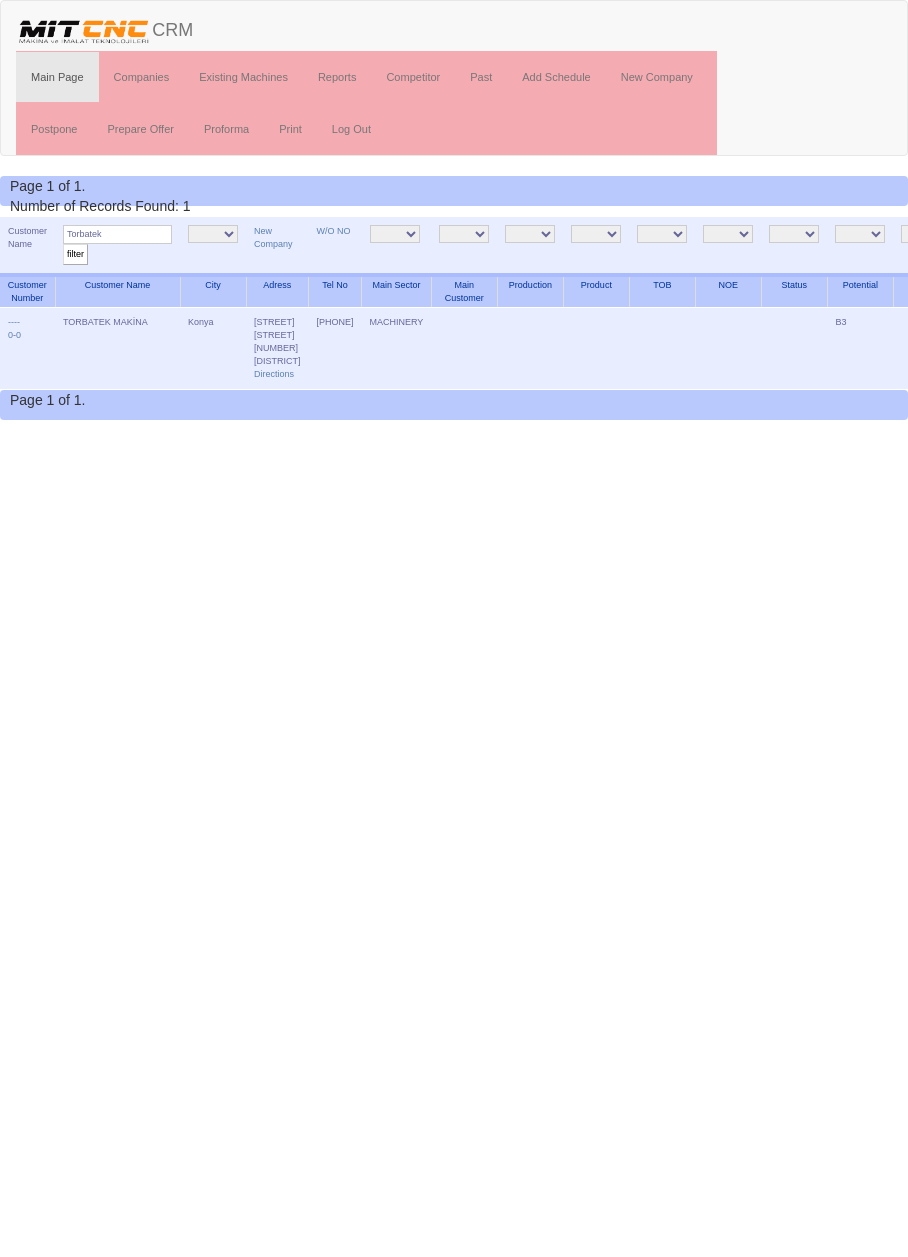 scroll, scrollTop: 0, scrollLeft: 0, axis: both 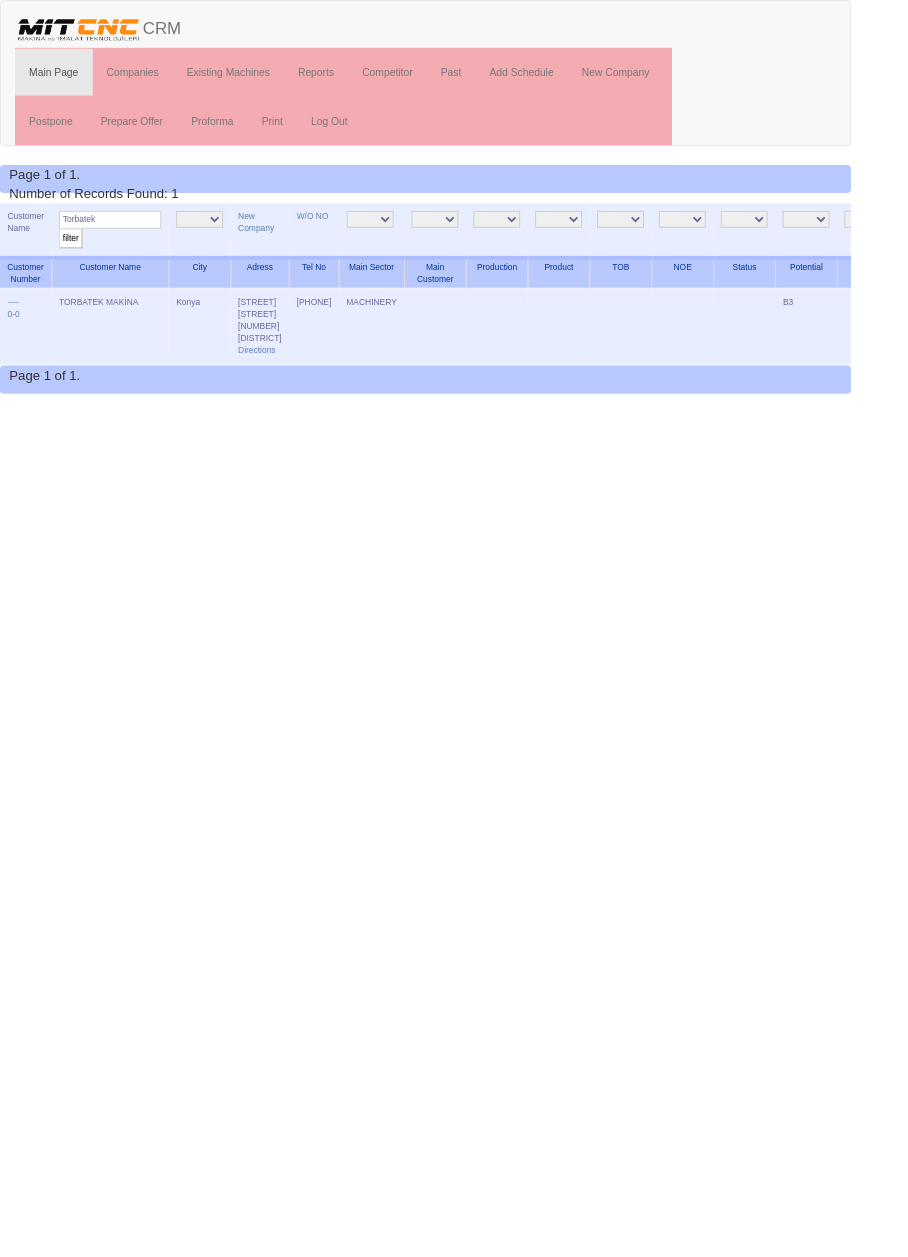 click on "Edit" at bounding box center [975, 322] 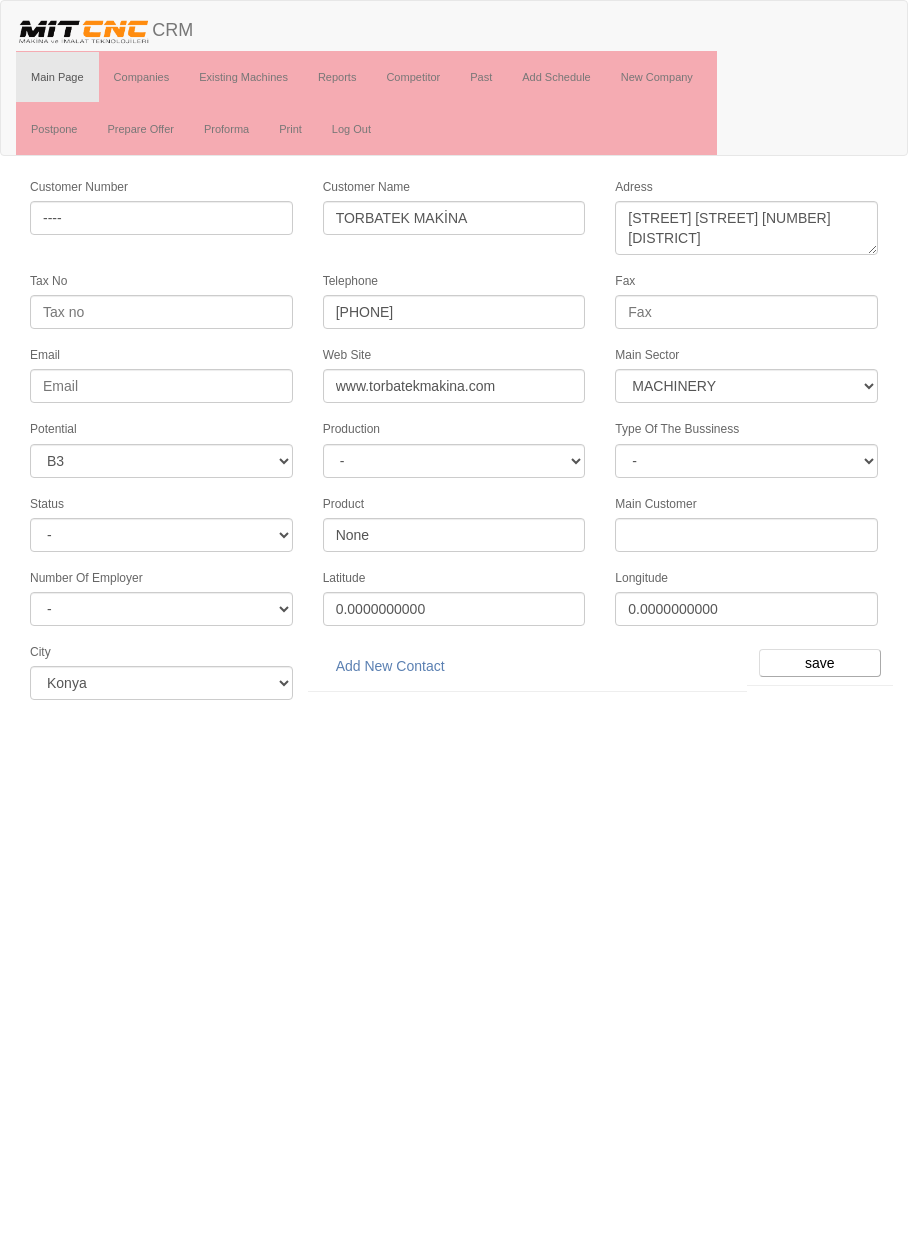 select on "363" 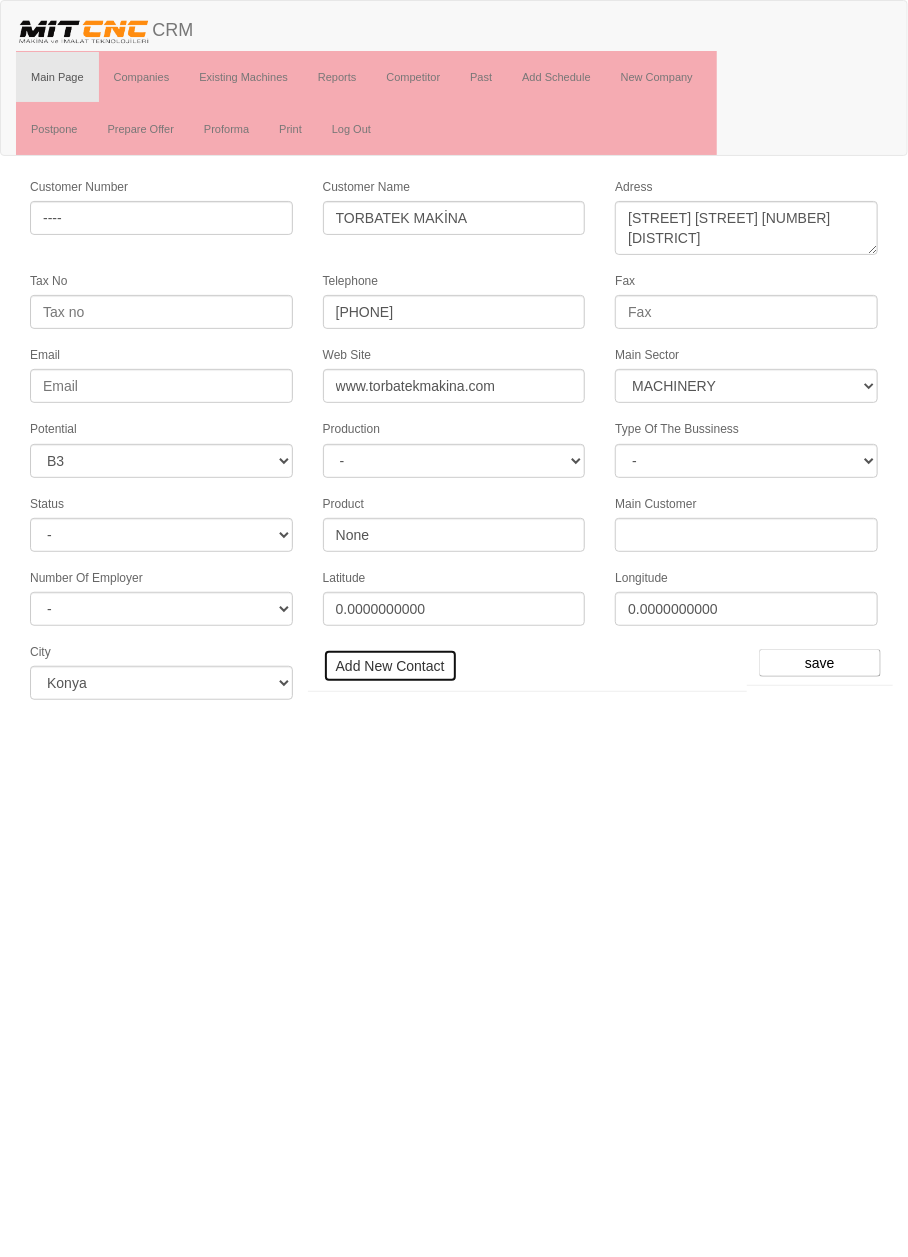 click on "Add New Contact" at bounding box center [390, 666] 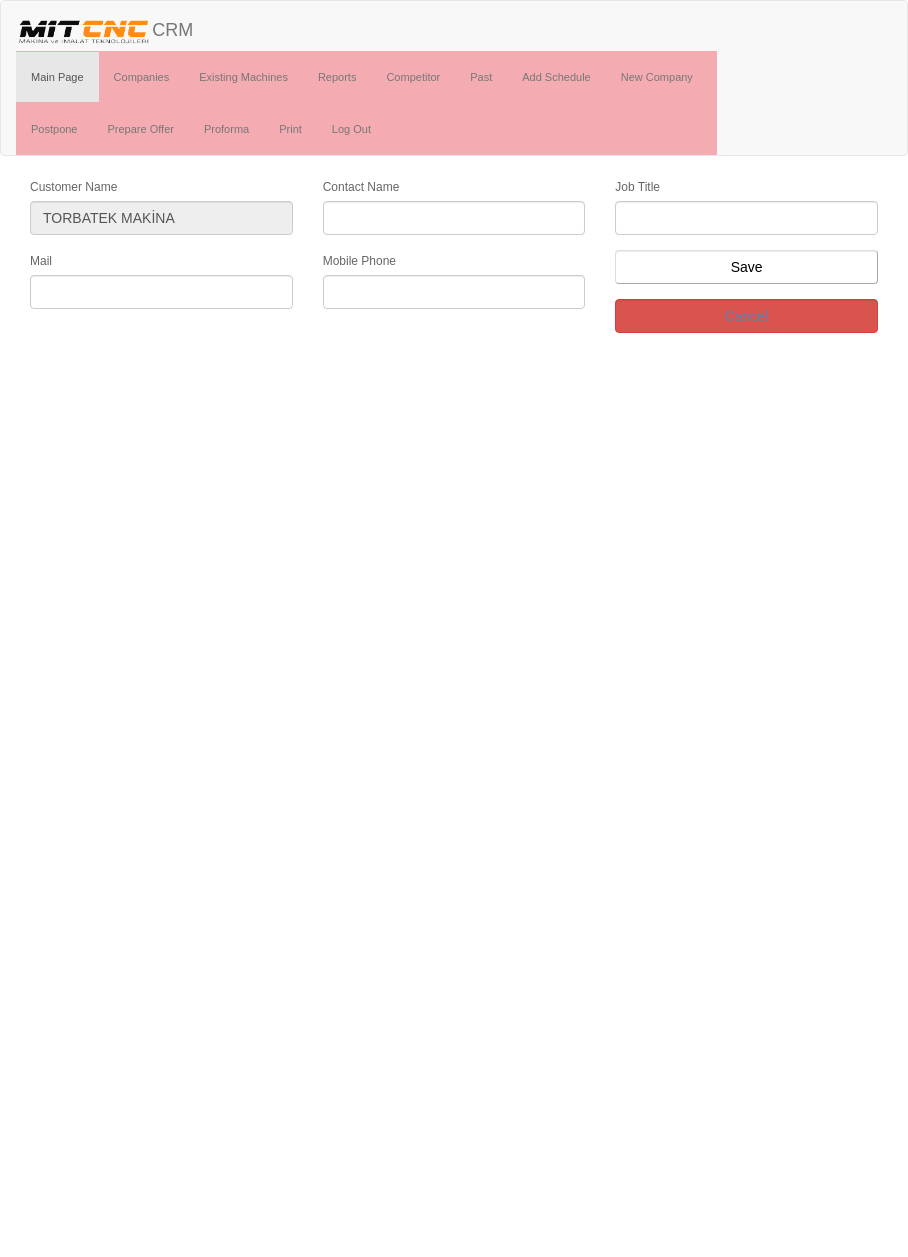 scroll, scrollTop: 0, scrollLeft: 0, axis: both 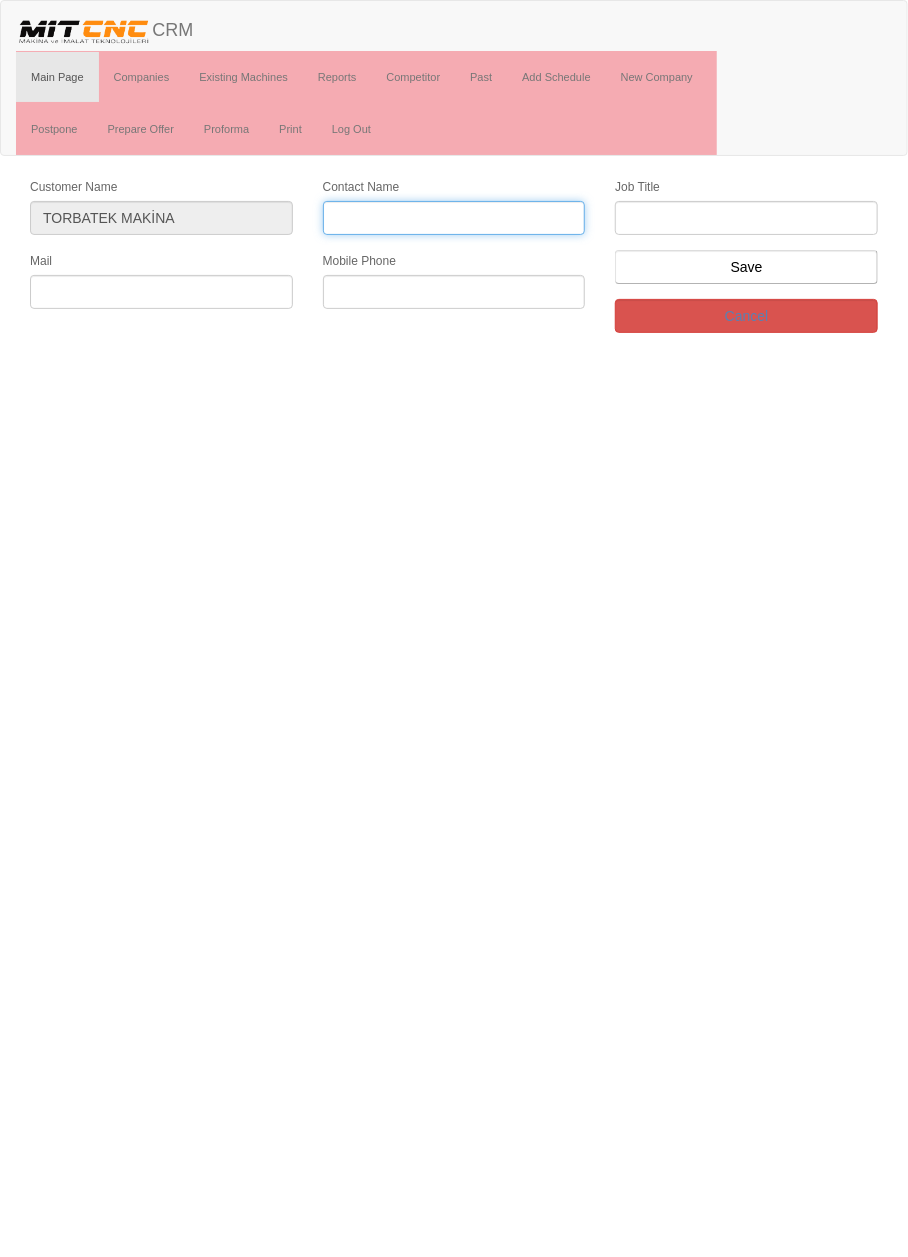 click on "Contact Name" at bounding box center (454, 218) 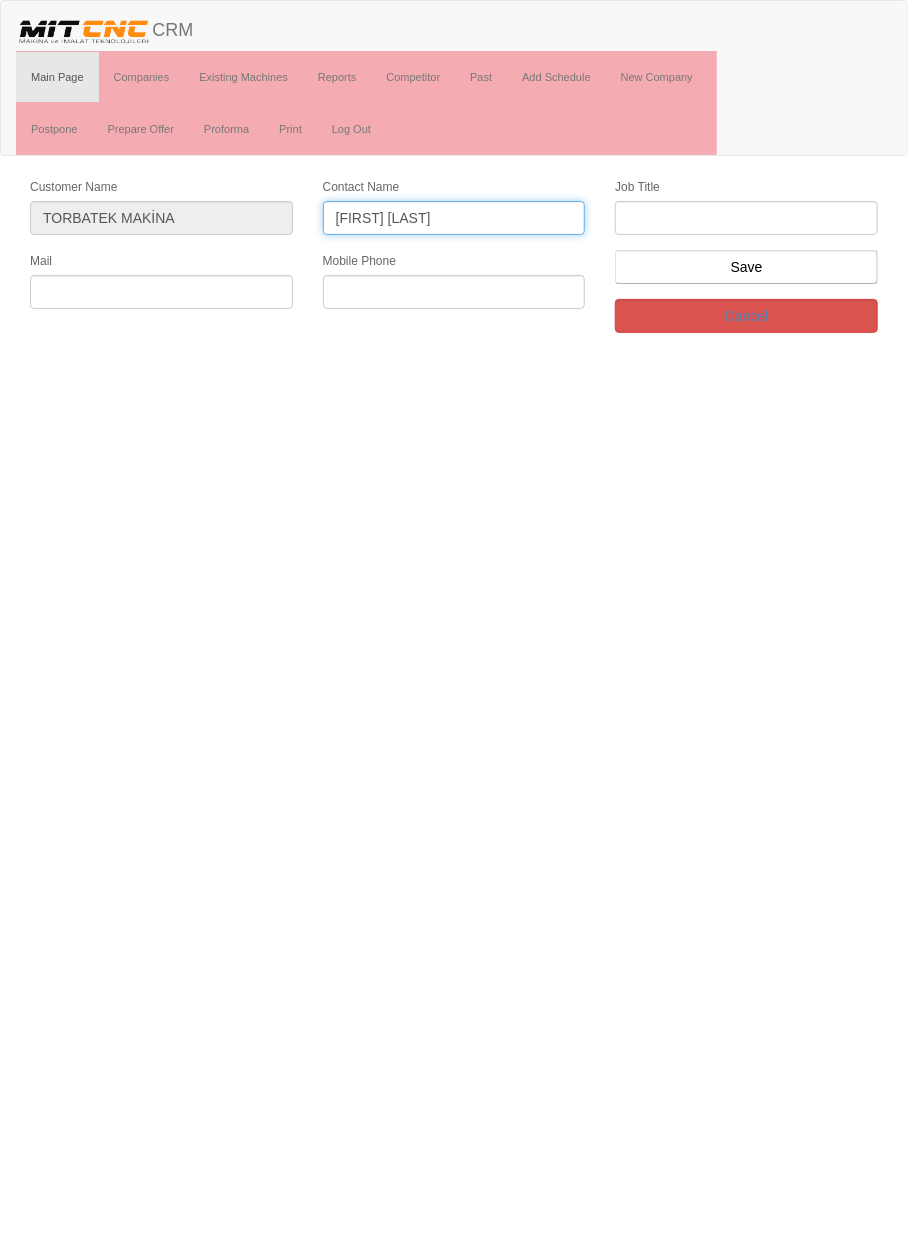 type on "[FIRST] [LAST]" 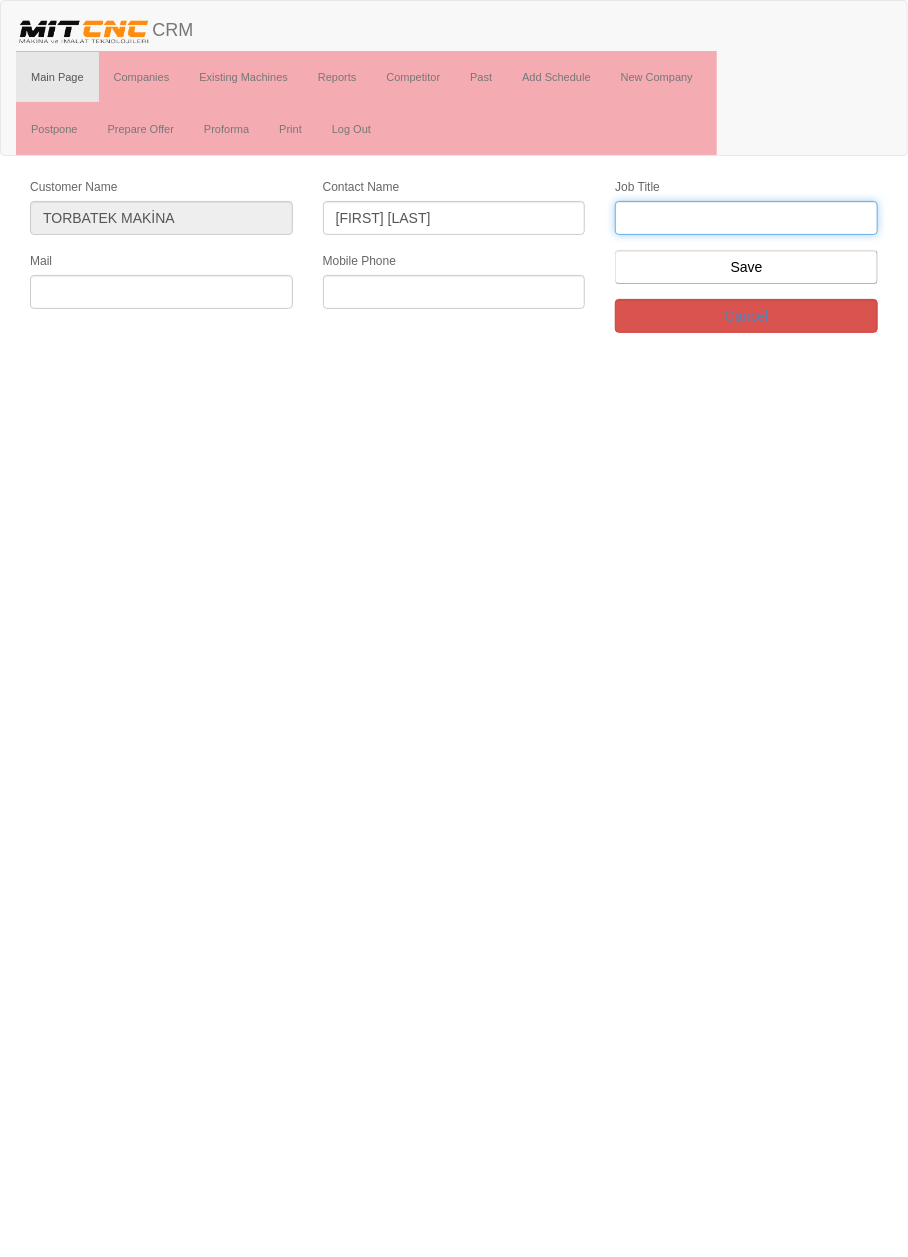 click at bounding box center [746, 218] 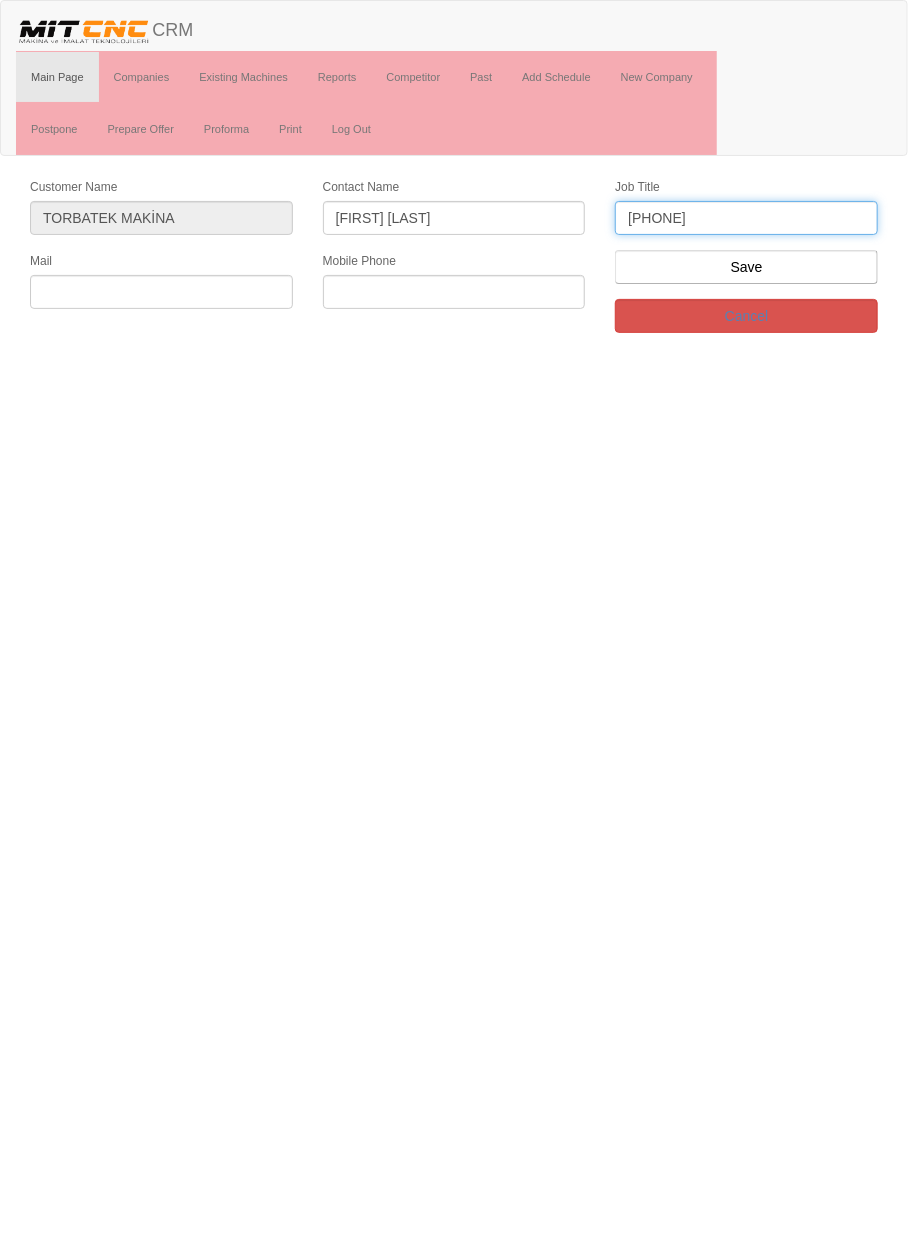 type on "0534 675" 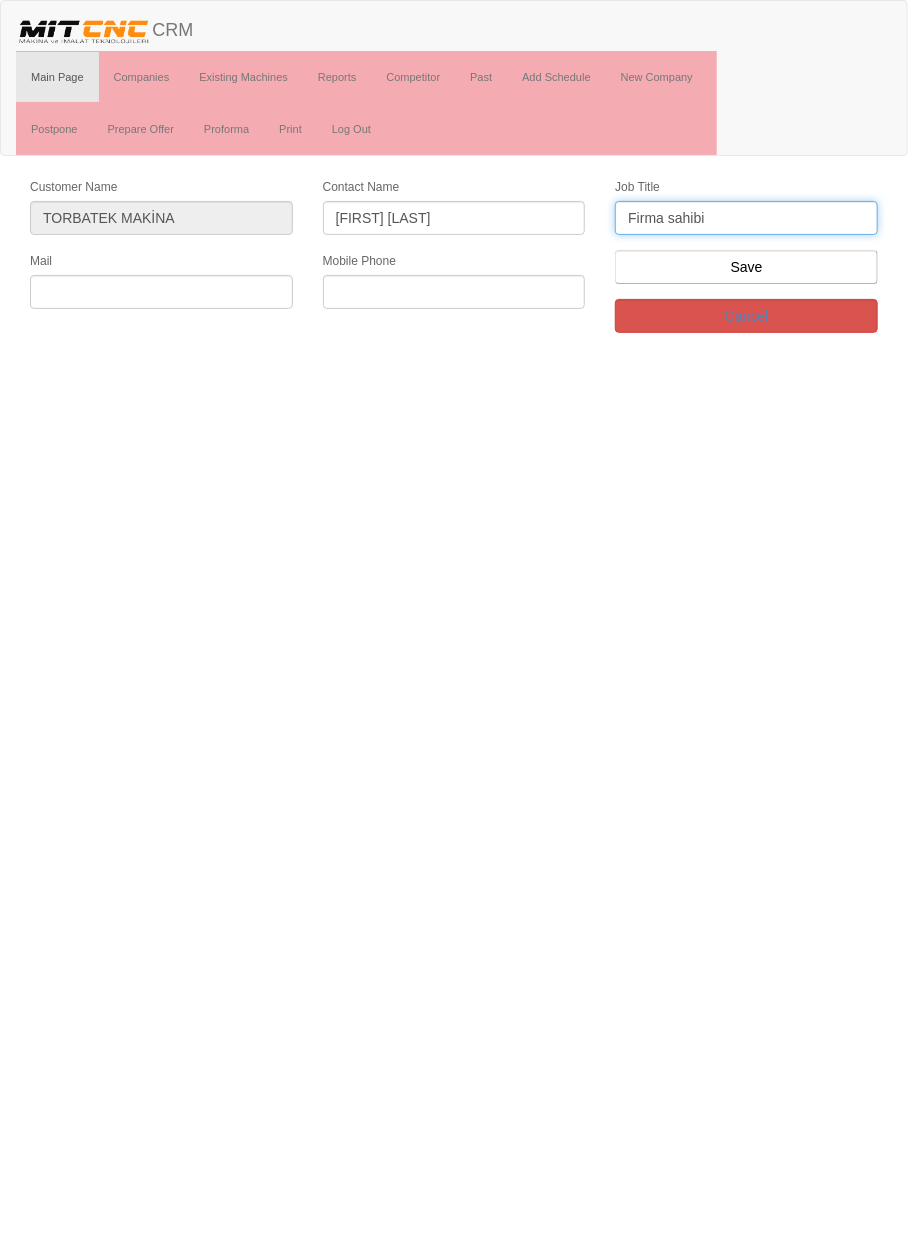 type on "Firma sahibi" 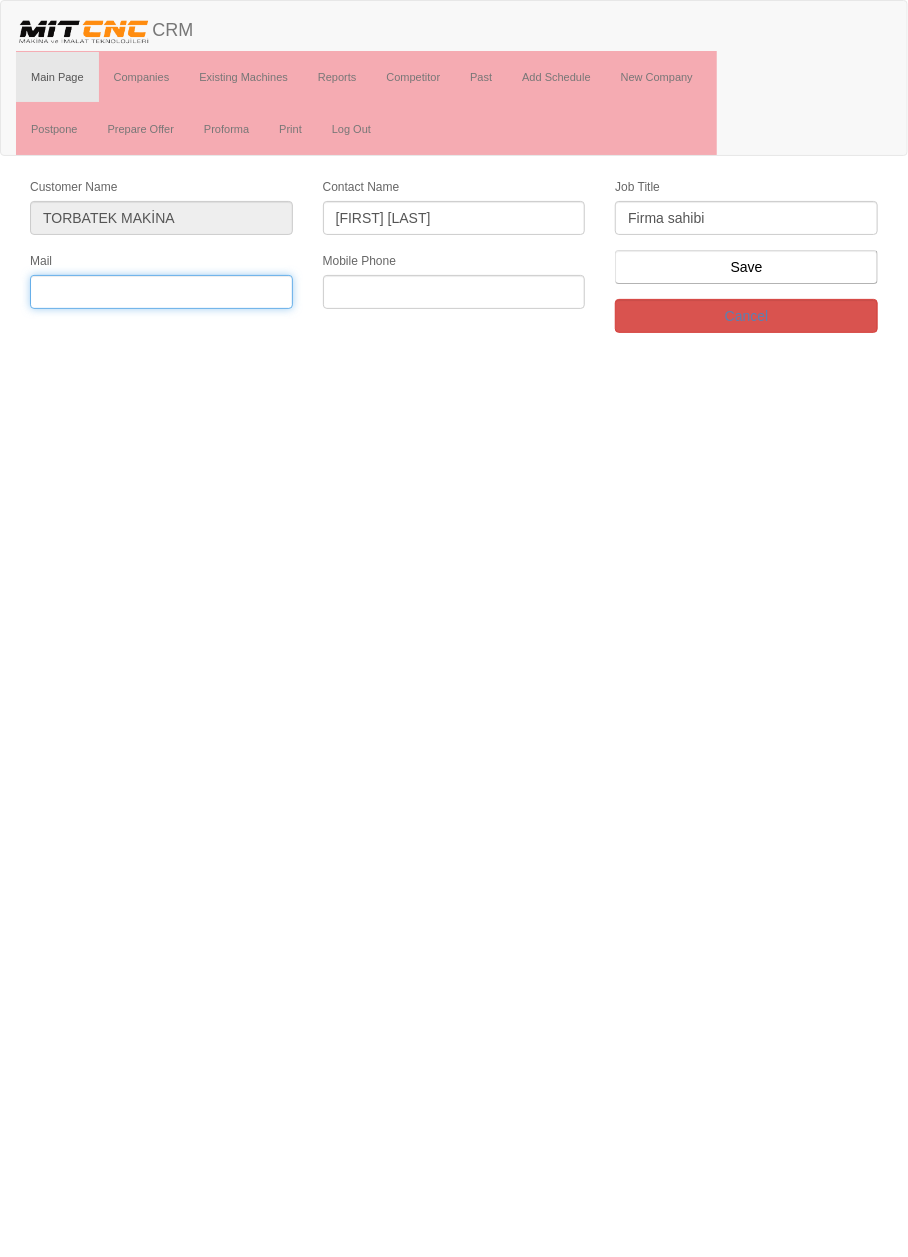 click at bounding box center (161, 292) 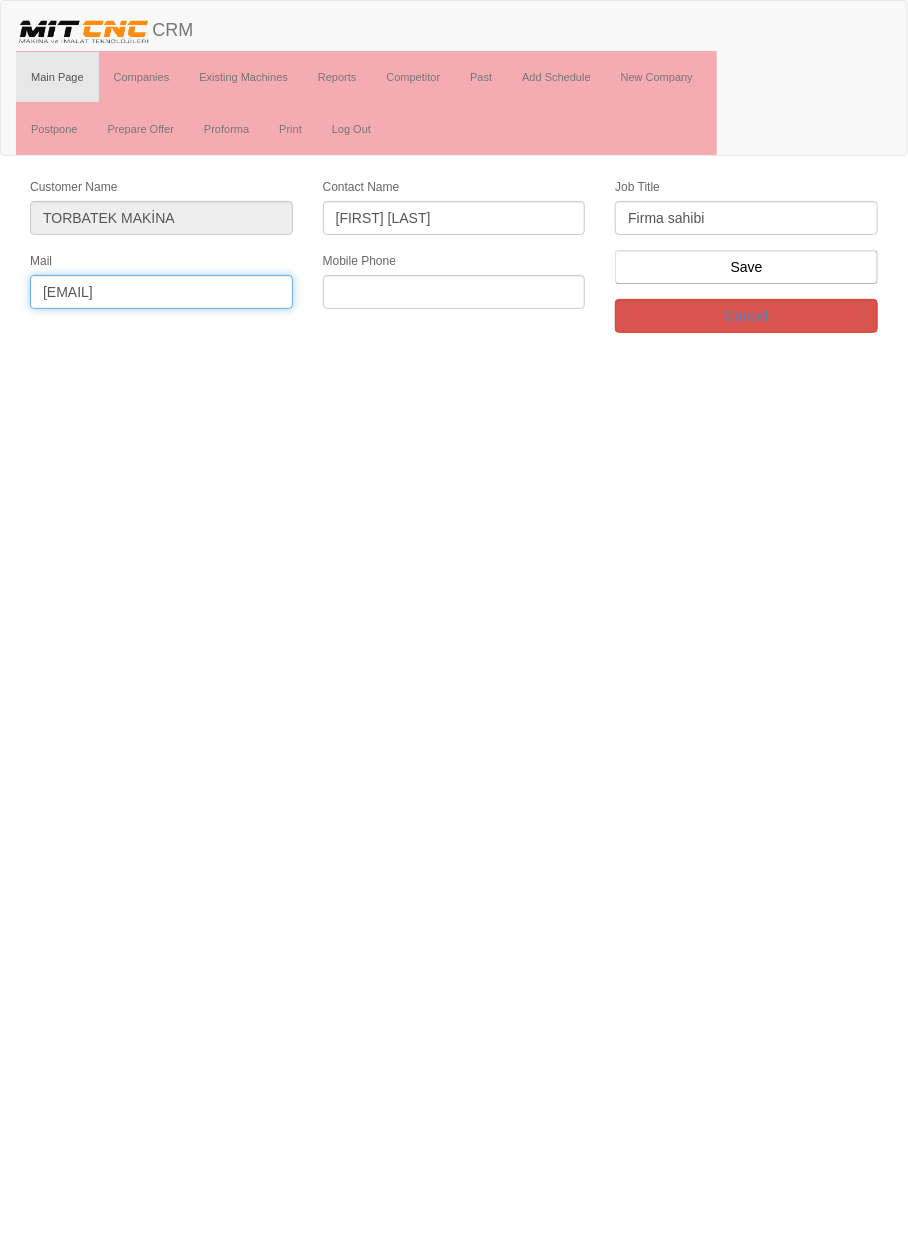 type on "torbatek@yandex.com" 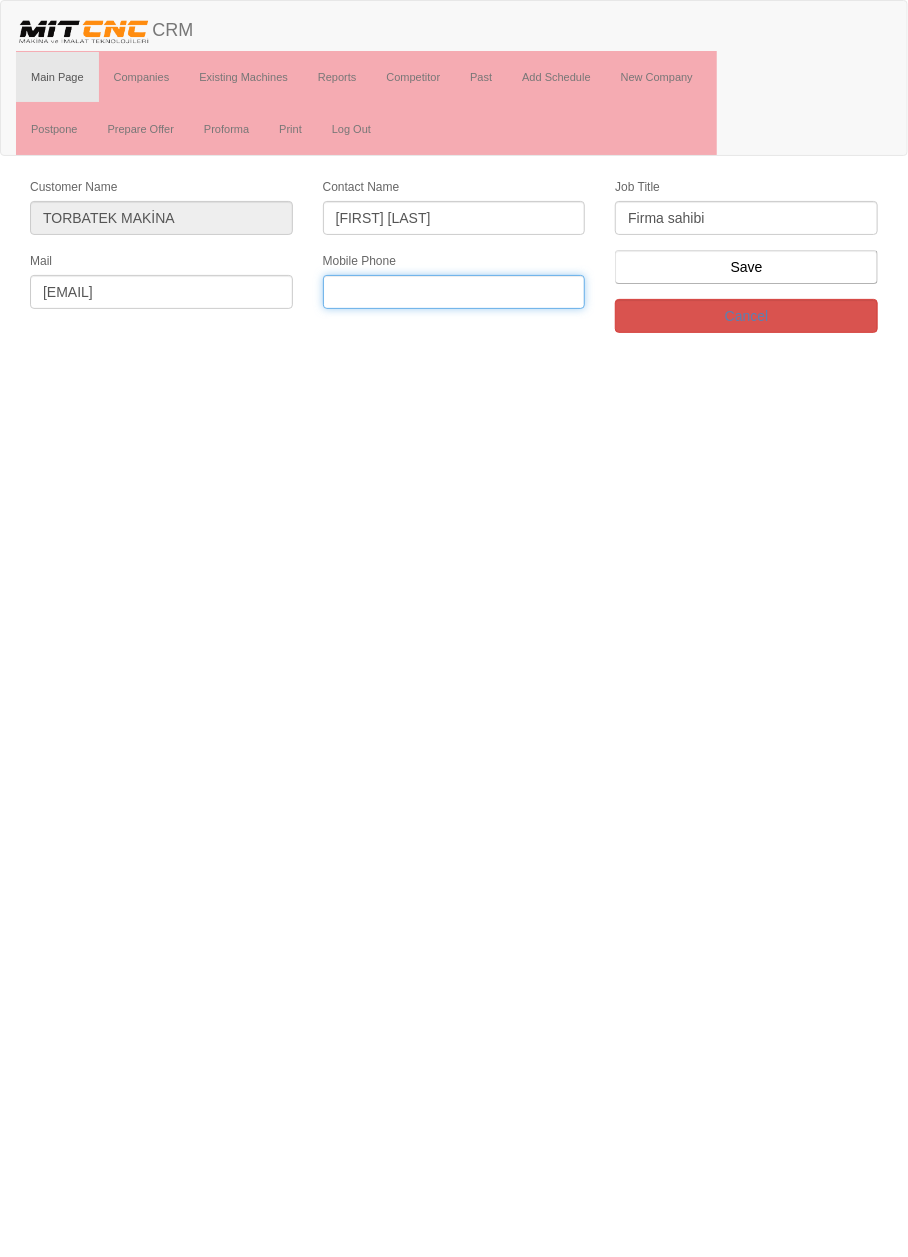 click at bounding box center (454, 292) 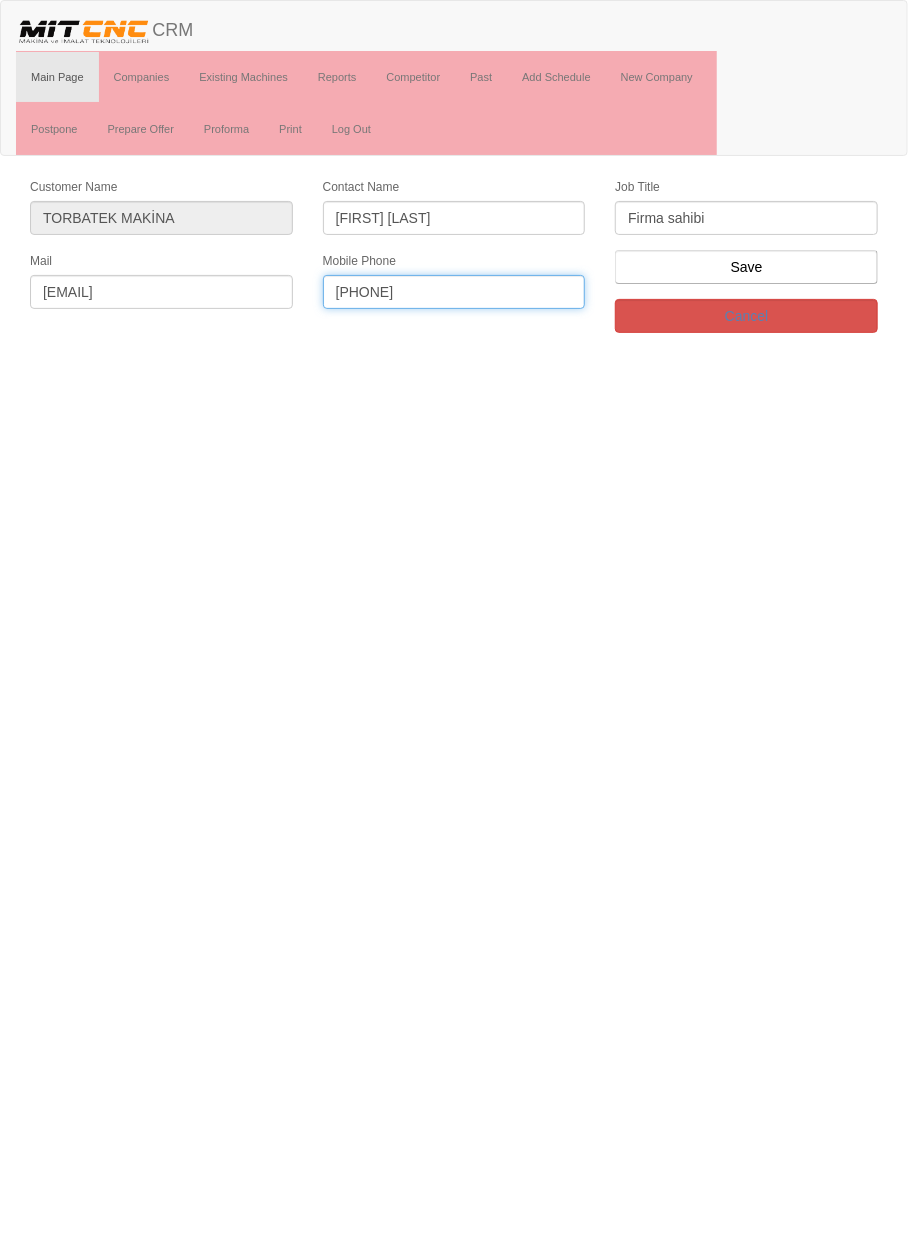 type on "0534 675 8084" 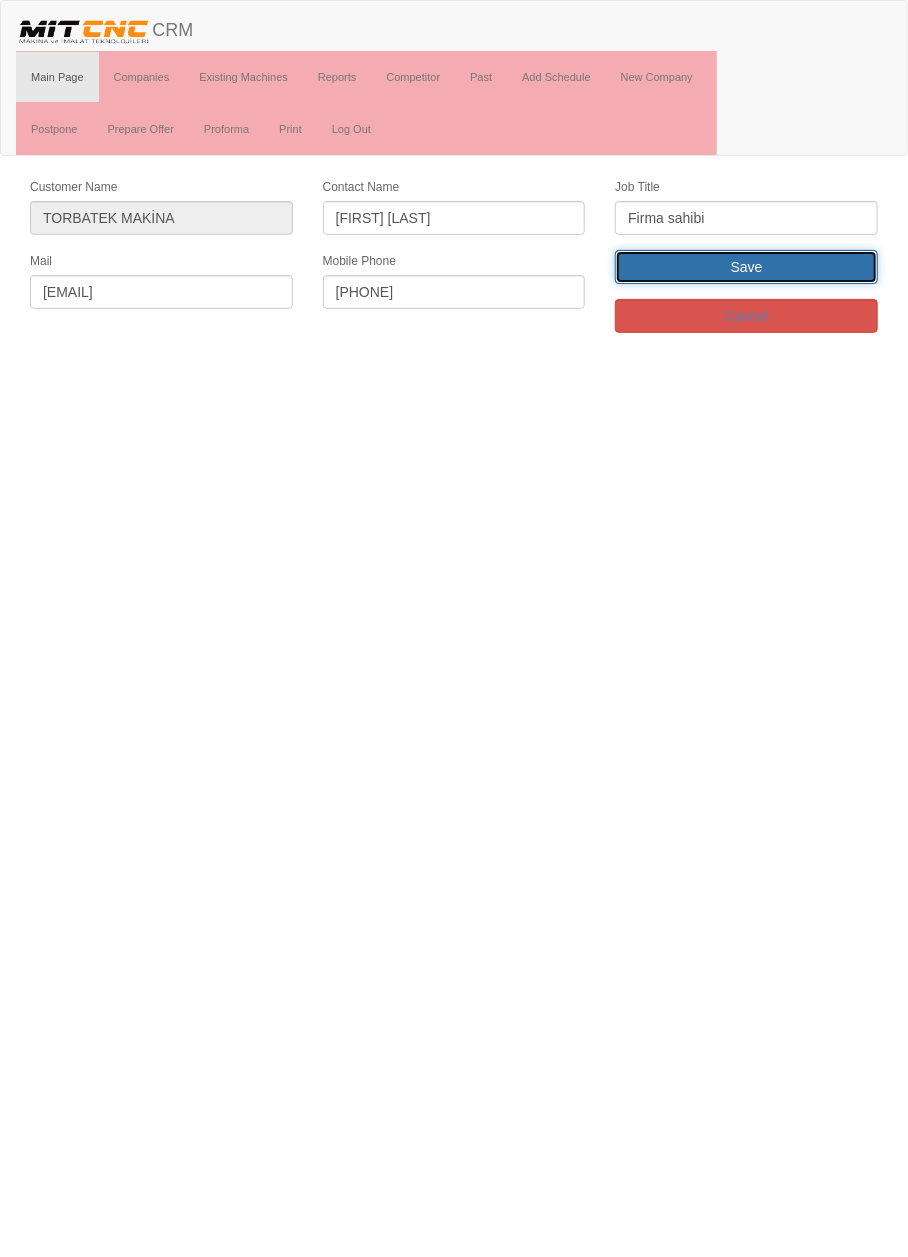 click on "Save" at bounding box center [746, 267] 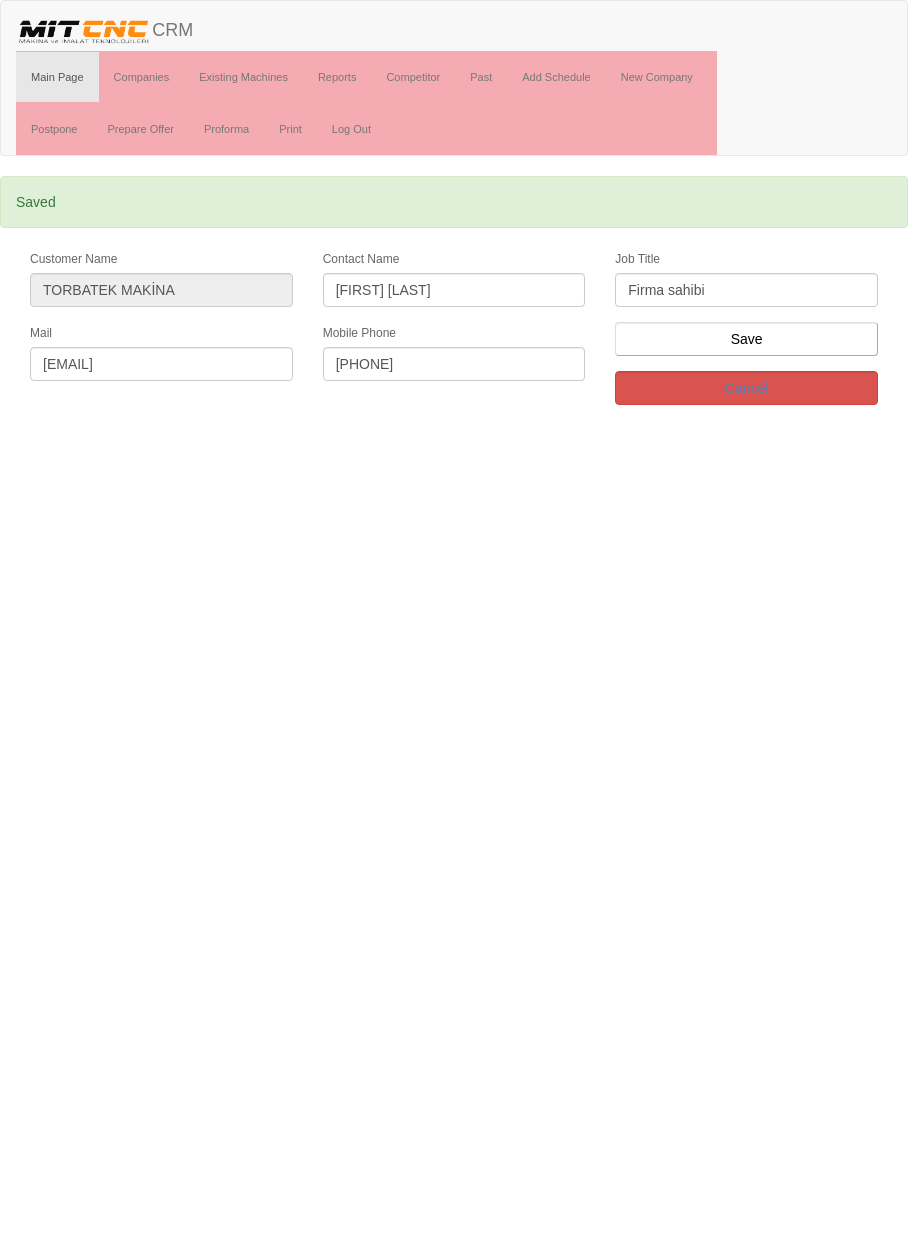 scroll, scrollTop: 0, scrollLeft: 0, axis: both 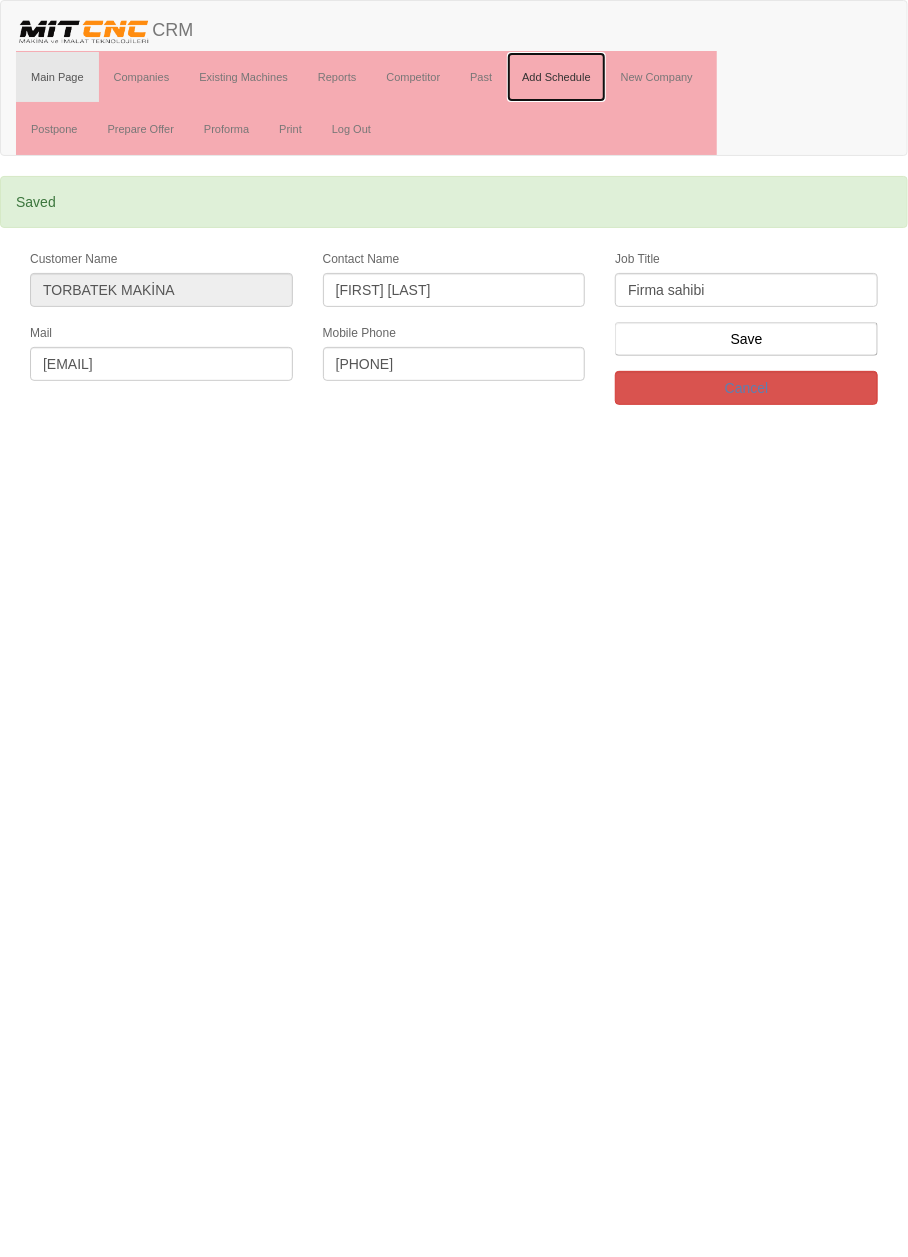 click on "Add Schedule" at bounding box center (556, 77) 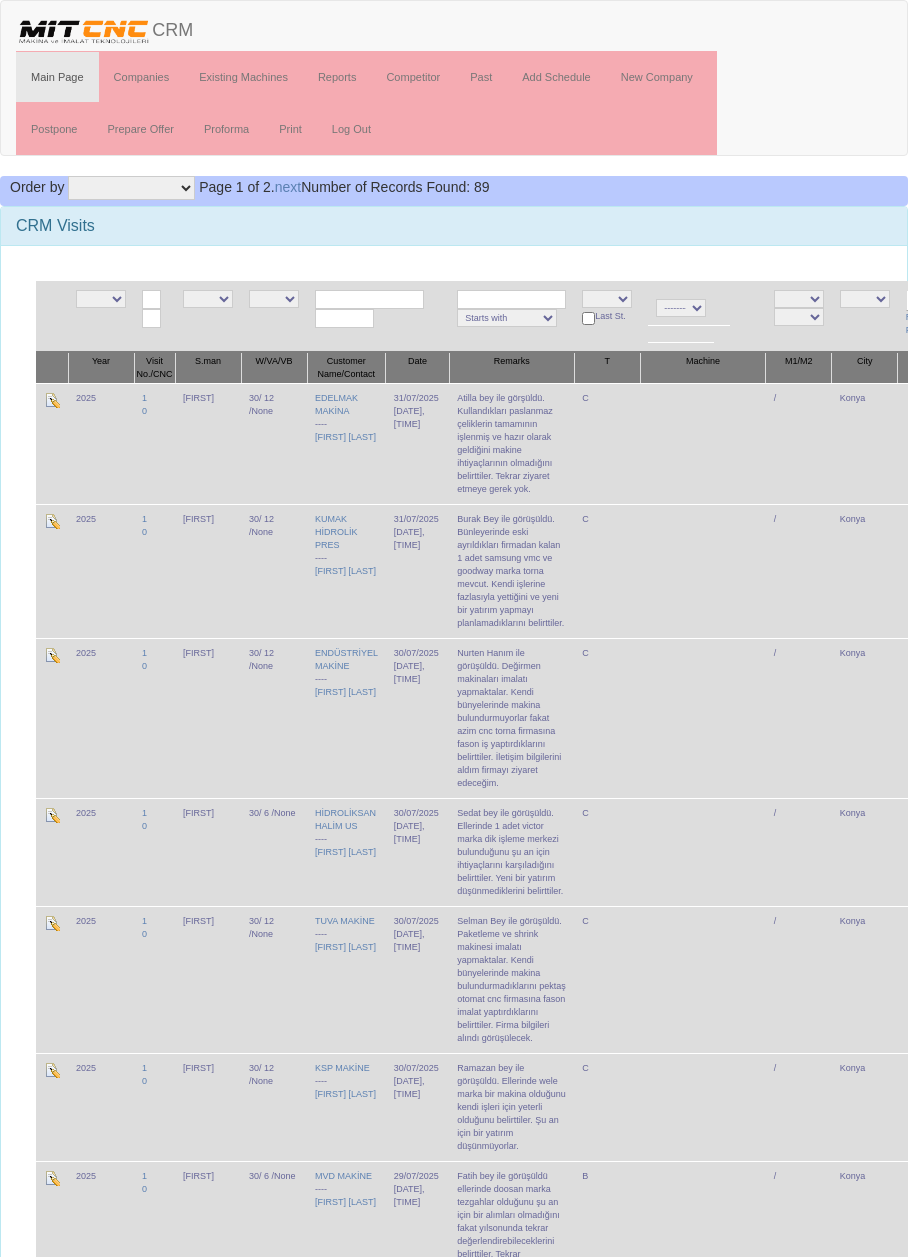 scroll, scrollTop: 0, scrollLeft: 0, axis: both 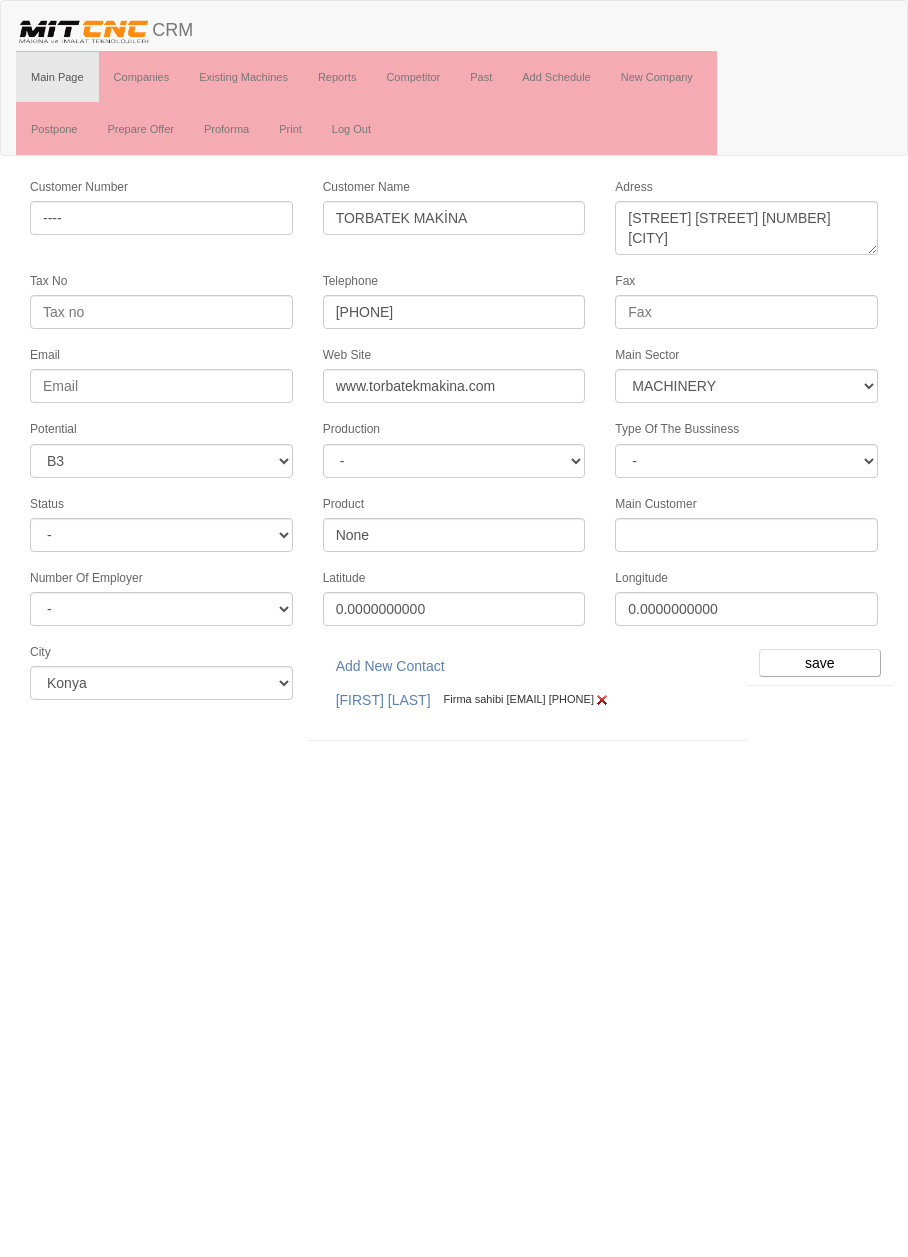 select on "363" 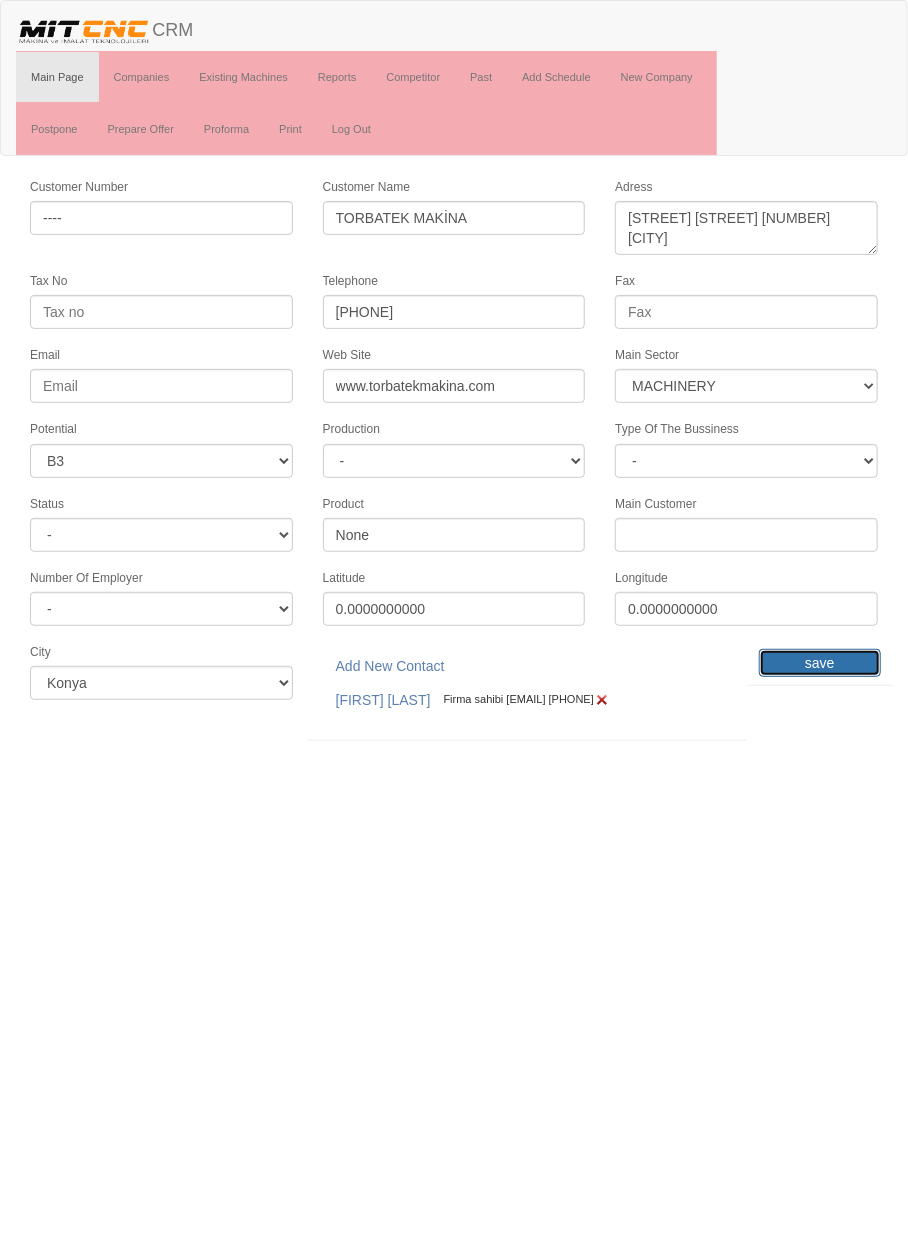 click on "save" at bounding box center [820, 663] 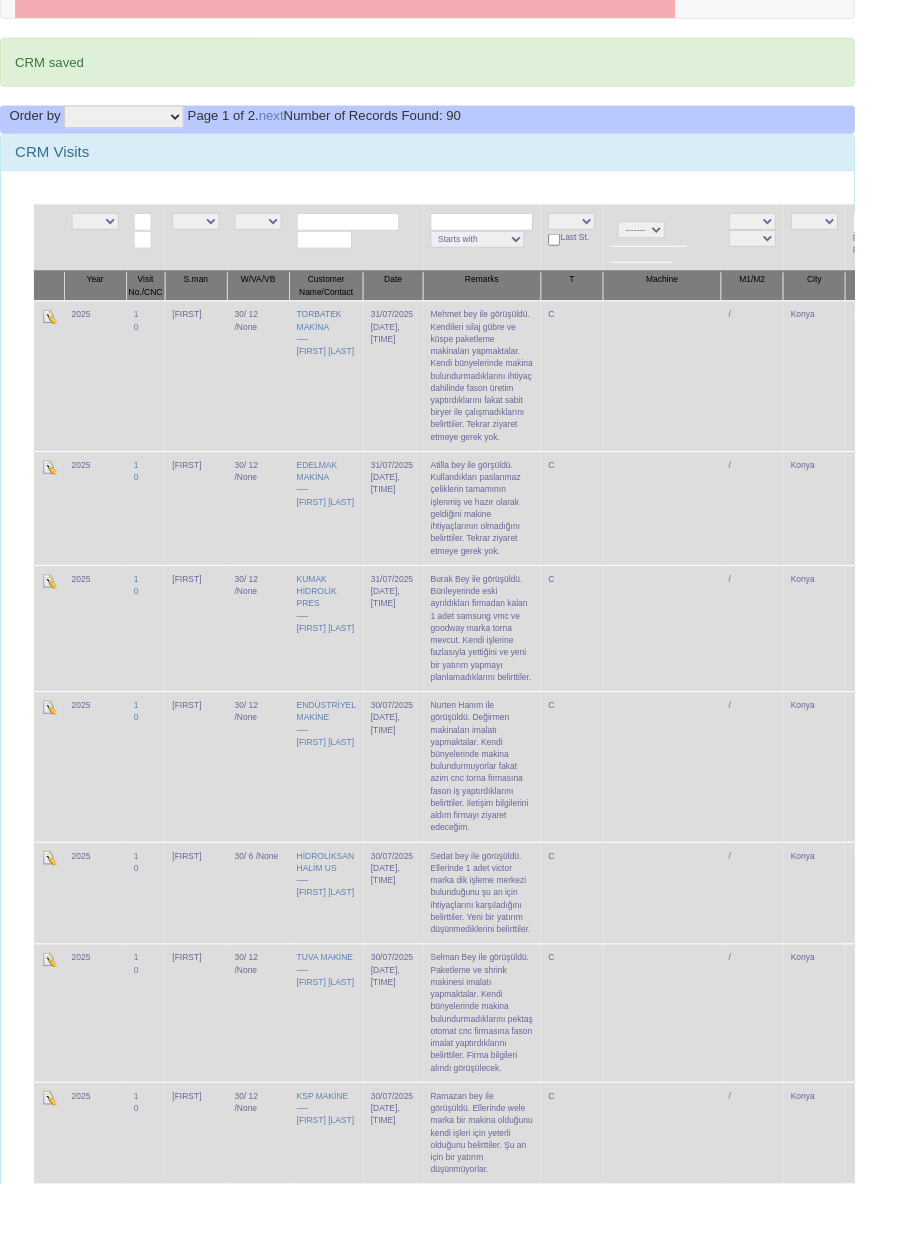 scroll, scrollTop: 0, scrollLeft: 0, axis: both 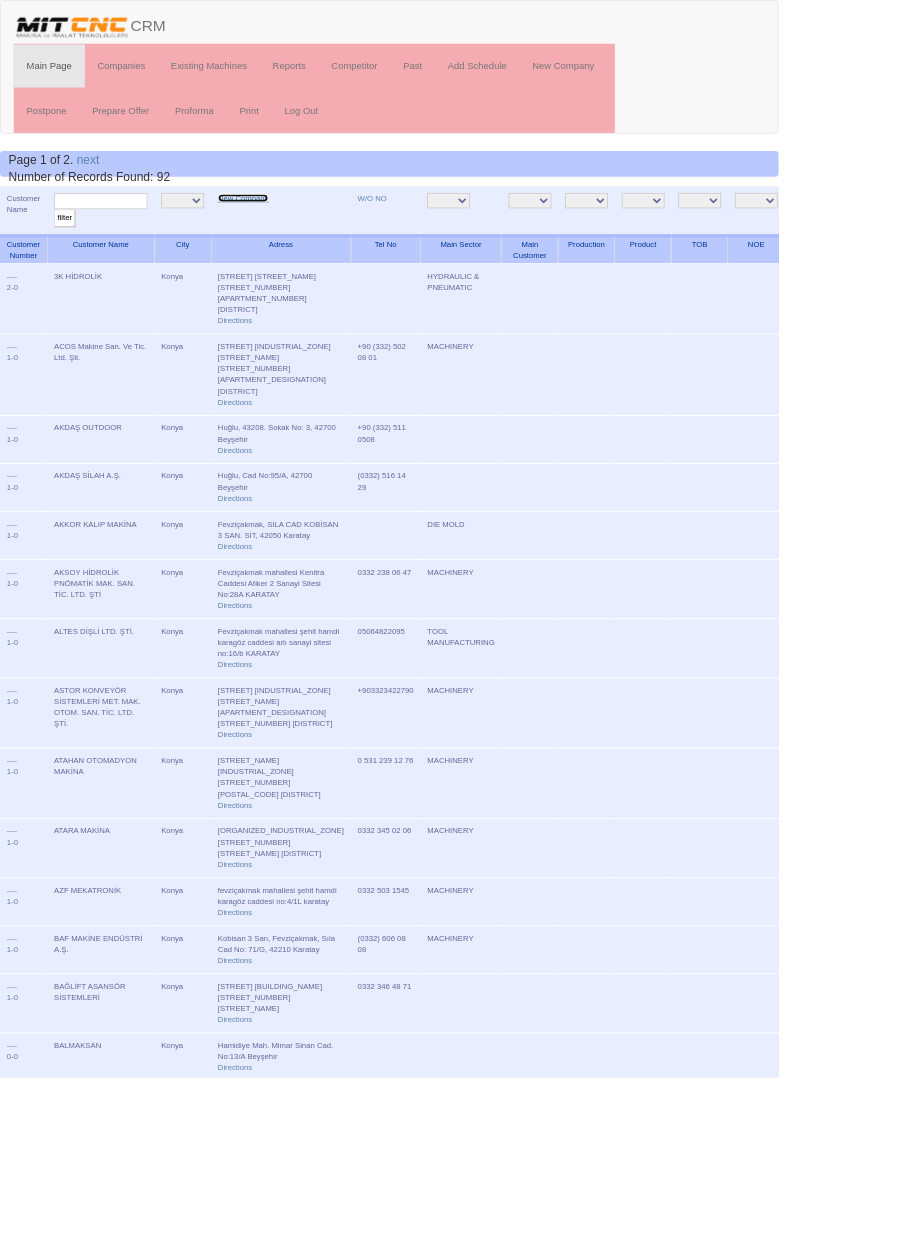 click on "New Company" at bounding box center (283, 231) 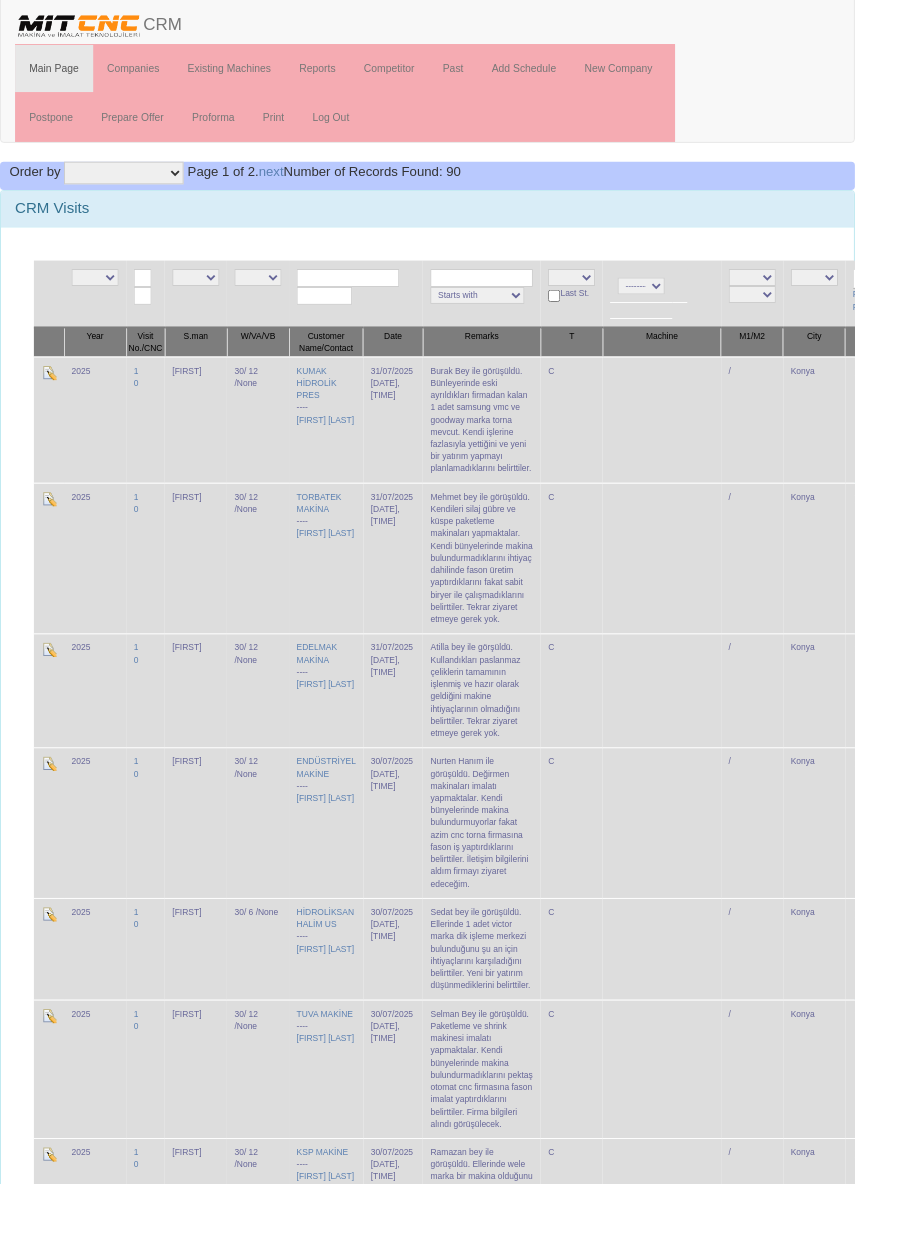 scroll, scrollTop: 0, scrollLeft: 0, axis: both 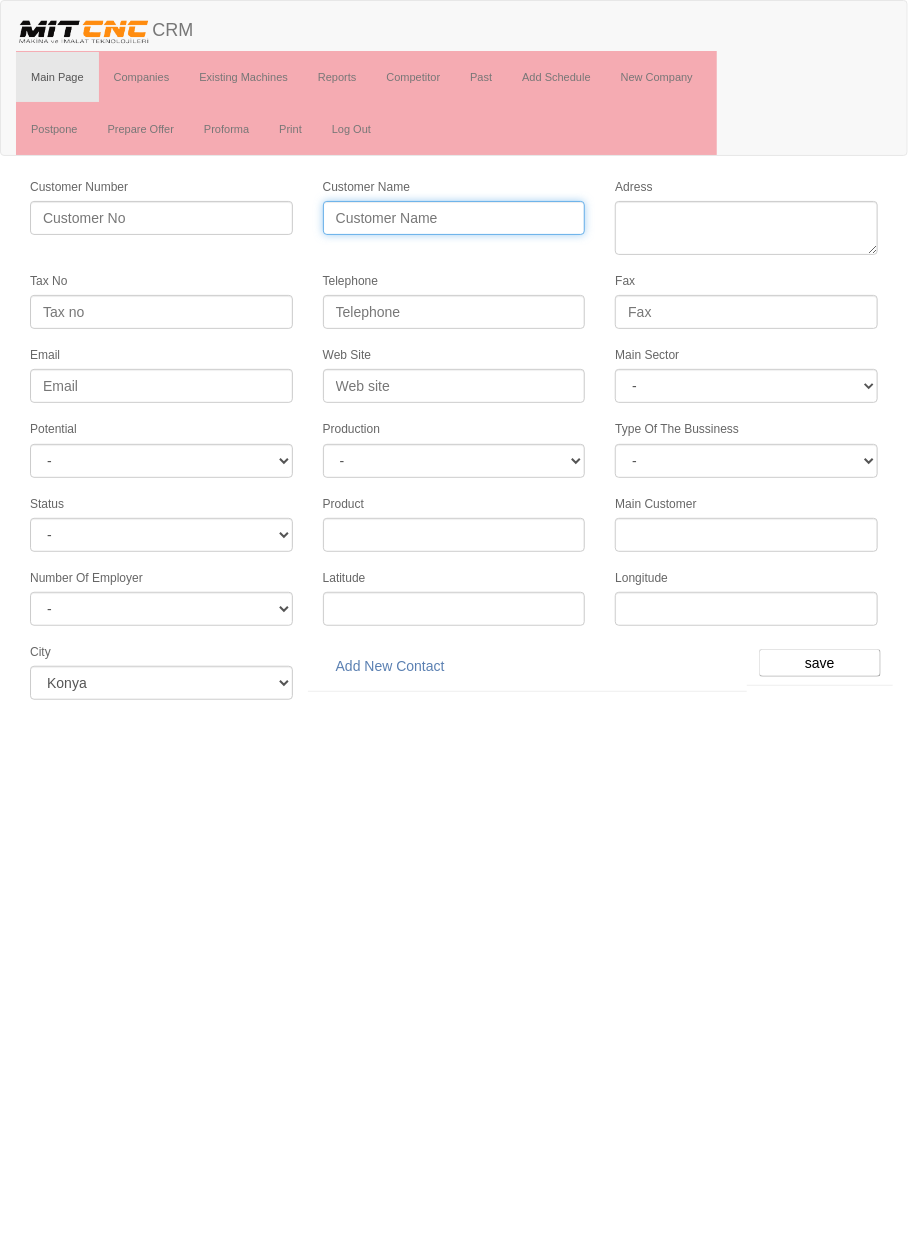 click on "Customer Name" at bounding box center [454, 218] 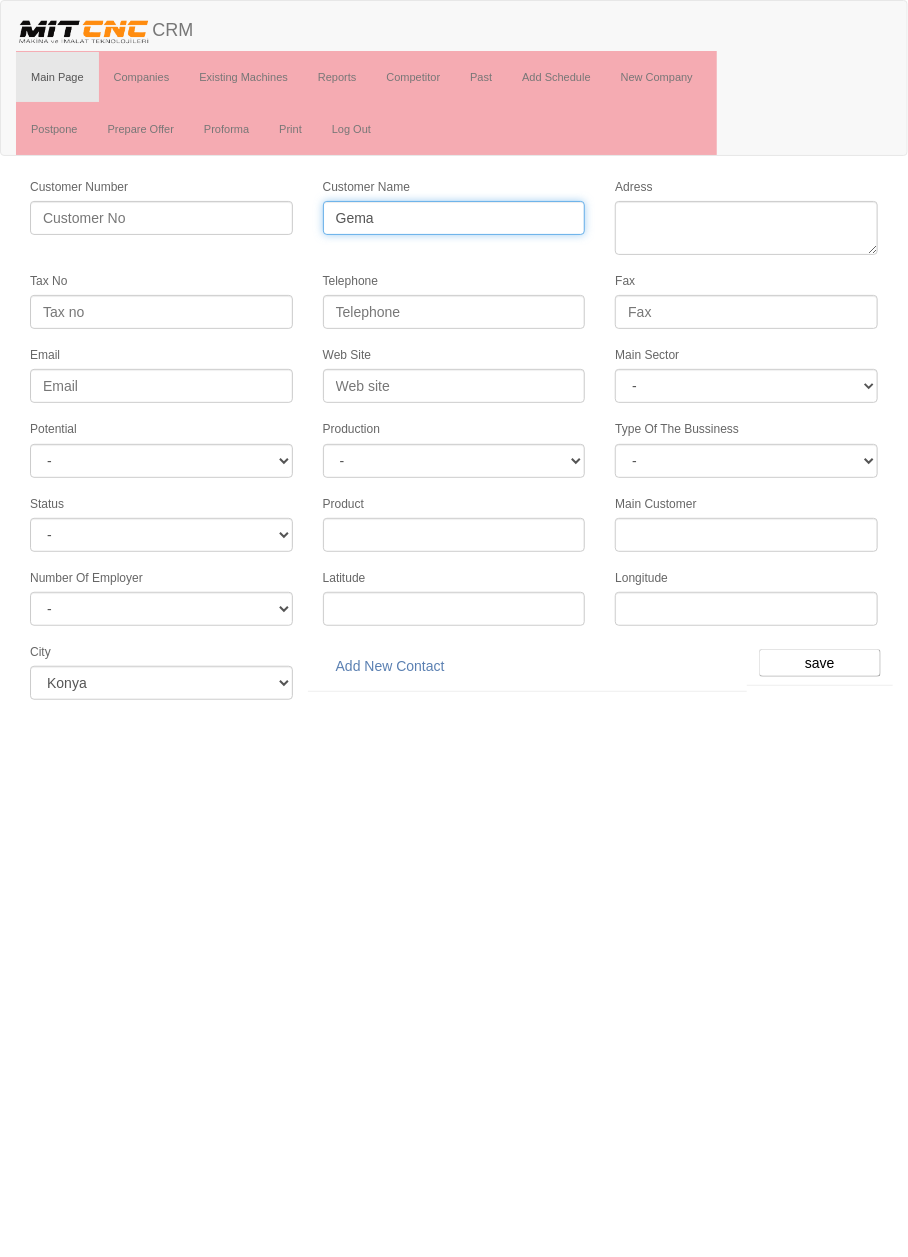 type on "Gema" 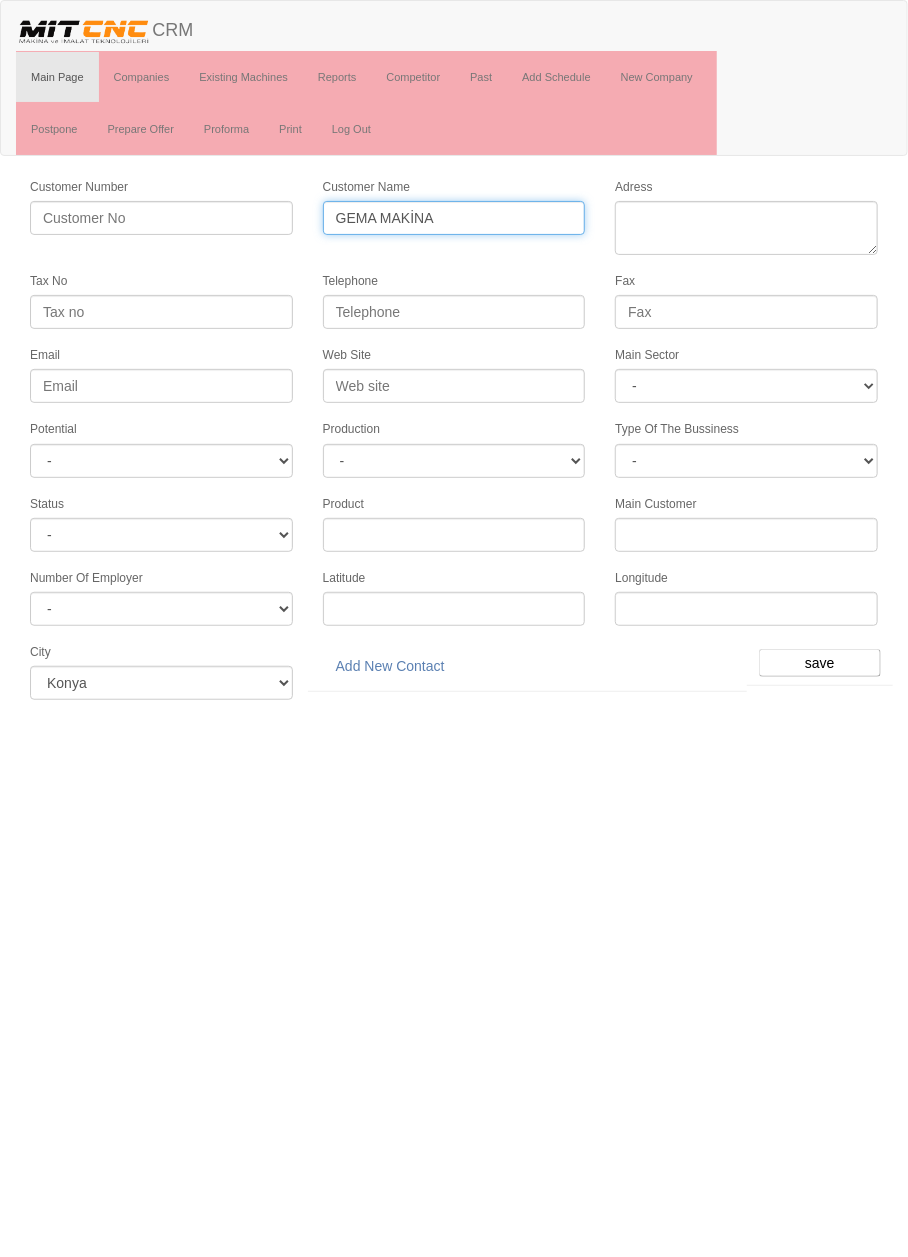 type on "GEMA MAKİNA" 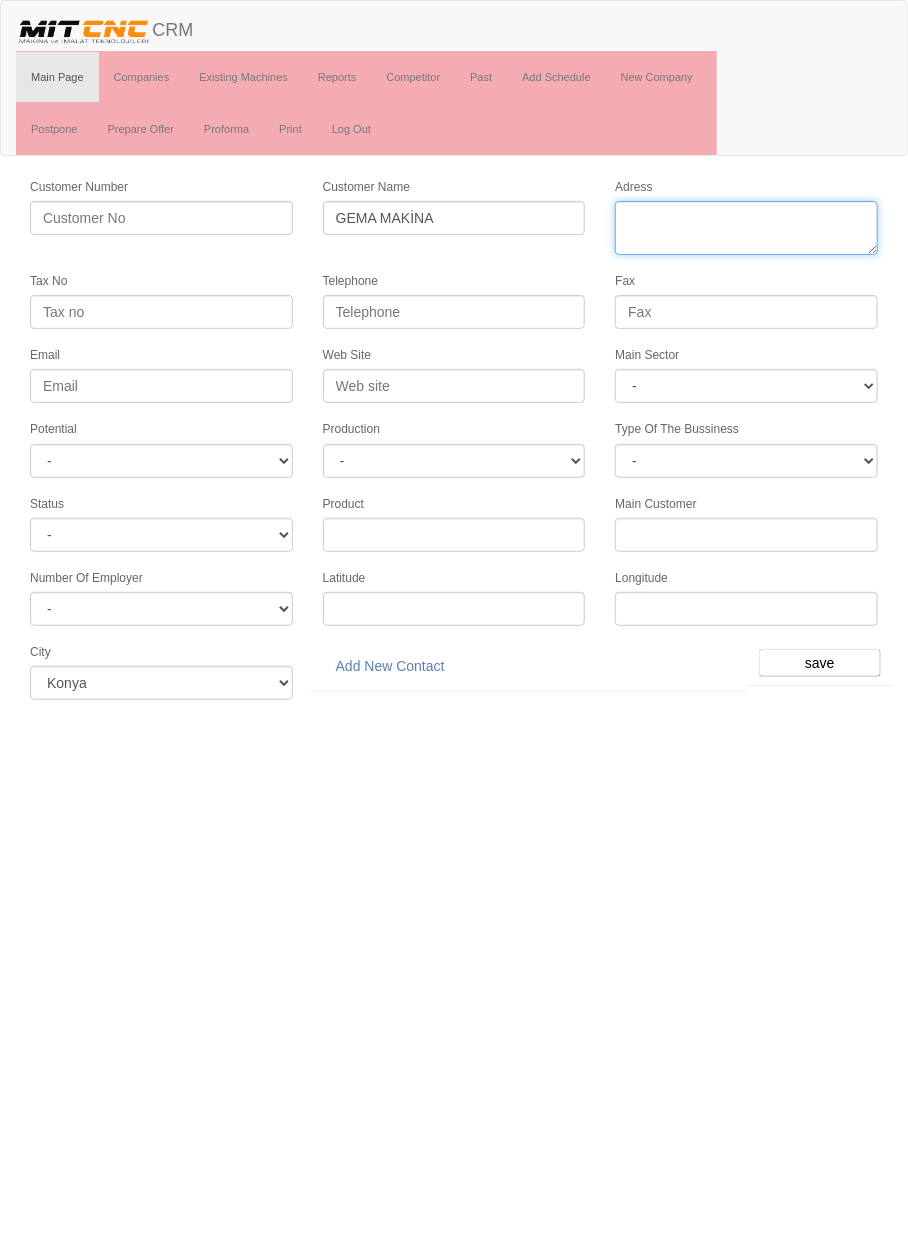 click on "Adress" at bounding box center (746, 228) 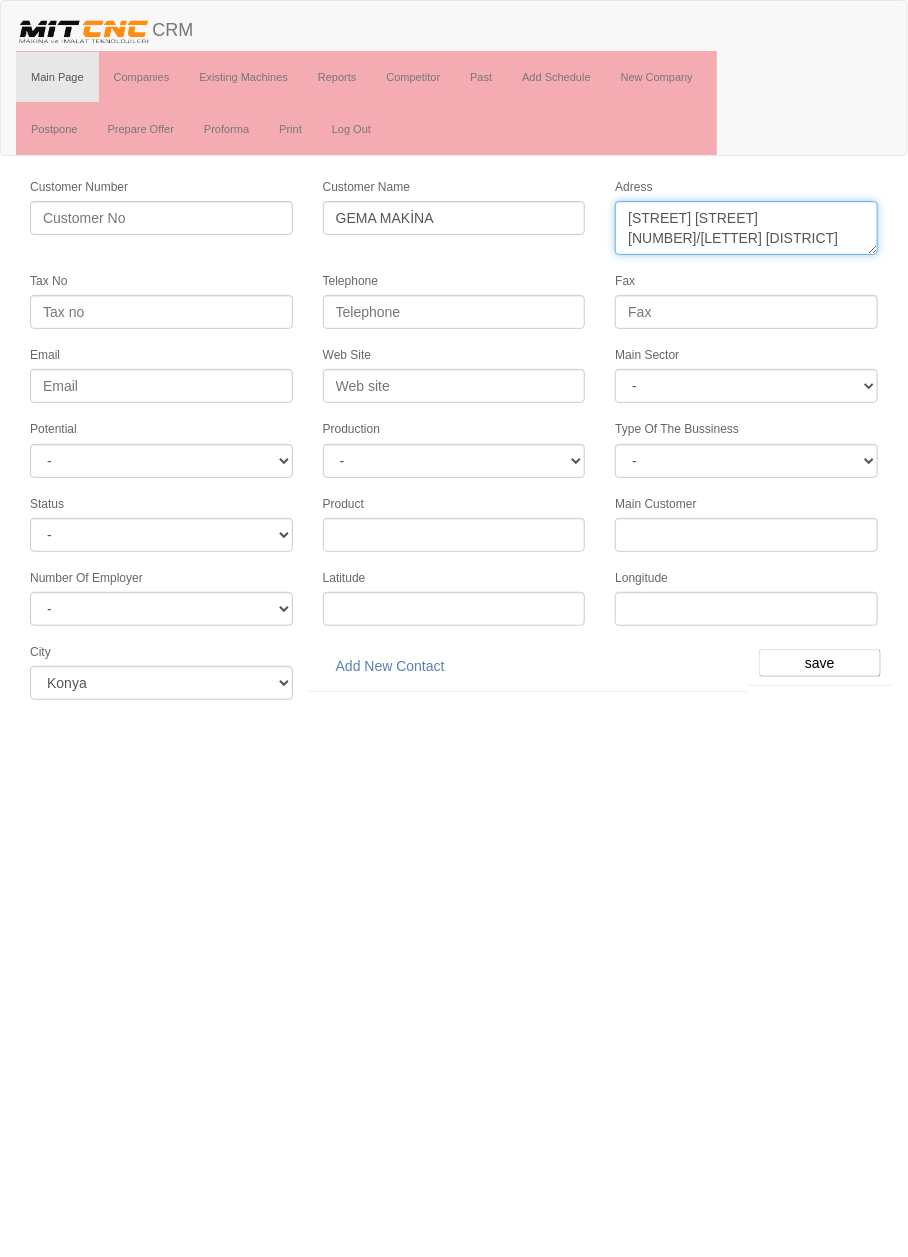 type on "[STREET] [STREET] [NUMBER]/[LETTER] [DISTRICT]" 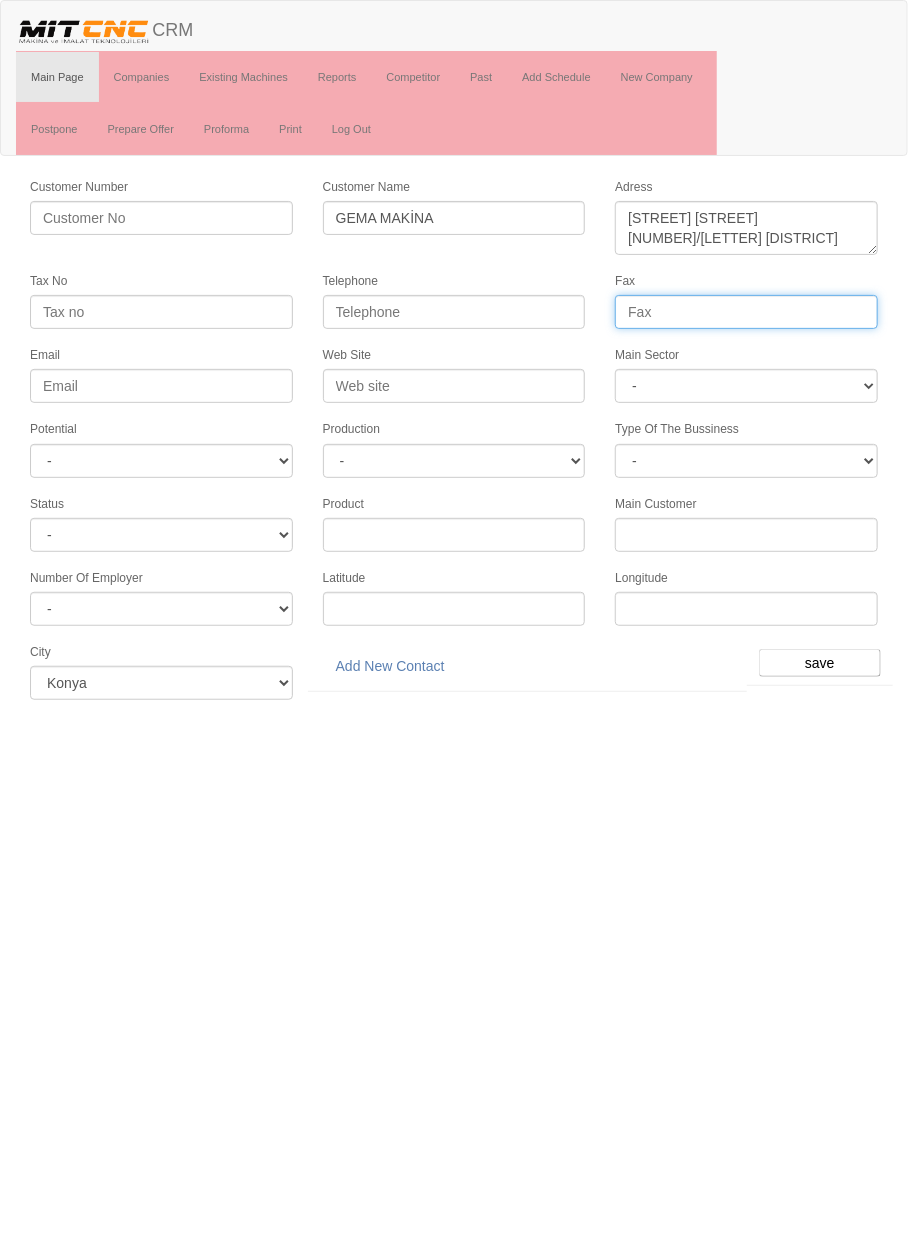 click on "Fax" at bounding box center (746, 312) 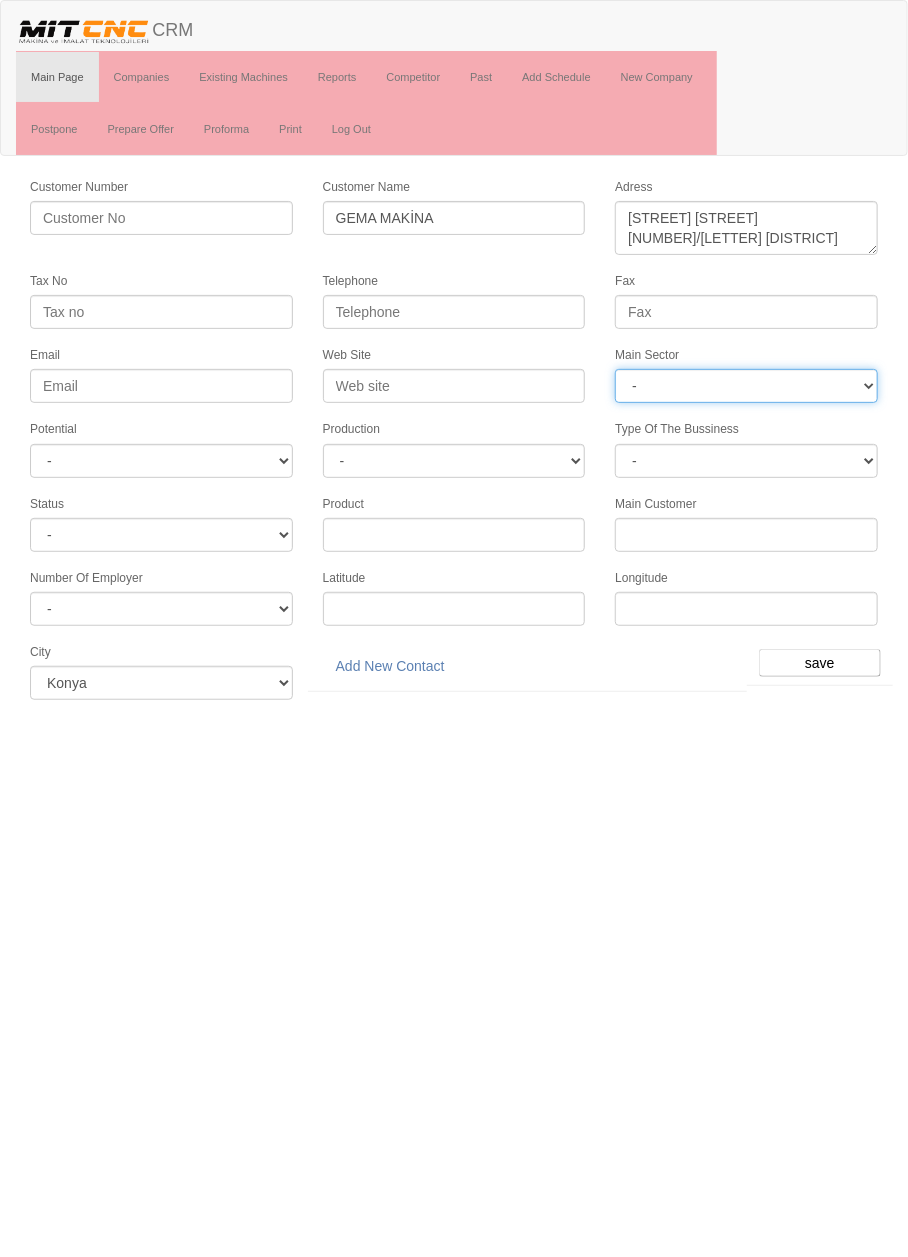 click on "-
DIE MOLD
MACHINERY
DEFENCE
ELECTRICAL COMPONENTS
MEDICAL
TOOL MANUFACTURING
JEWELERY
AGRICULTURE
AUTOMOTIVE
WHITE GOODS
HYDRAULIC & PNEUMATIC
CASTING
STAMPING DIE
AEROSPACE
CONSTRUCTION MAC.
GEN. PART. MAN.
EDUCATION
LASER POTENTIALS
FURNUTURE" at bounding box center [746, 386] 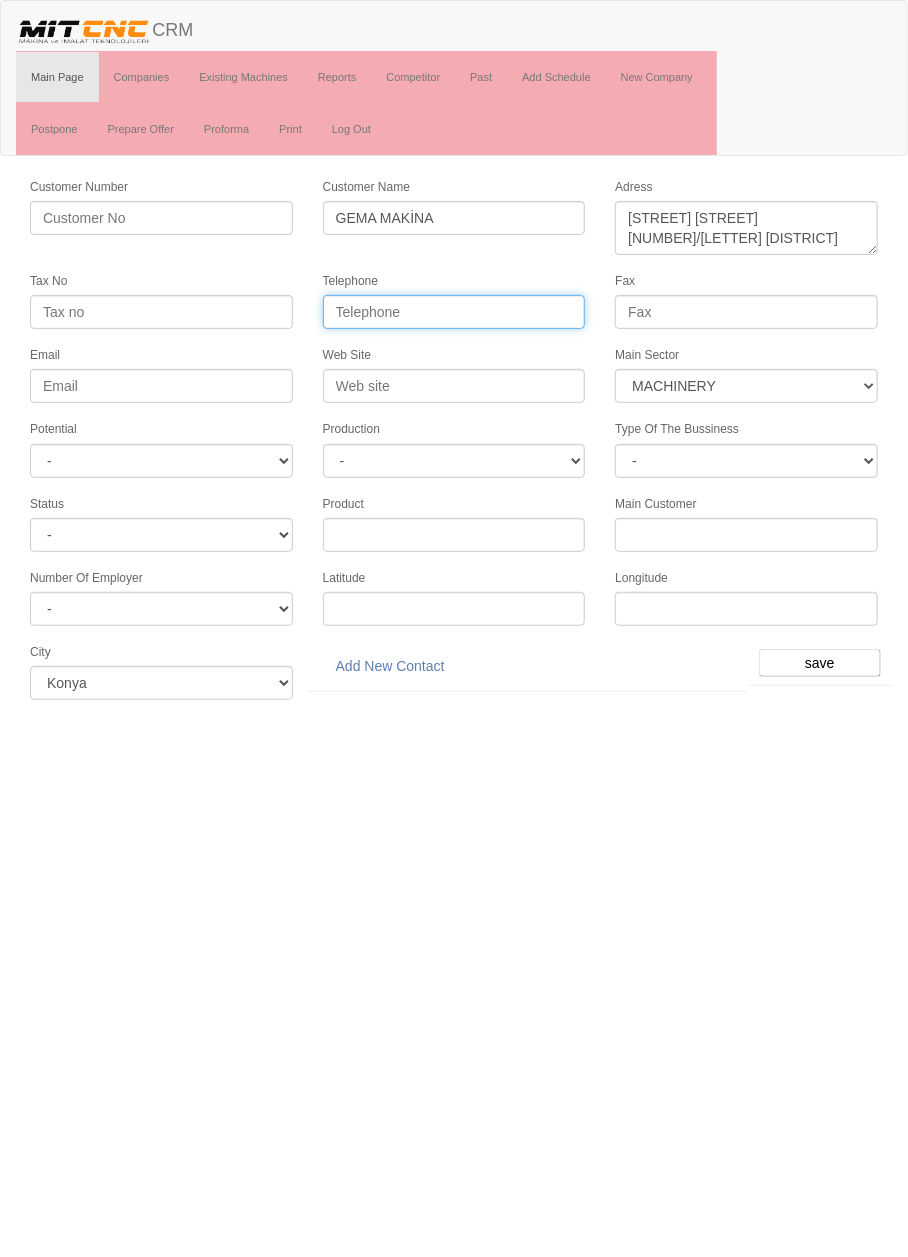 click on "Telephone" at bounding box center [454, 312] 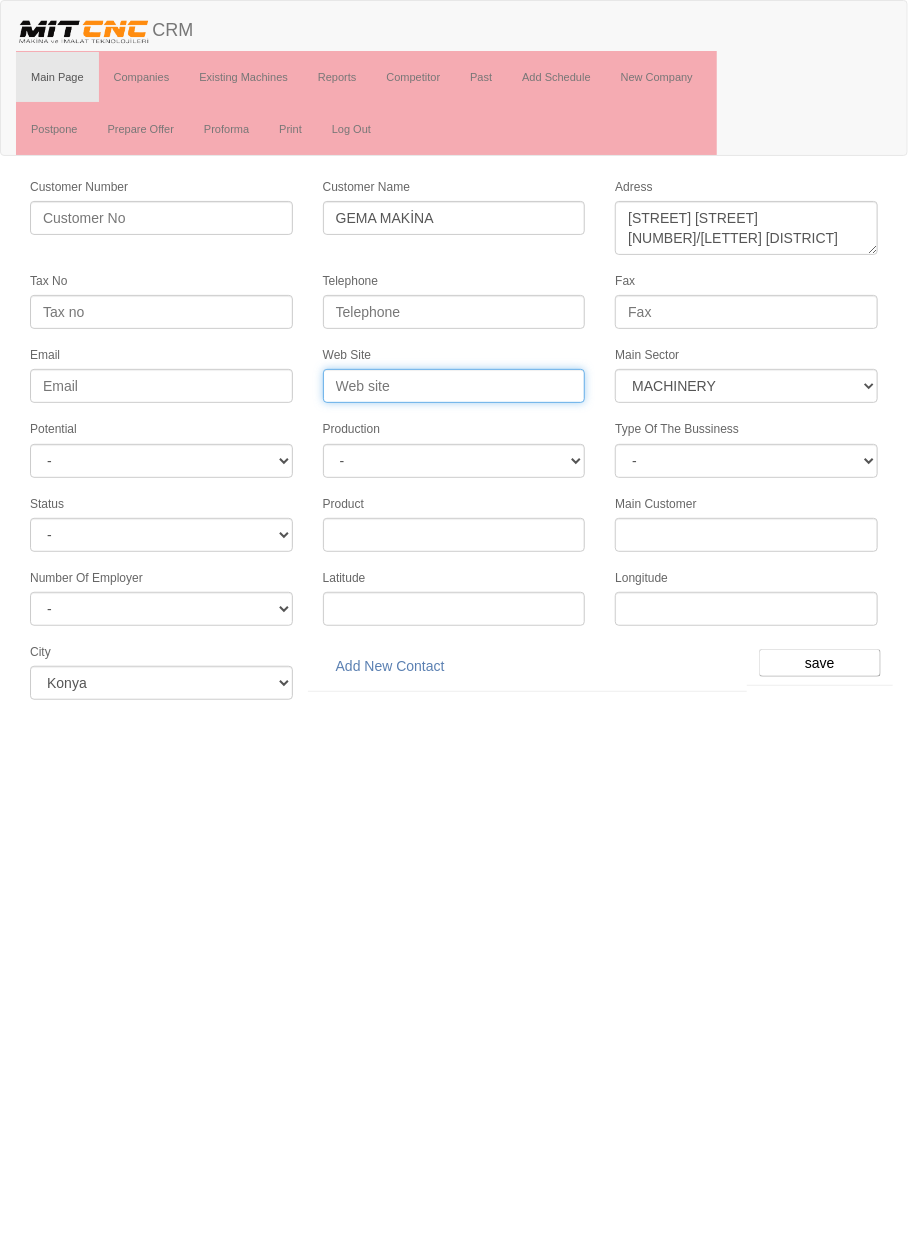click on "Web Site" at bounding box center [454, 386] 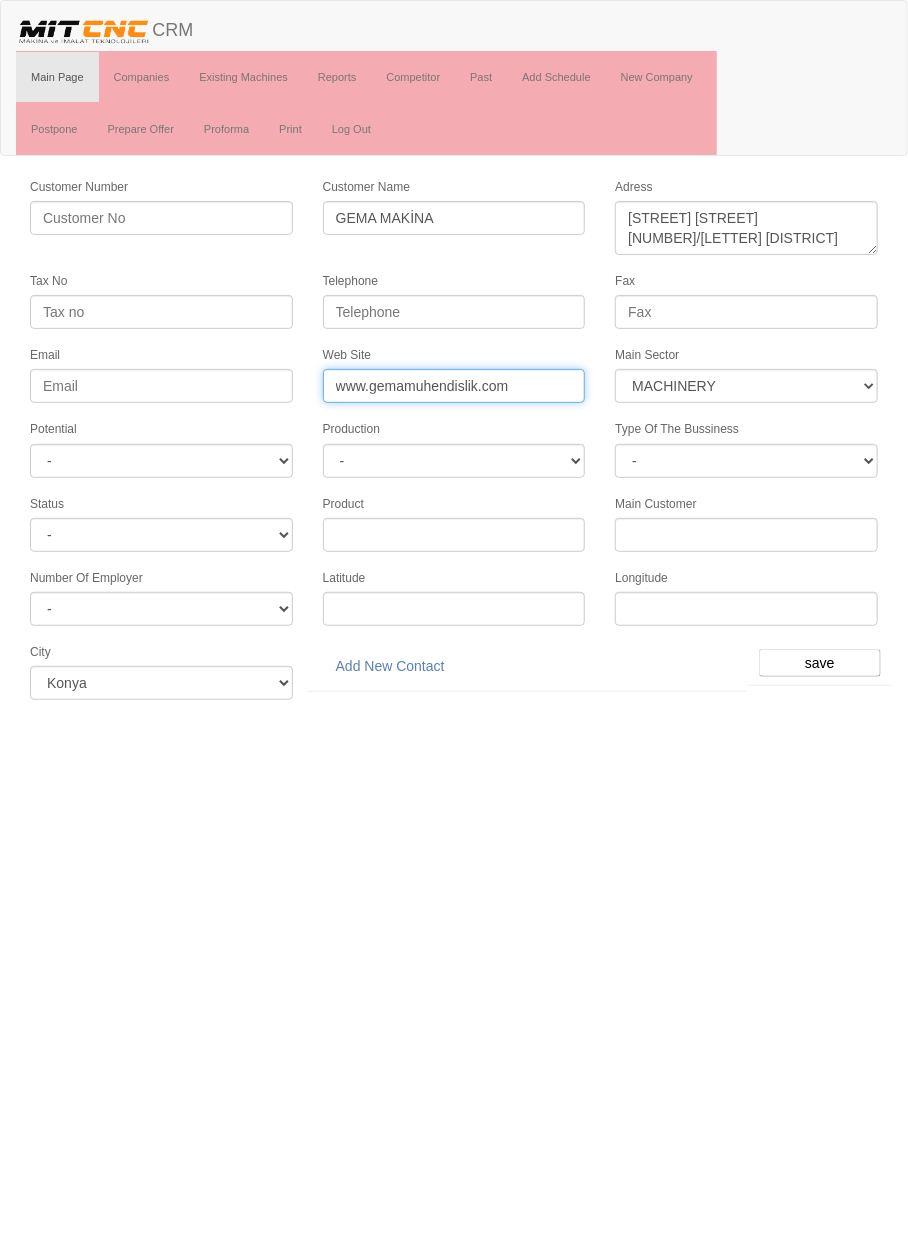 type on "www.gemamuhendislik.com" 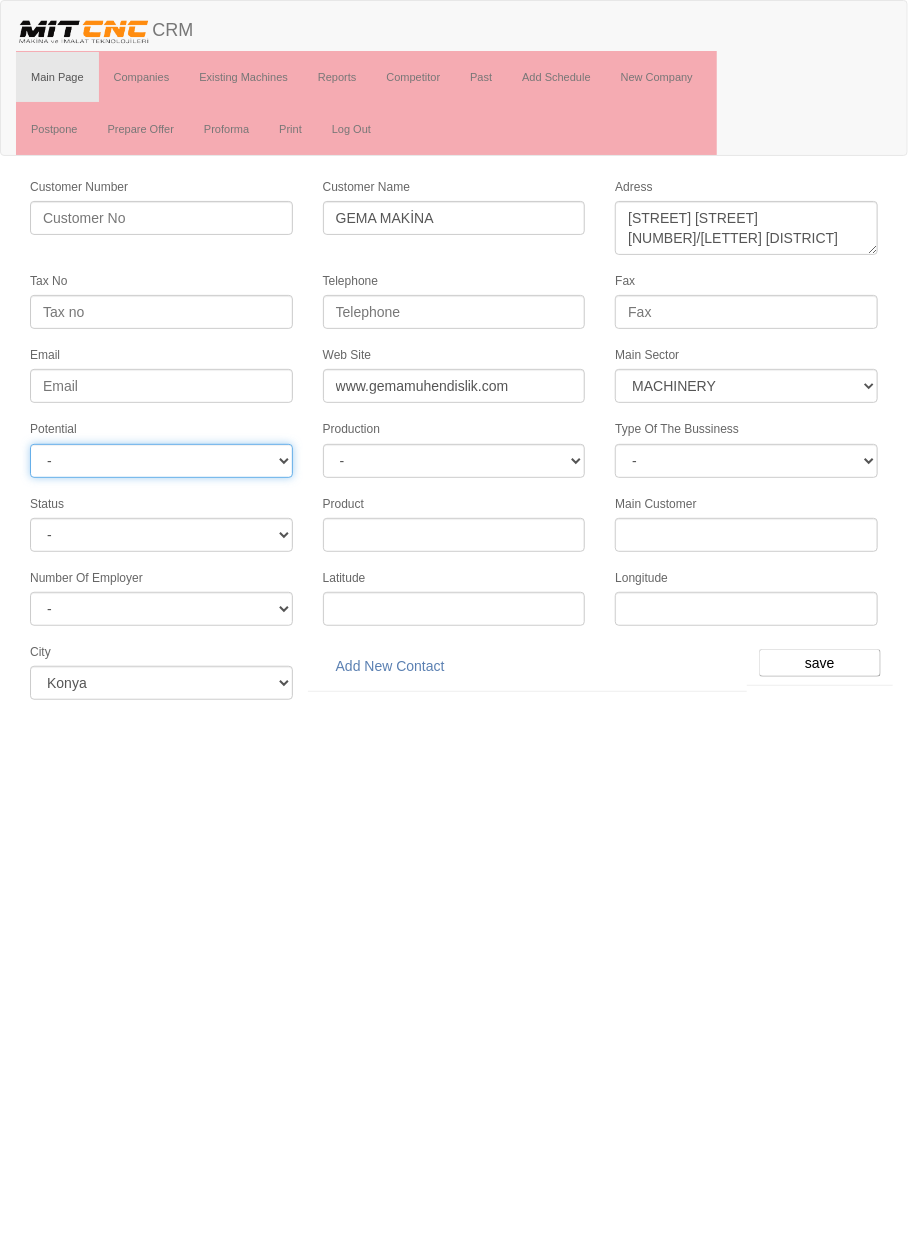 click on "-
A1
A2
A3
B1
B2
B3
C1
C2
C3" at bounding box center [161, 461] 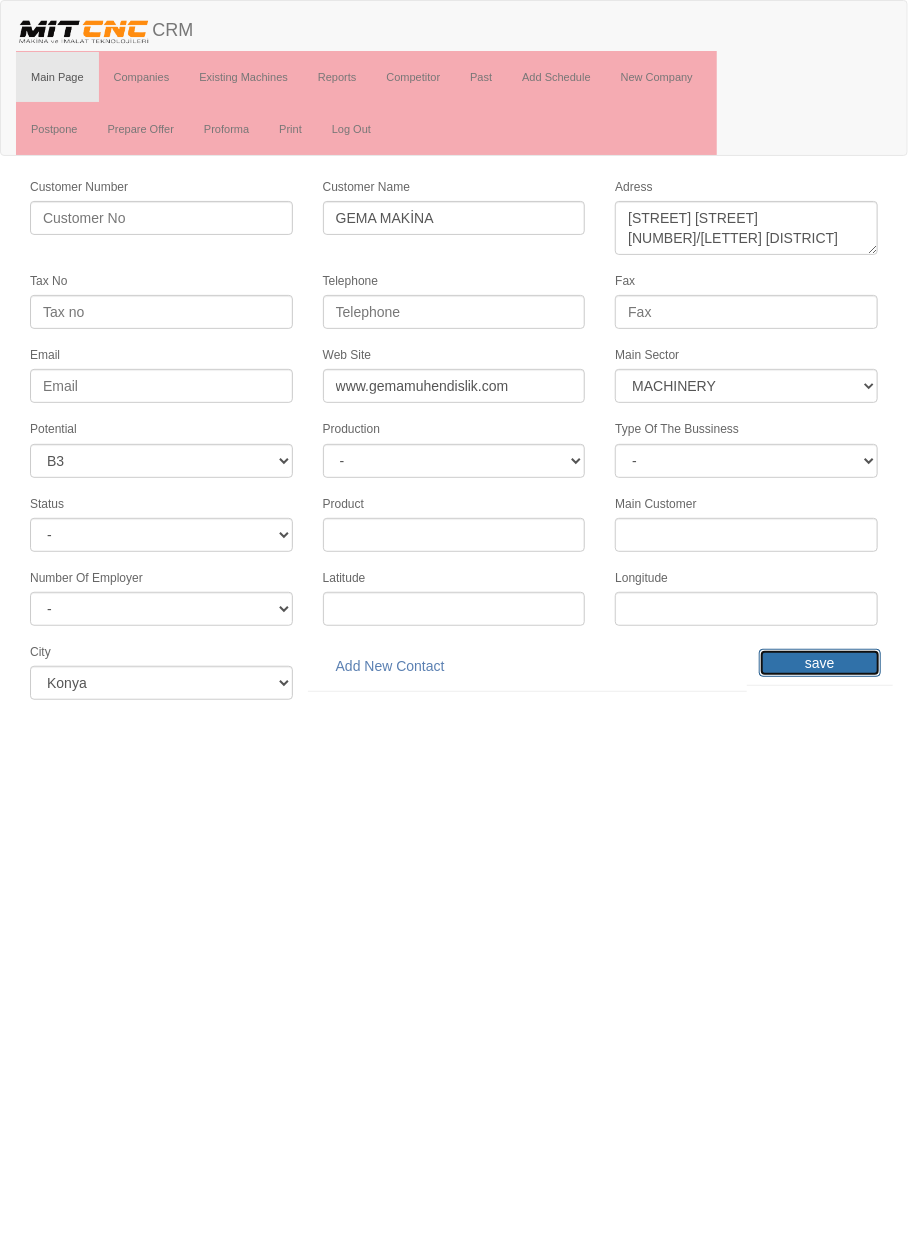 click on "save" at bounding box center (820, 663) 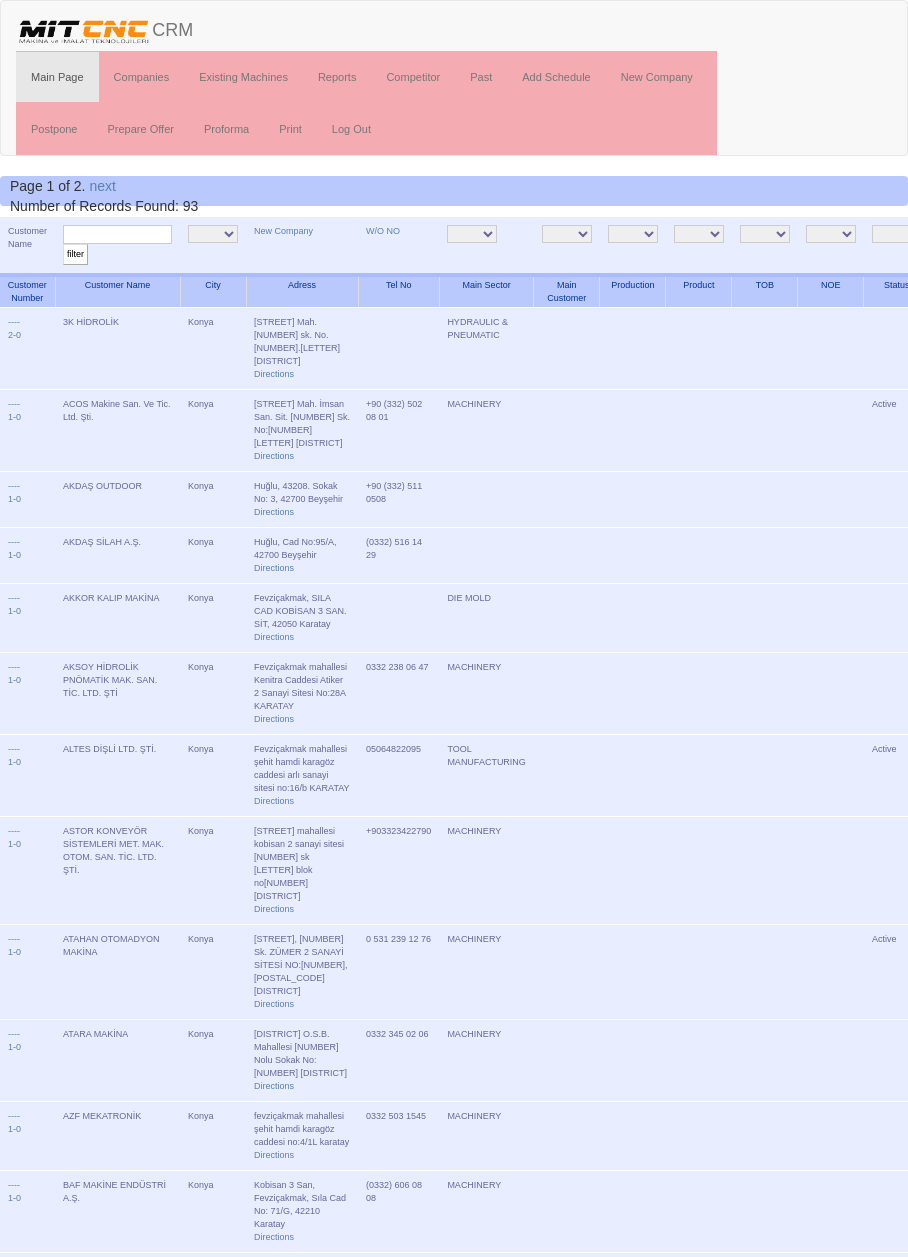 scroll, scrollTop: 0, scrollLeft: 0, axis: both 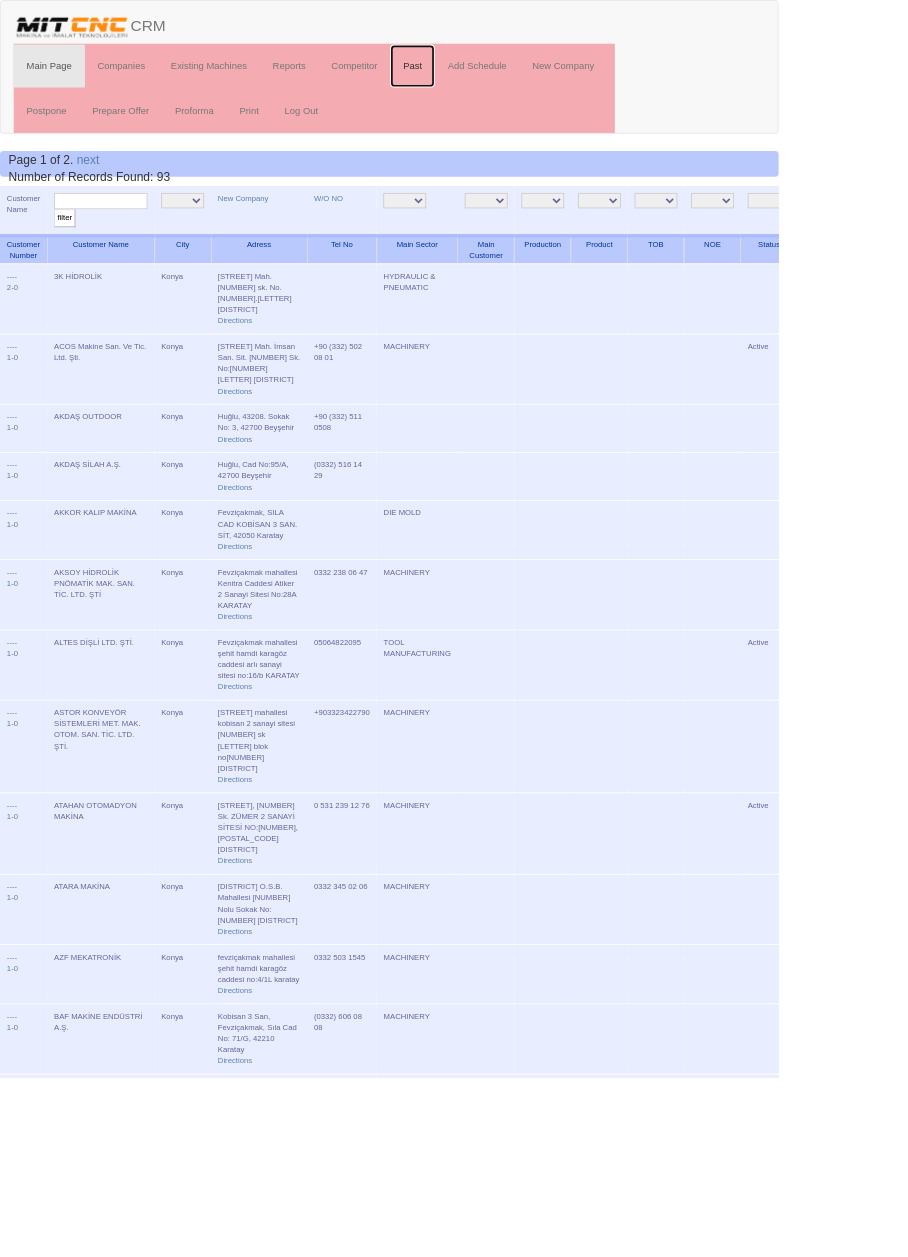 click on "Past" at bounding box center [481, 77] 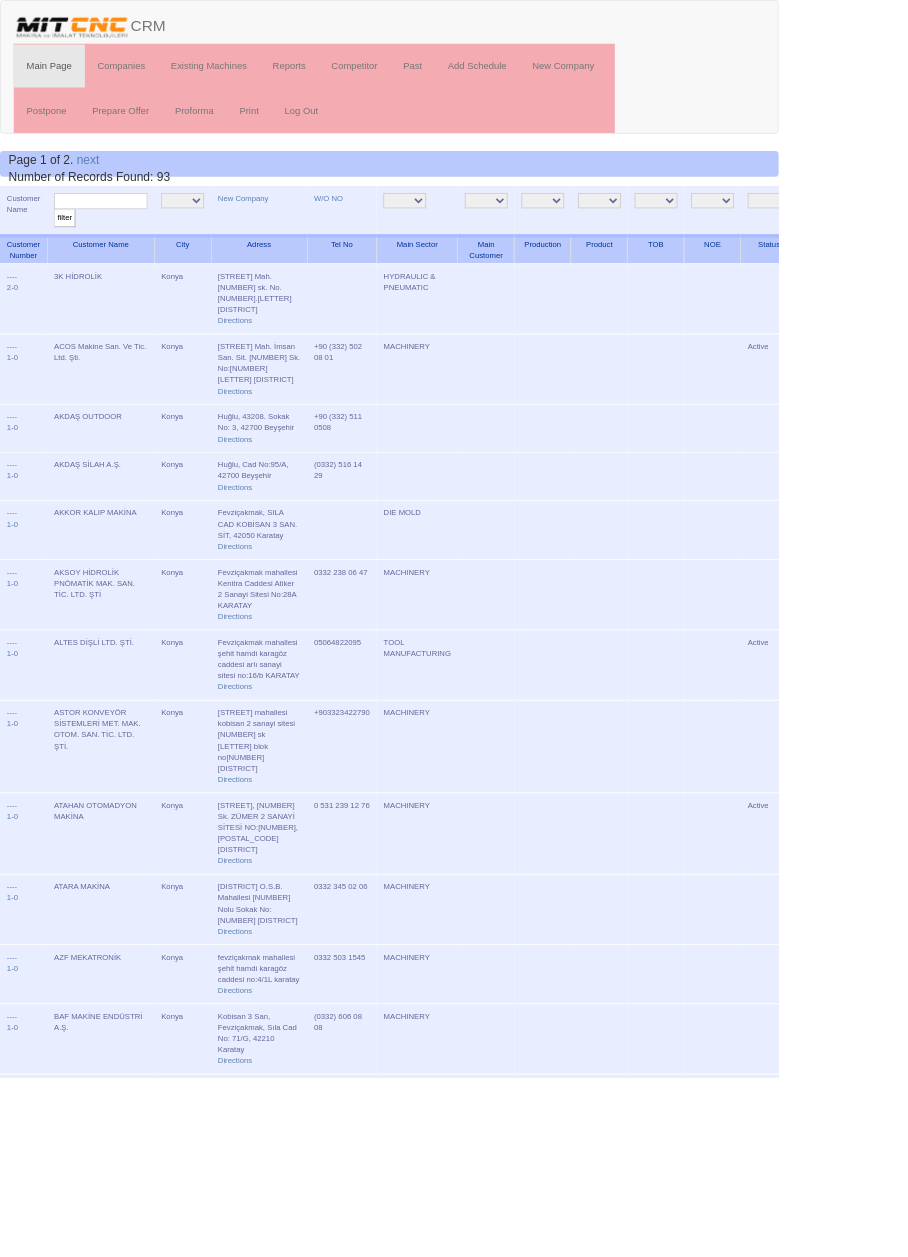 click at bounding box center [1029, 500] 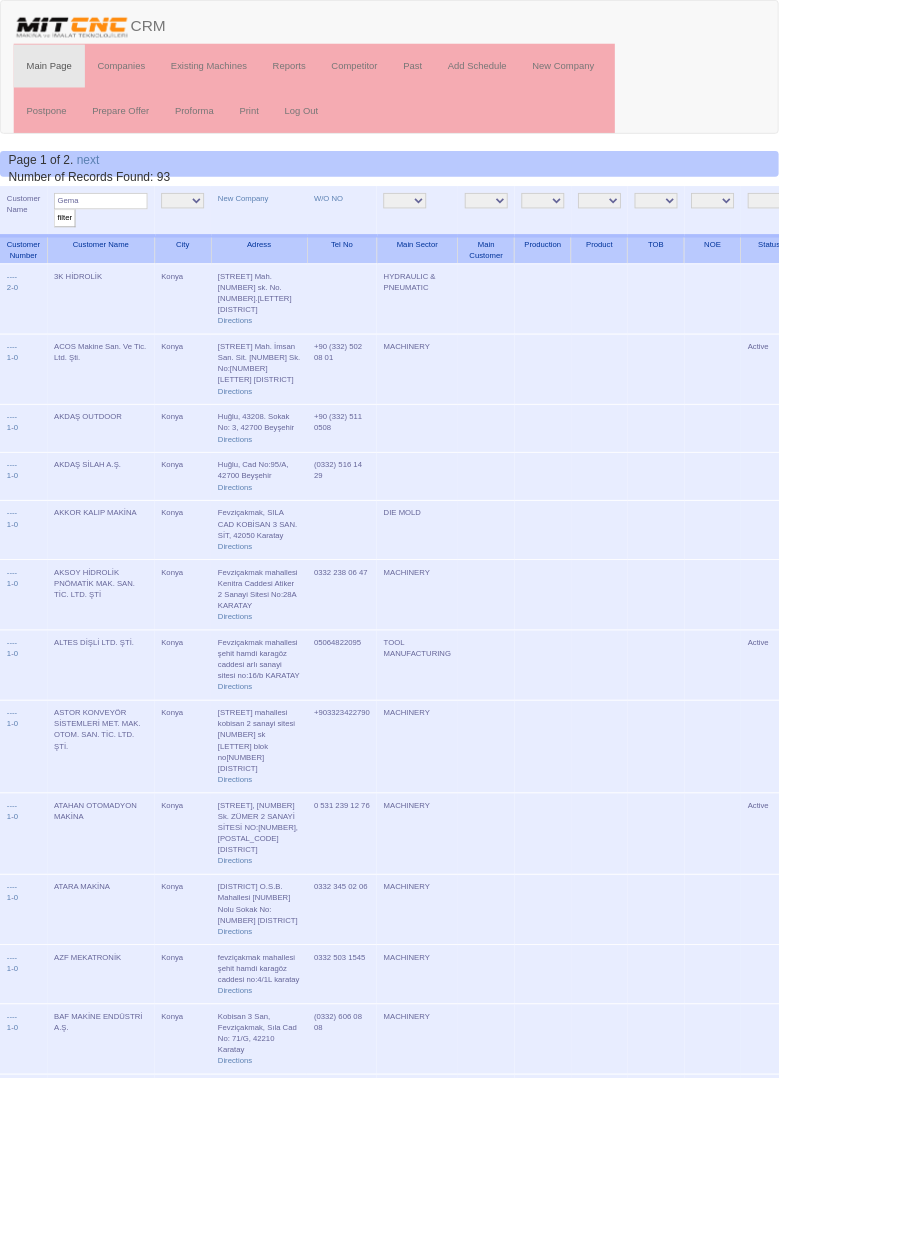 type on "Gema" 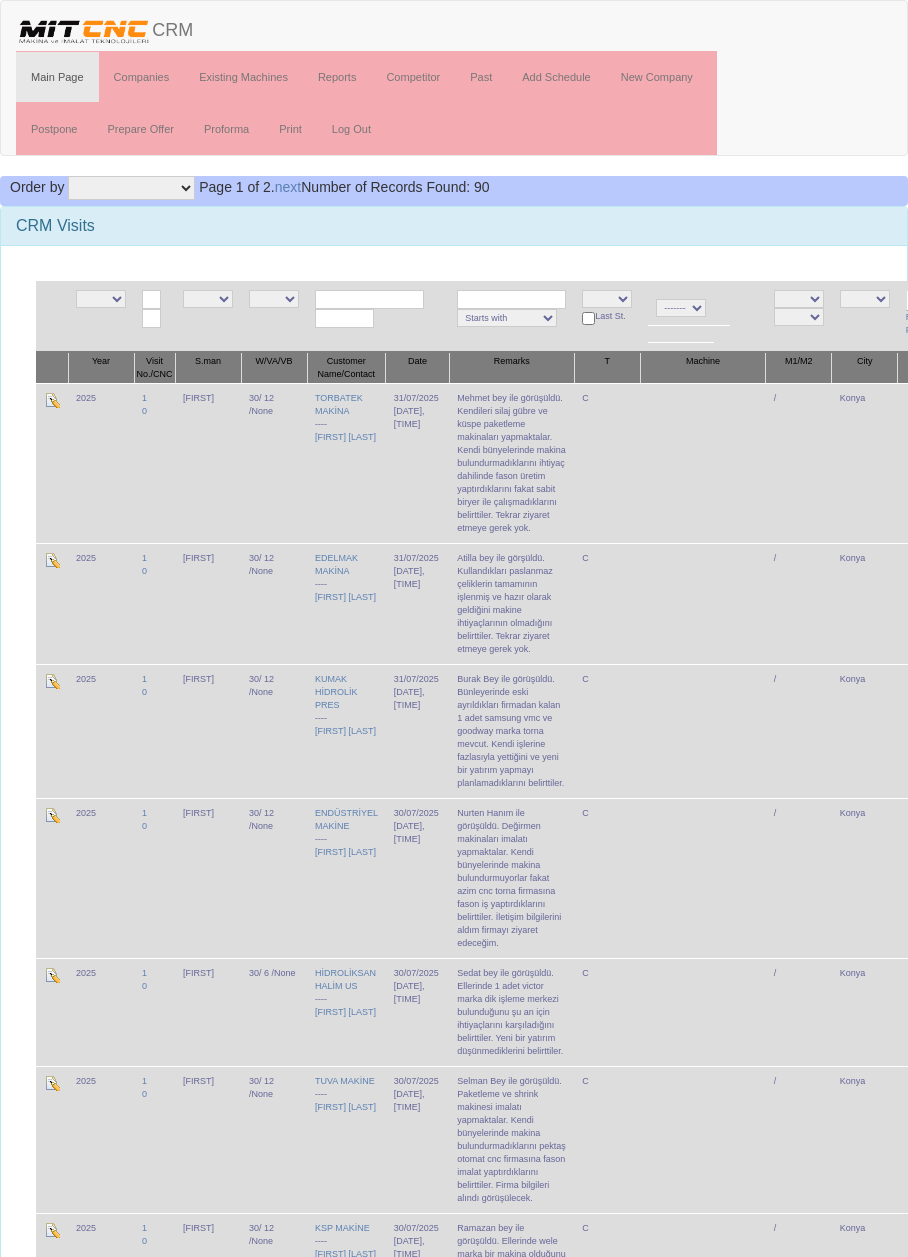 scroll, scrollTop: 0, scrollLeft: 0, axis: both 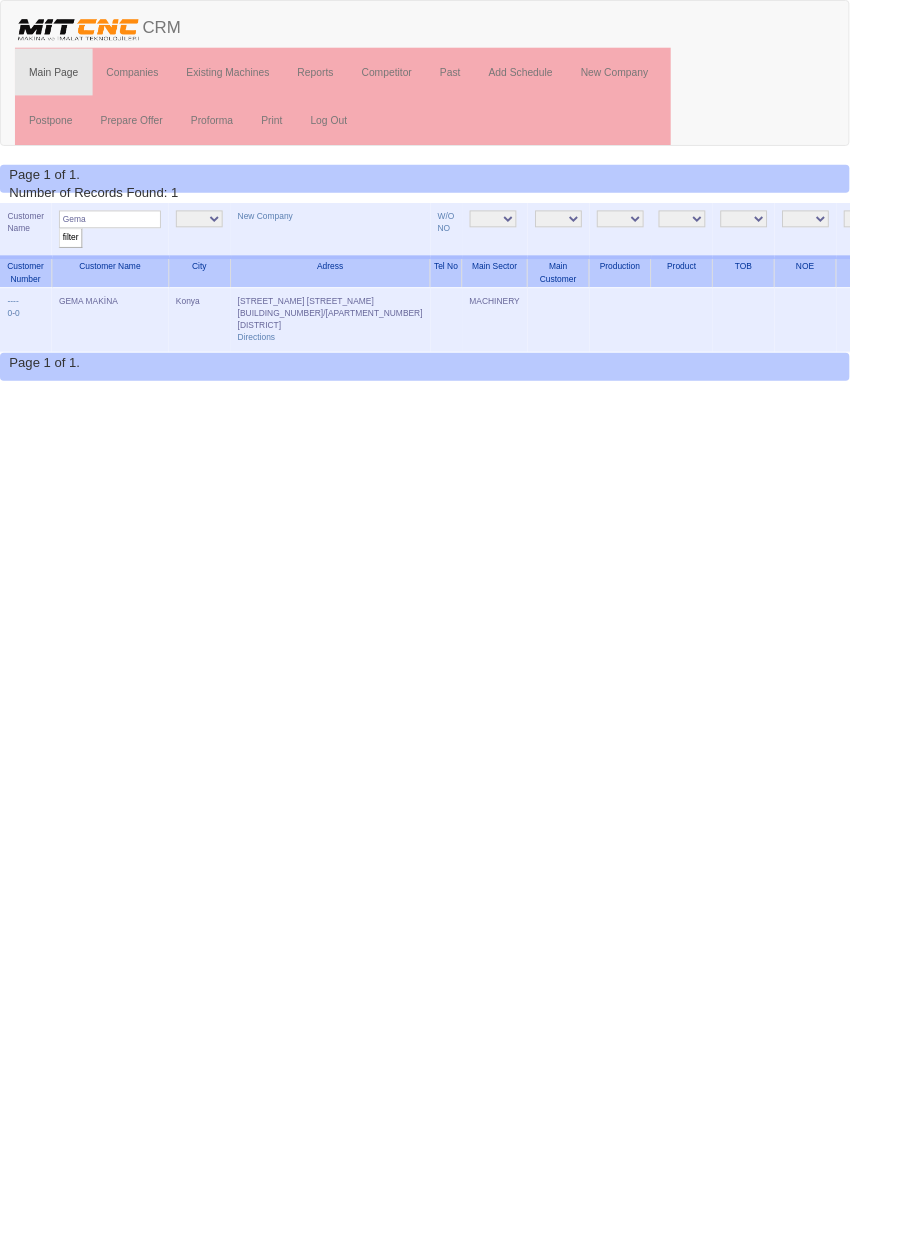 click on "Edit" at bounding box center [1108, 322] 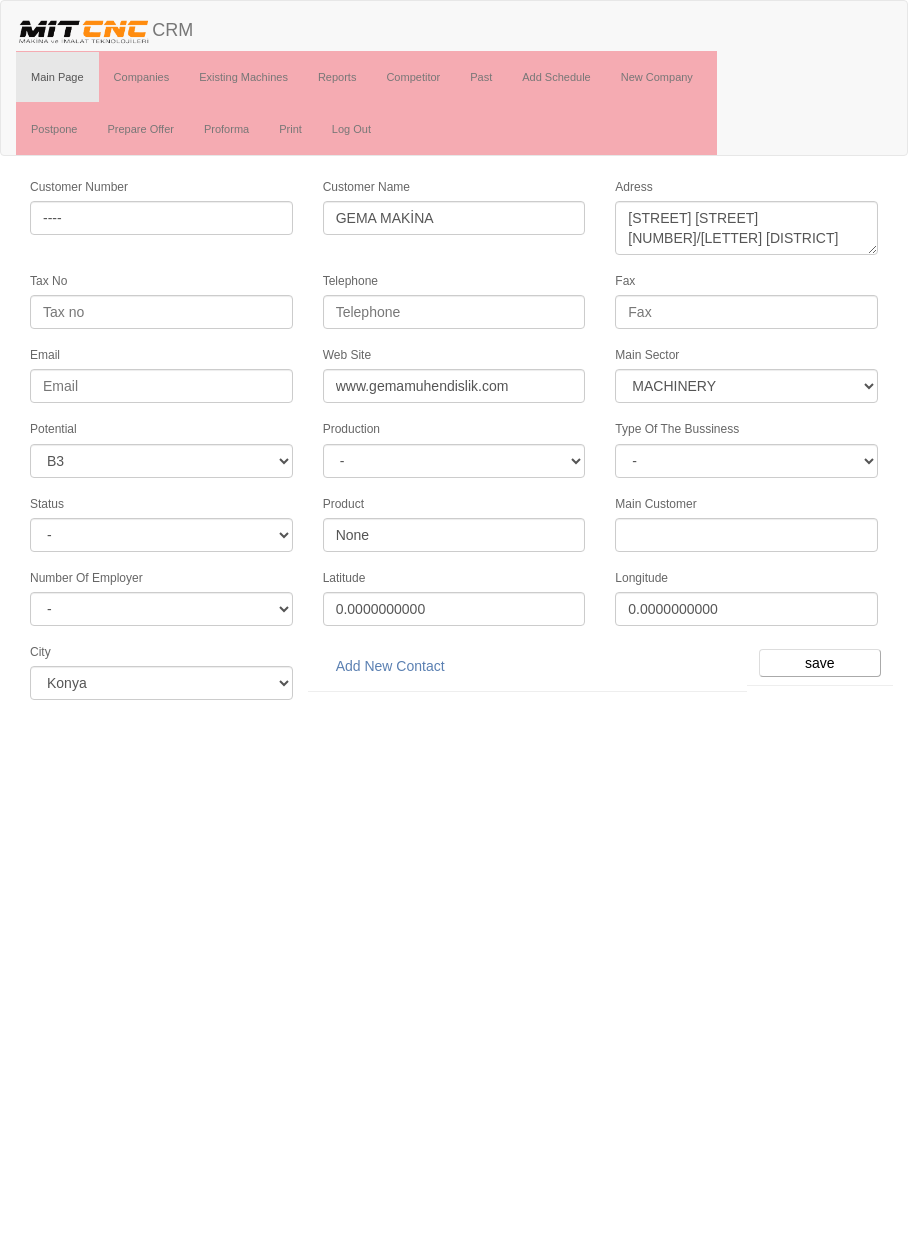 select on "363" 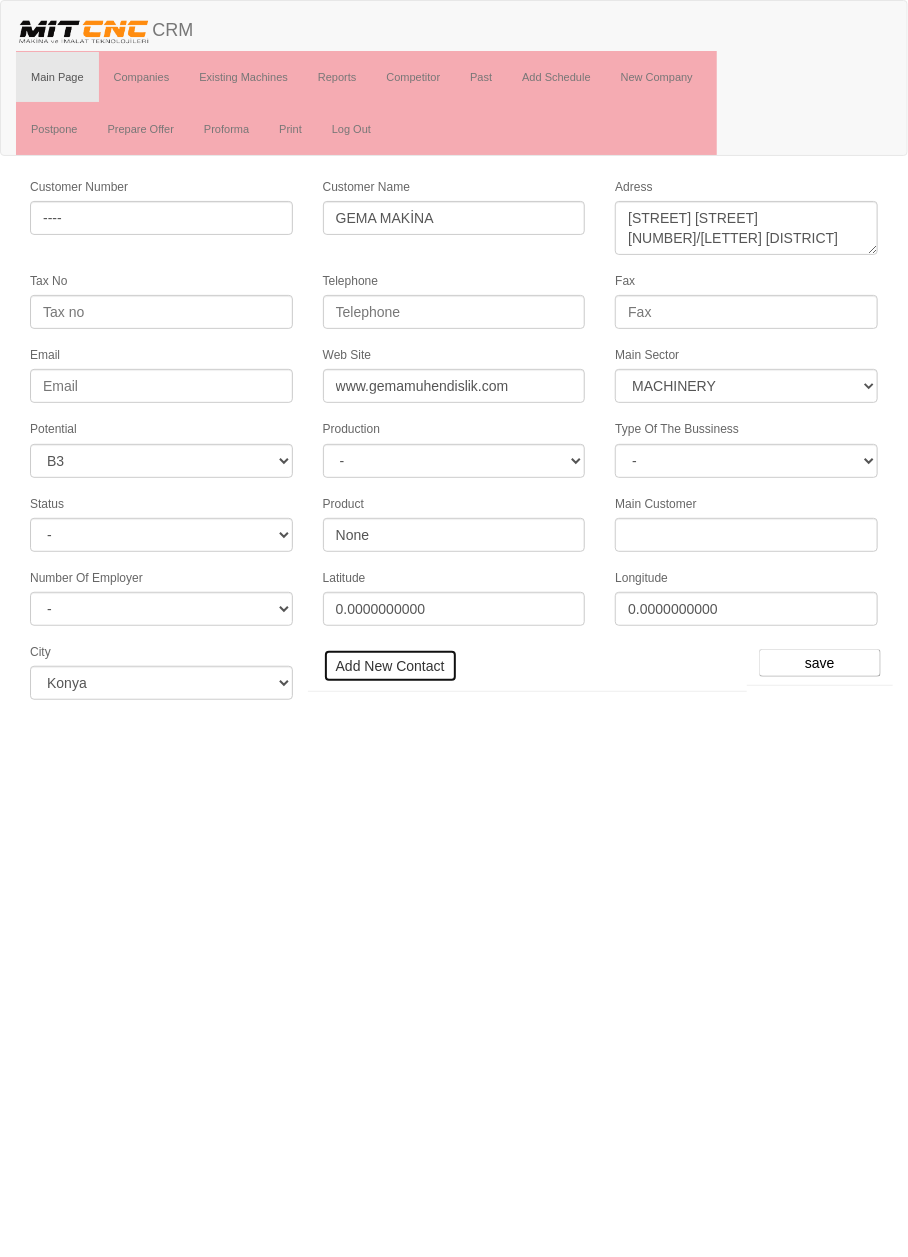 click on "Add New Contact" at bounding box center (390, 666) 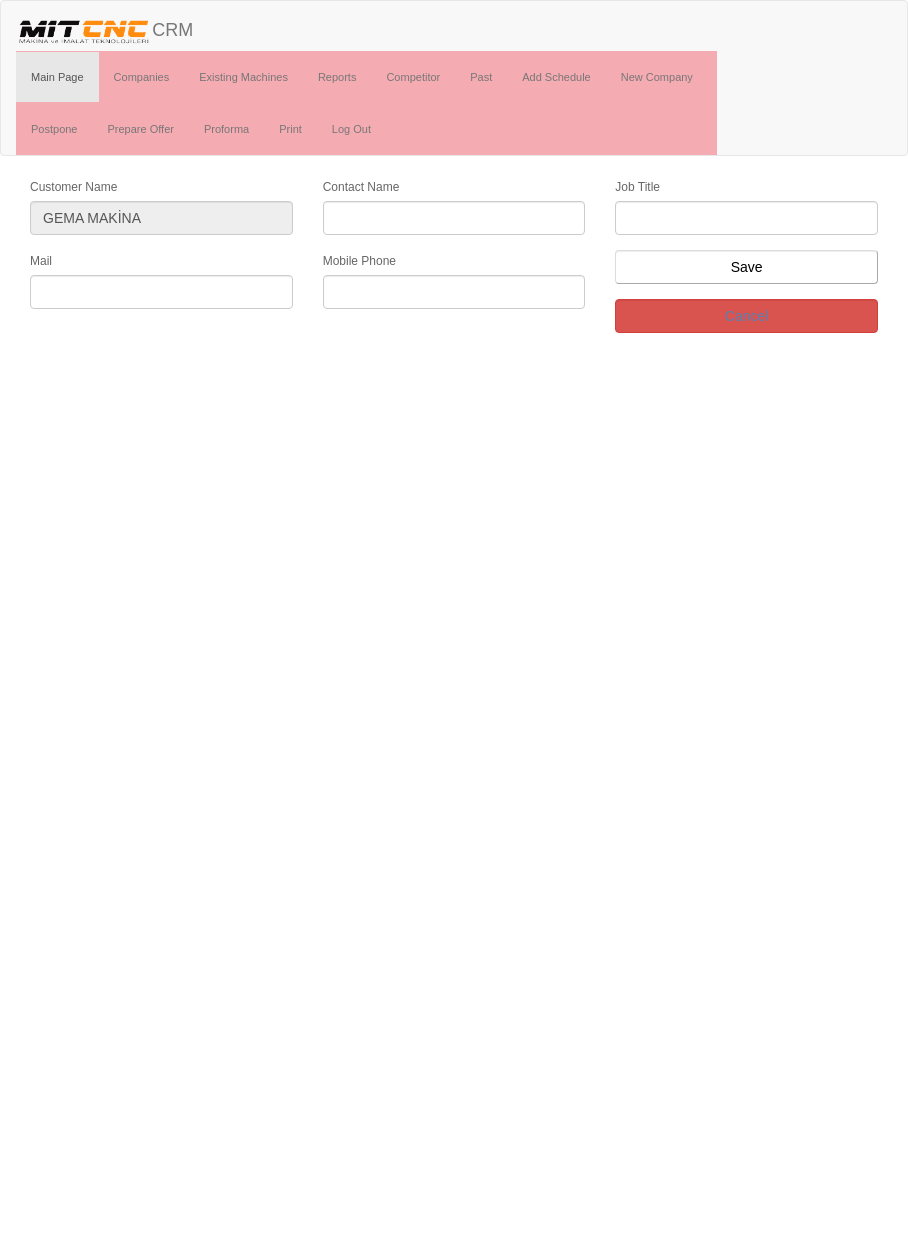scroll, scrollTop: 0, scrollLeft: 0, axis: both 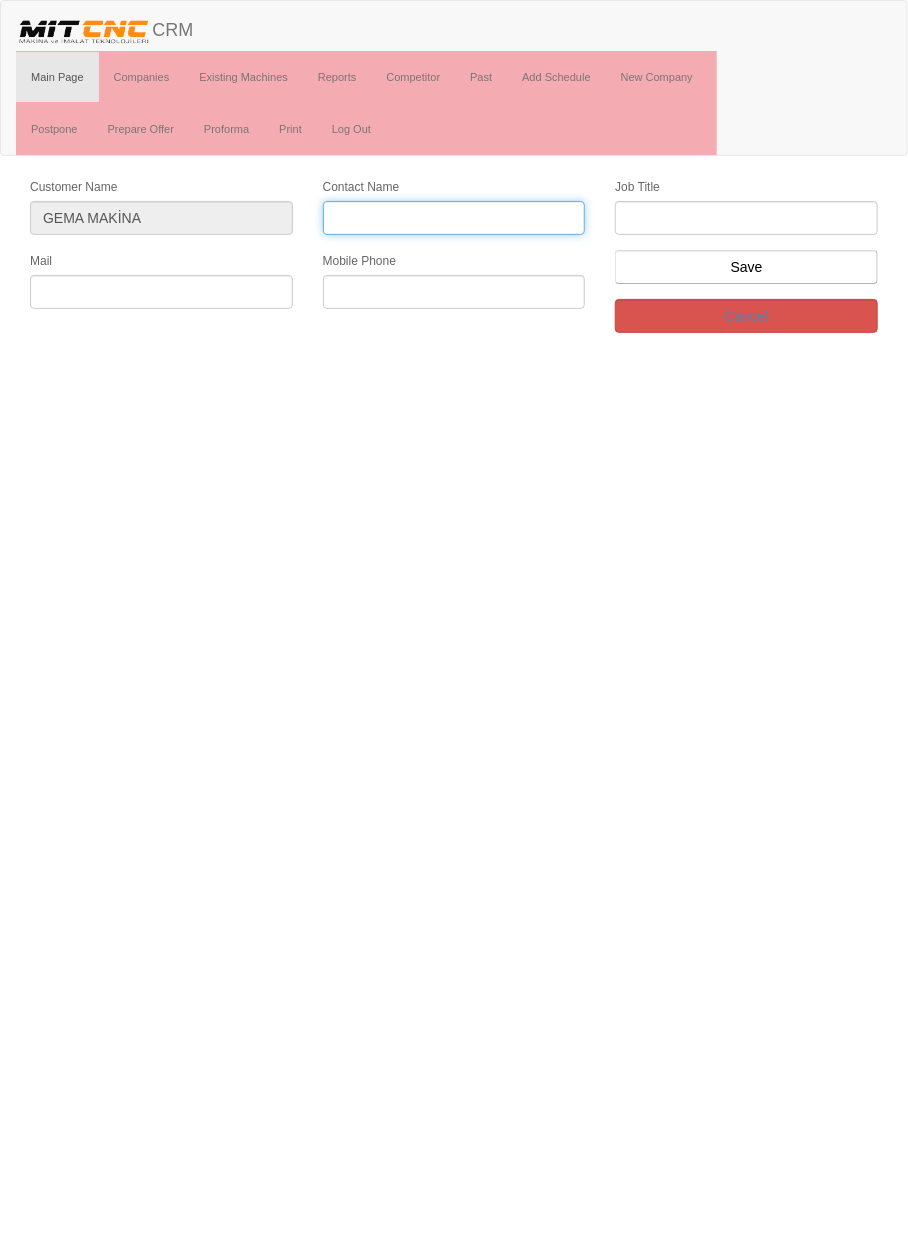 click on "Contact Name" at bounding box center [454, 218] 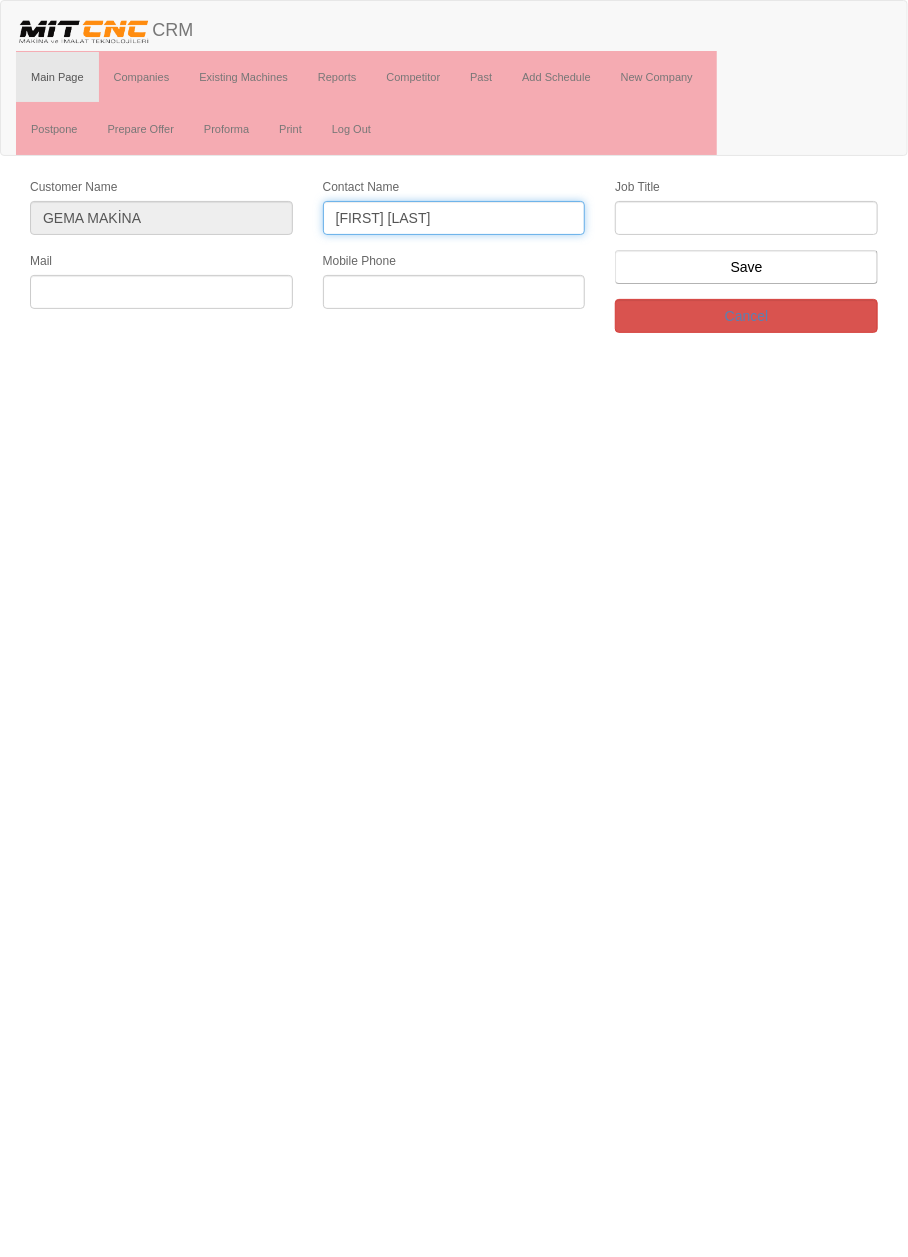 type on "[FIRST] [LAST]" 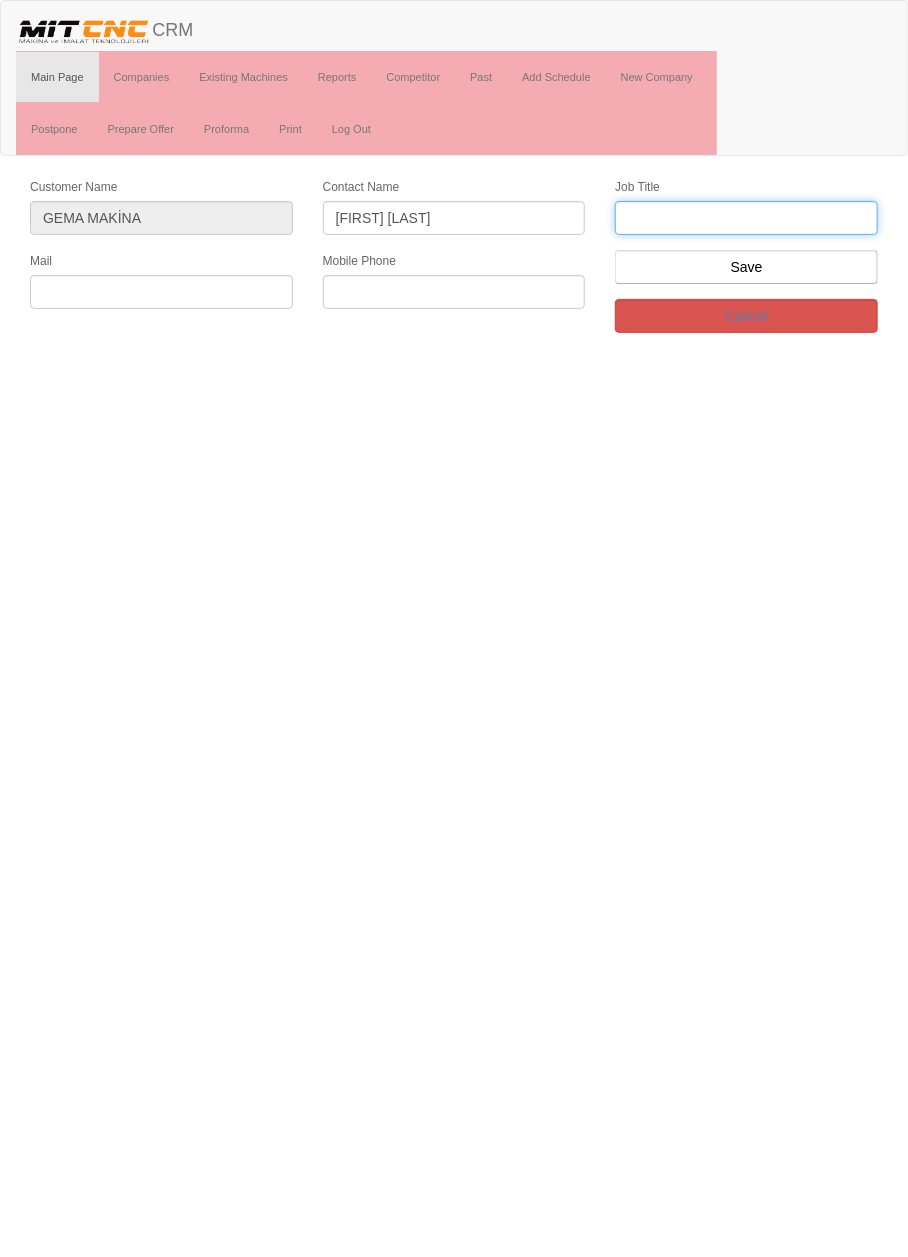 click at bounding box center (746, 218) 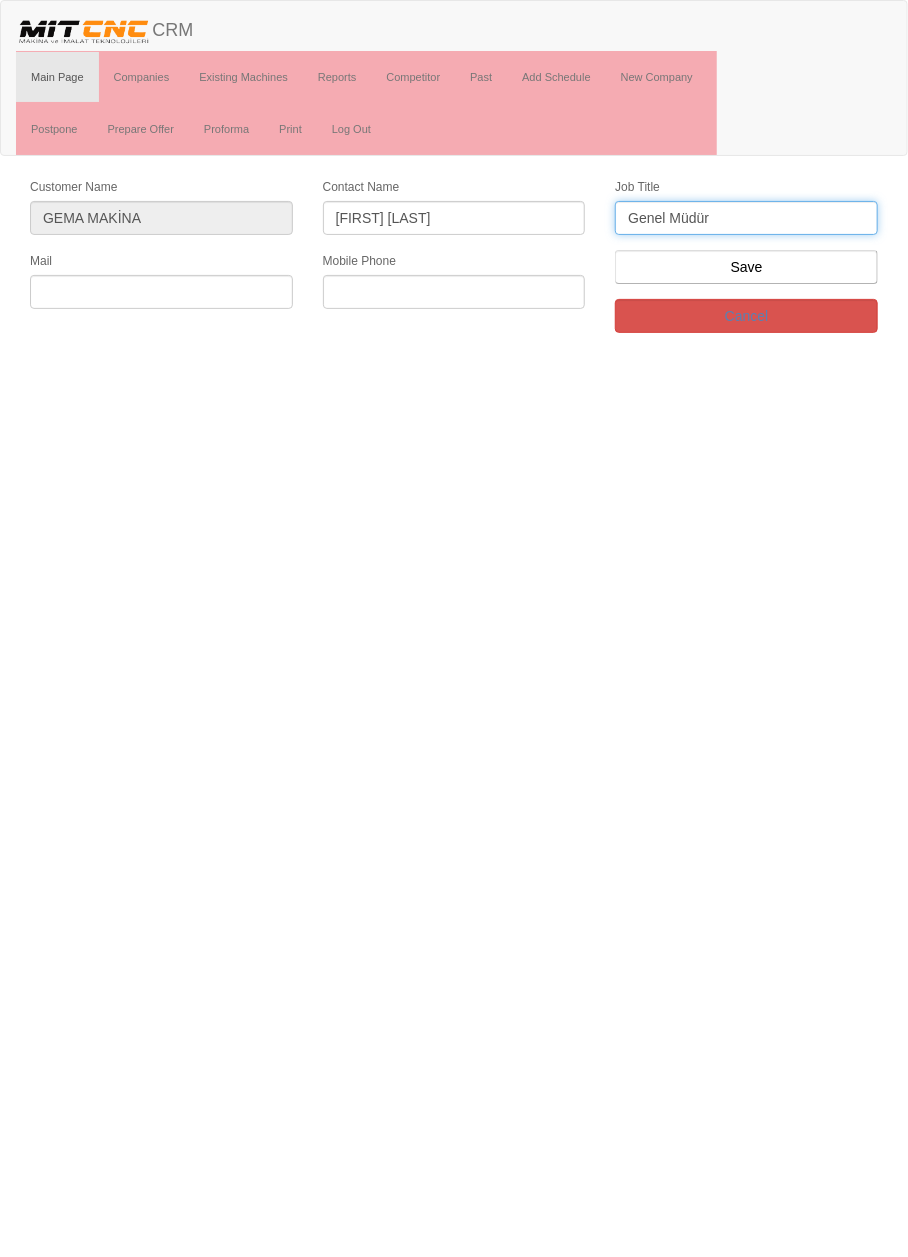 type on "Genel Müdür" 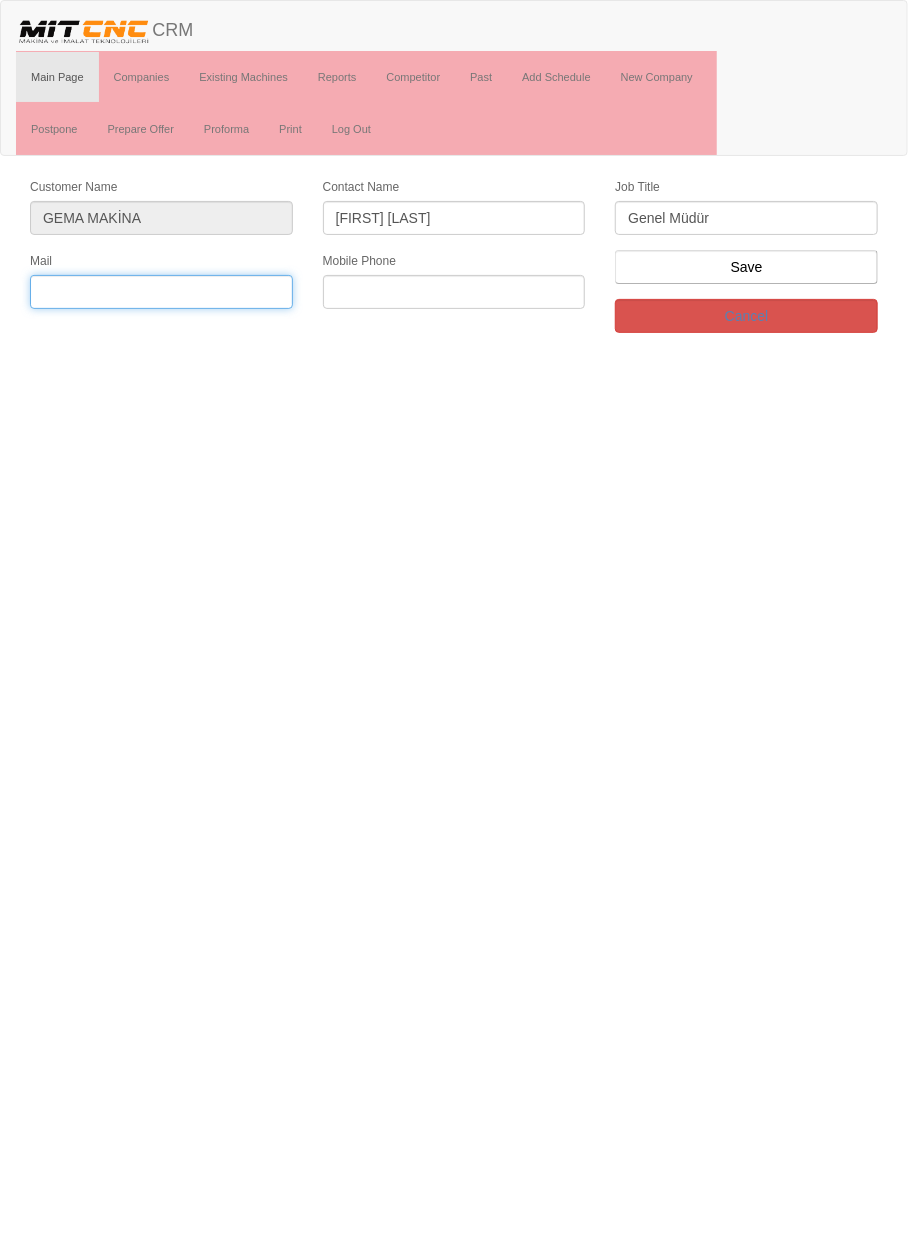 click at bounding box center (161, 292) 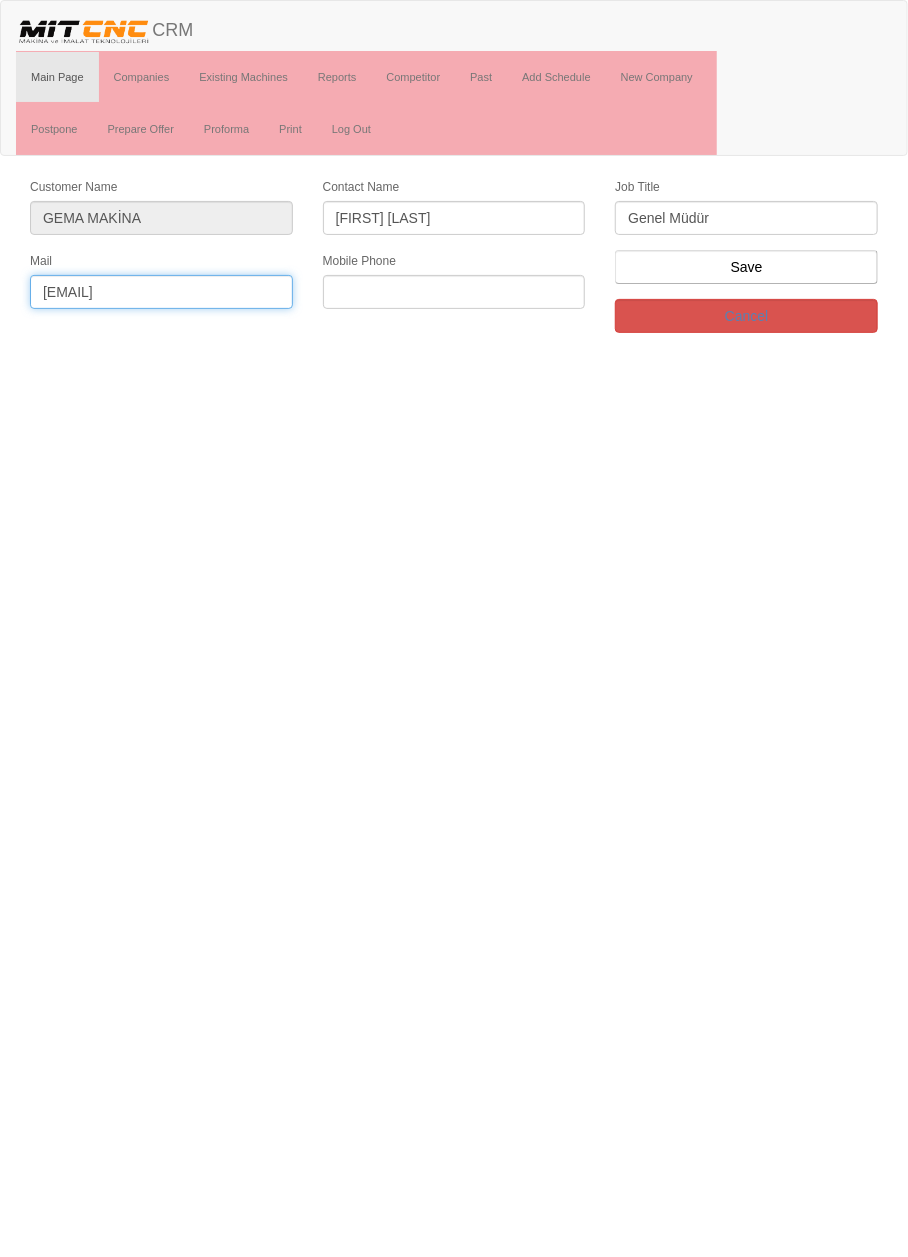 type on "info@gemamuhendislik.com" 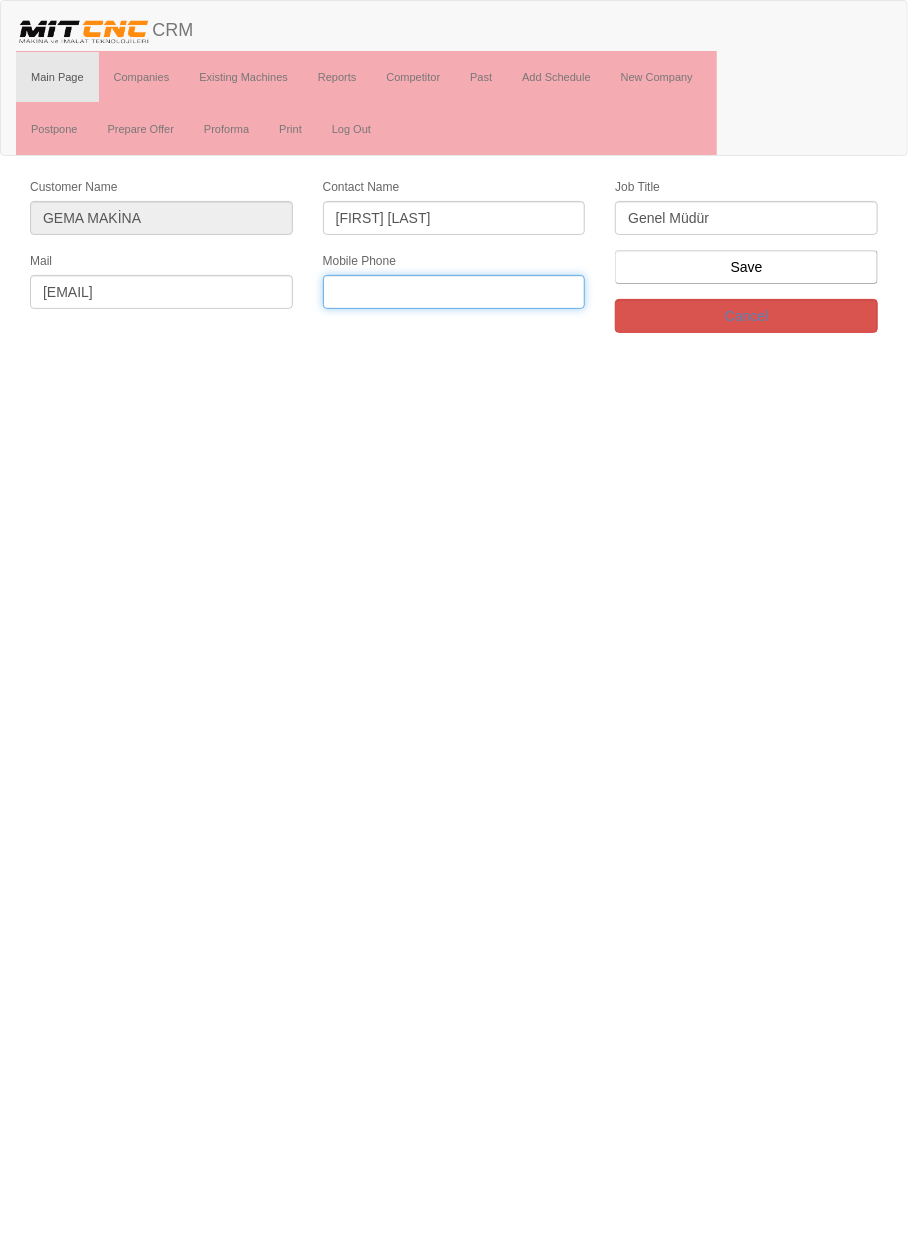 click at bounding box center (454, 292) 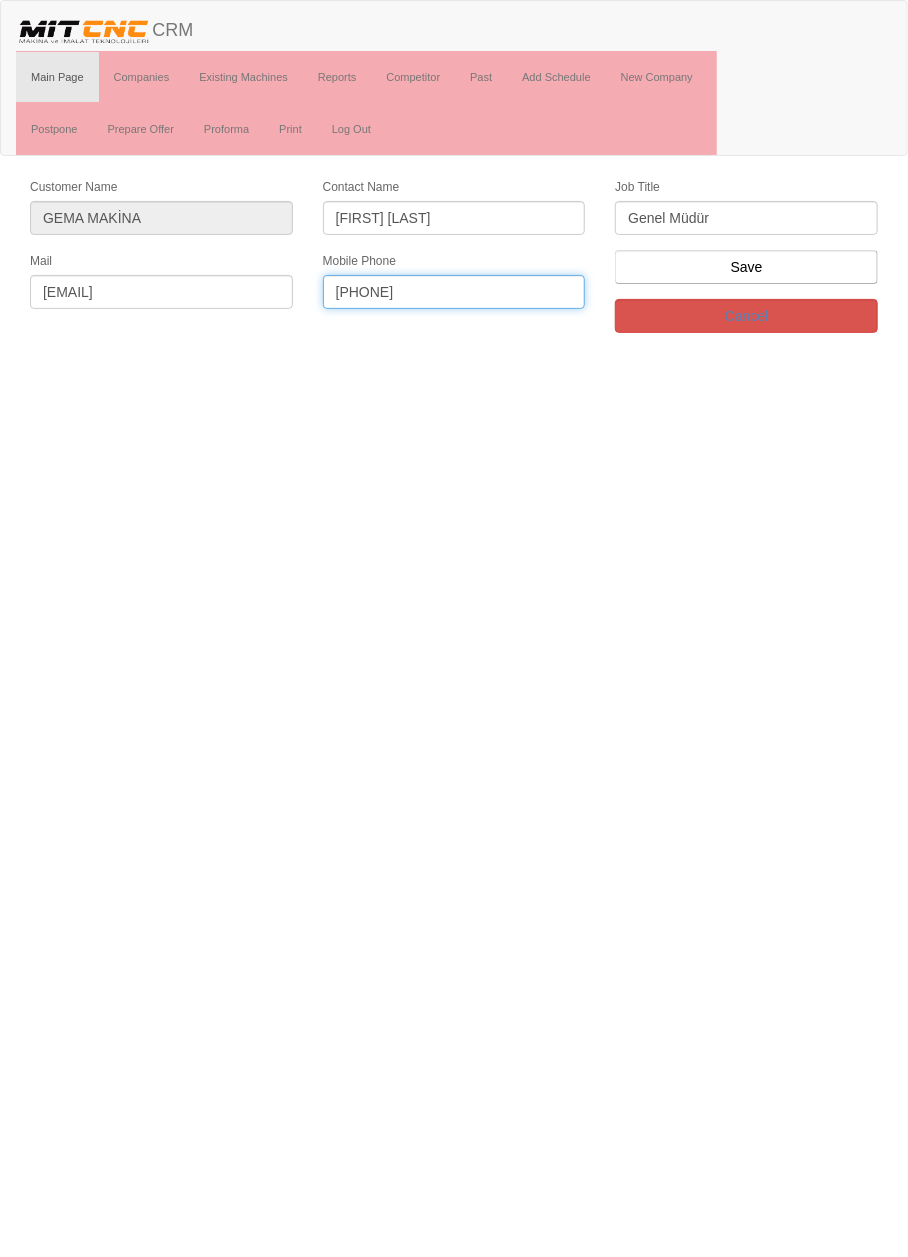 type on "0552870 8949" 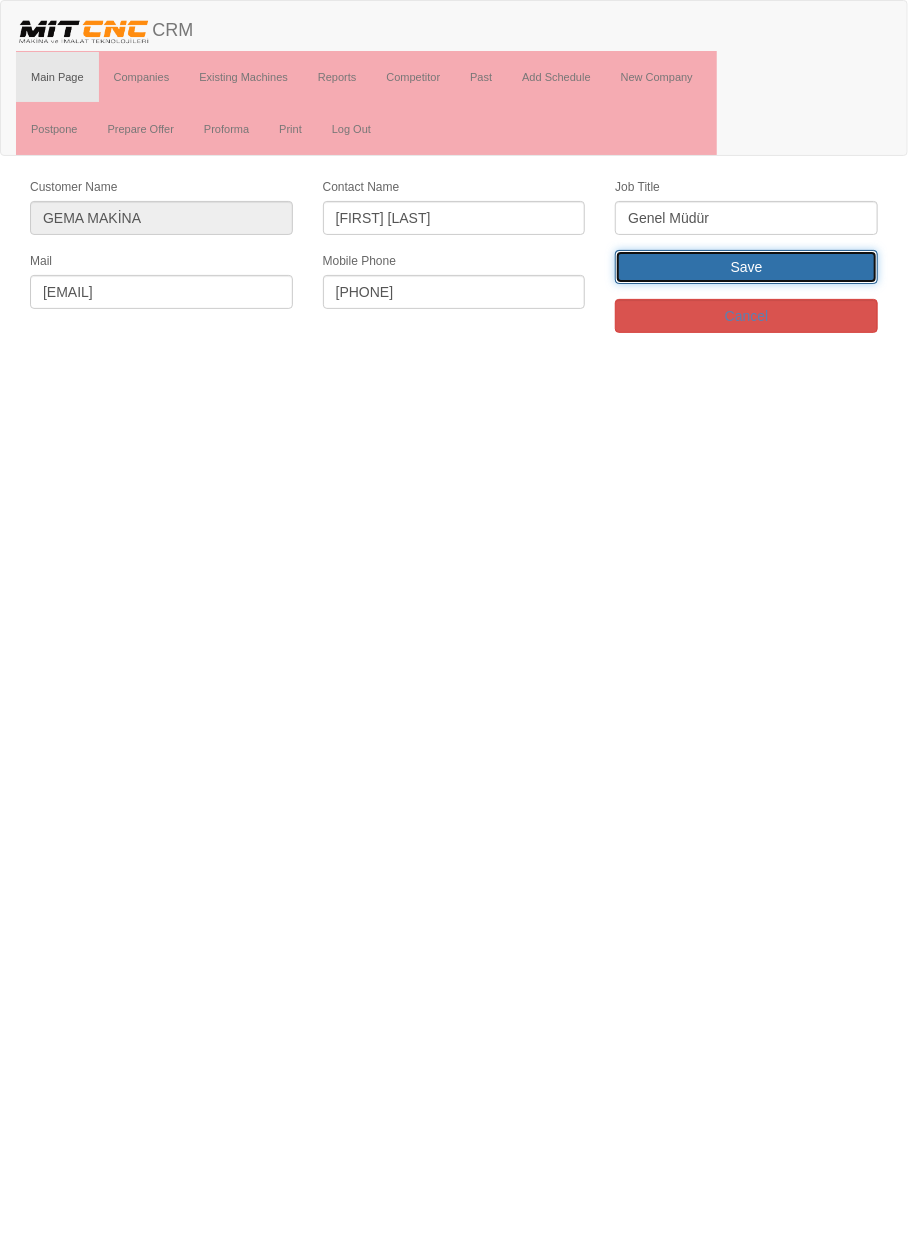 click on "Save" at bounding box center (746, 267) 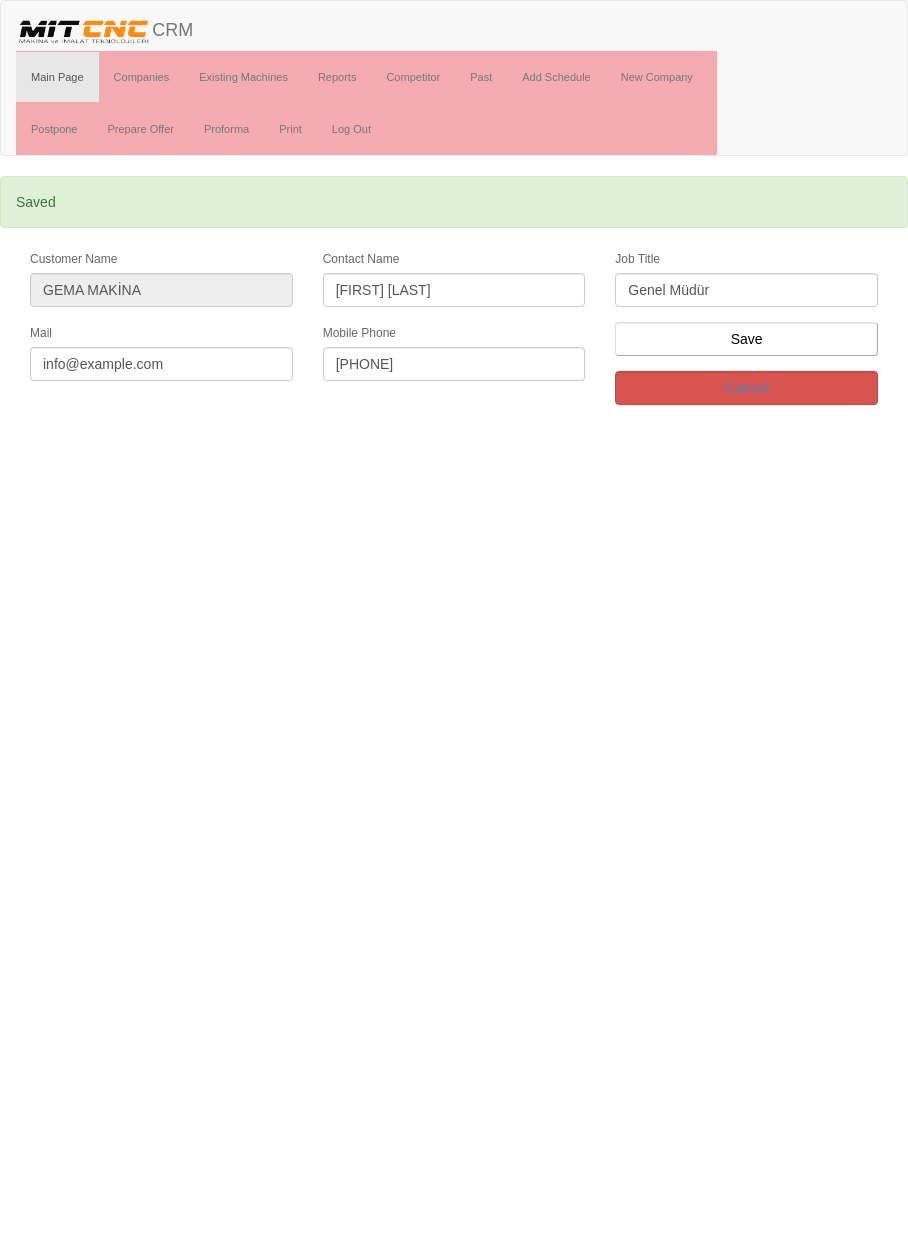 scroll, scrollTop: 0, scrollLeft: 0, axis: both 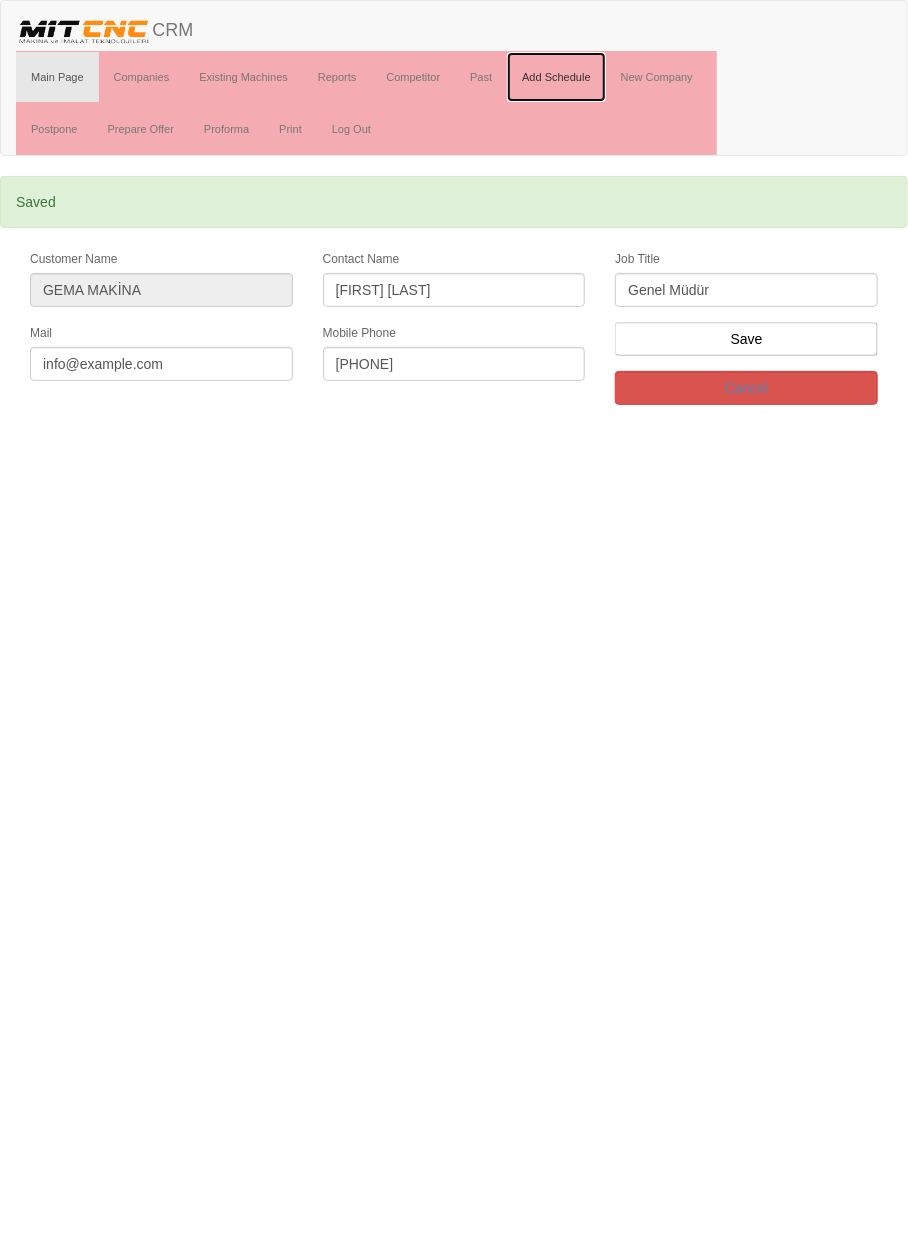 click on "Add Schedule" at bounding box center [556, 77] 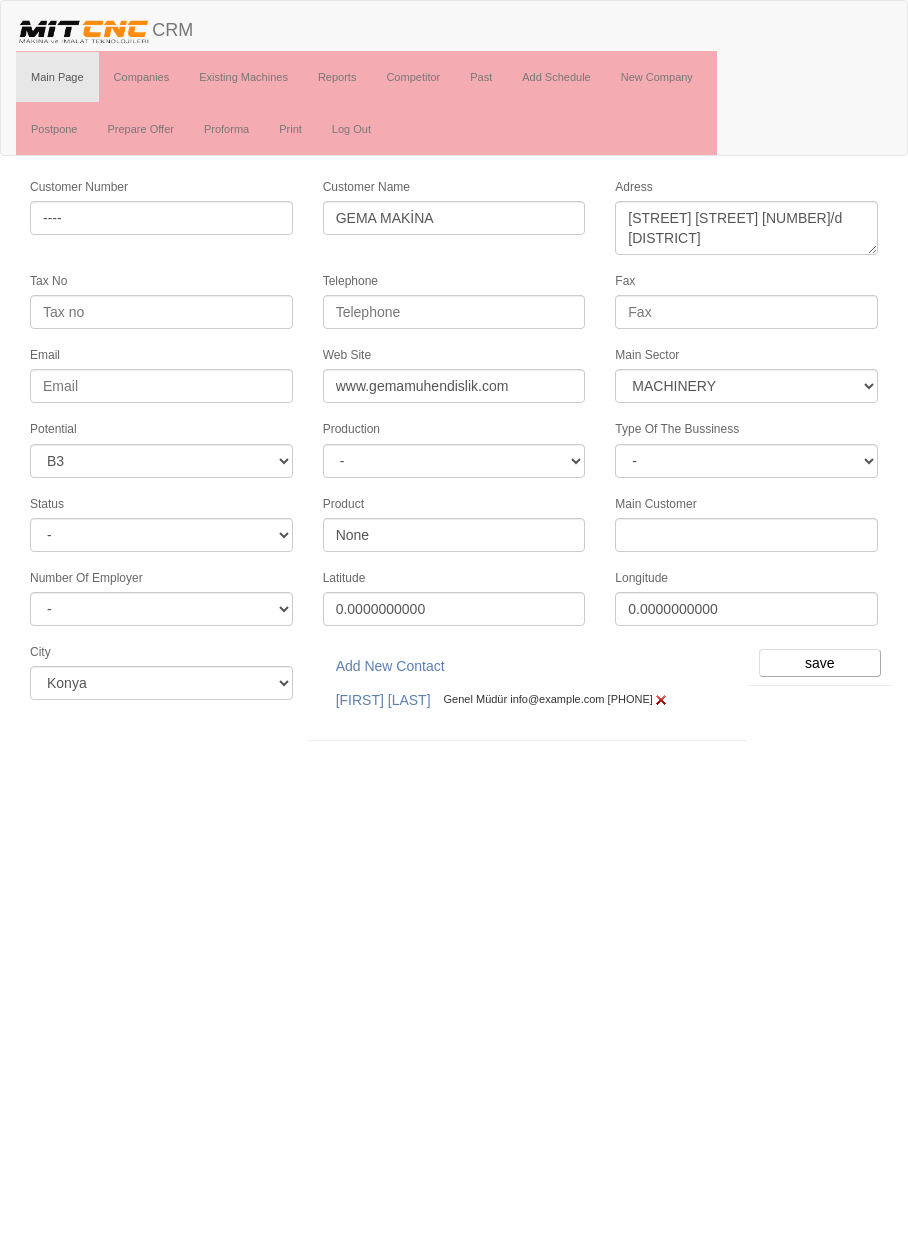 select on "363" 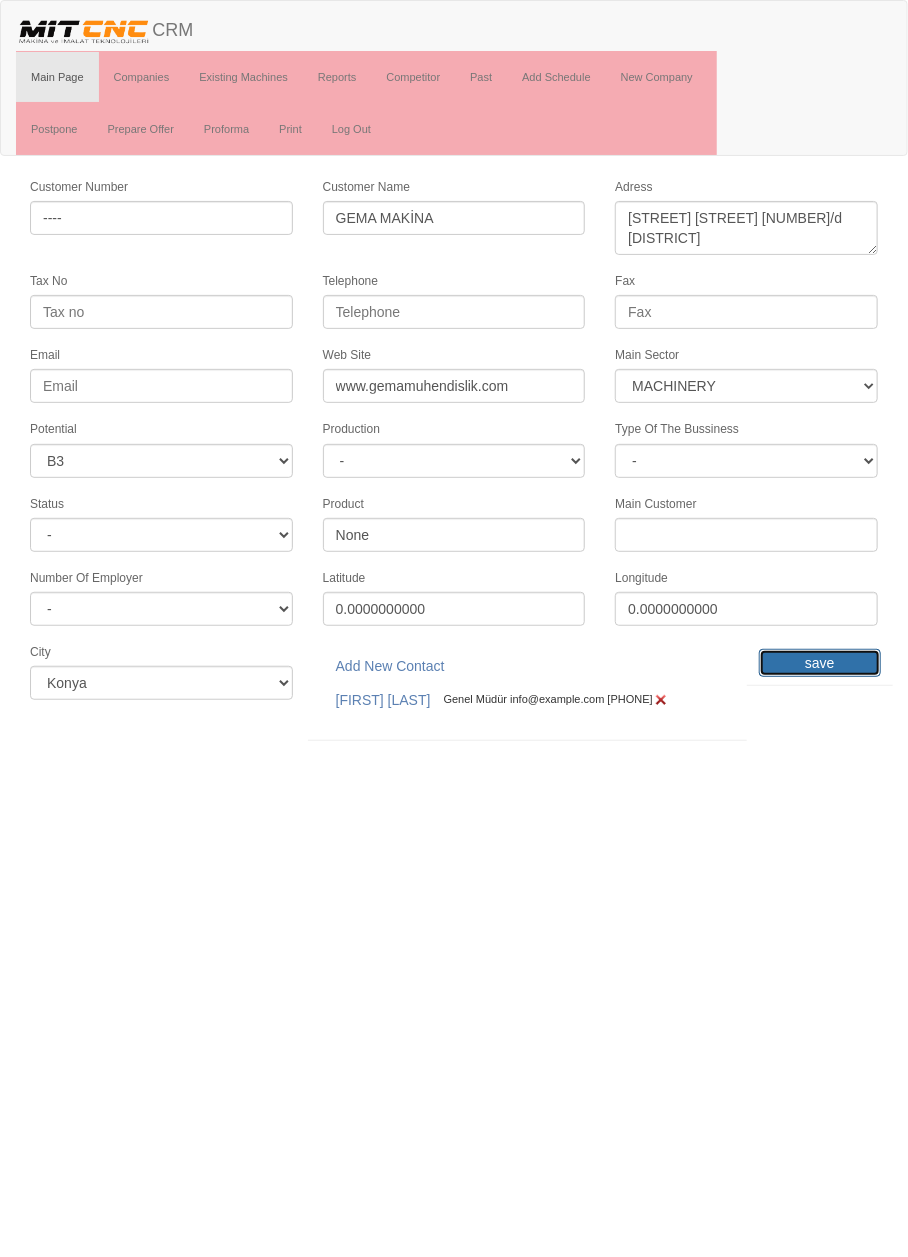 click on "save" at bounding box center [820, 663] 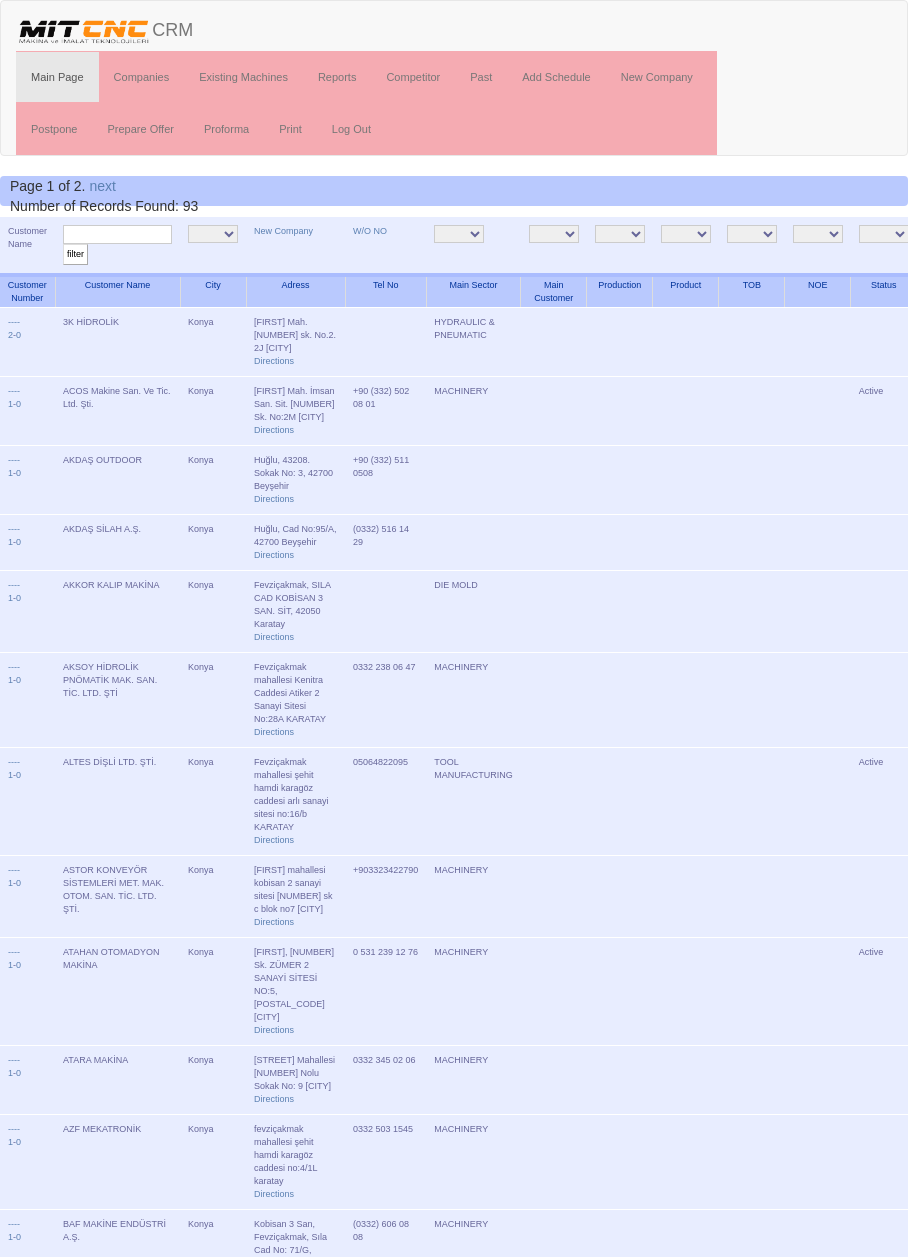 scroll, scrollTop: 0, scrollLeft: 0, axis: both 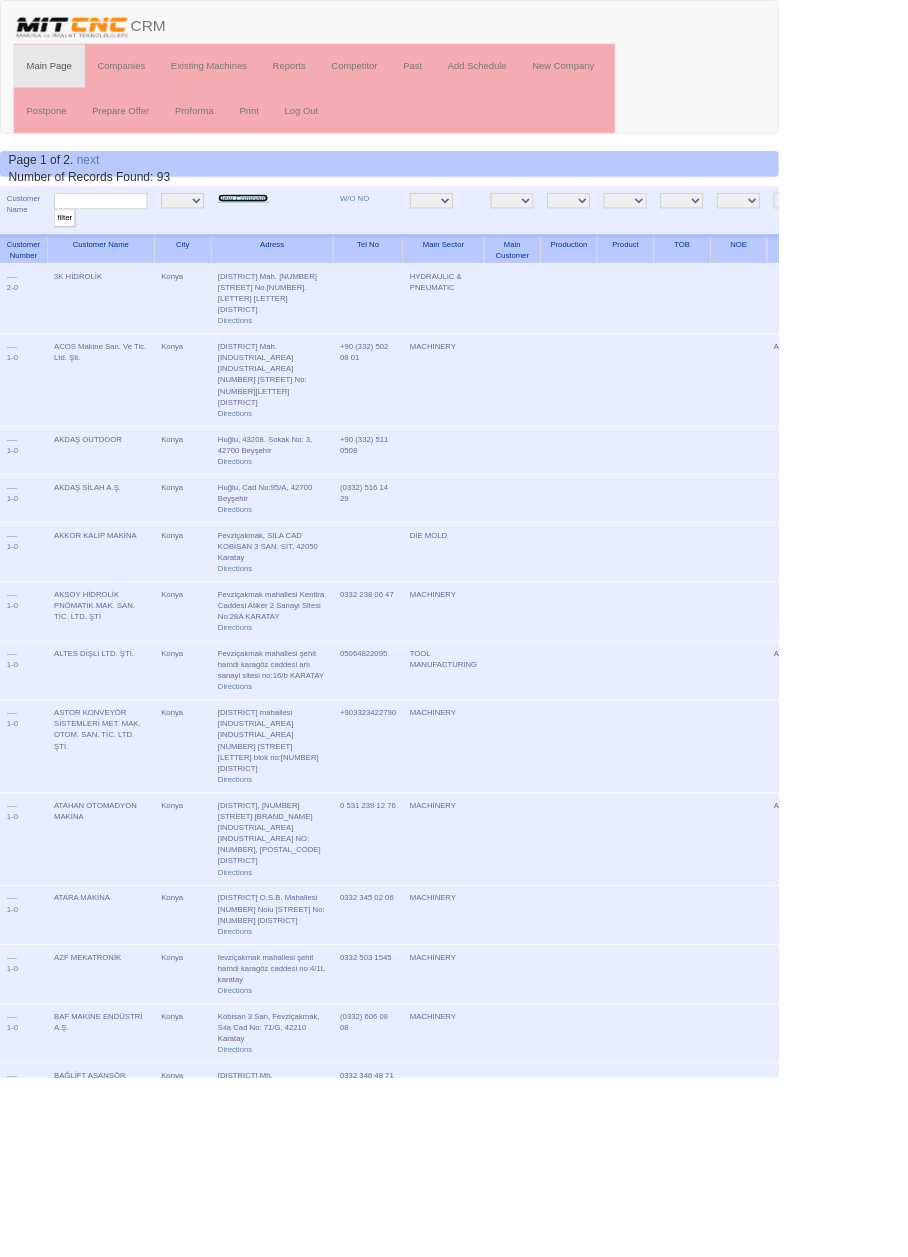 click on "New Company" at bounding box center (283, 231) 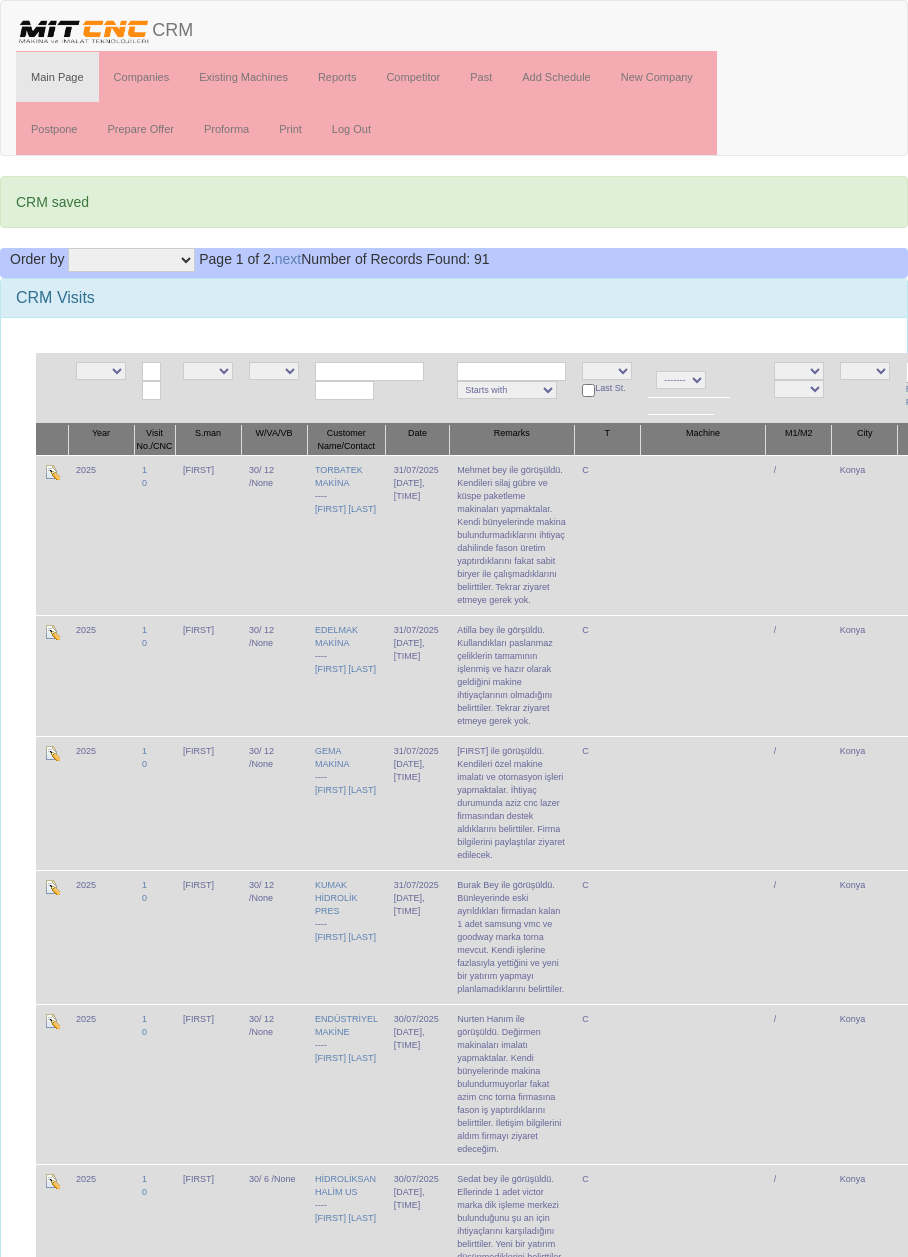 scroll, scrollTop: 0, scrollLeft: 0, axis: both 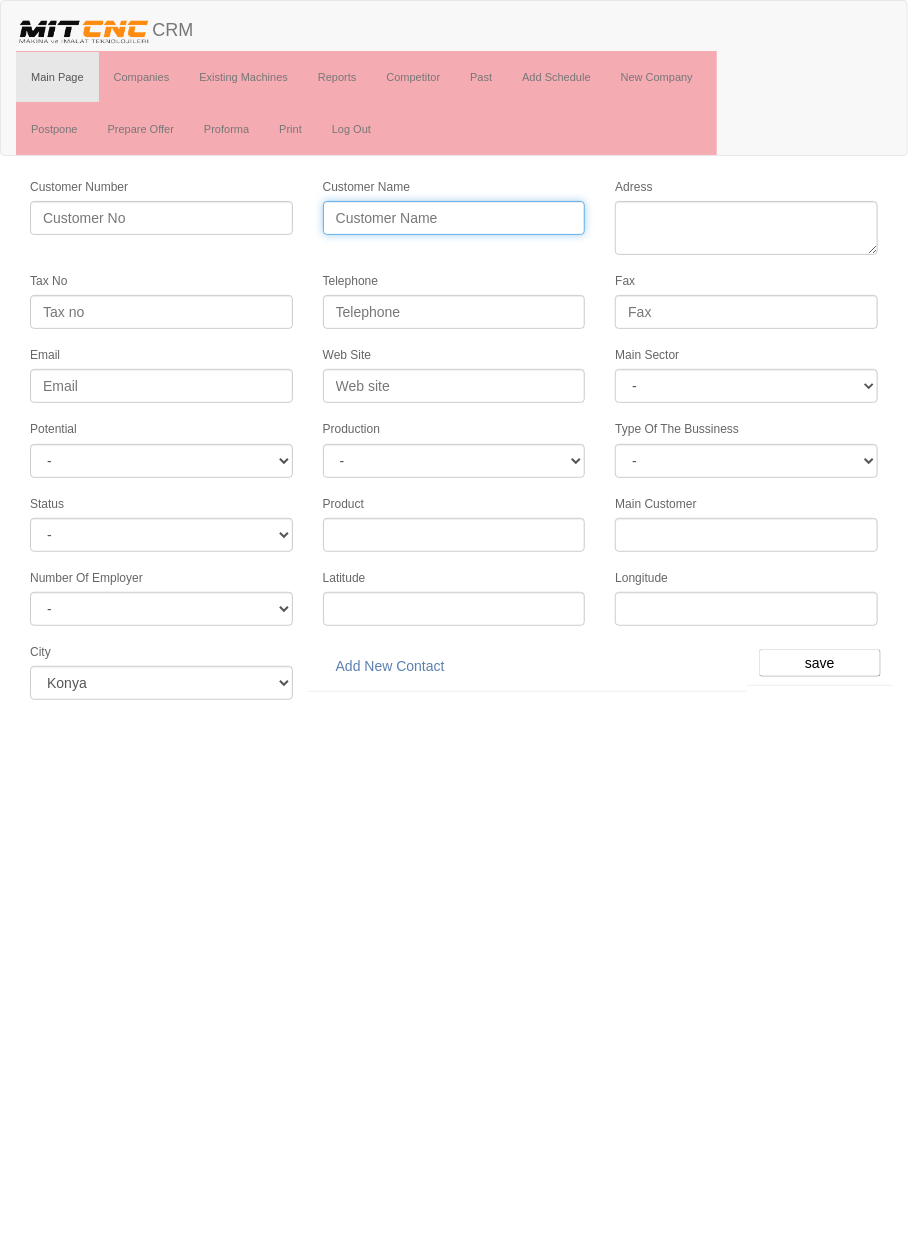 click on "Customer Name" at bounding box center (454, 218) 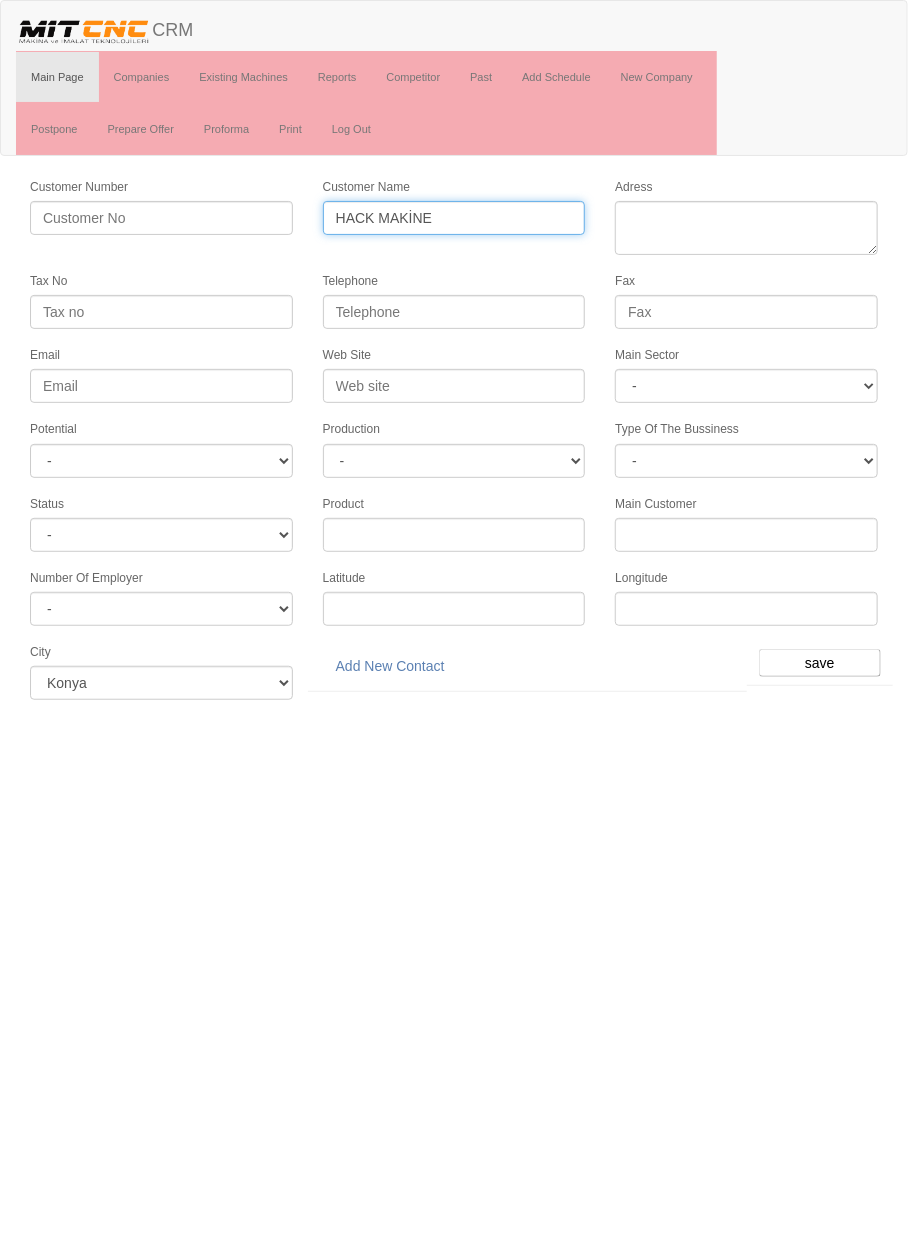 type on "HACK MAKİNE" 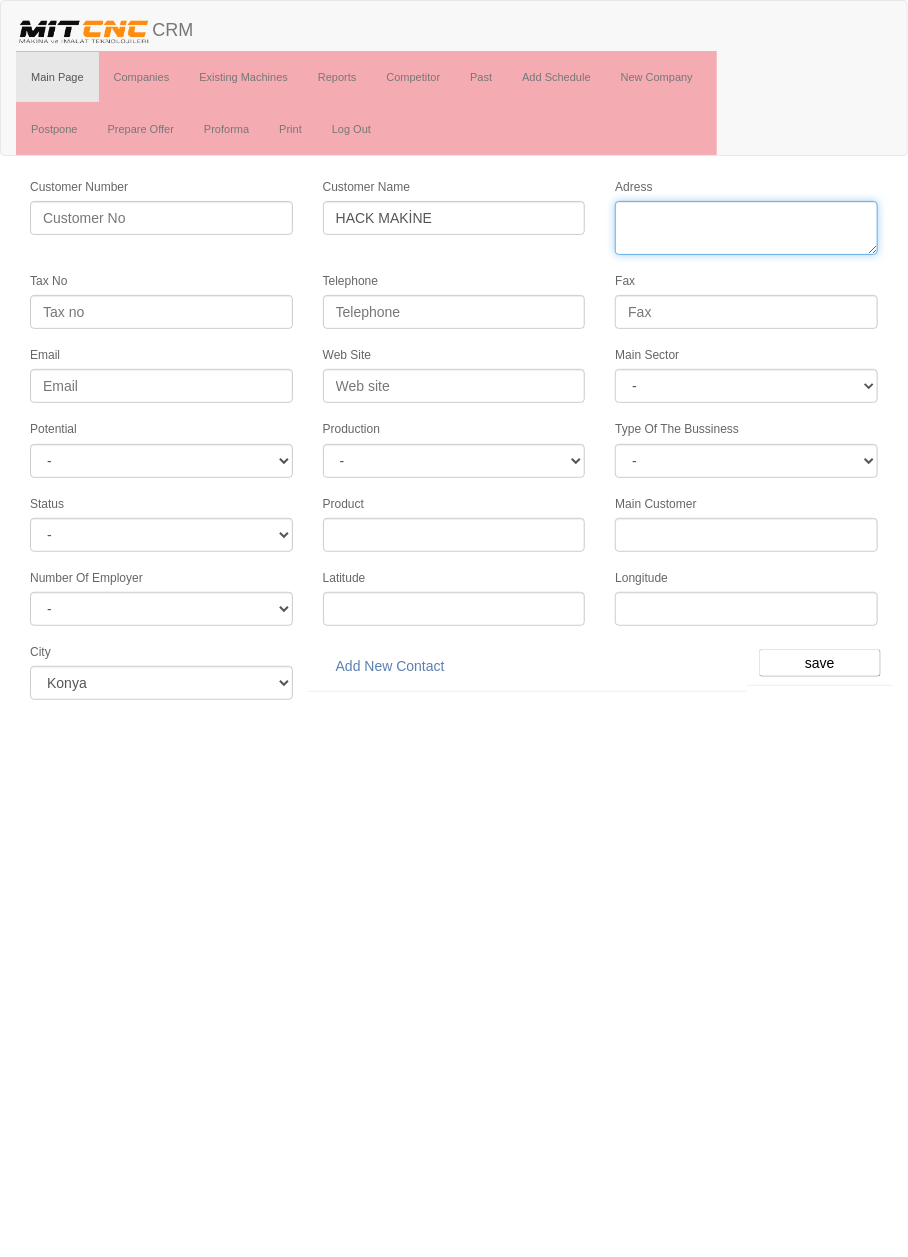 click on "Adress" at bounding box center [746, 228] 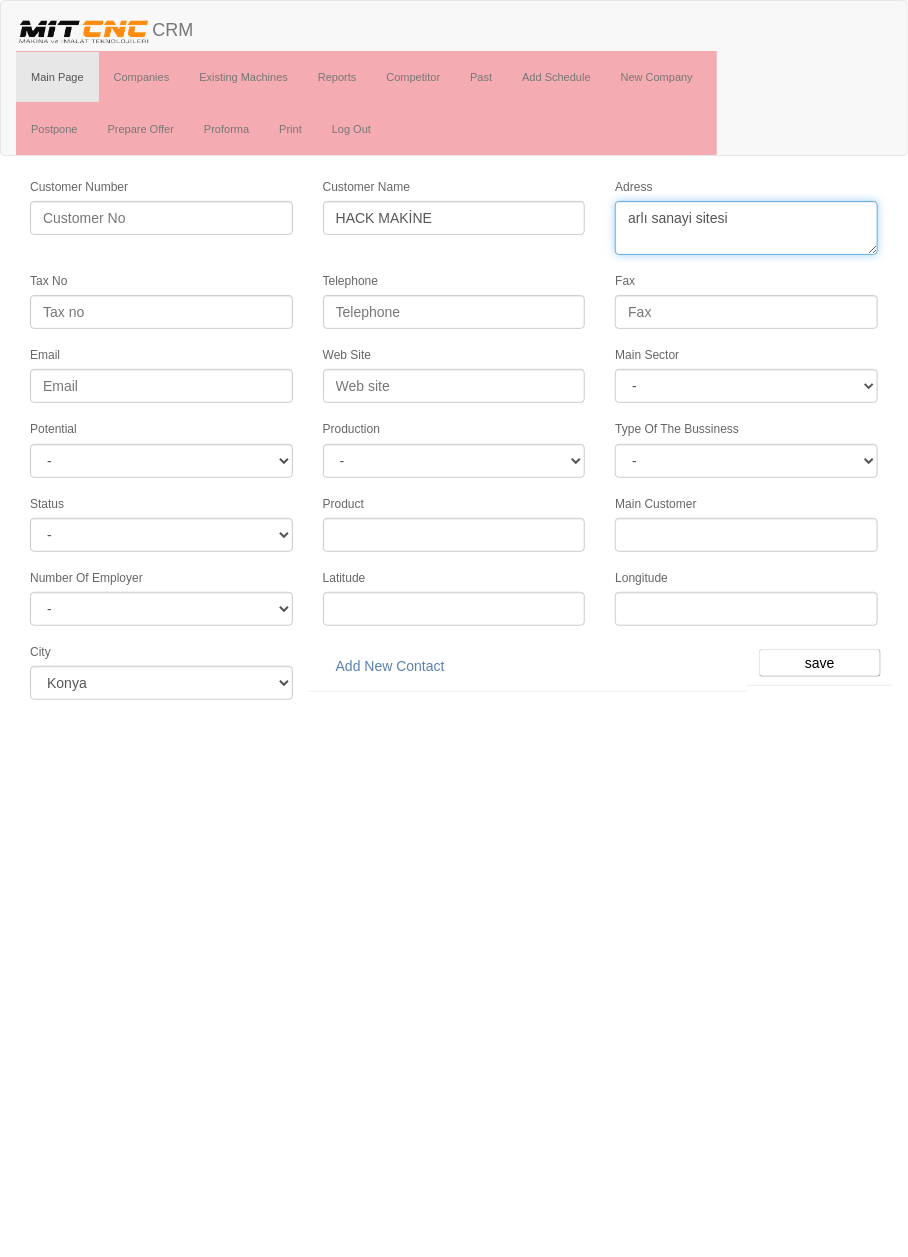 type on "arlı sanayi sitesi" 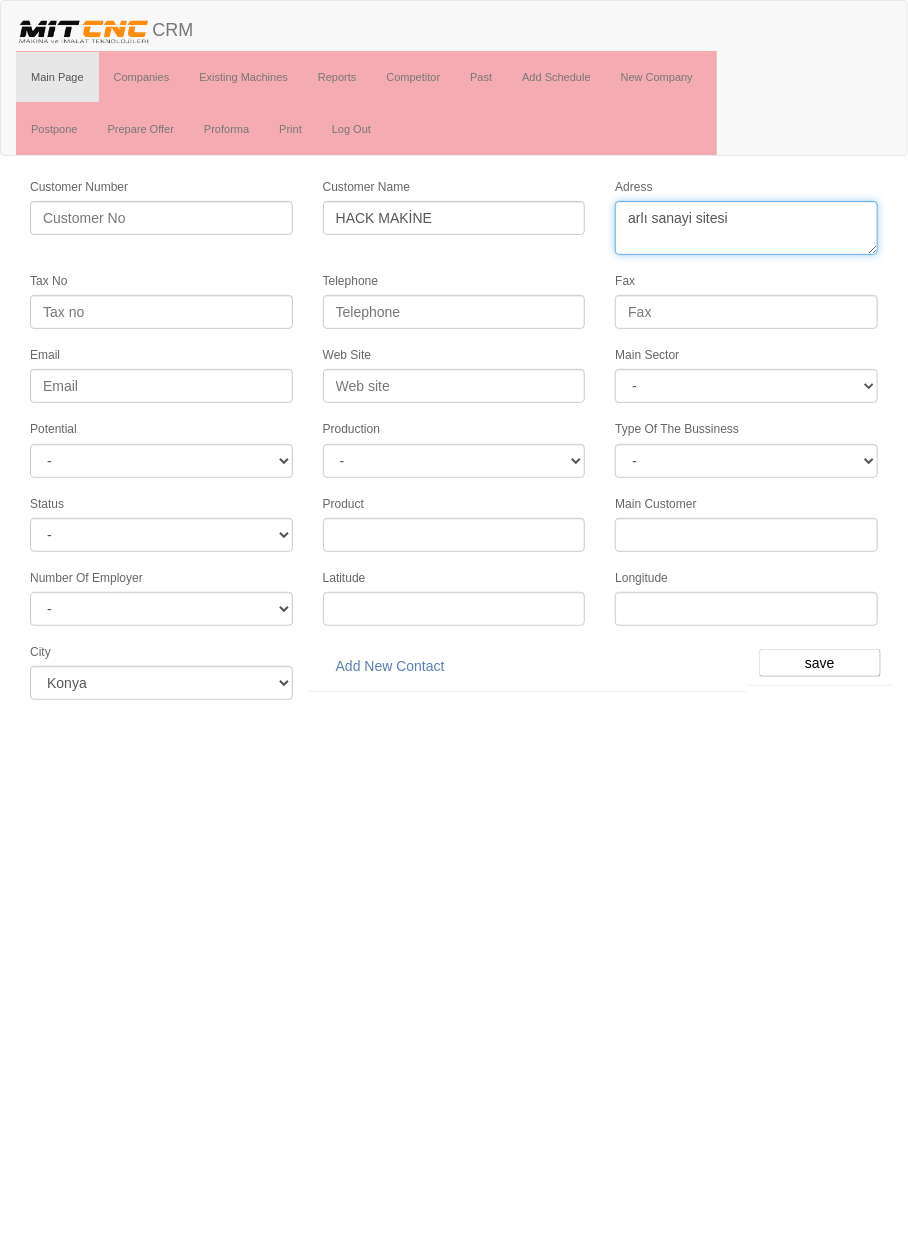click on "Adress" at bounding box center (746, 228) 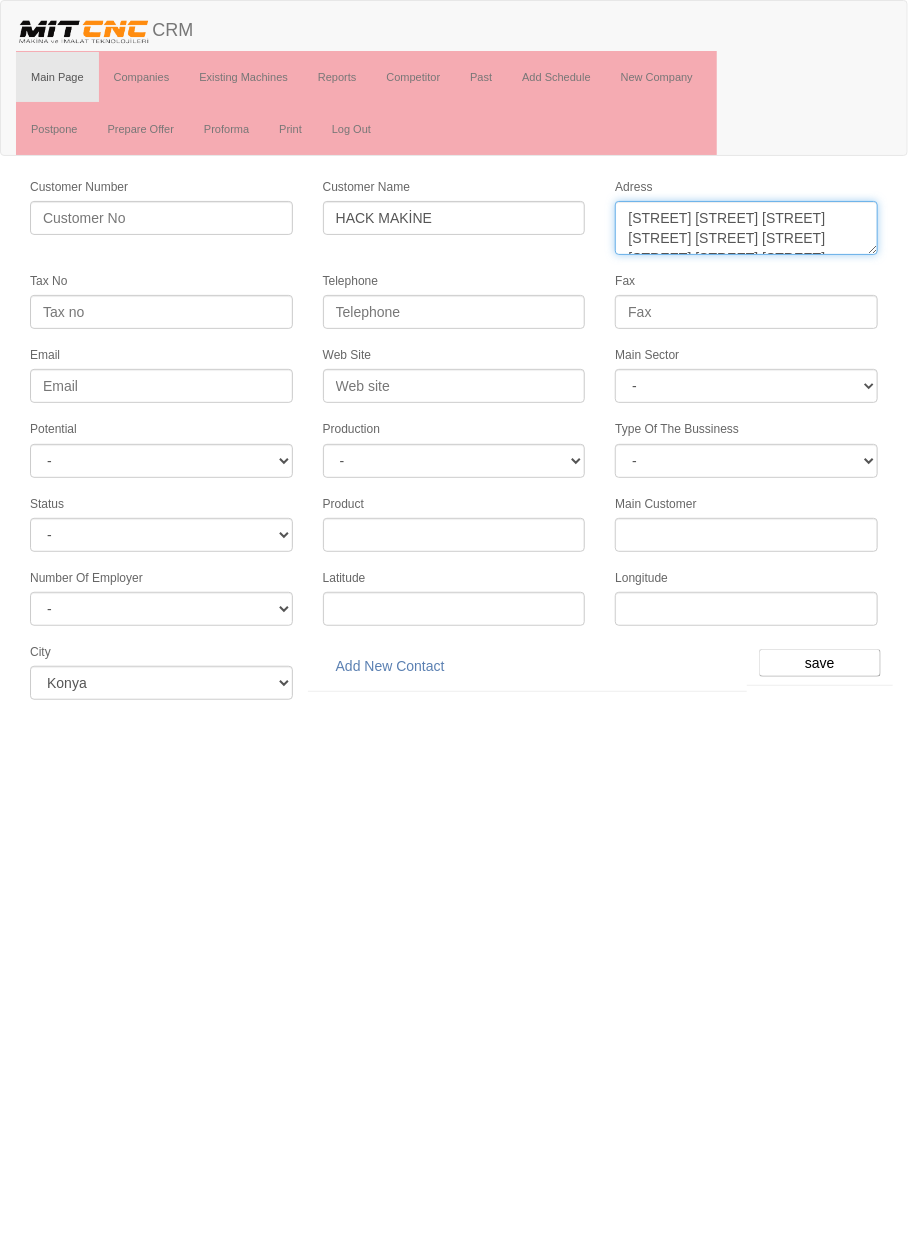 scroll, scrollTop: 11, scrollLeft: 0, axis: vertical 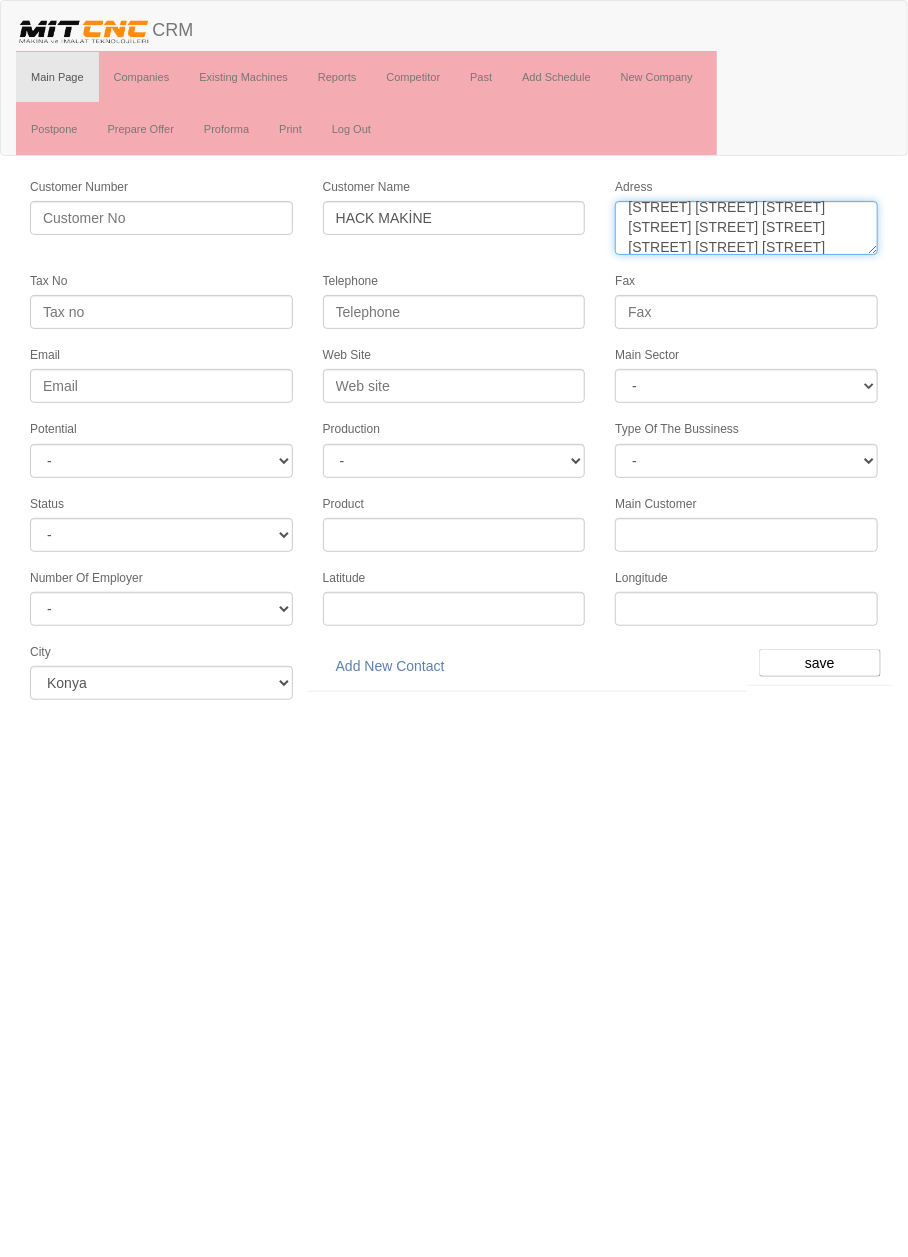 type on "[STREET] [BUILDING_NAME] [STREET_NAME] [NUMBER] [DISTRICT]" 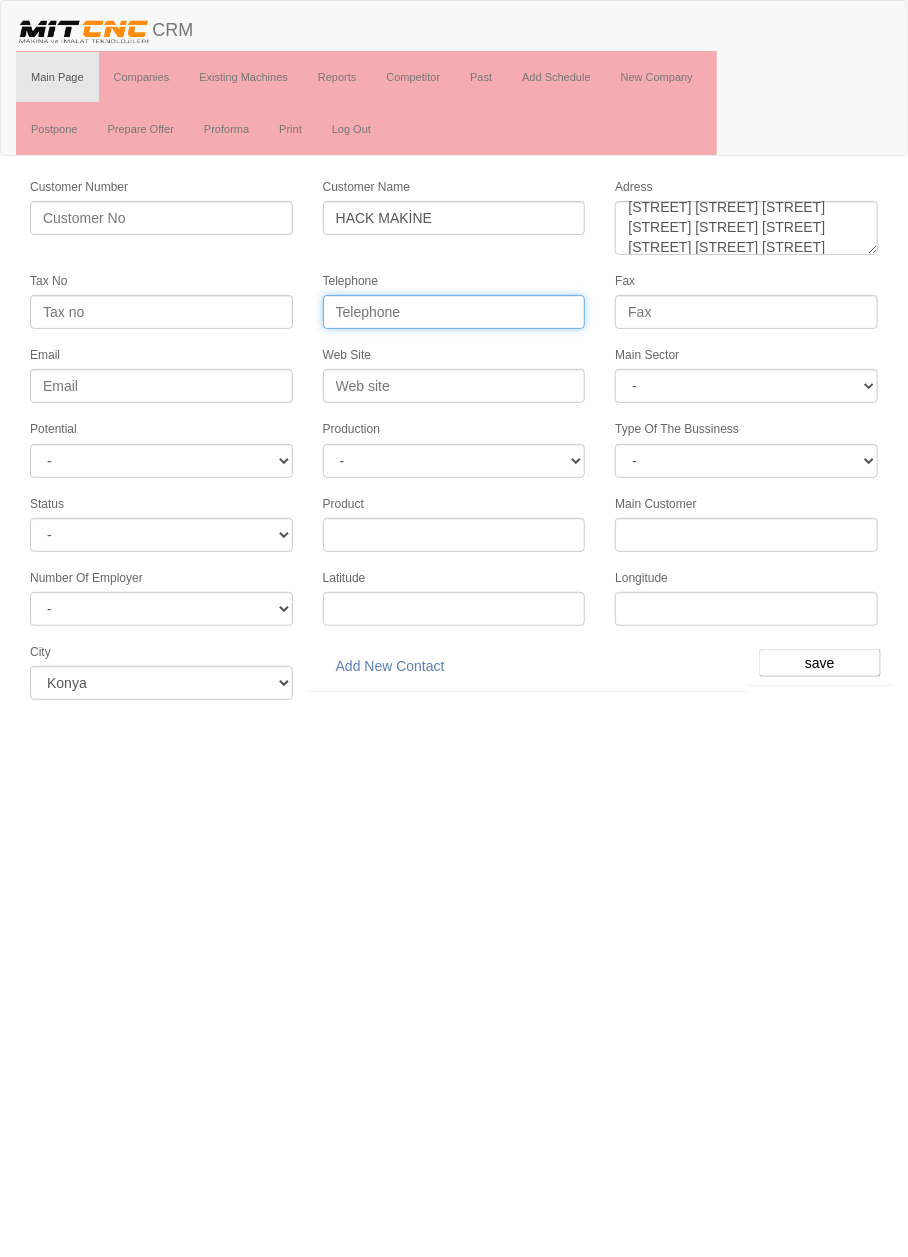 click on "Telephone" at bounding box center [454, 312] 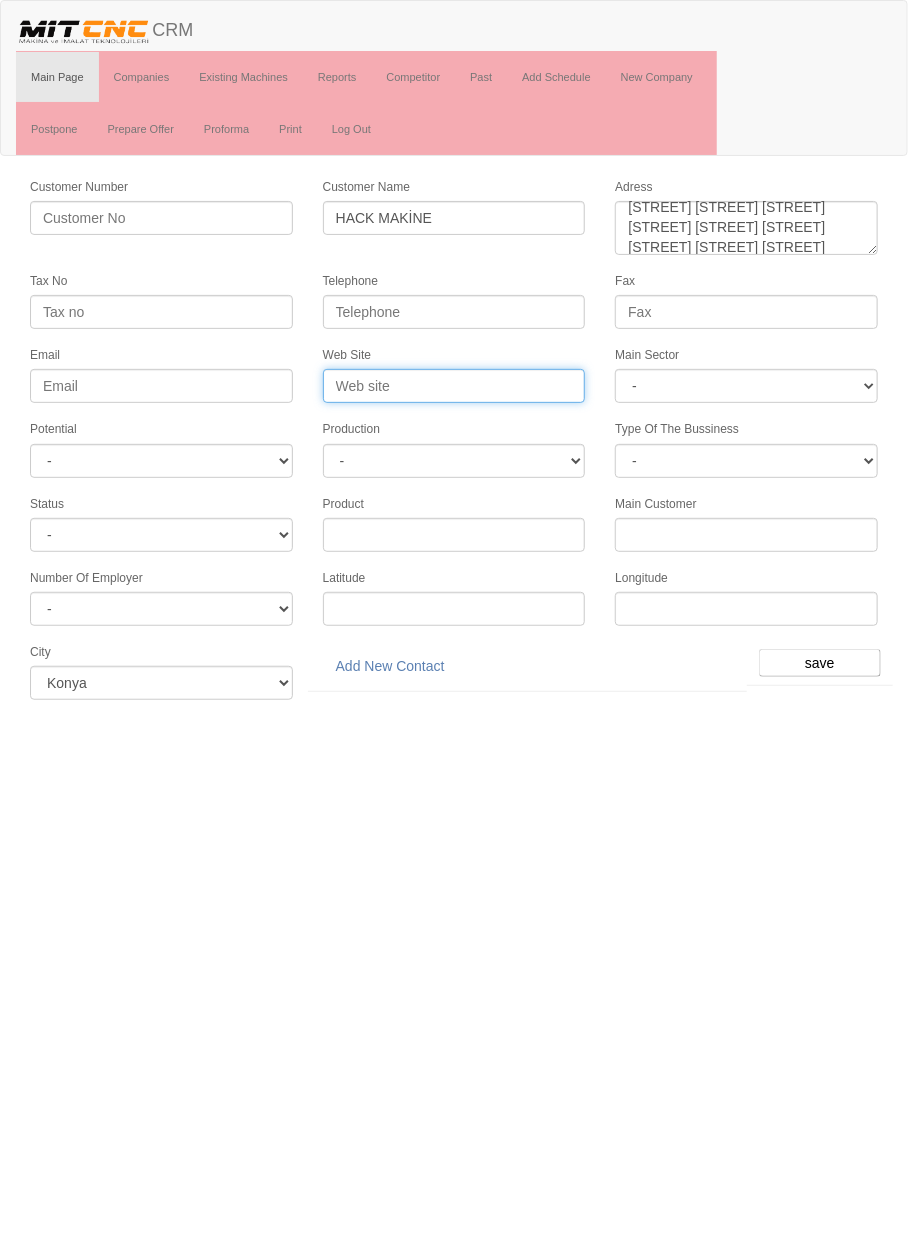 click on "Web Site" at bounding box center (454, 386) 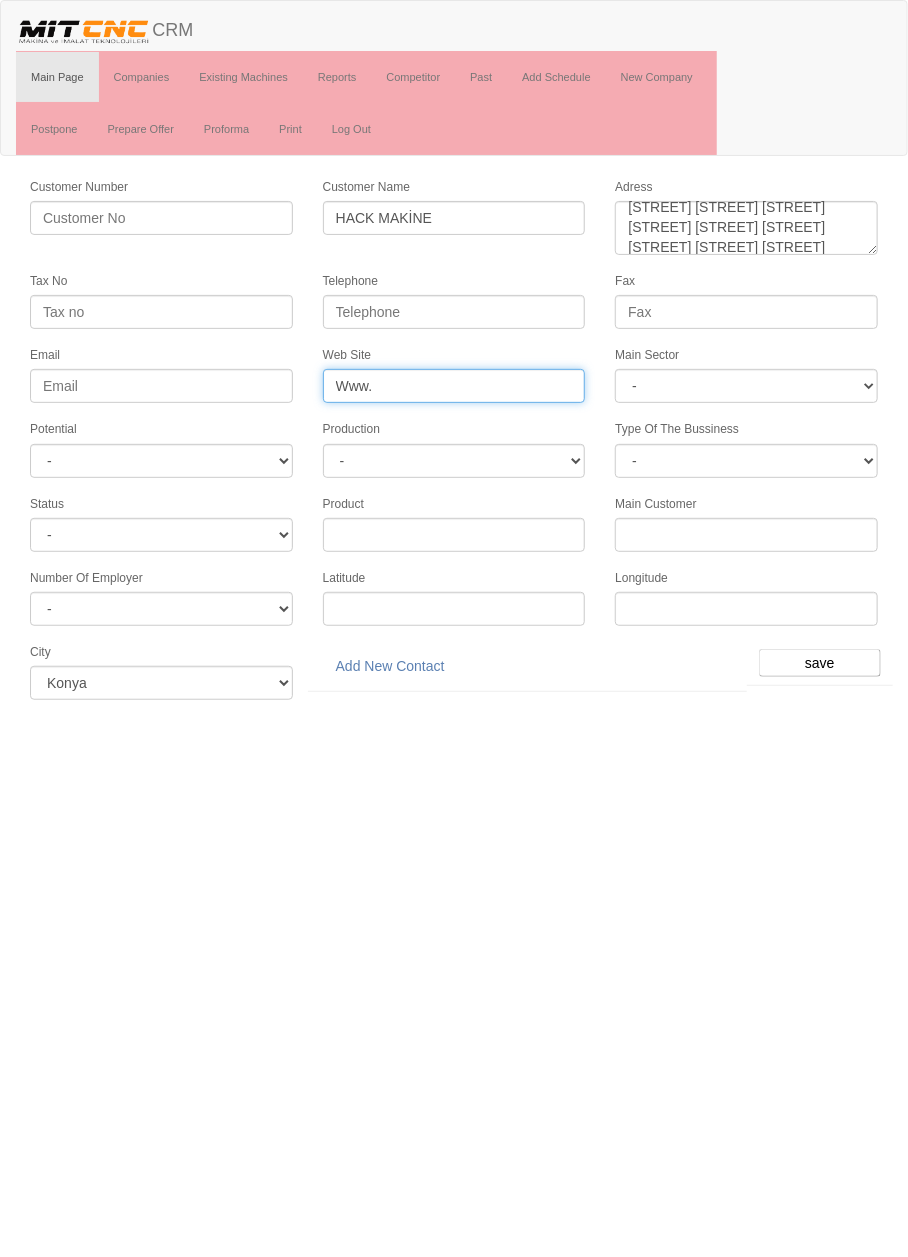 type on "Www" 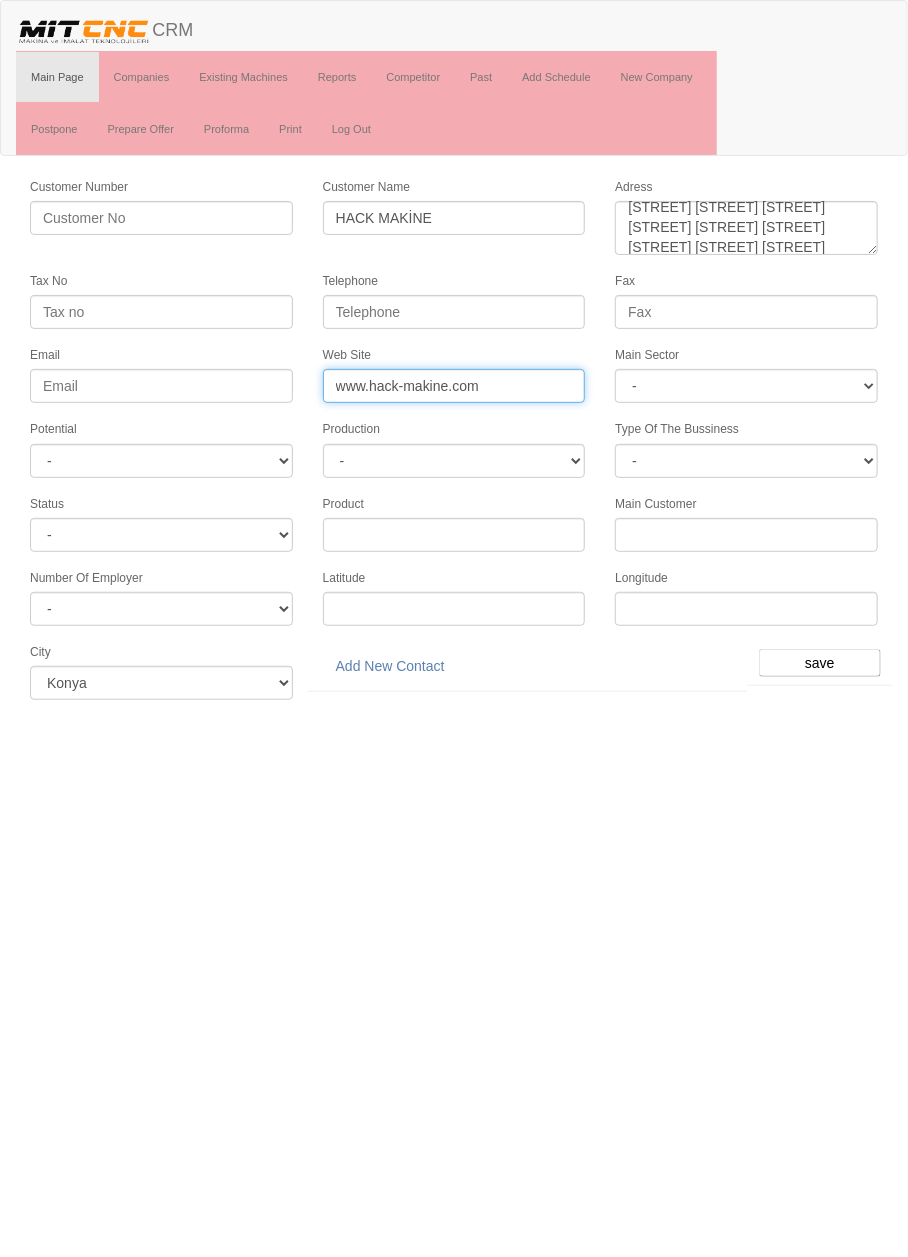 type on "www.hack-makine.com" 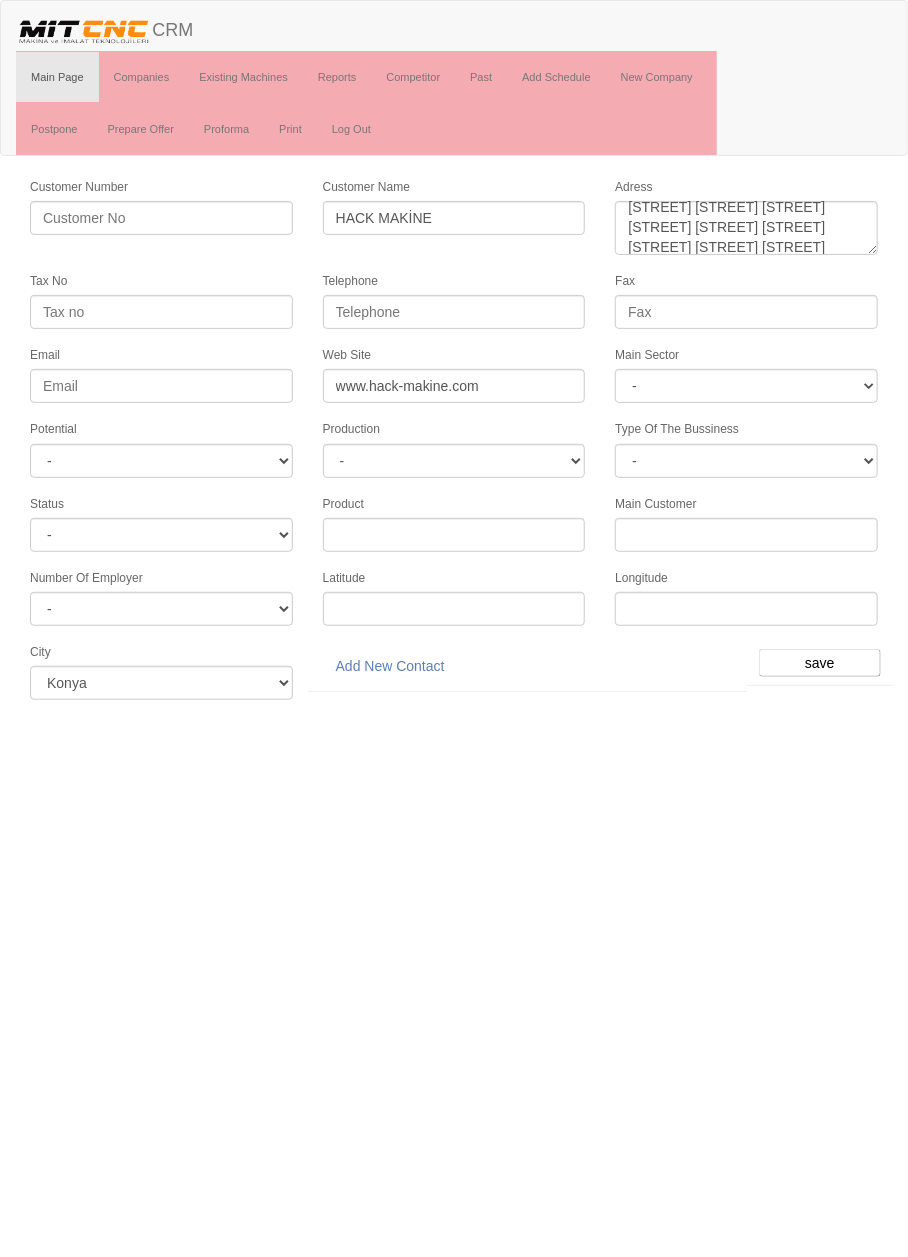 click on "Type Of The Bussiness
-
PM
PSM
Supplier
DPM
DSM
DPSM
SM
Export
DM" at bounding box center [746, 447] 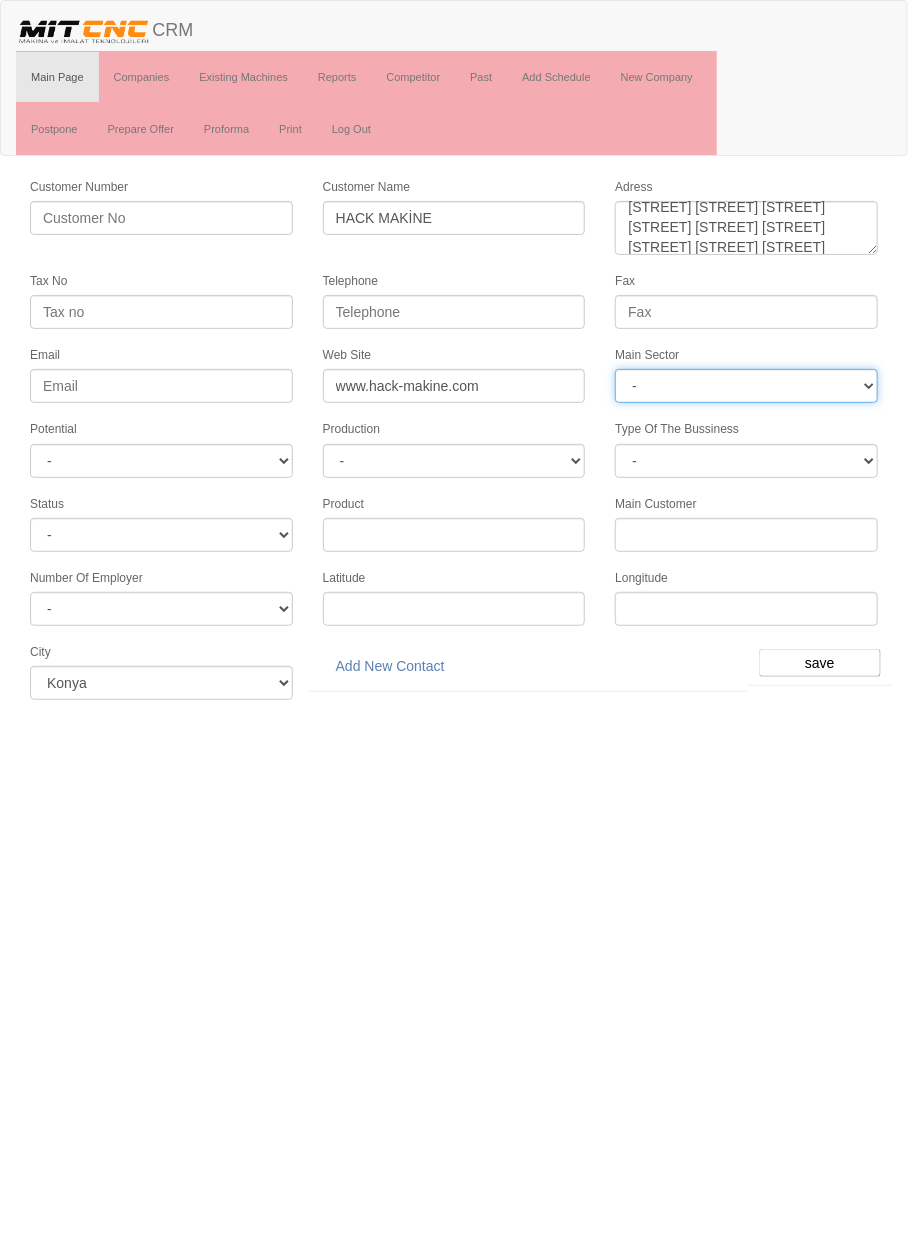 click on "-
DIE MOLD
MACHINERY
DEFENCE
ELECTRICAL COMPONENTS
MEDICAL
TOOL MANUFACTURING
JEWELERY
AGRICULTURE
AUTOMOTIVE
WHITE GOODS
HYDRAULIC & PNEUMATIC
CASTING
STAMPING DIE
AEROSPACE
CONSTRUCTION MAC.
GEN. PART. MAN.
EDUCATION
LASER POTENTIALS
FURNUTURE" at bounding box center [746, 386] 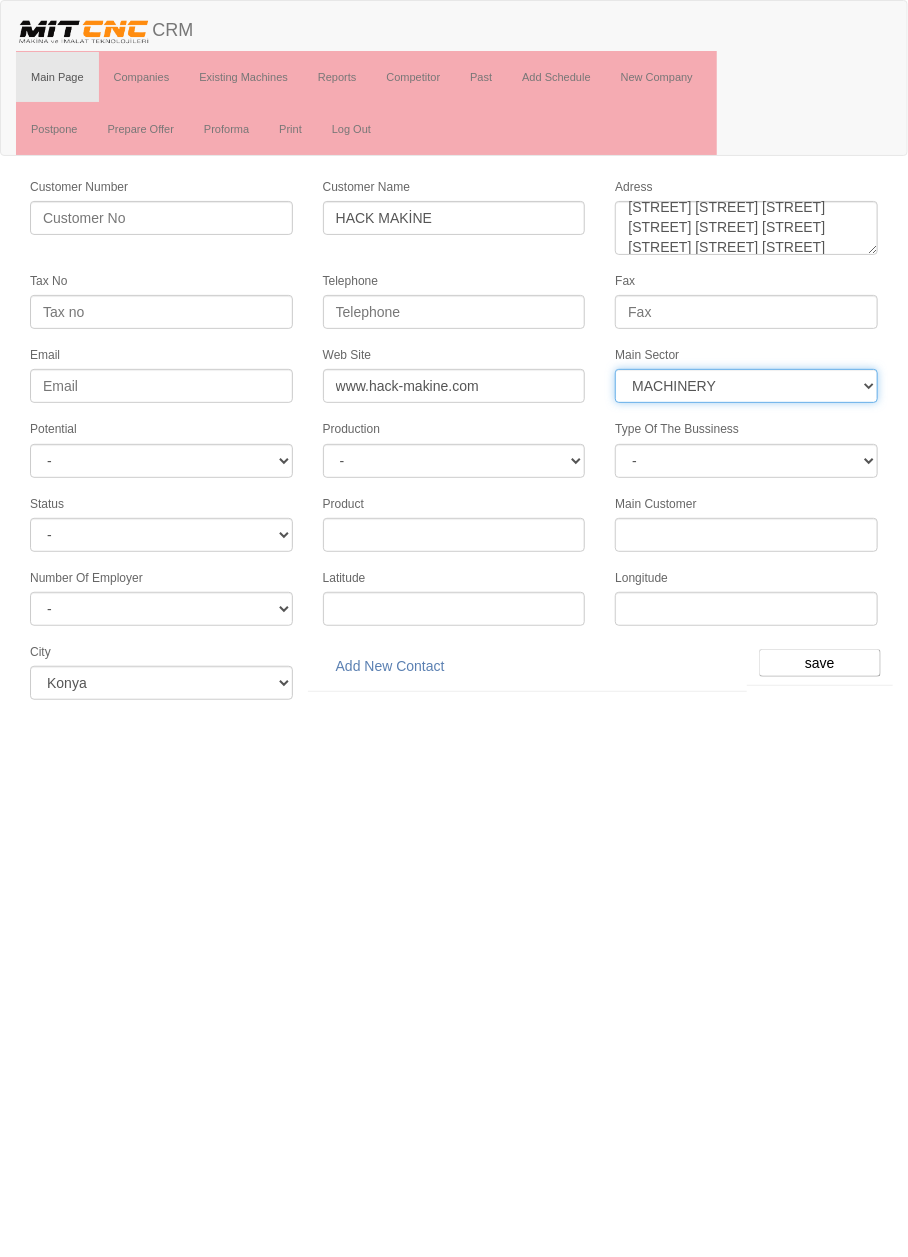 click on "-
DIE MOLD
MACHINERY
DEFENCE
ELECTRICAL COMPONENTS
MEDICAL
TOOL MANUFACTURING
JEWELERY
AGRICULTURE
AUTOMOTIVE
WHITE GOODS
HYDRAULIC & PNEUMATIC
CASTING
STAMPING DIE
AEROSPACE
CONSTRUCTION MAC.
GEN. PART. MAN.
EDUCATION
LASER POTENTIALS
FURNUTURE" at bounding box center [746, 386] 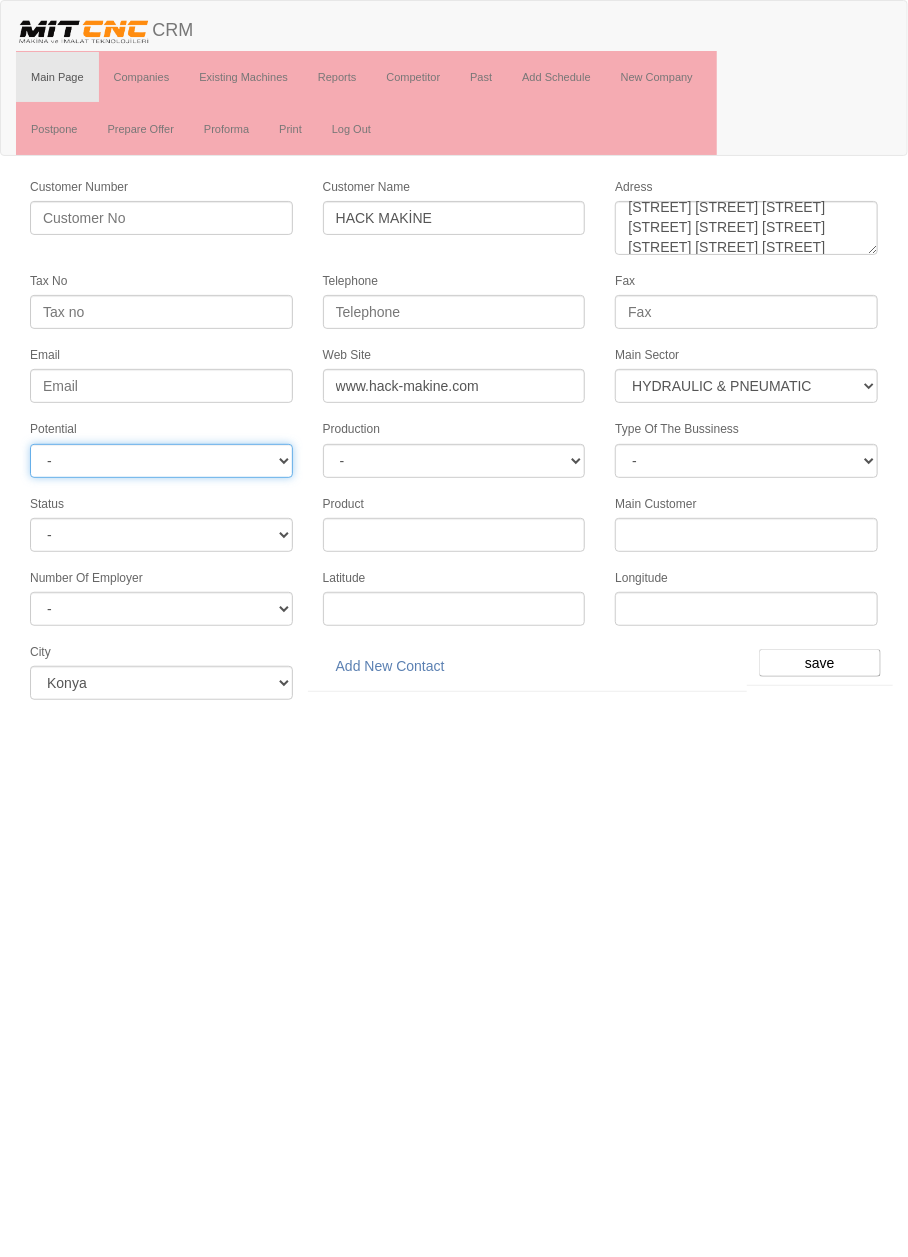 click on "-
A1
A2
A3
B1
B2
B3
C1
C2
C3" at bounding box center (161, 461) 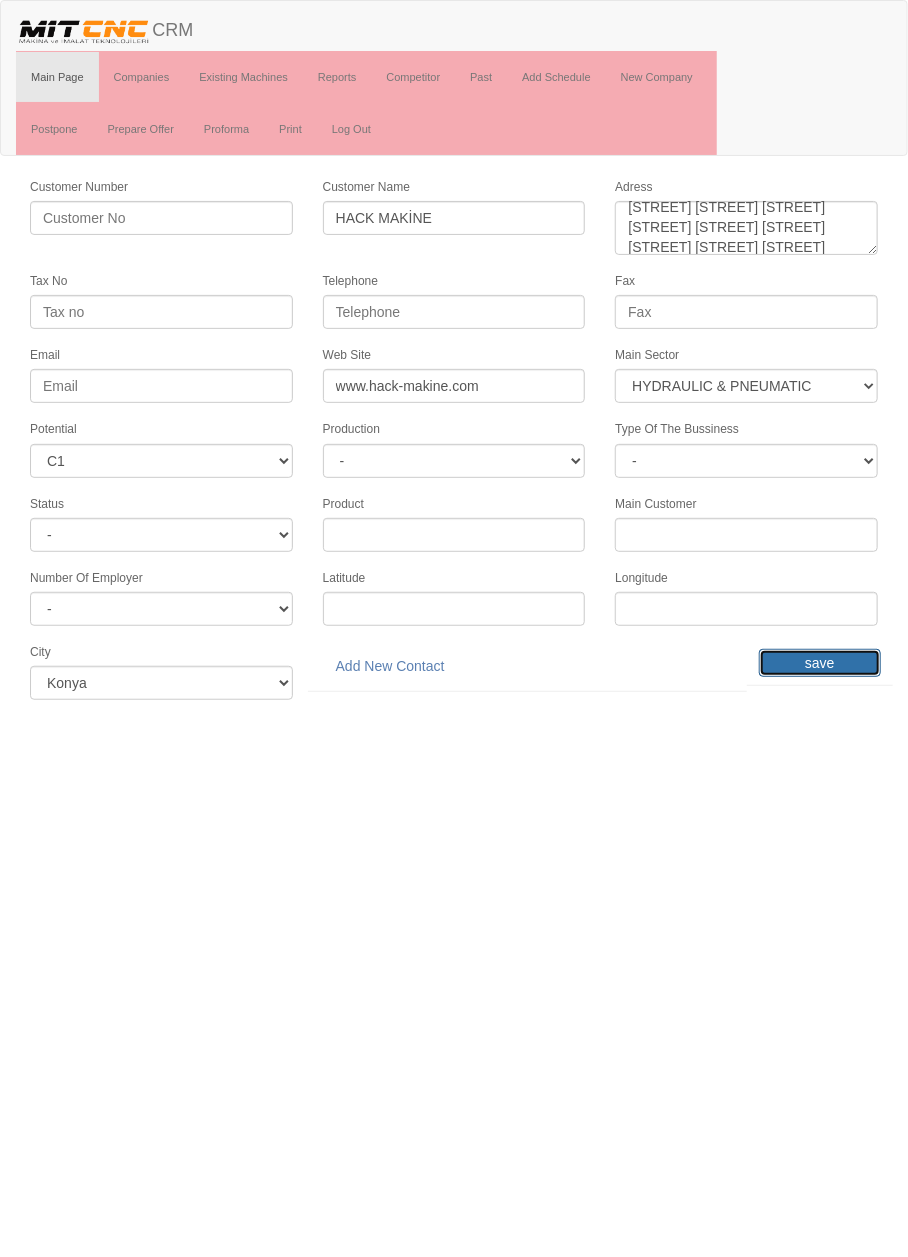 click on "save" at bounding box center [820, 663] 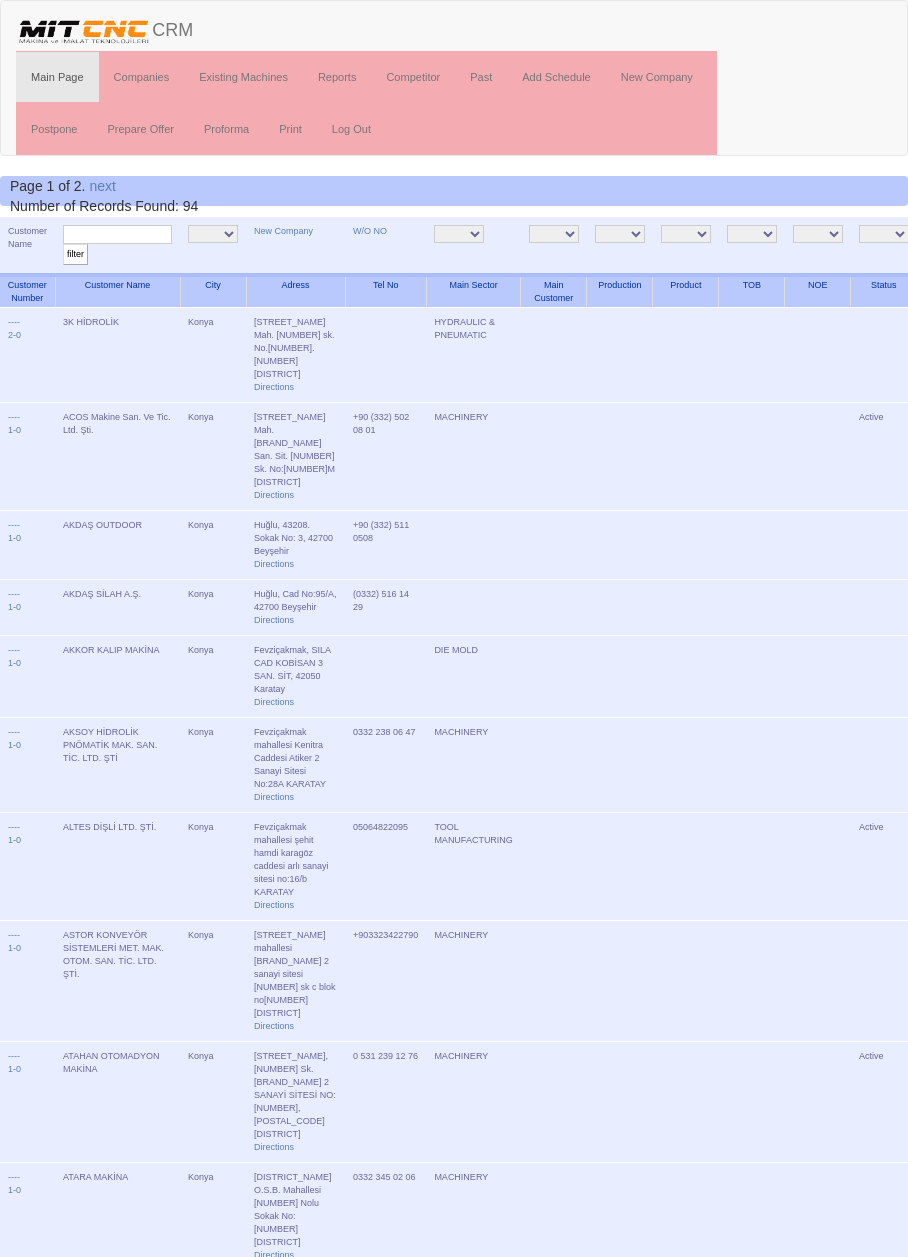 scroll, scrollTop: 0, scrollLeft: 0, axis: both 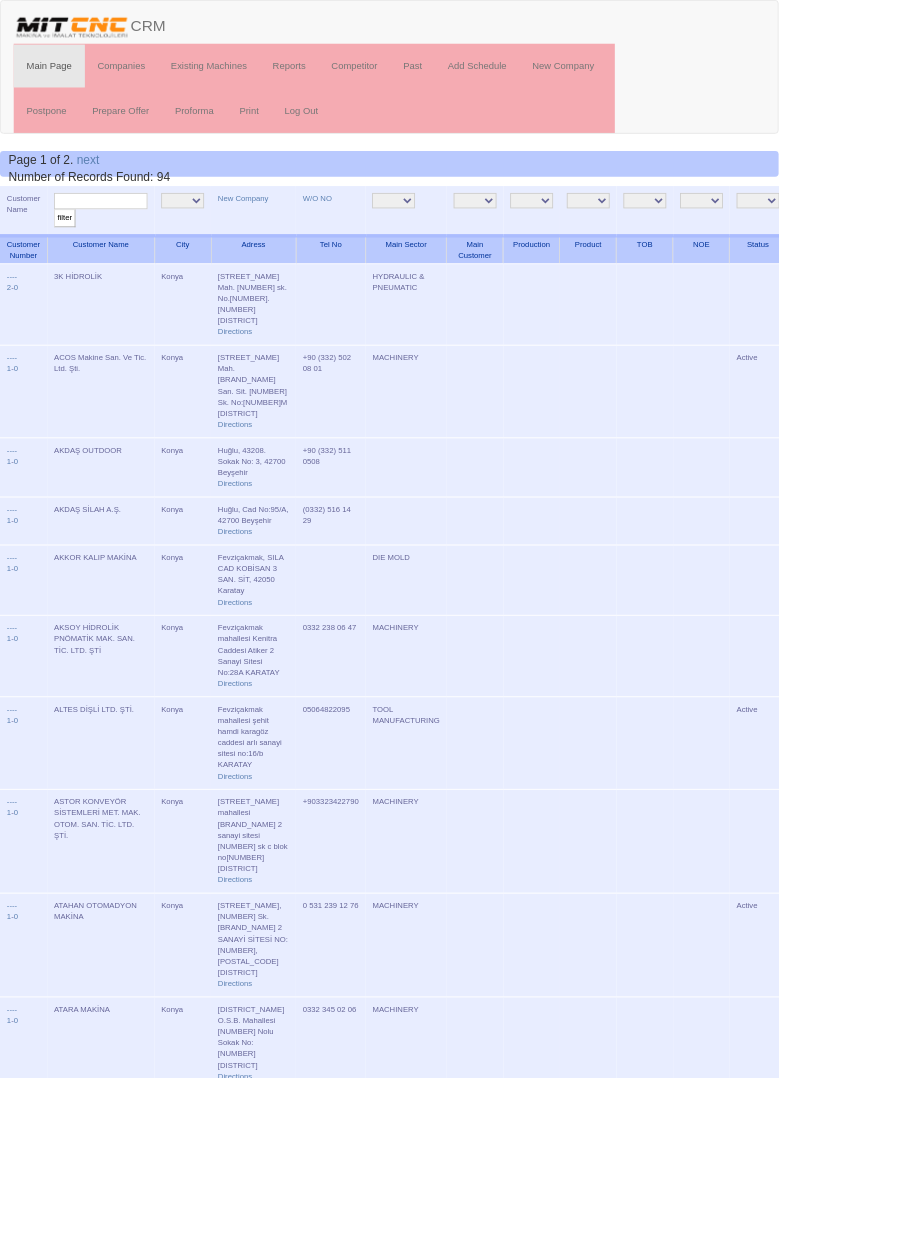 click at bounding box center [117, 234] 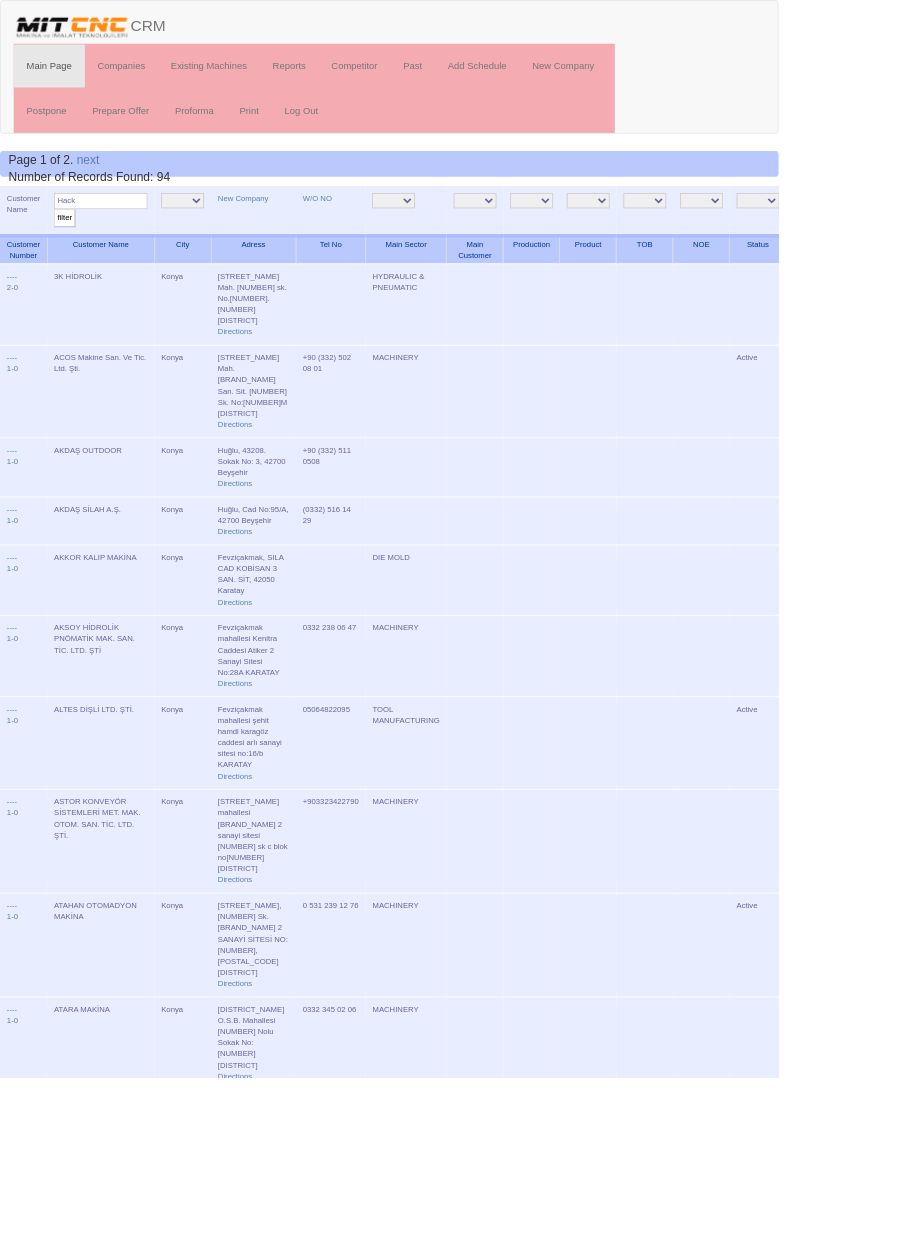 type on "Hack" 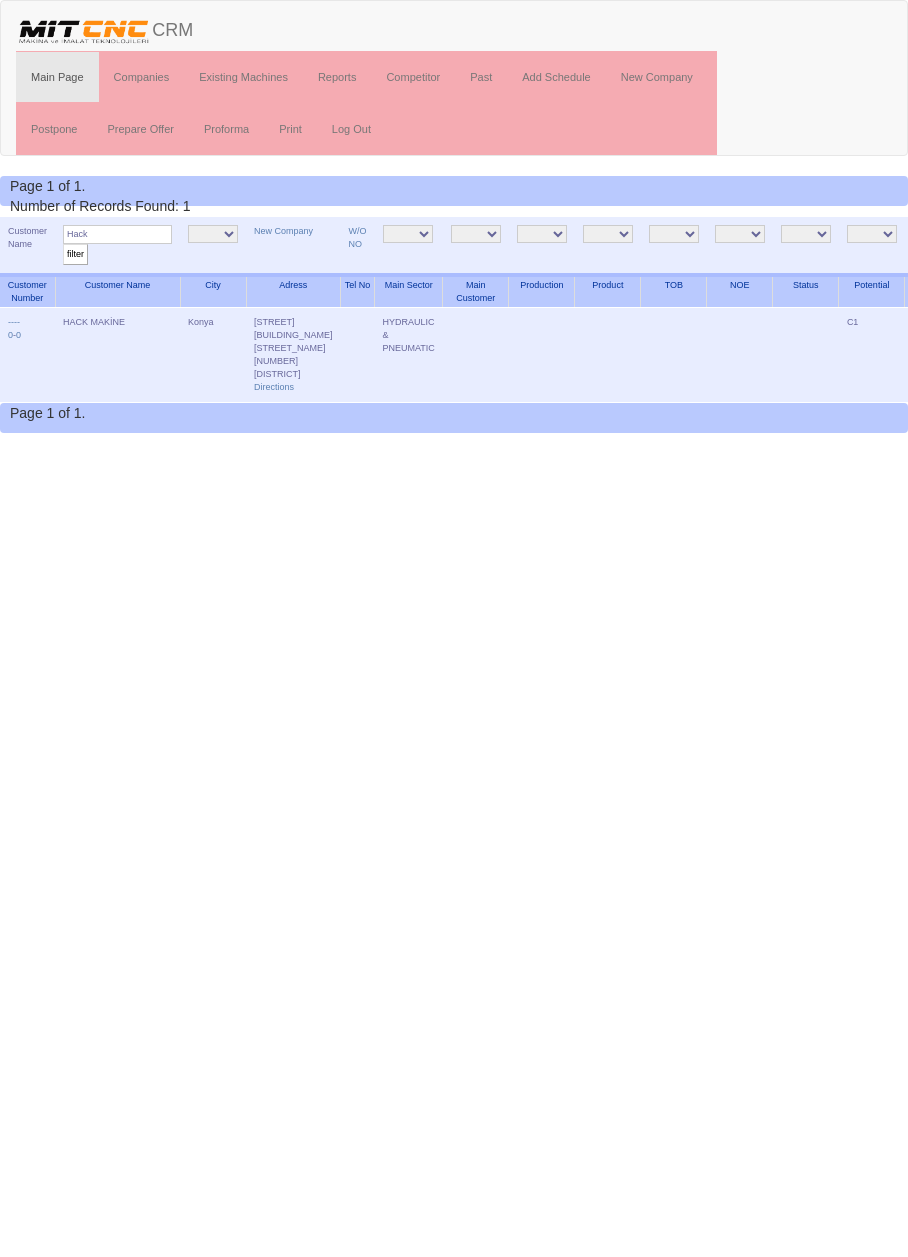scroll, scrollTop: 0, scrollLeft: 0, axis: both 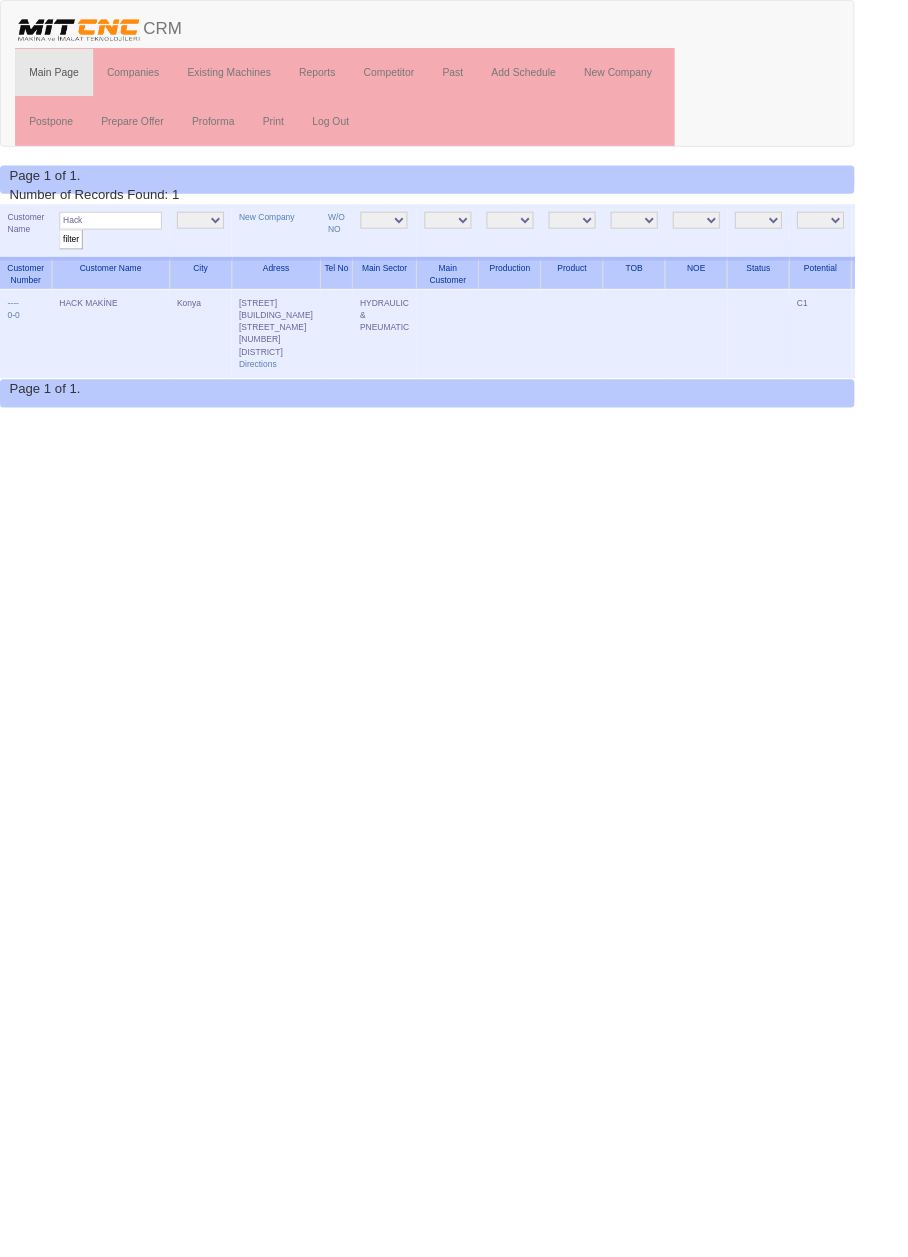 click on "Edit" at bounding box center (987, 322) 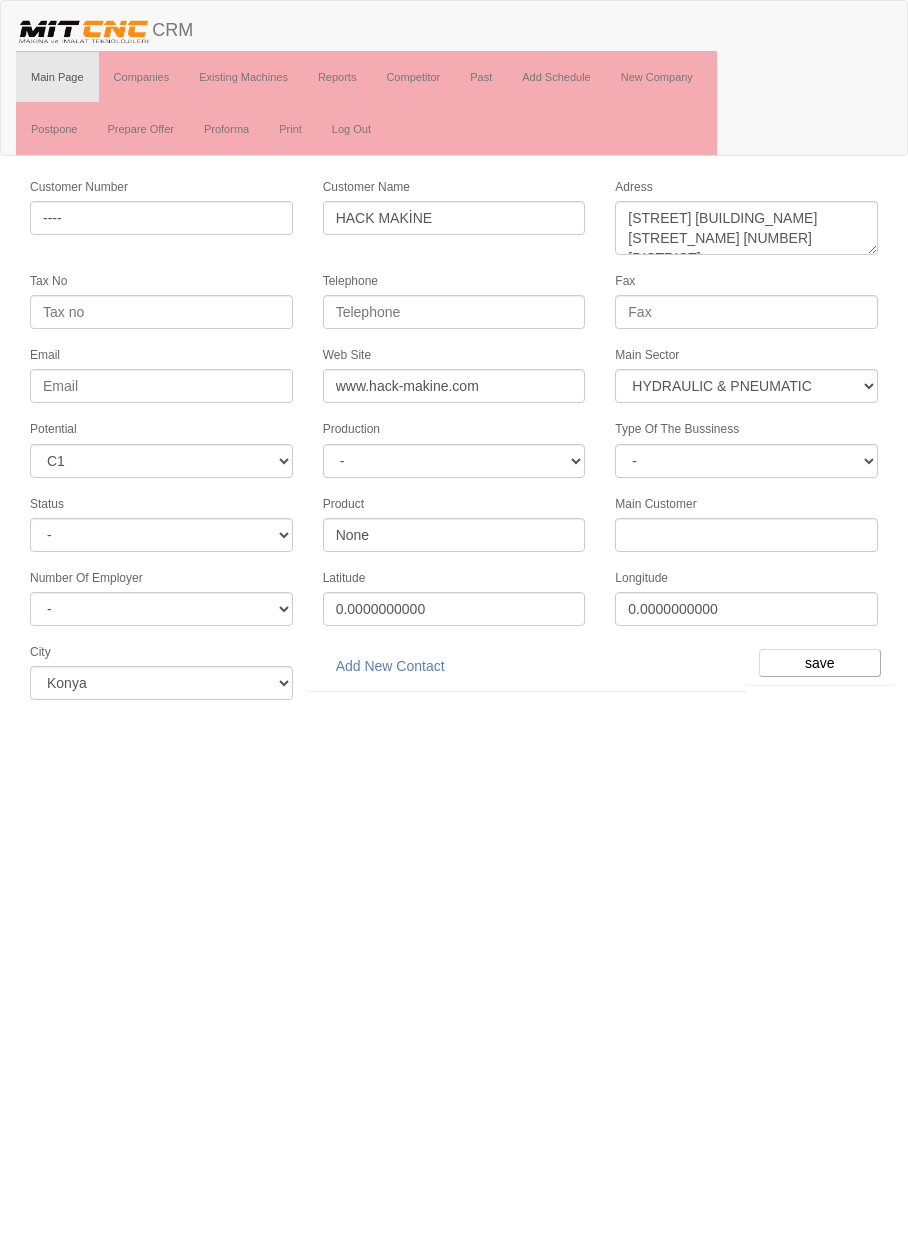 select on "372" 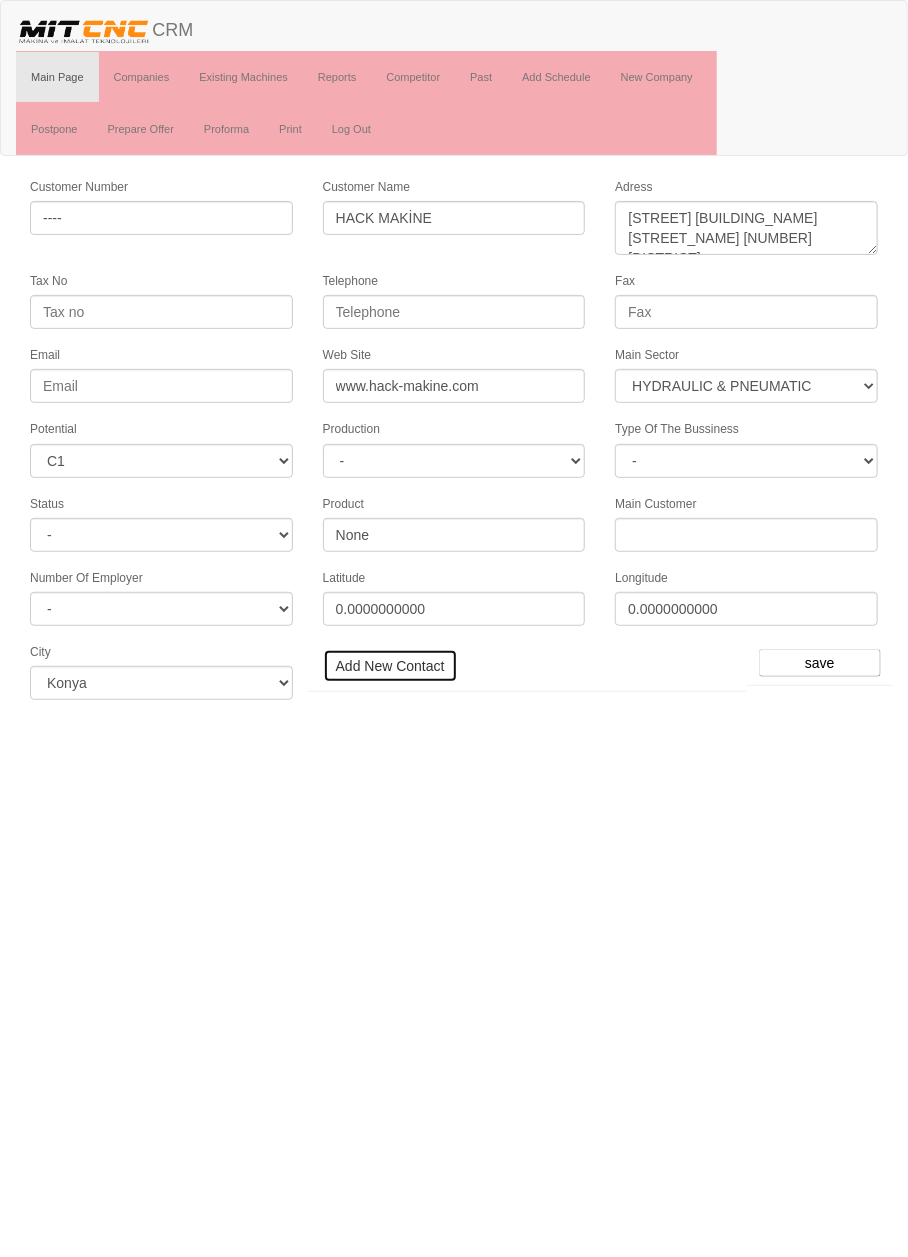 click on "Add New Contact" at bounding box center [390, 666] 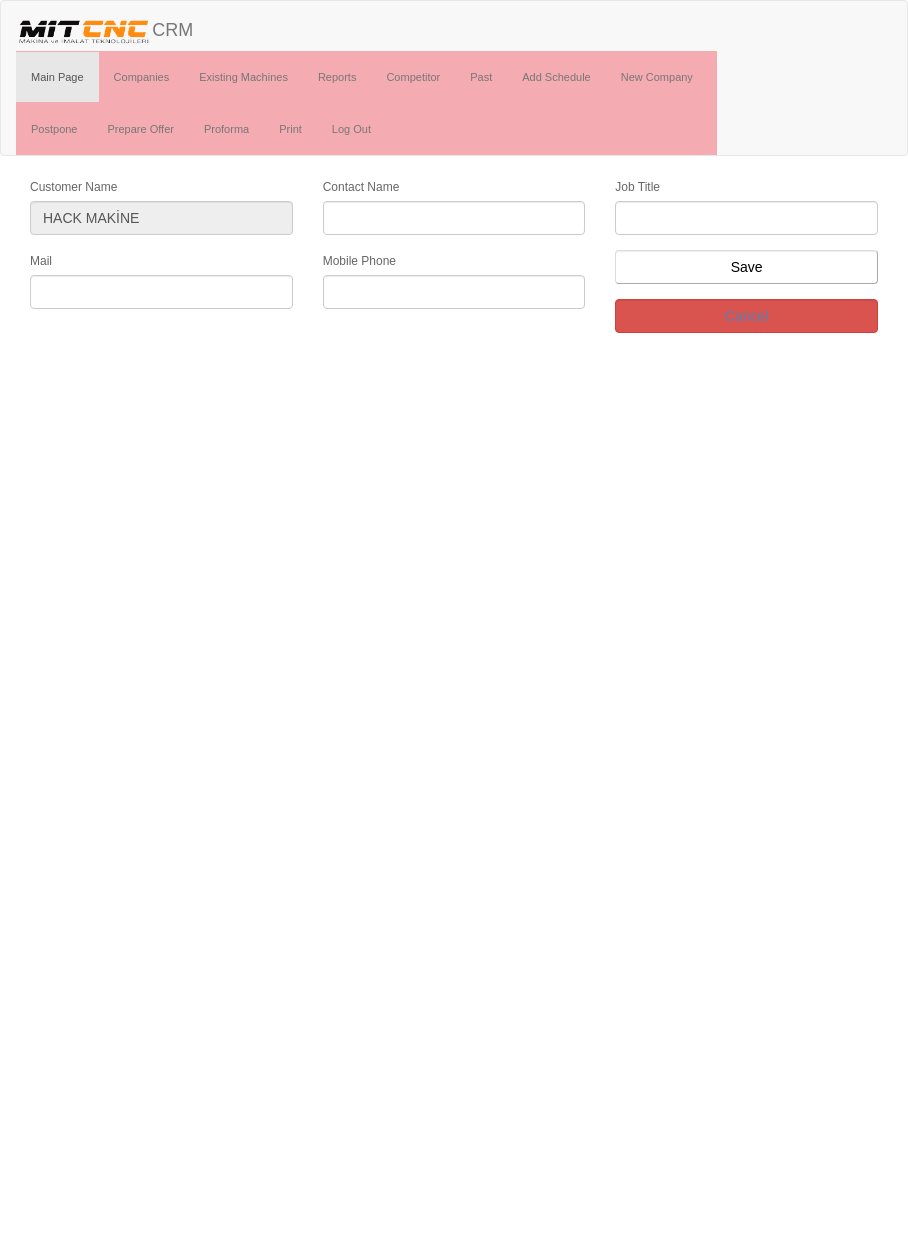 scroll, scrollTop: 0, scrollLeft: 0, axis: both 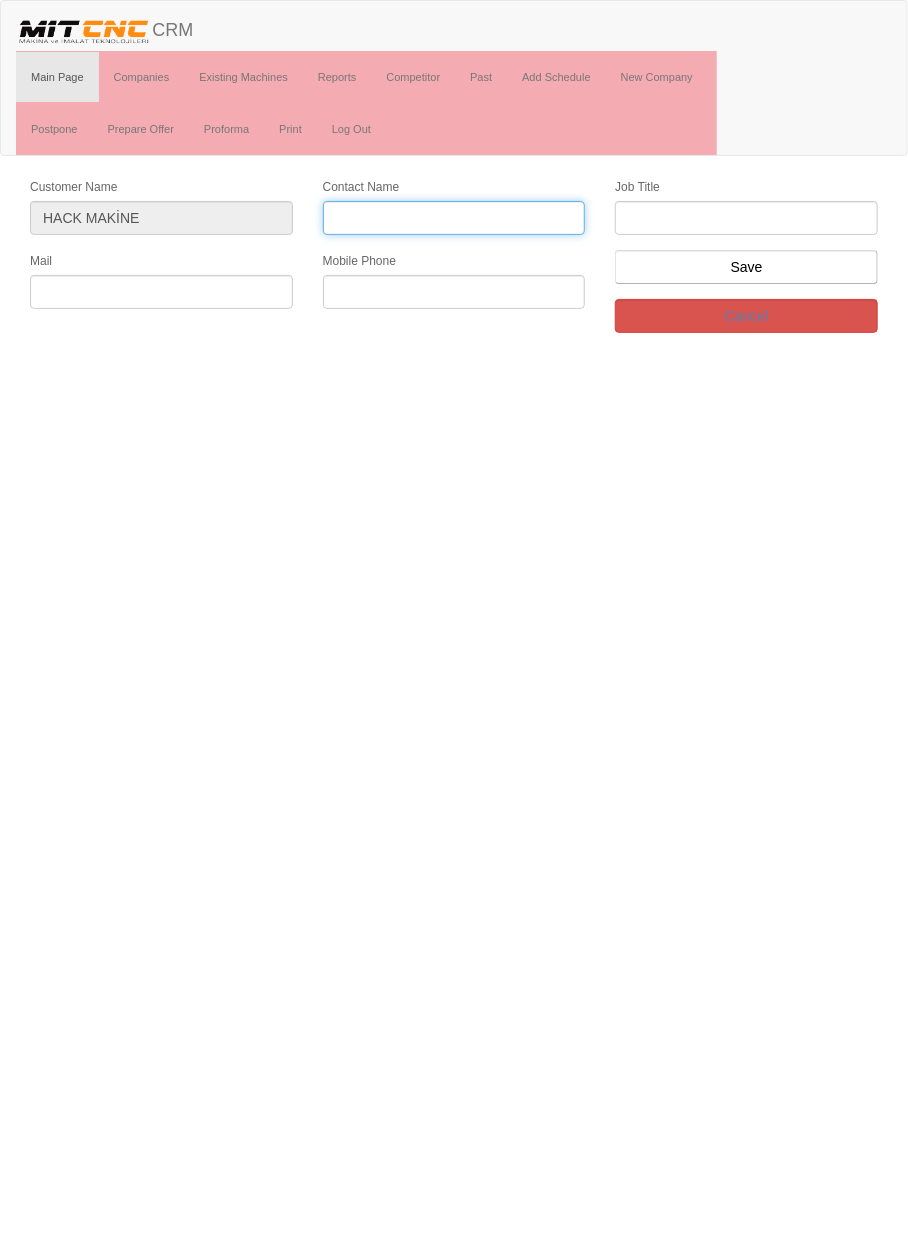 click on "Contact Name" at bounding box center (454, 218) 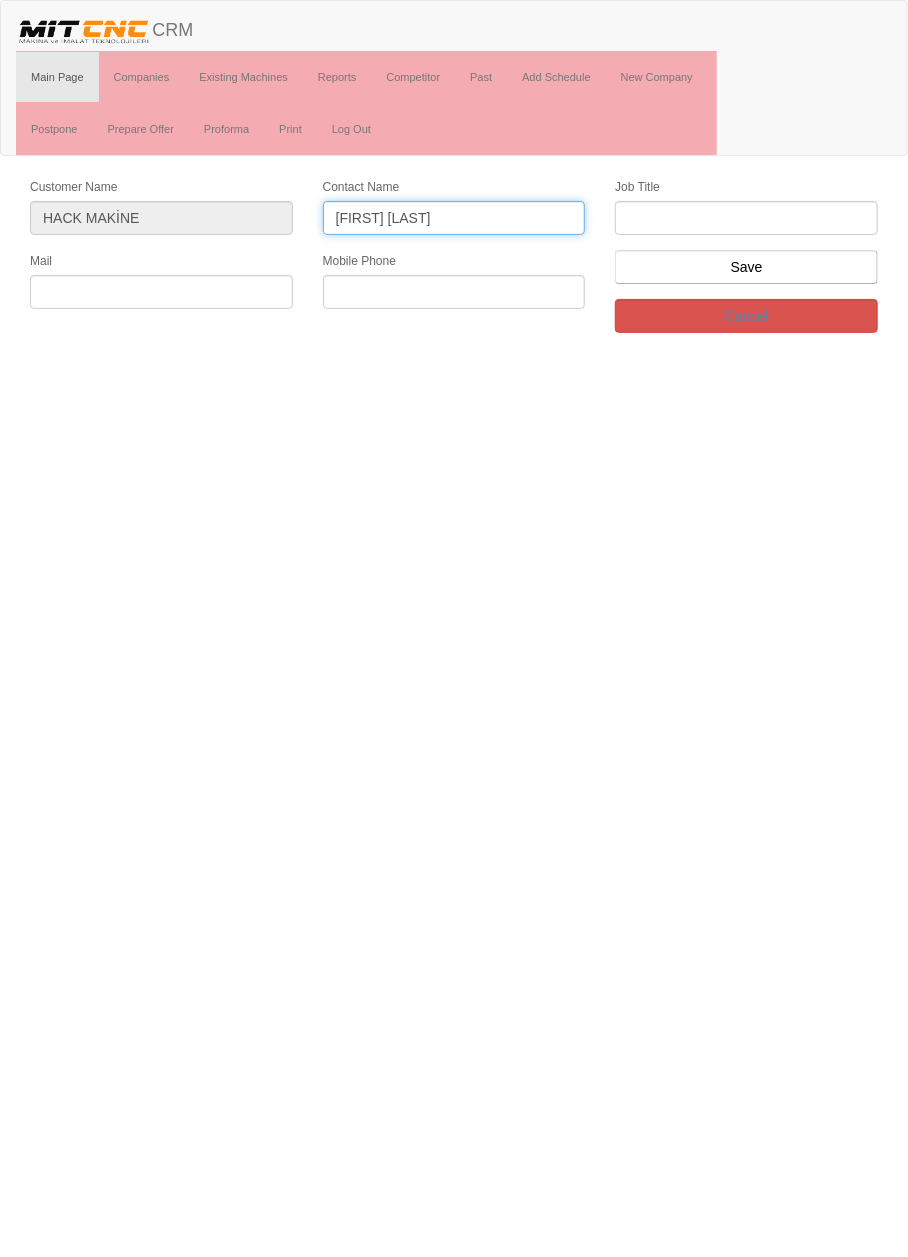 type on "[FIRST] [LAST]" 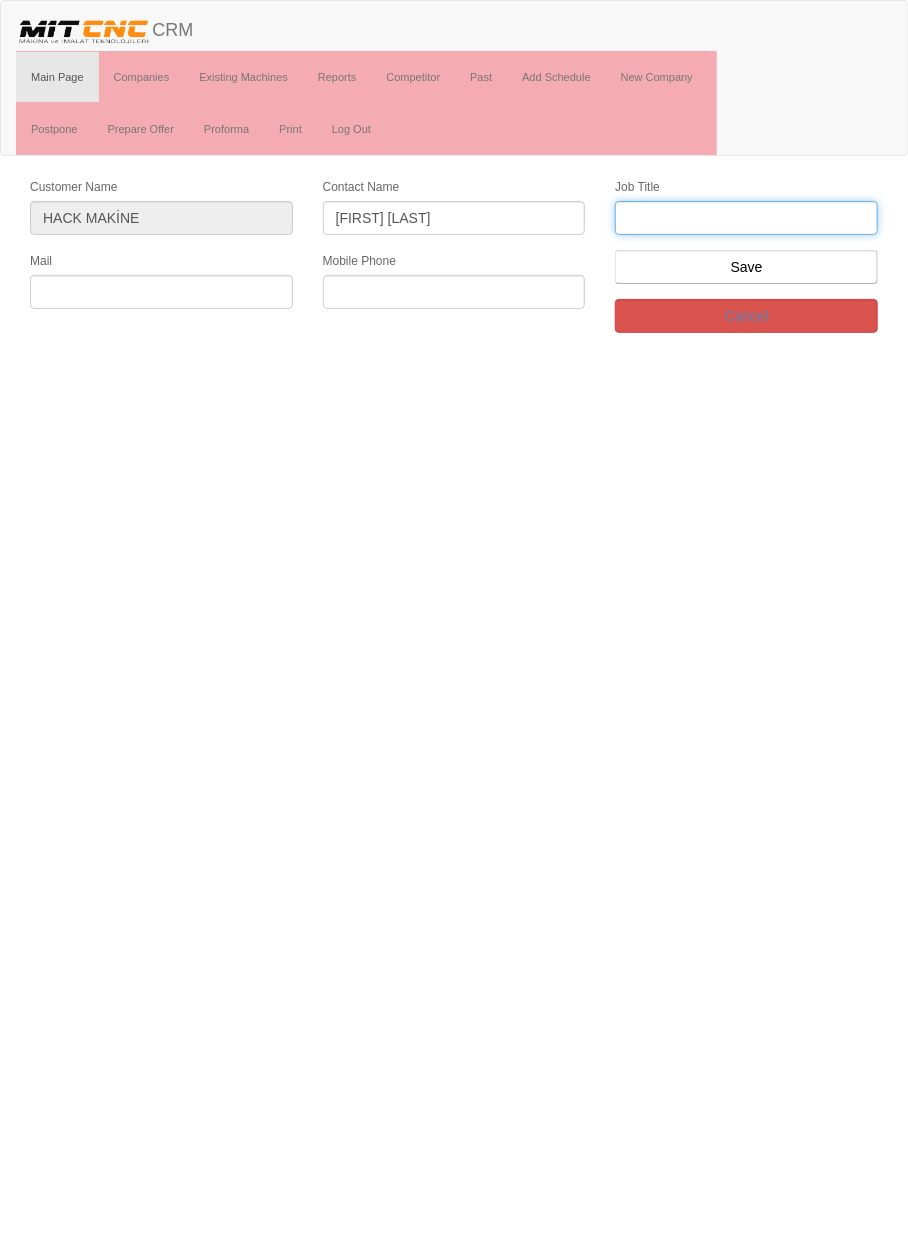 click at bounding box center [746, 218] 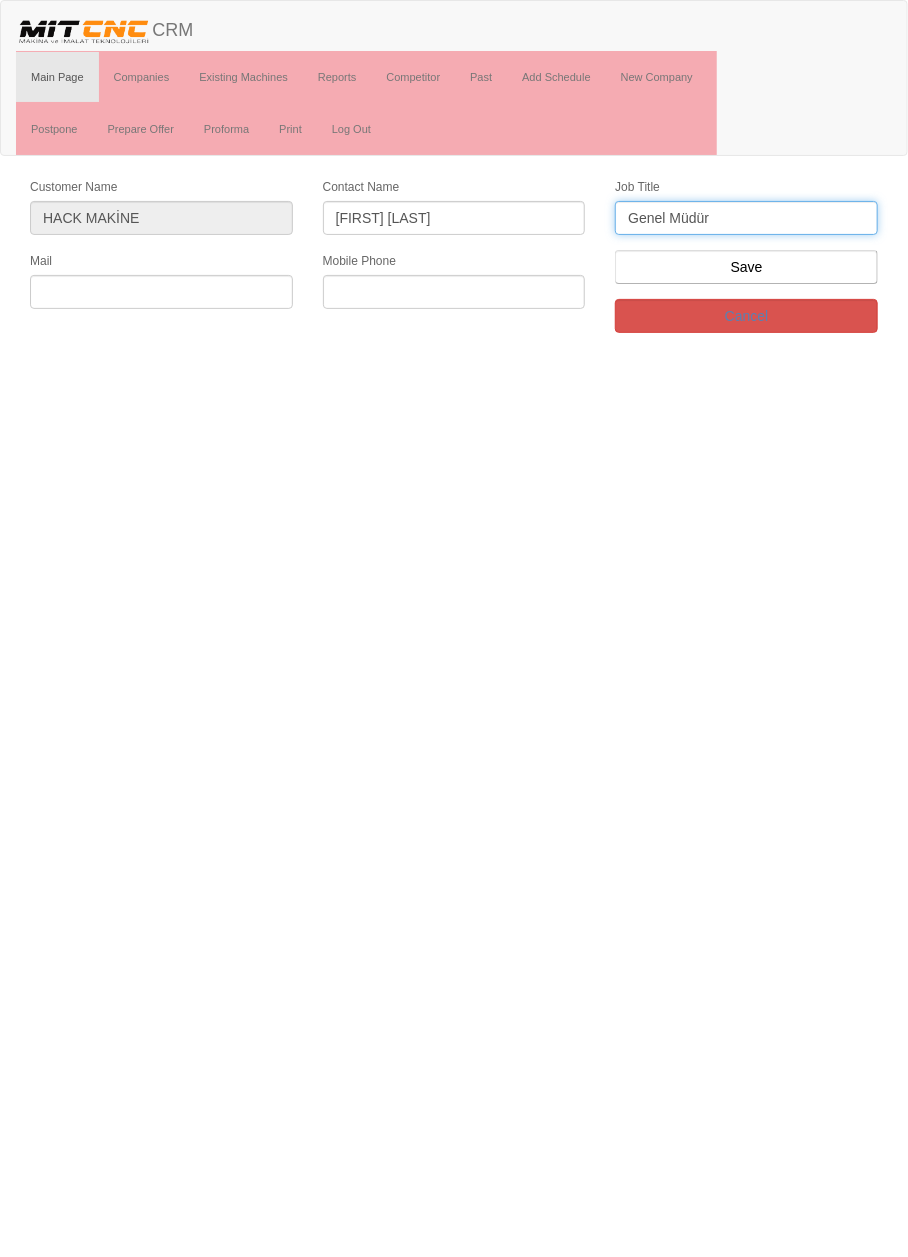 type on "Genel Müdür" 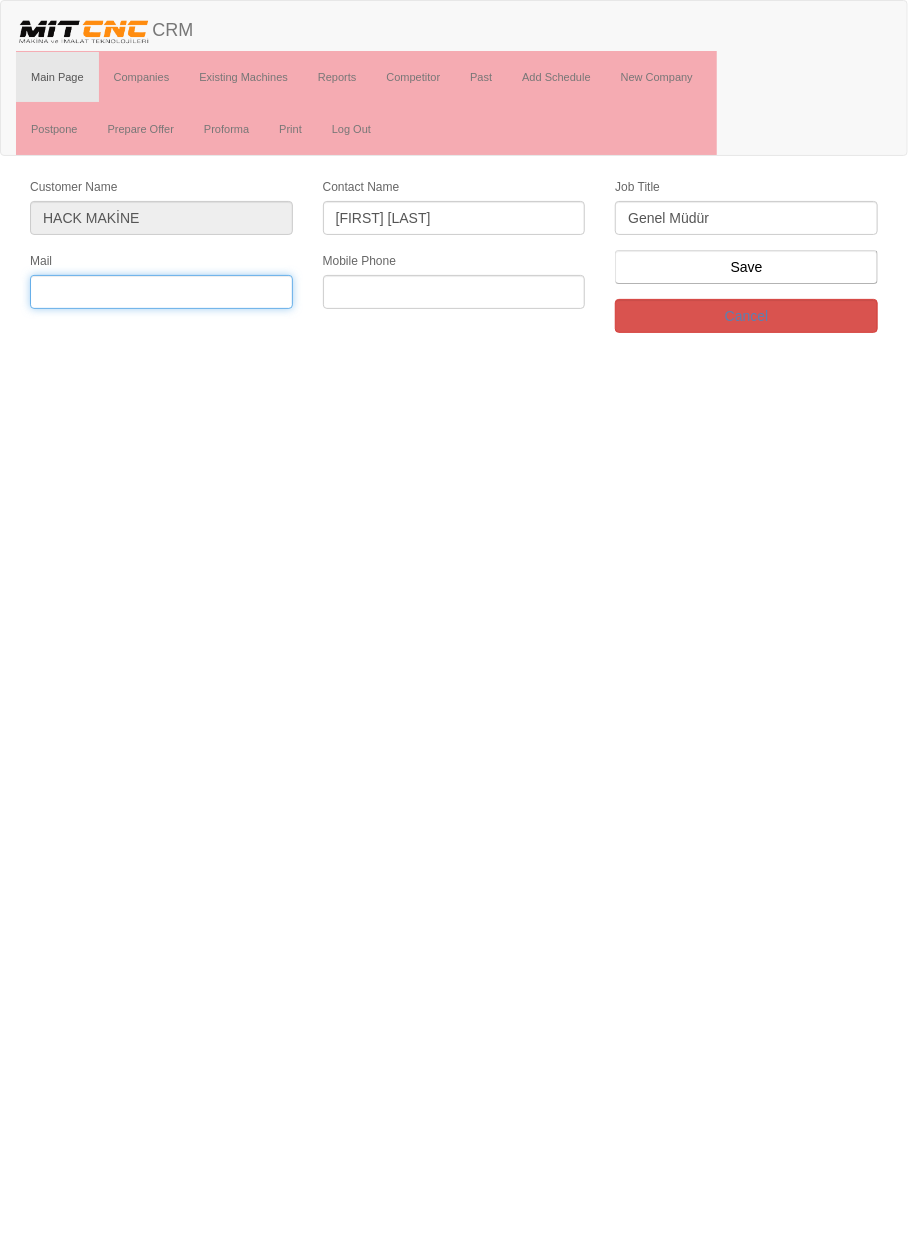click at bounding box center (161, 292) 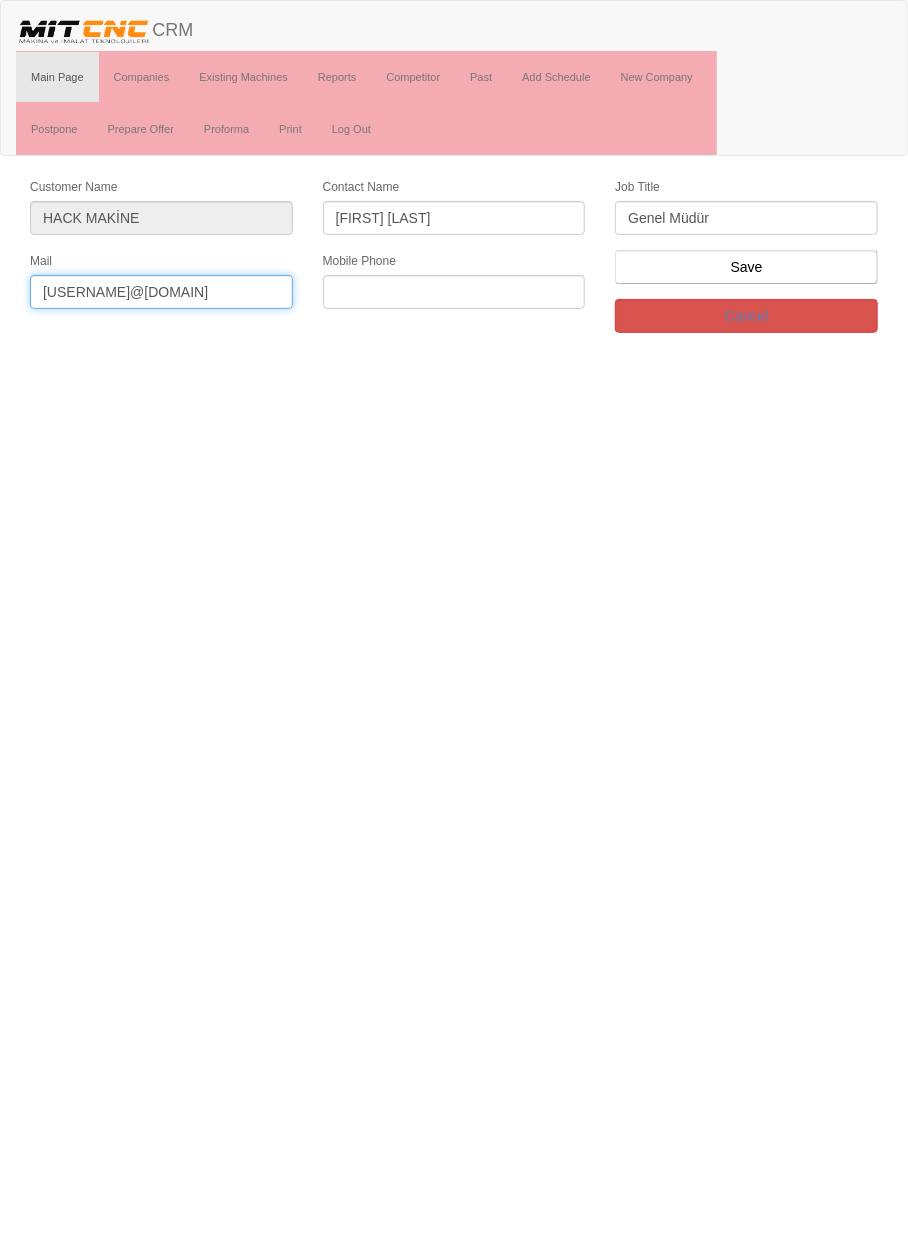 type on "[EMAIL]" 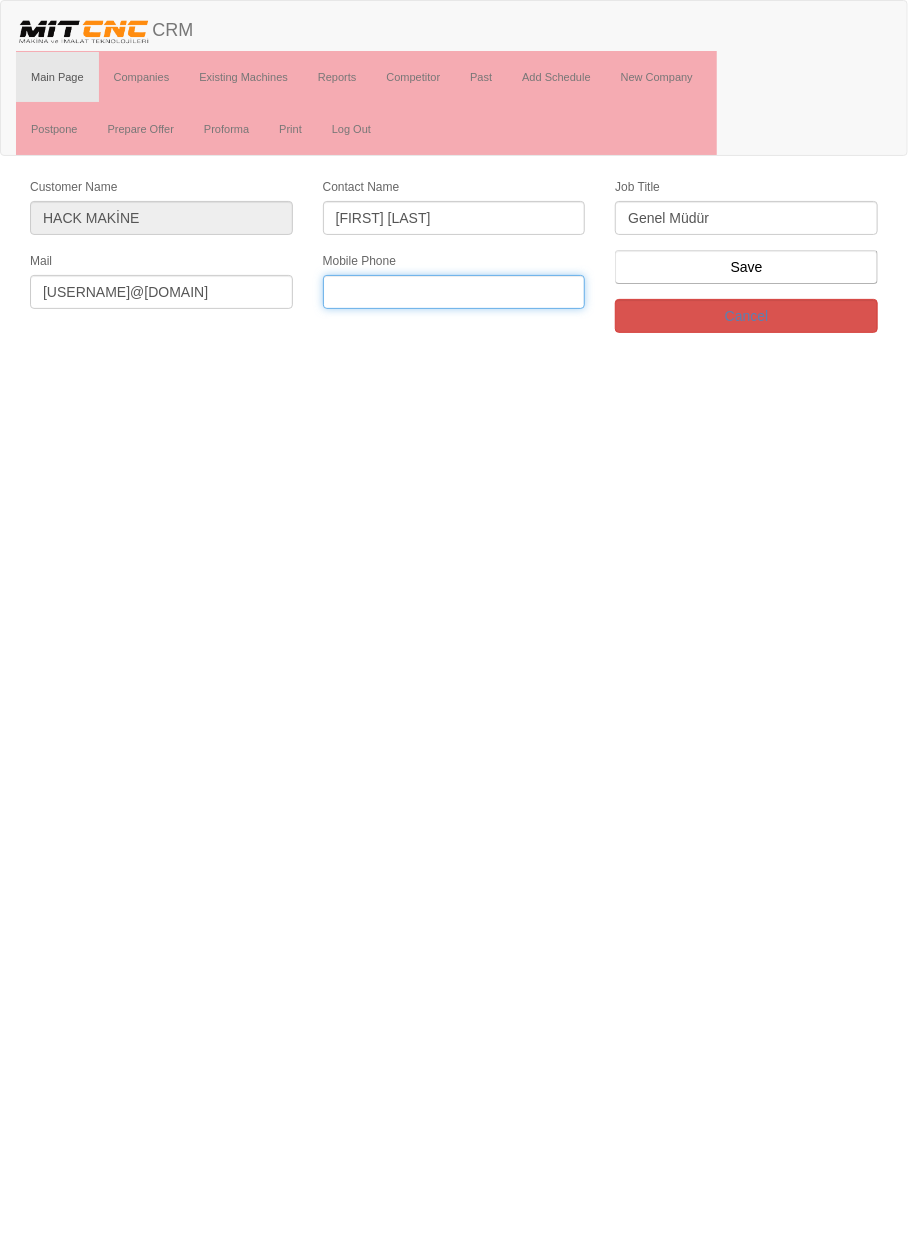 click at bounding box center [454, 292] 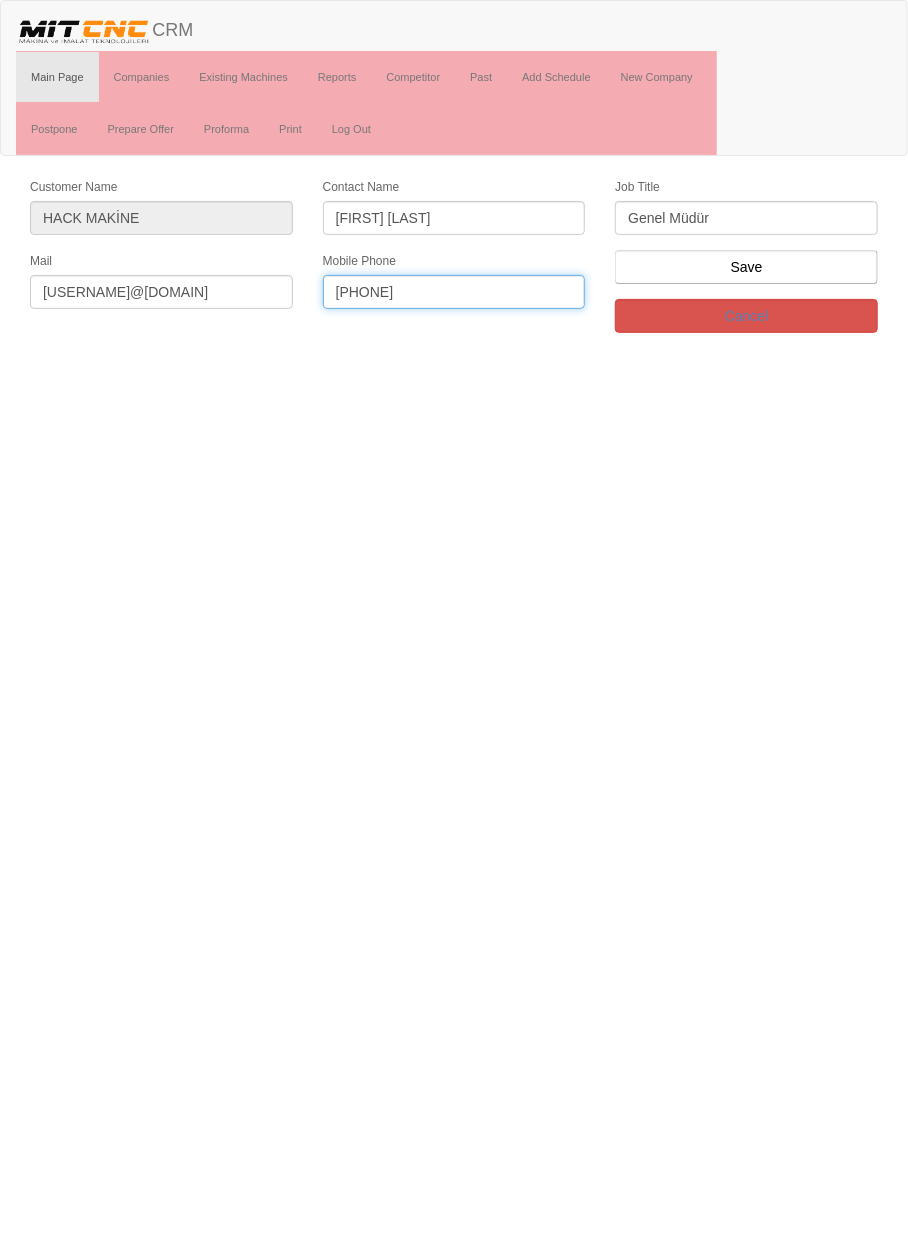 type on "[PHONE]" 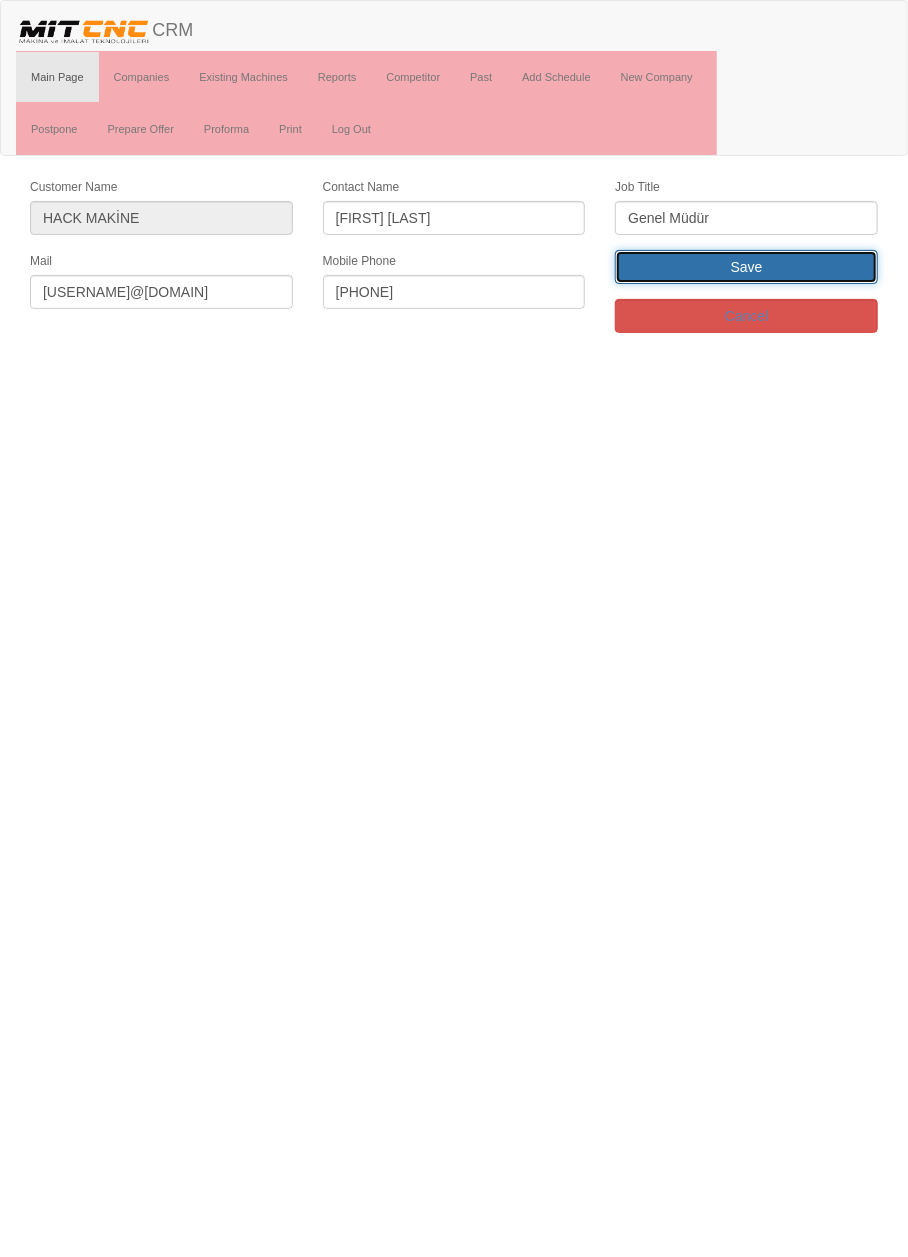 click on "Save" at bounding box center (746, 267) 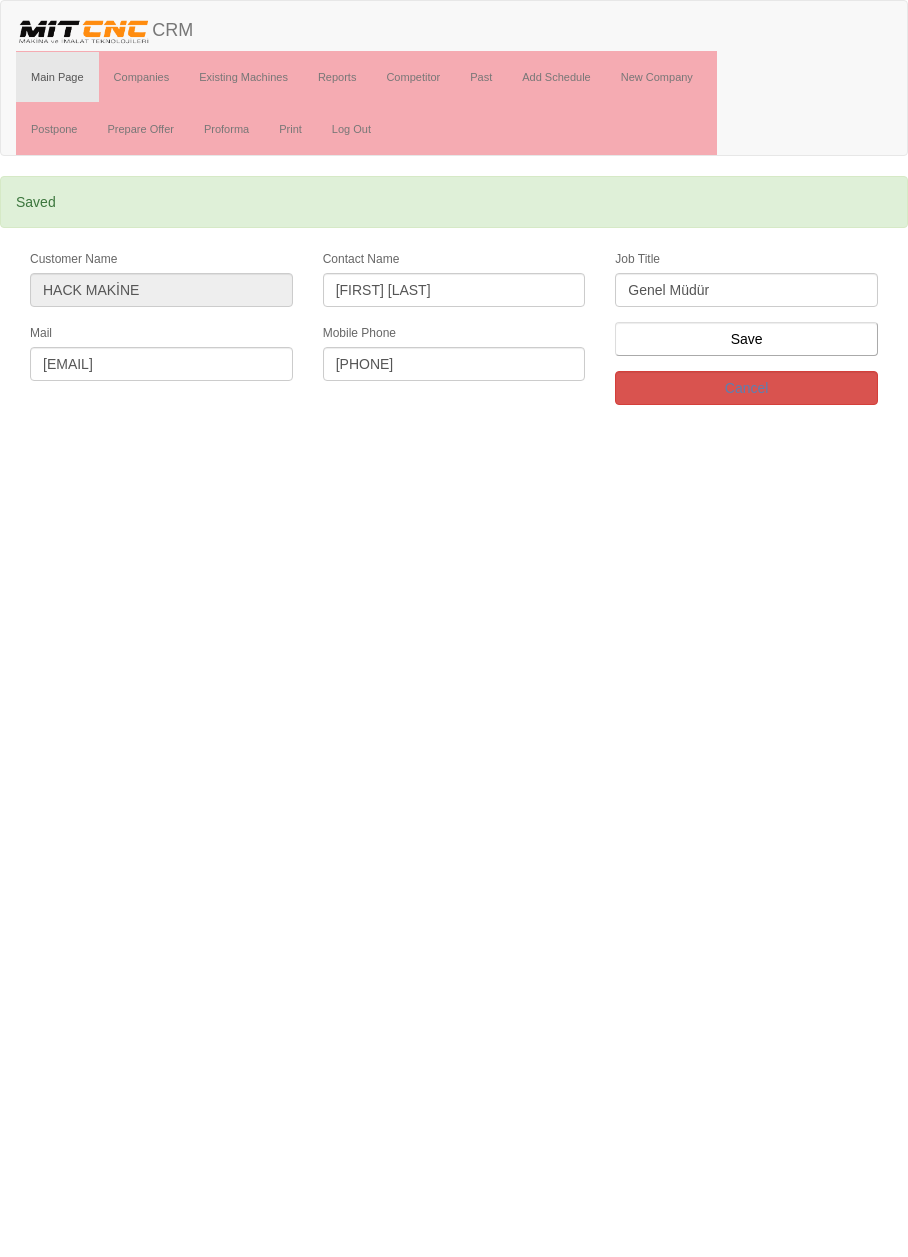 scroll, scrollTop: 0, scrollLeft: 0, axis: both 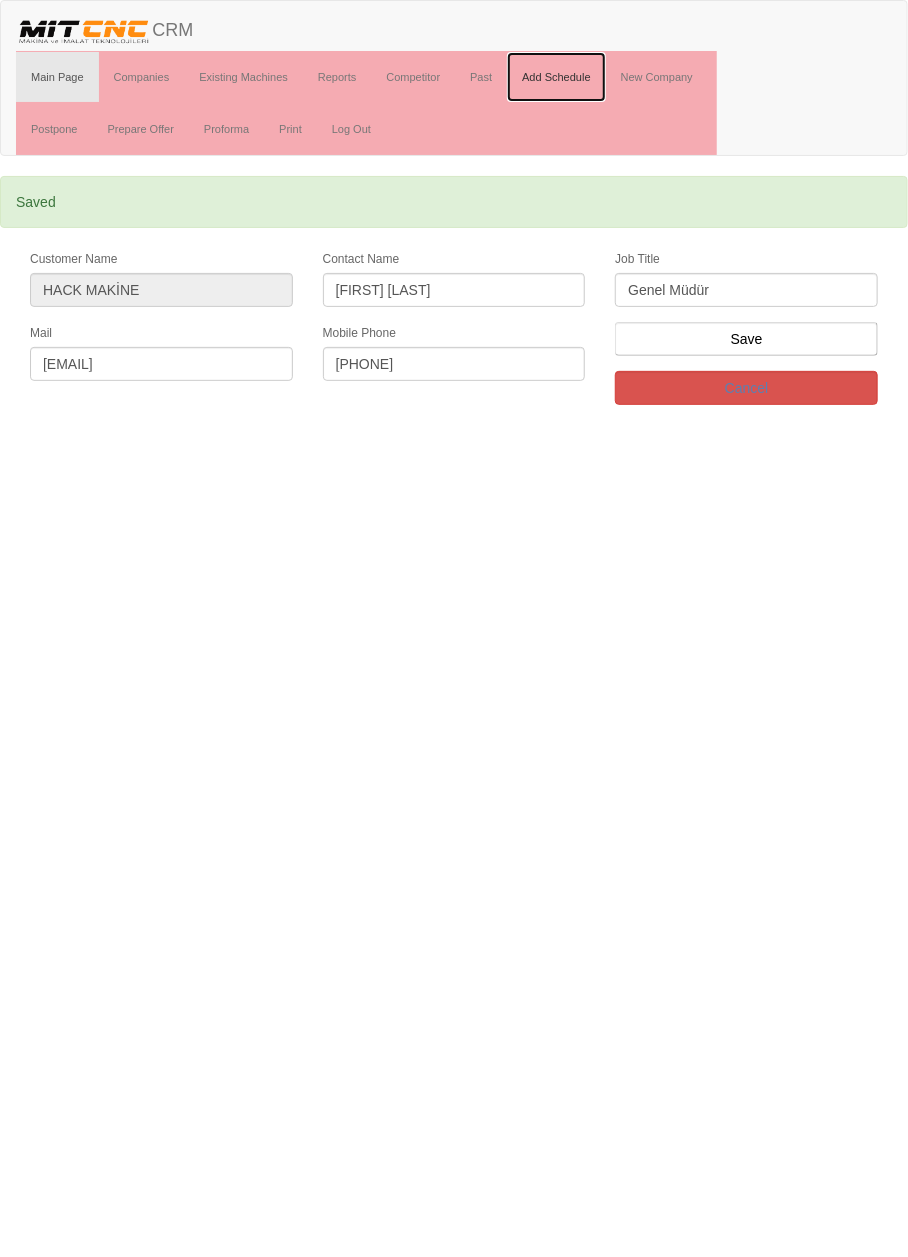 click on "Add Schedule" at bounding box center [556, 77] 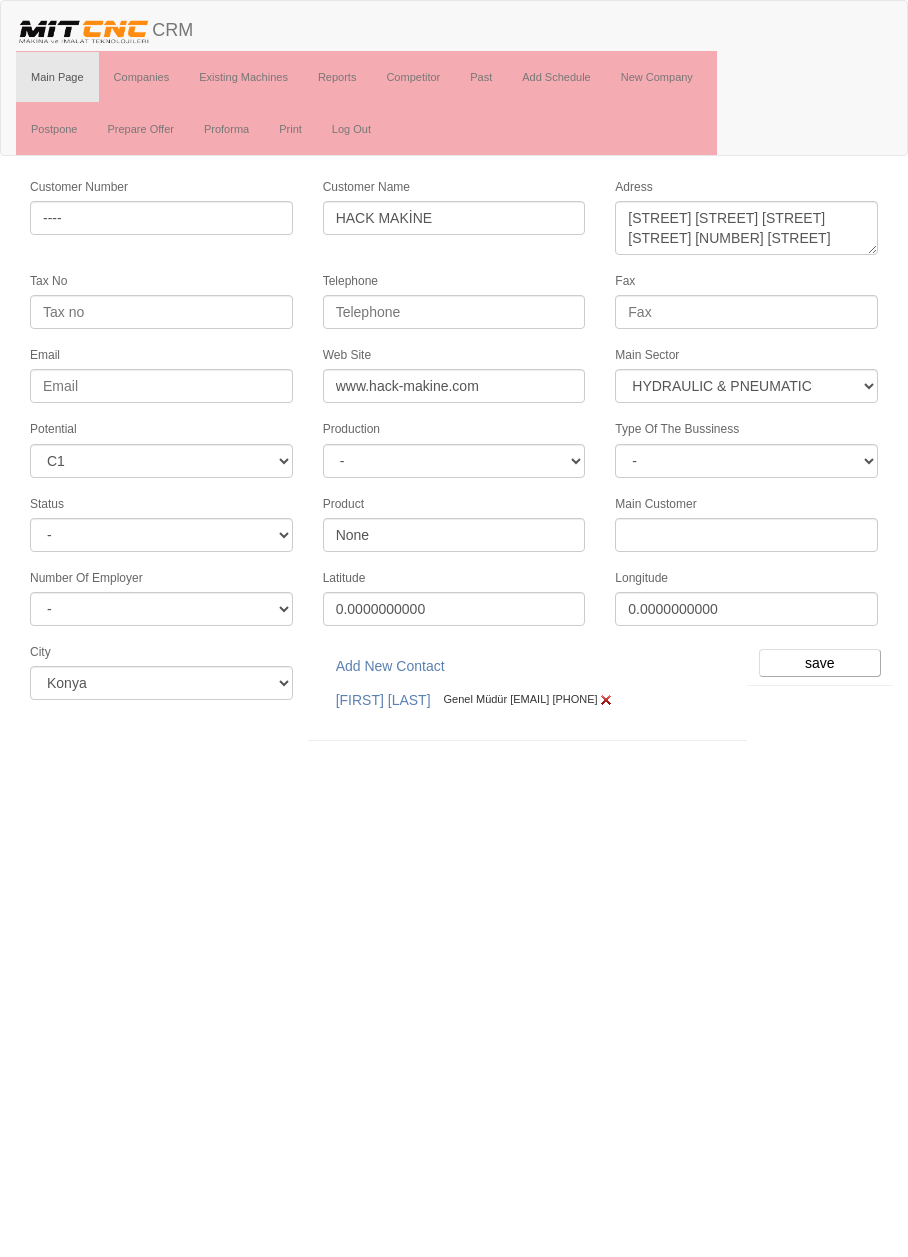 select on "372" 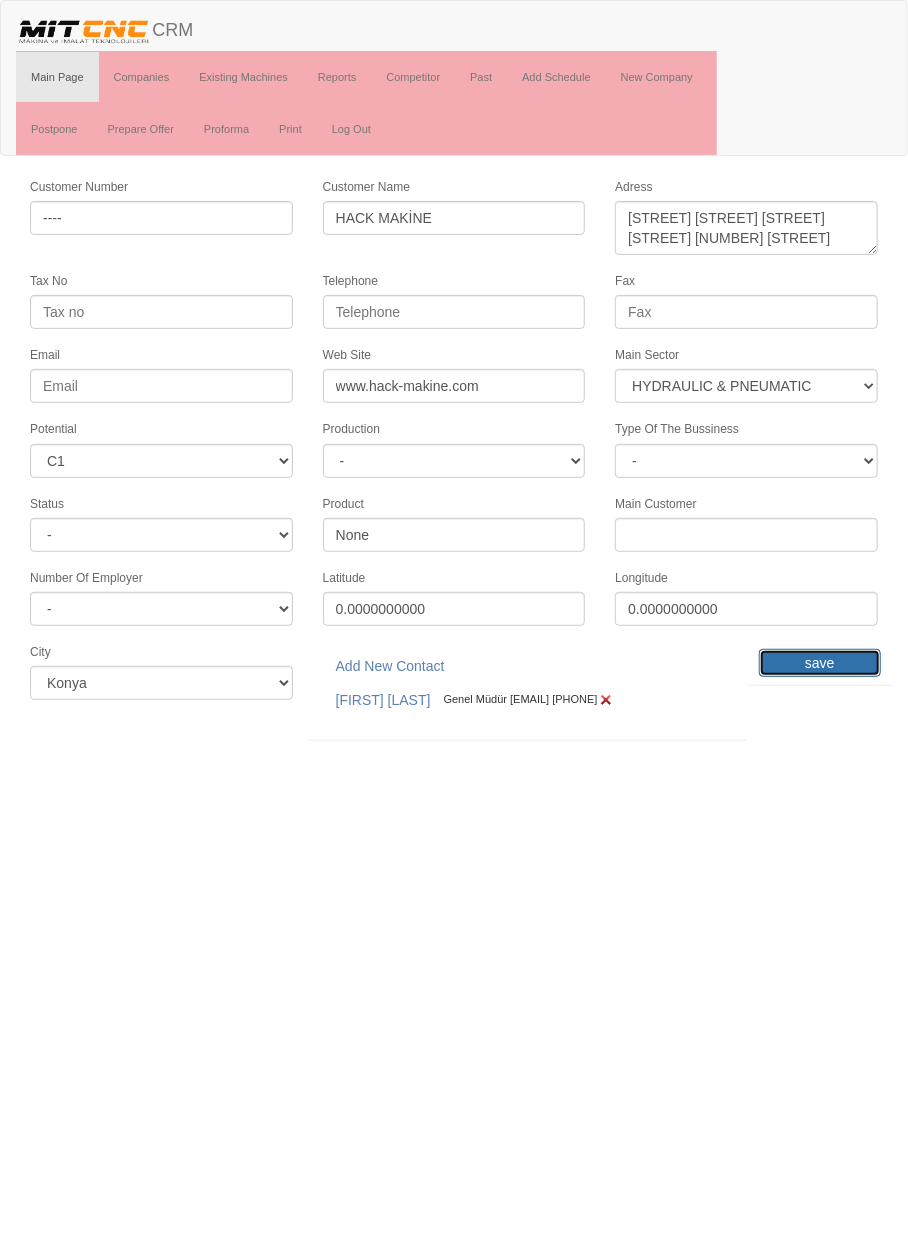 click on "save" at bounding box center [820, 663] 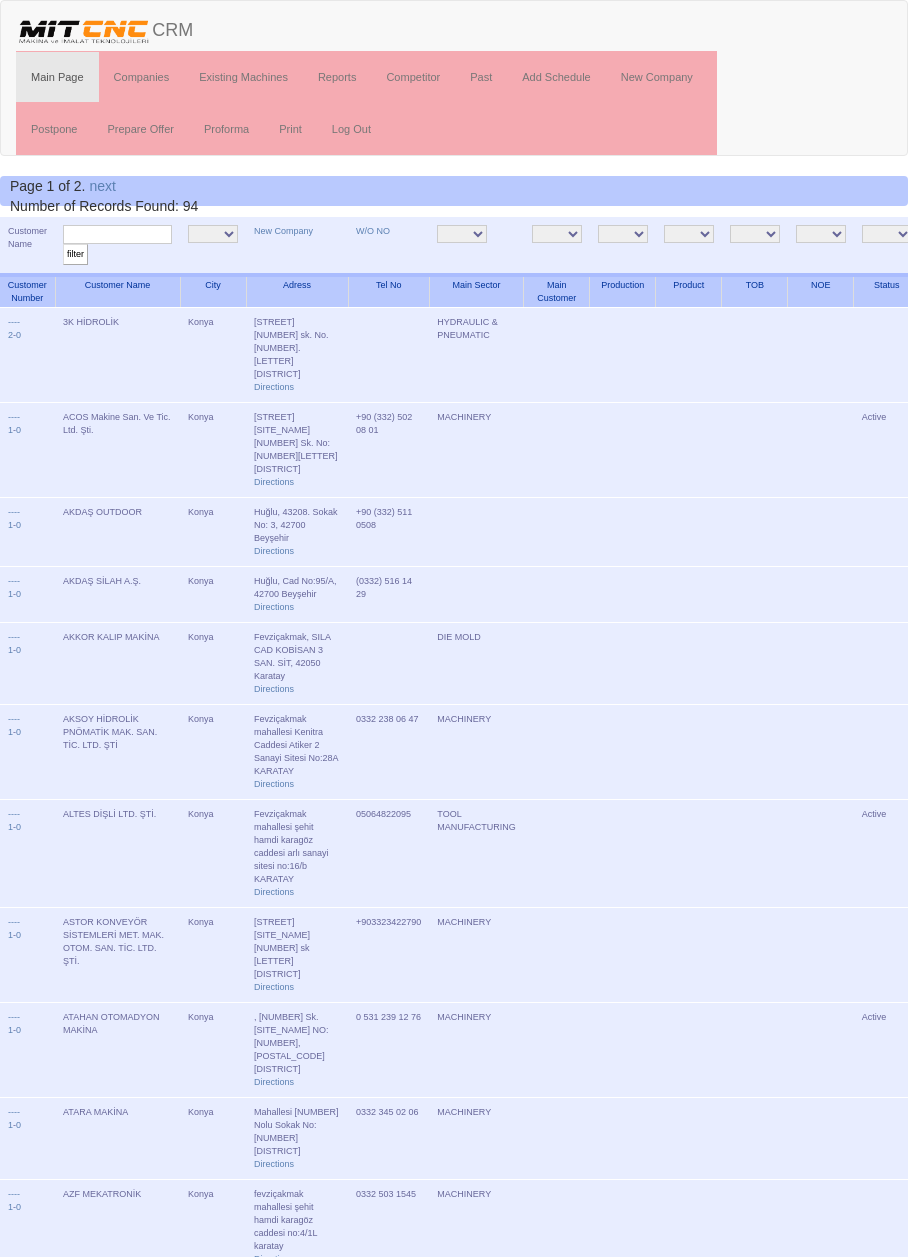 scroll, scrollTop: 0, scrollLeft: 0, axis: both 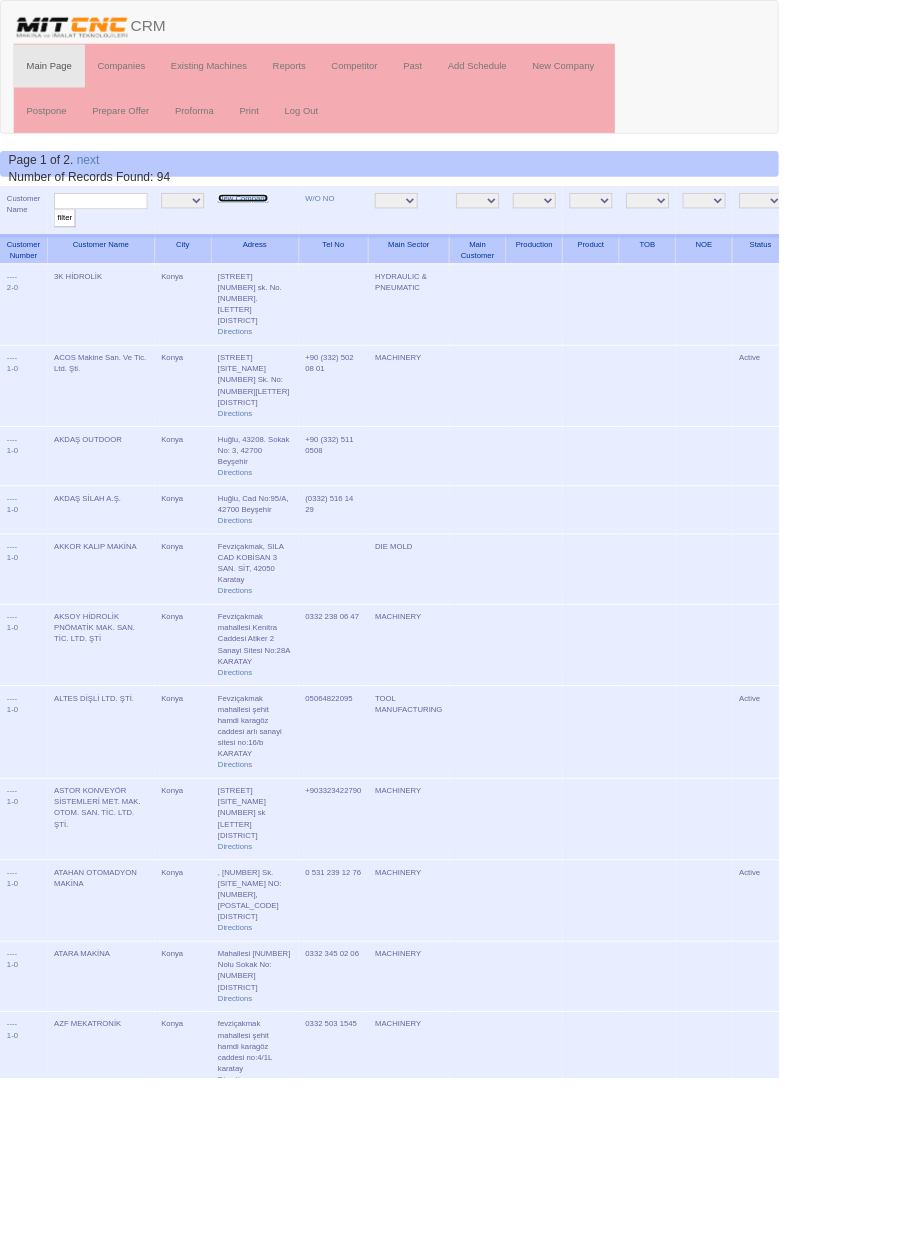 click on "New Company" at bounding box center (283, 231) 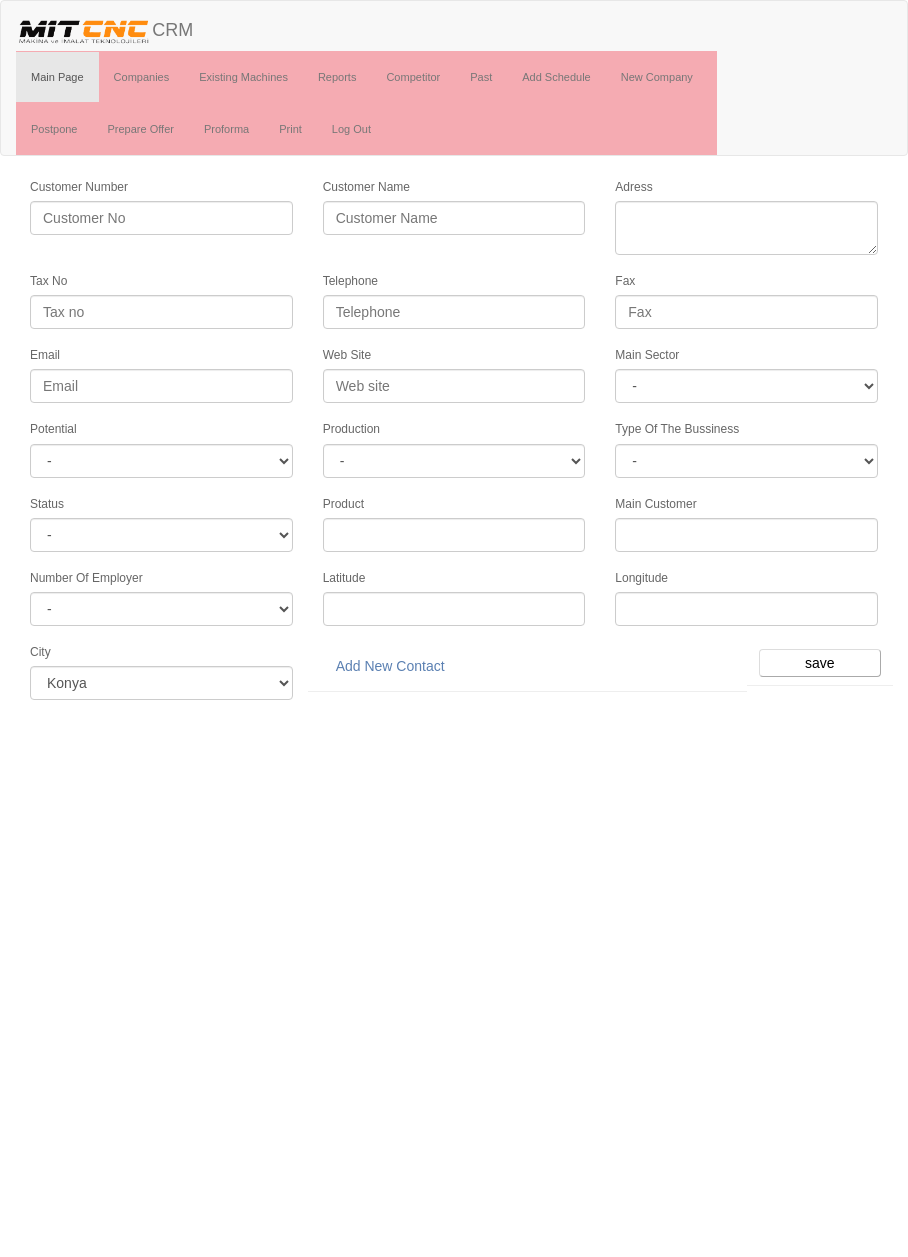 scroll, scrollTop: 0, scrollLeft: 0, axis: both 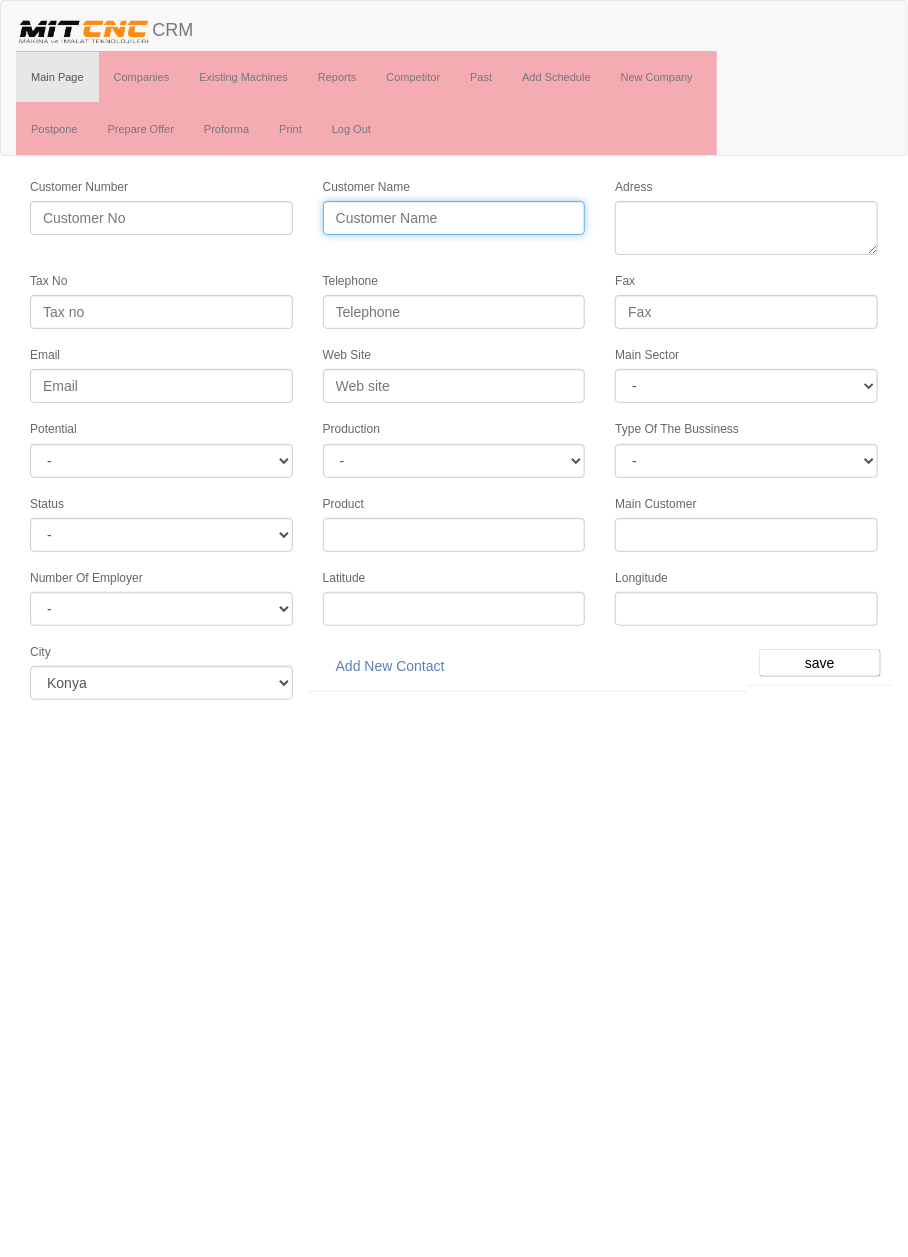 click on "Customer Name" at bounding box center [454, 218] 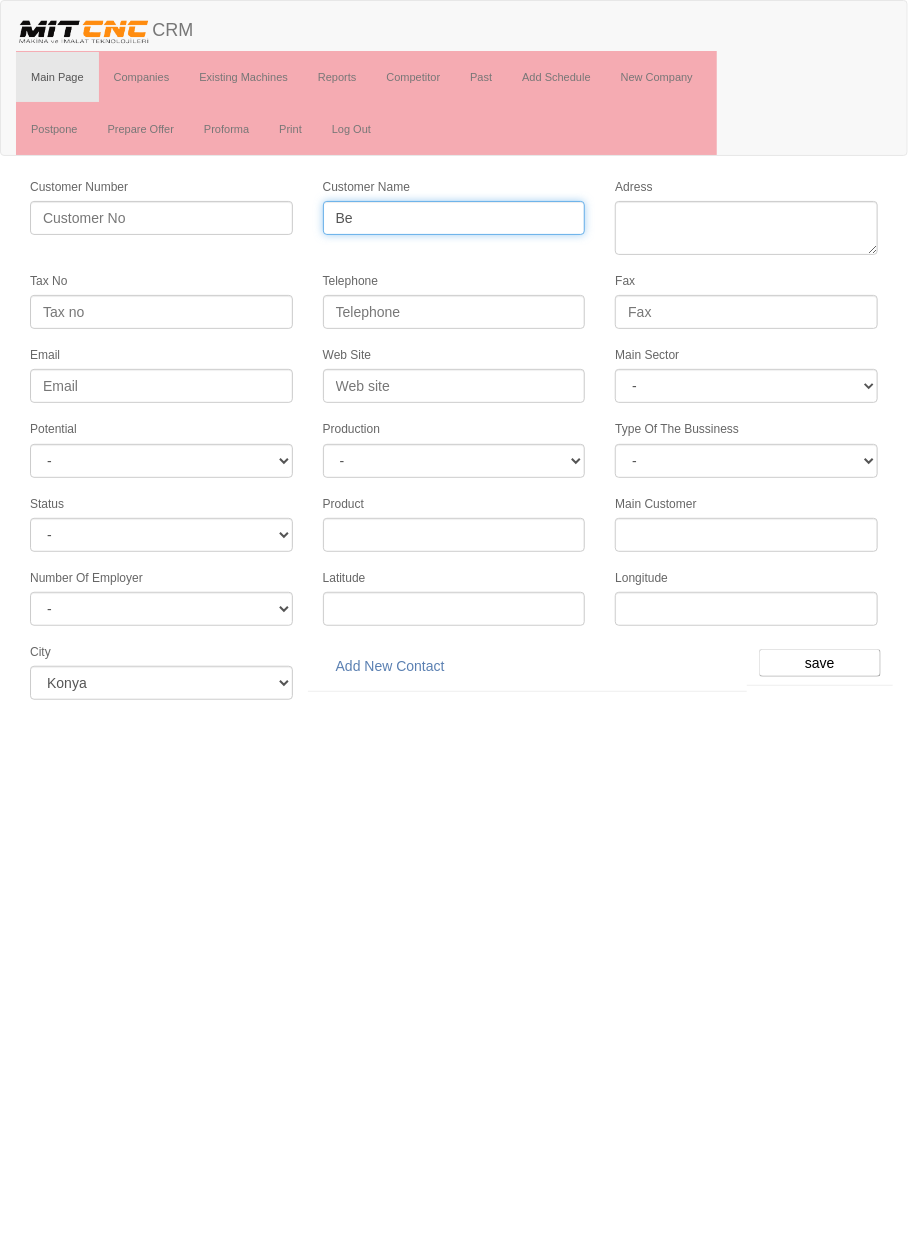 type on "B" 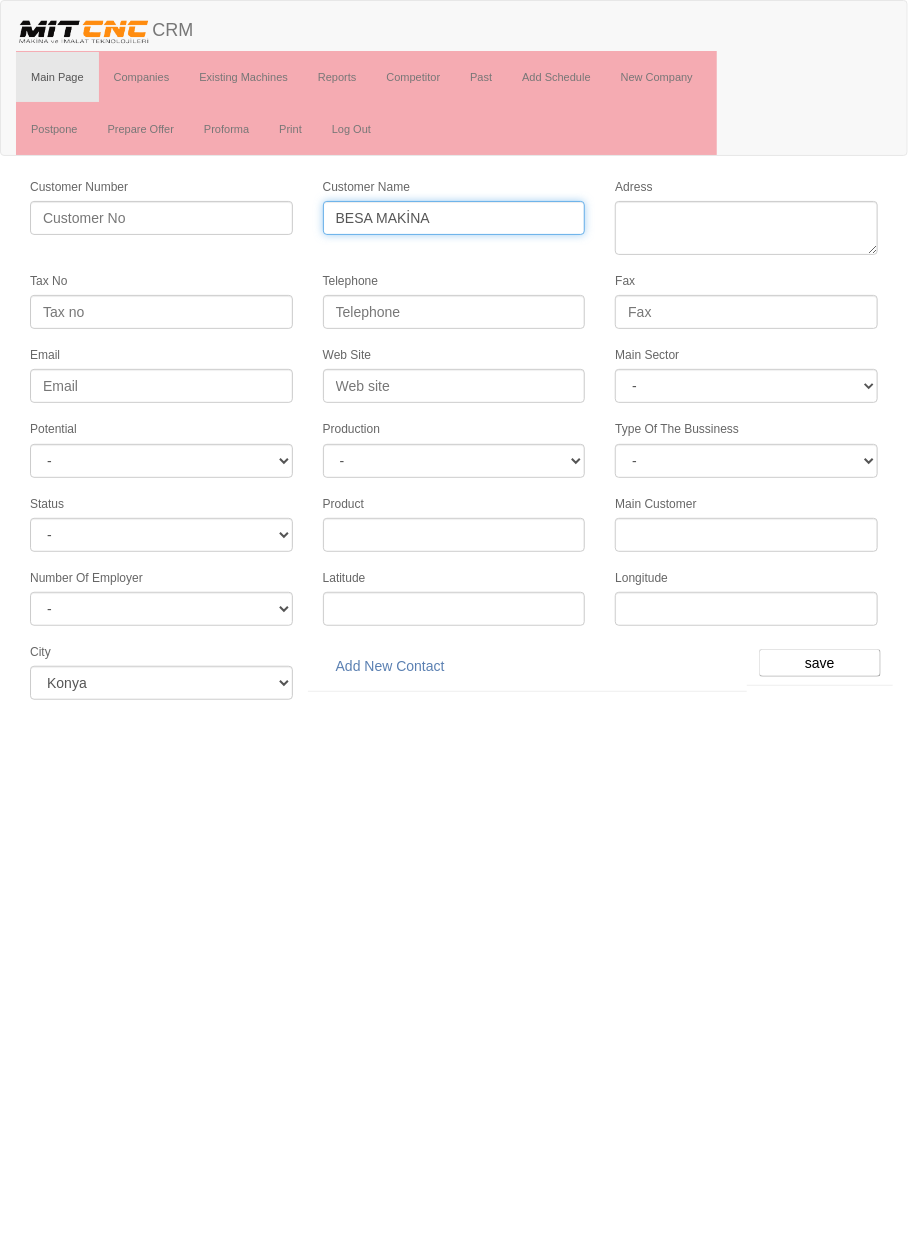 type on "BESA MAKİNA" 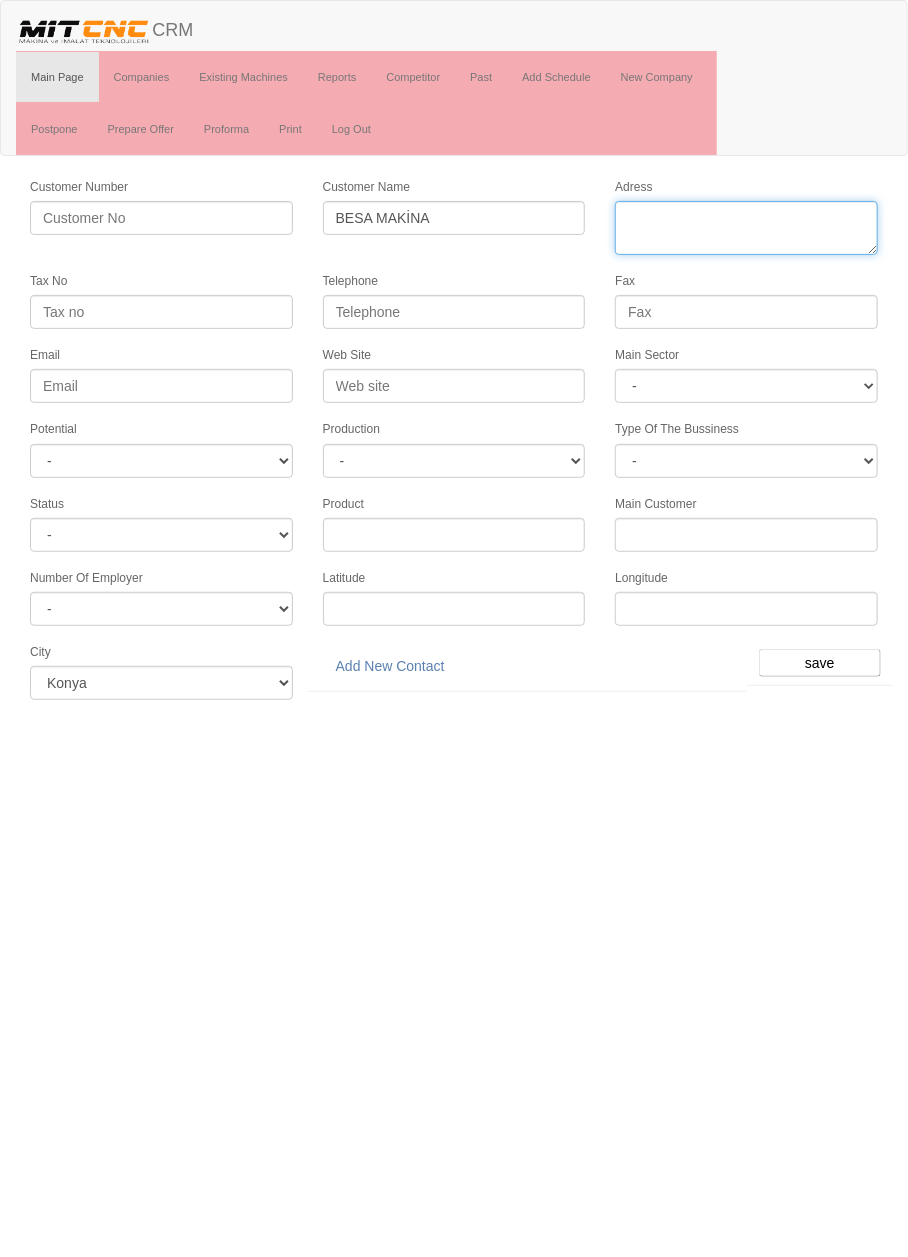 click on "Adress" at bounding box center (746, 228) 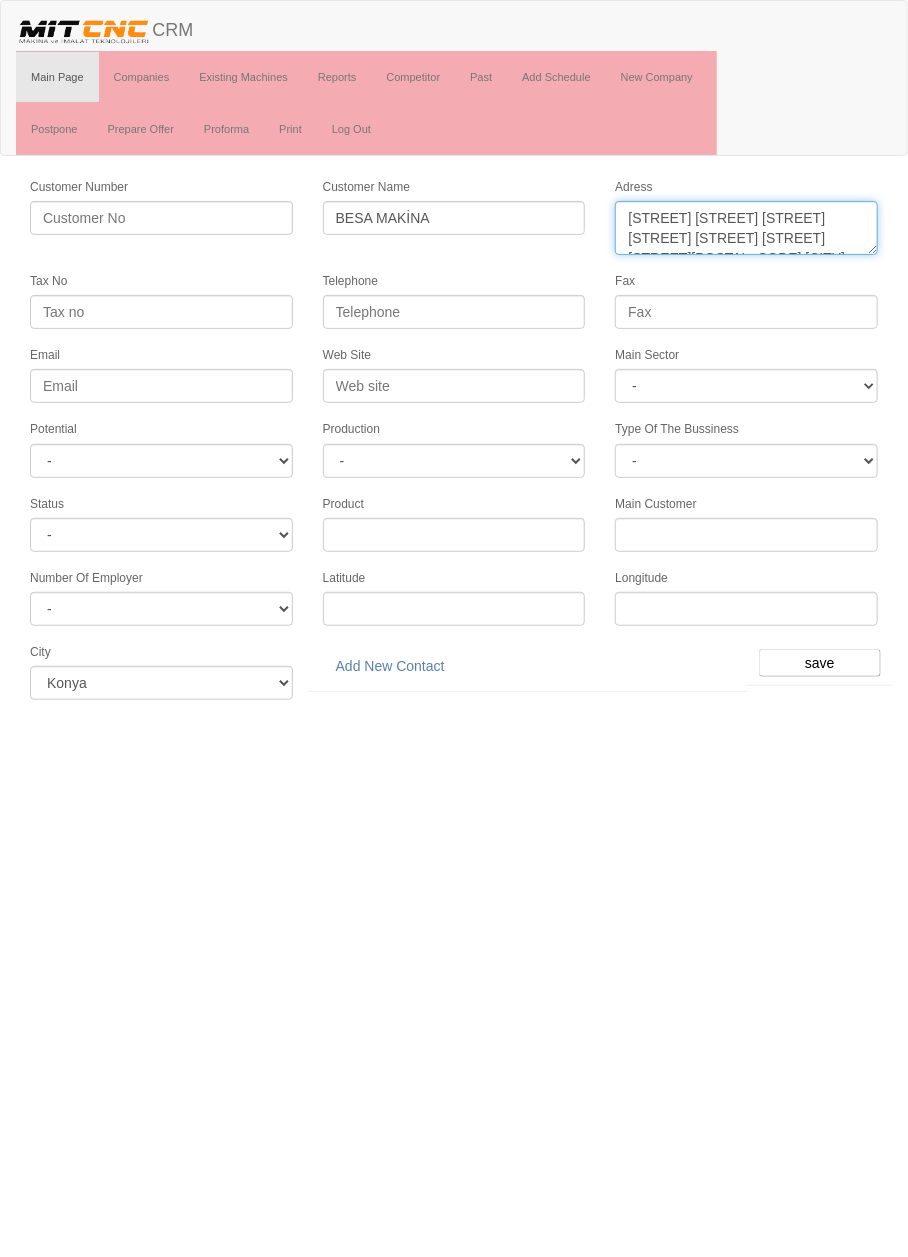 scroll, scrollTop: 11, scrollLeft: 0, axis: vertical 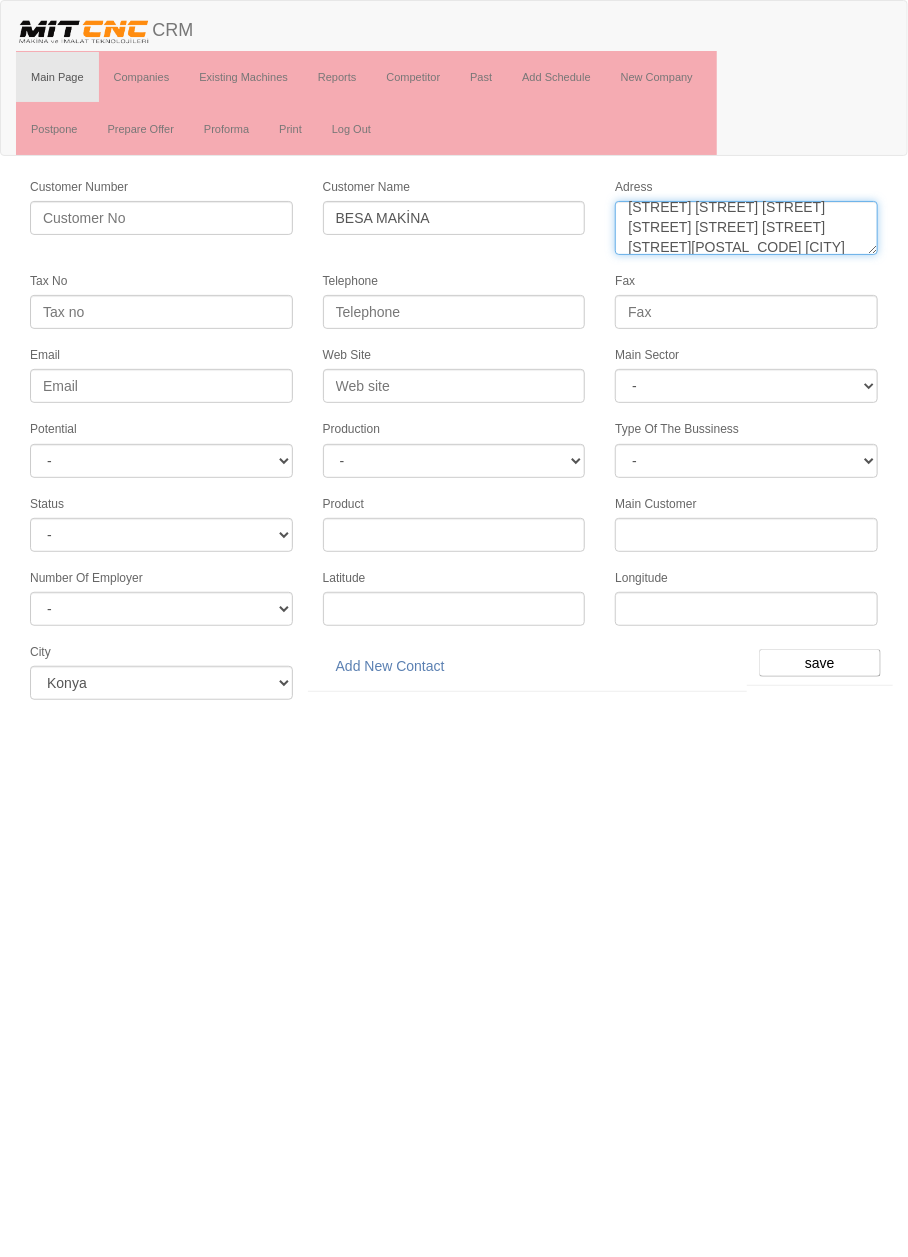 type on "[STREET] [STREET] [STREET] [STREET] [STREET] [STREET] [STREET][POSTAL_CODE] [CITY]" 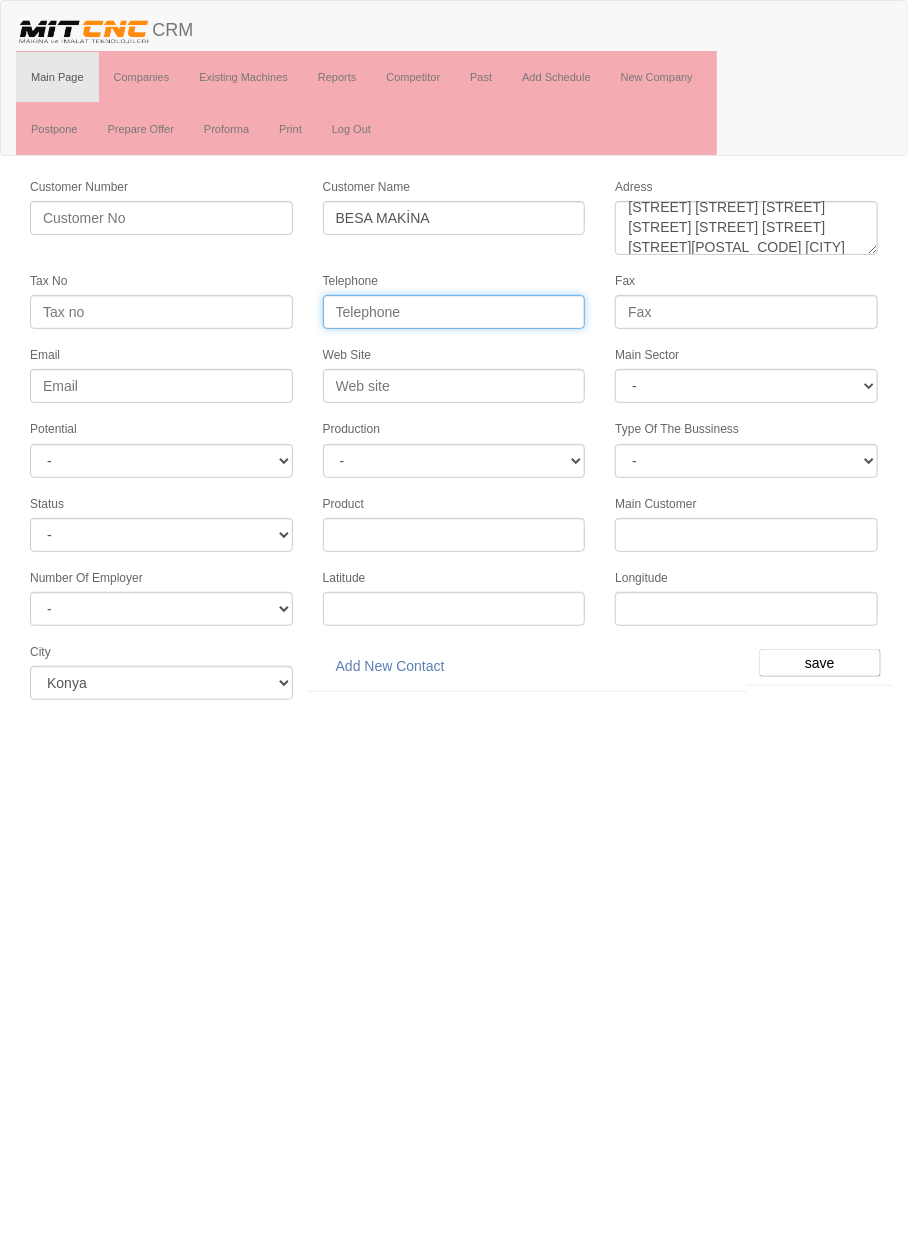 click on "Telephone" at bounding box center [454, 312] 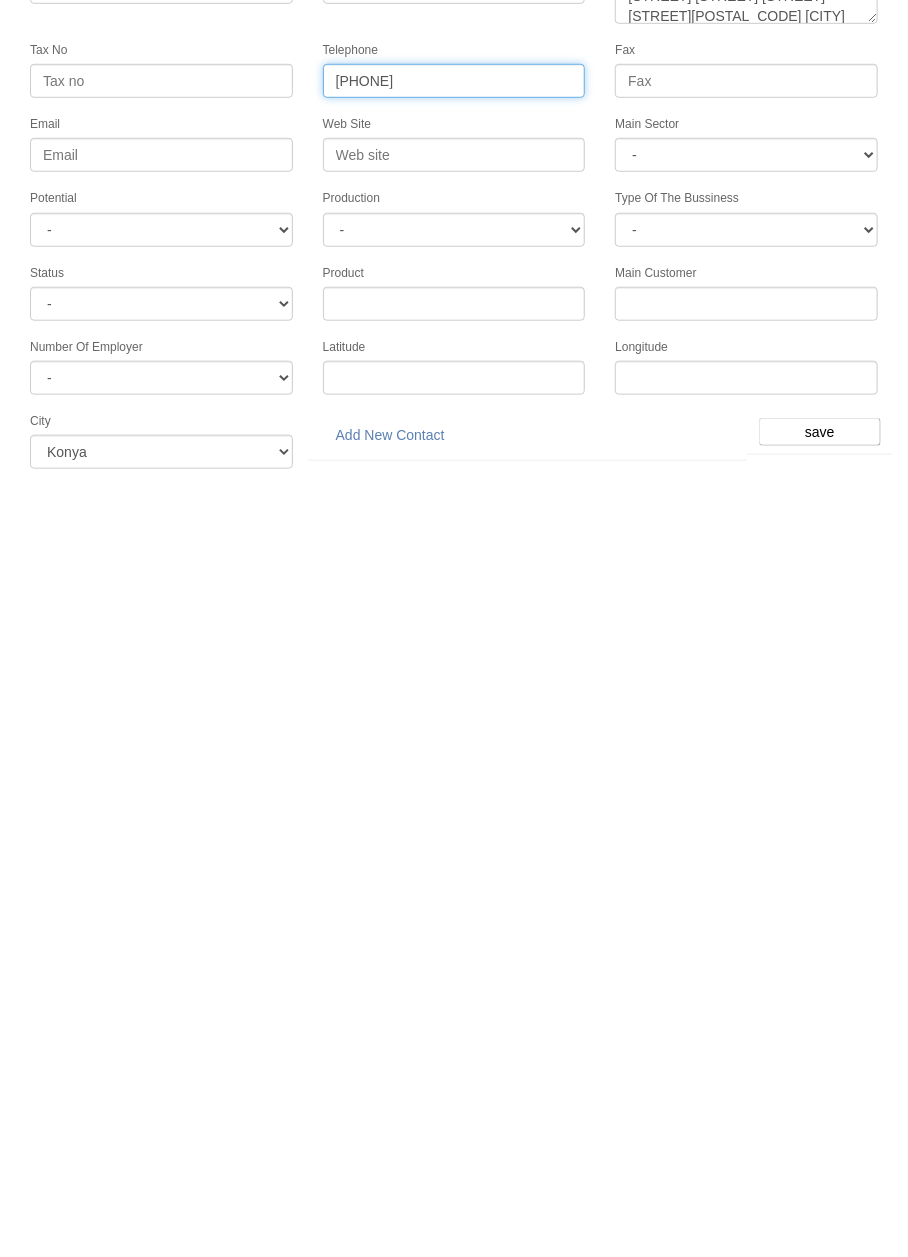 type on "0332 251 3324" 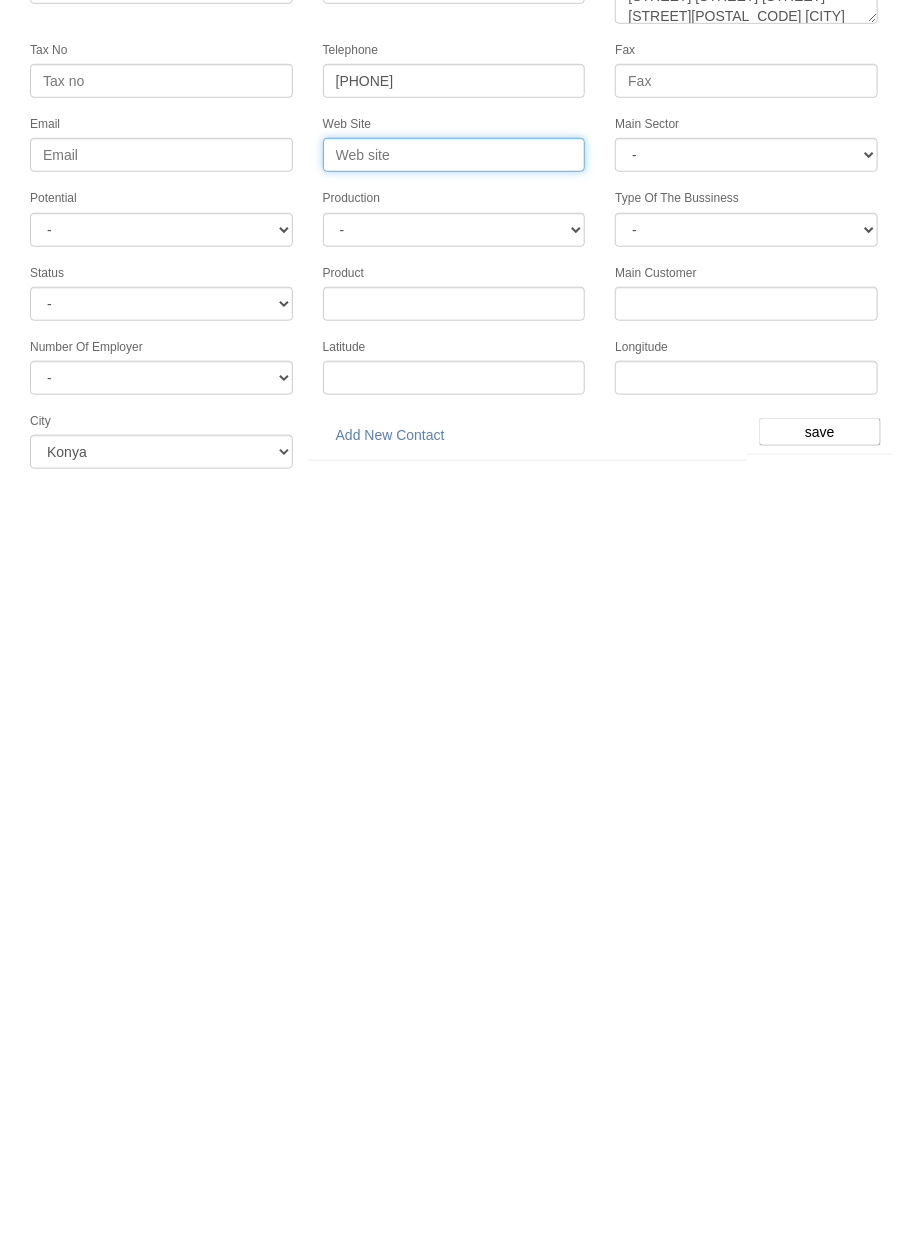 click on "Web Site" at bounding box center (454, 386) 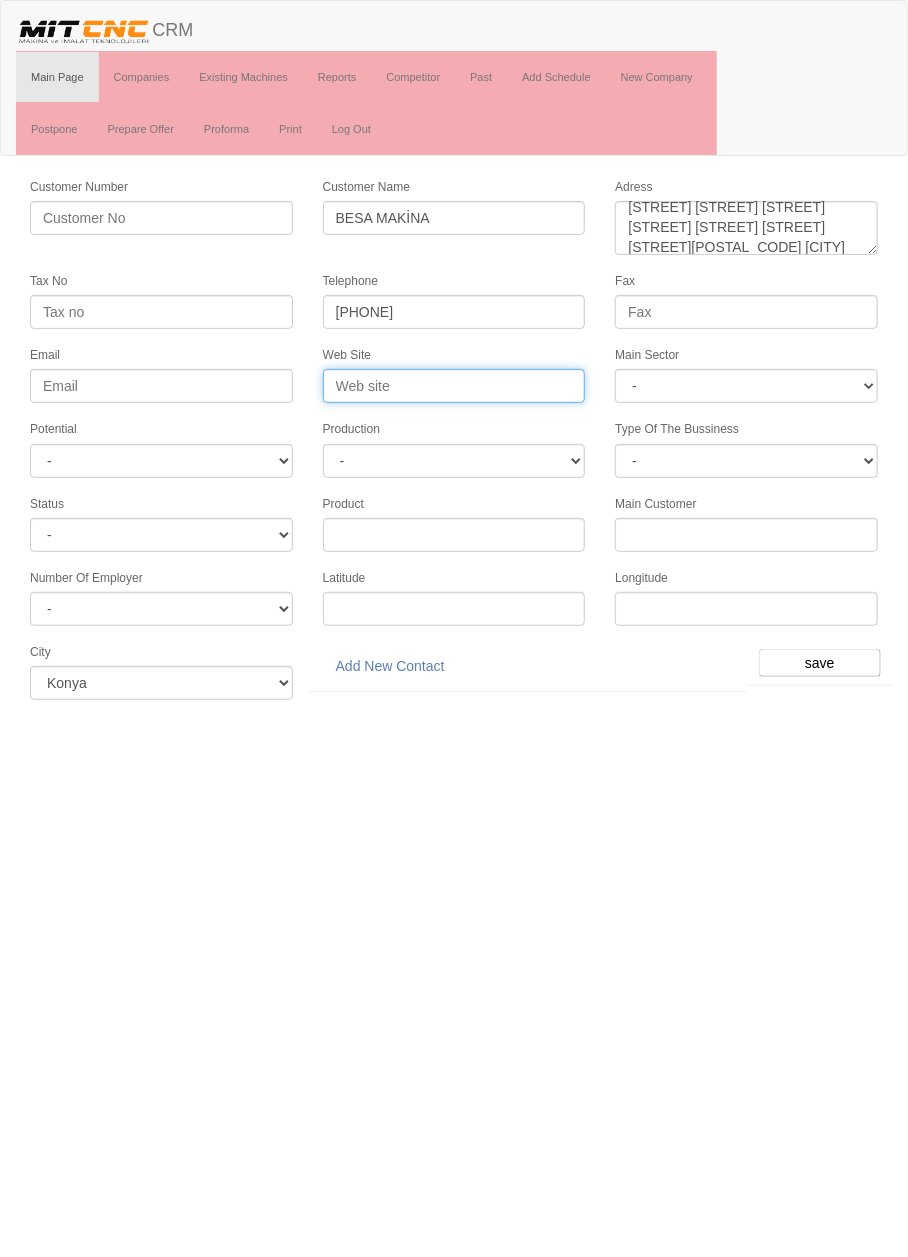 click on "Web Site" at bounding box center [454, 386] 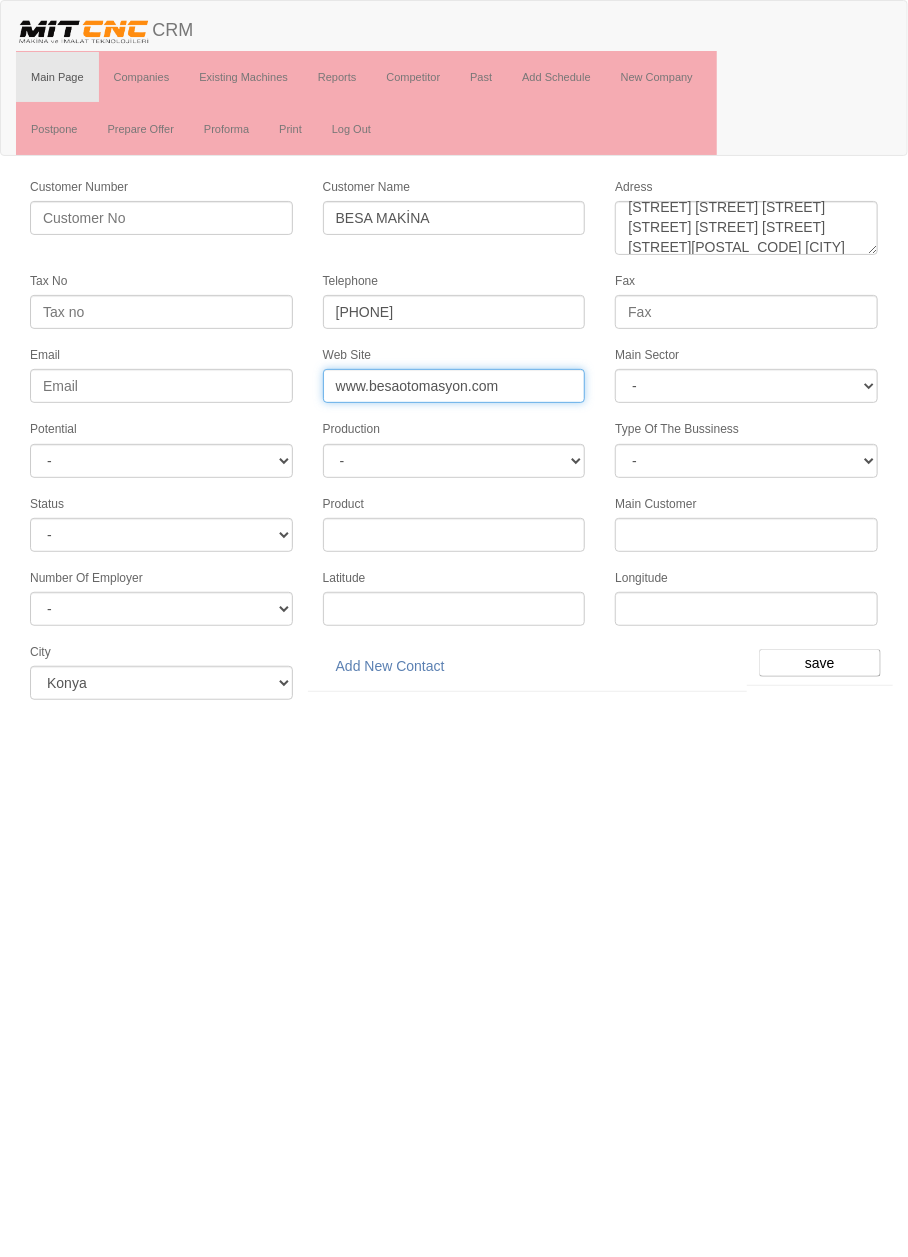 type on "www.besaotomasyon.com" 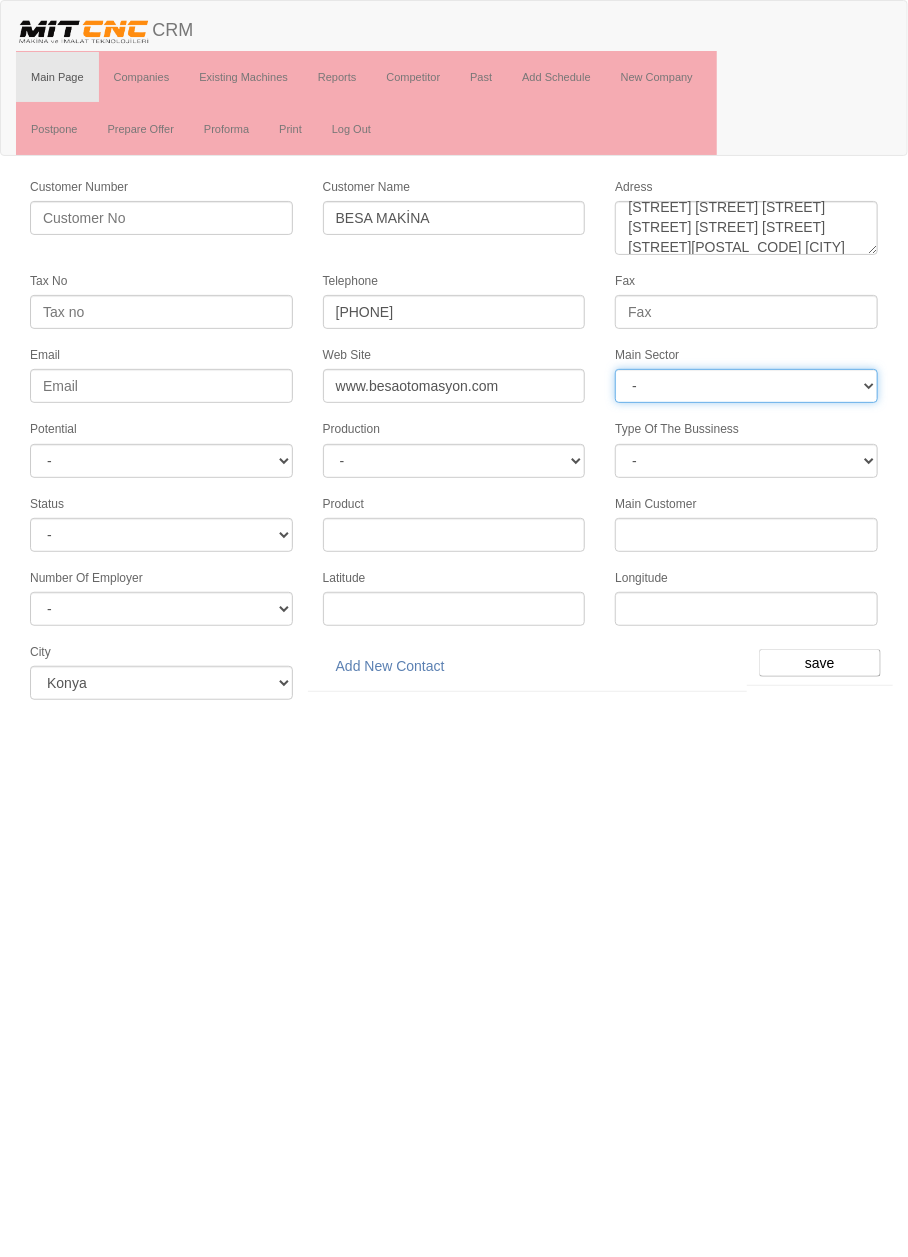 click on "-
DIE MOLD
MACHINERY
DEFENCE
ELECTRICAL COMPONENTS
MEDICAL
TOOL MANUFACTURING
JEWELERY
AGRICULTURE
AUTOMOTIVE
WHITE GOODS
HYDRAULIC & PNEUMATIC
CASTING
STAMPING DIE
AEROSPACE
CONSTRUCTION MAC.
GEN. PART. MAN.
EDUCATION
LASER POTENTIALS
FURNUTURE" at bounding box center [746, 386] 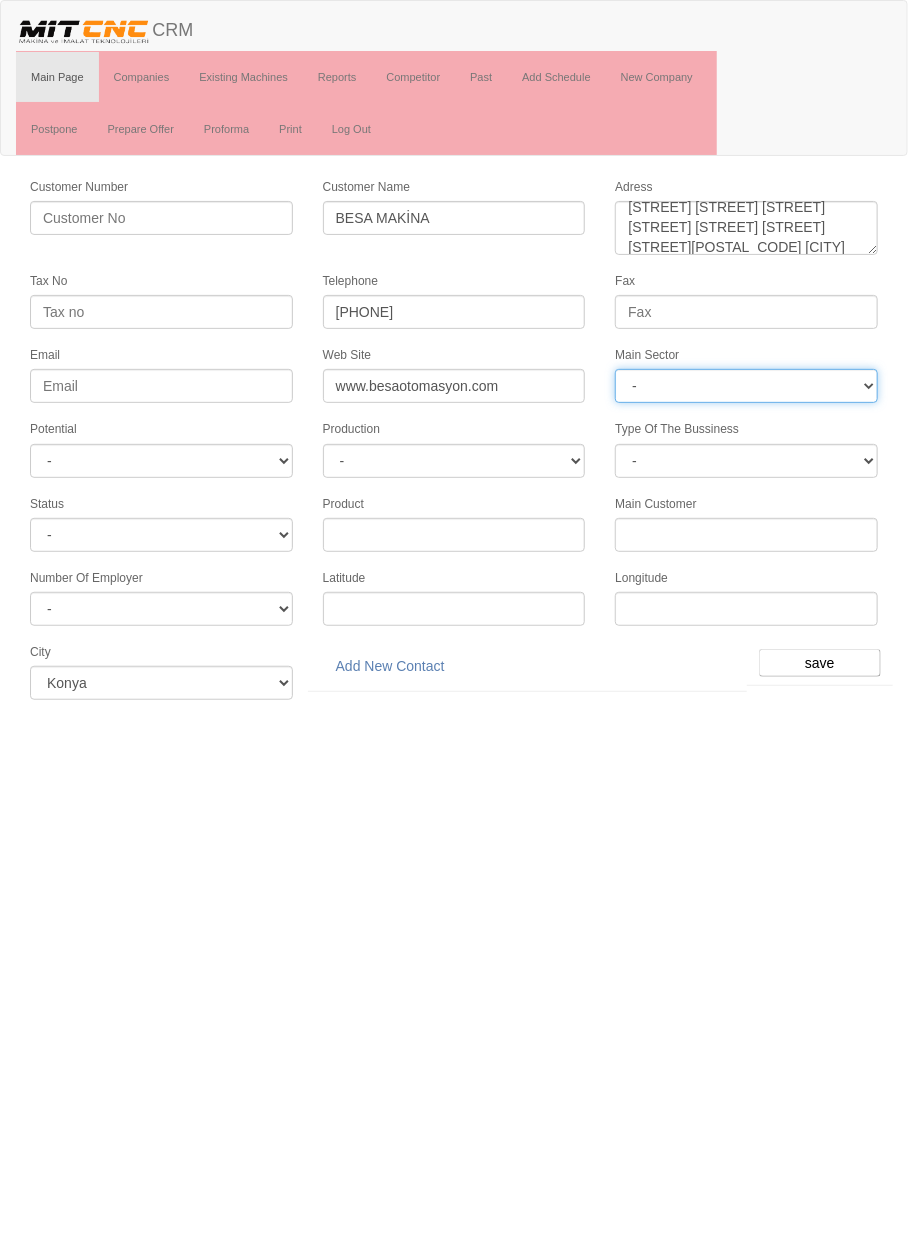 select on "369" 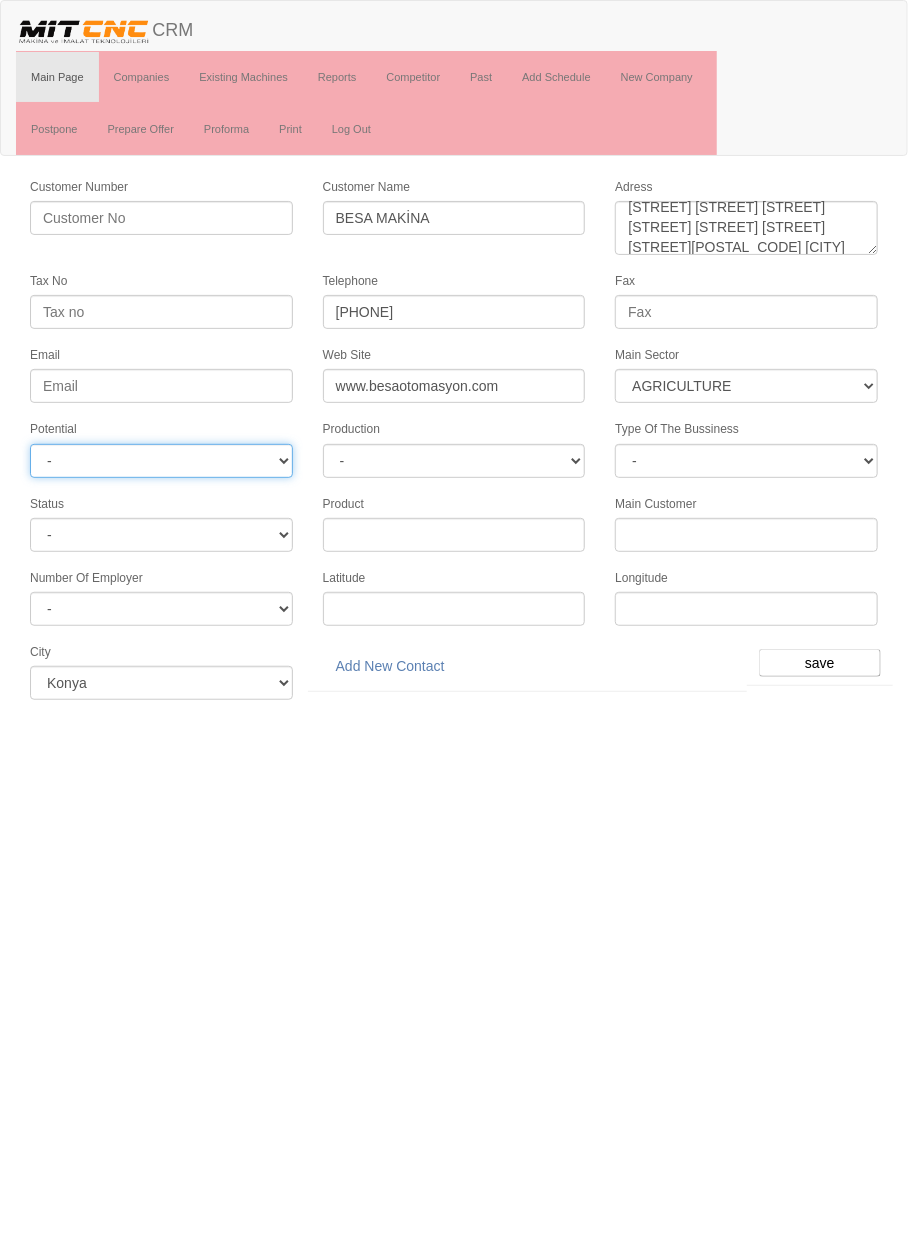 click on "-
A1
A2
A3
B1
B2
B3
C1
C2
C3" at bounding box center [161, 461] 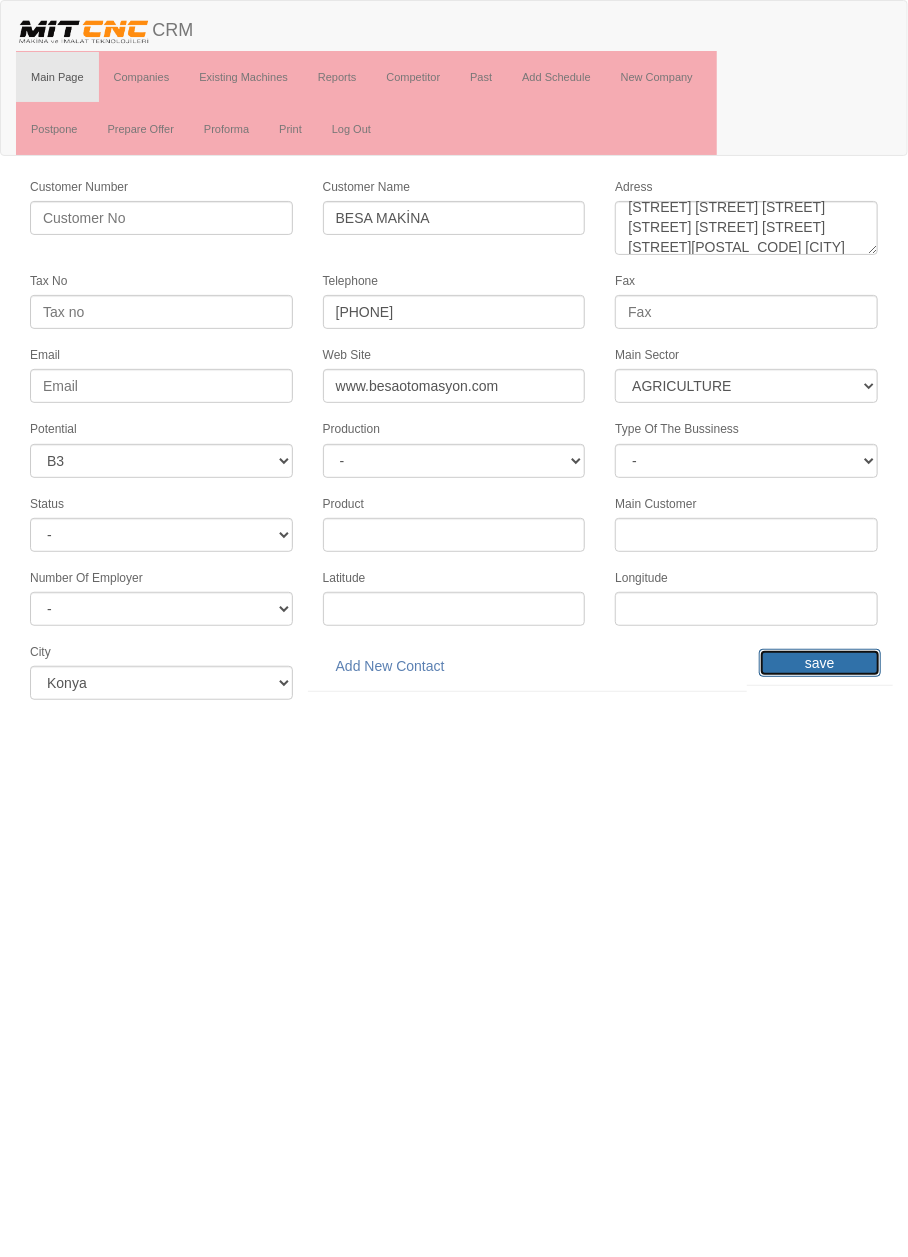 click on "save" at bounding box center [820, 663] 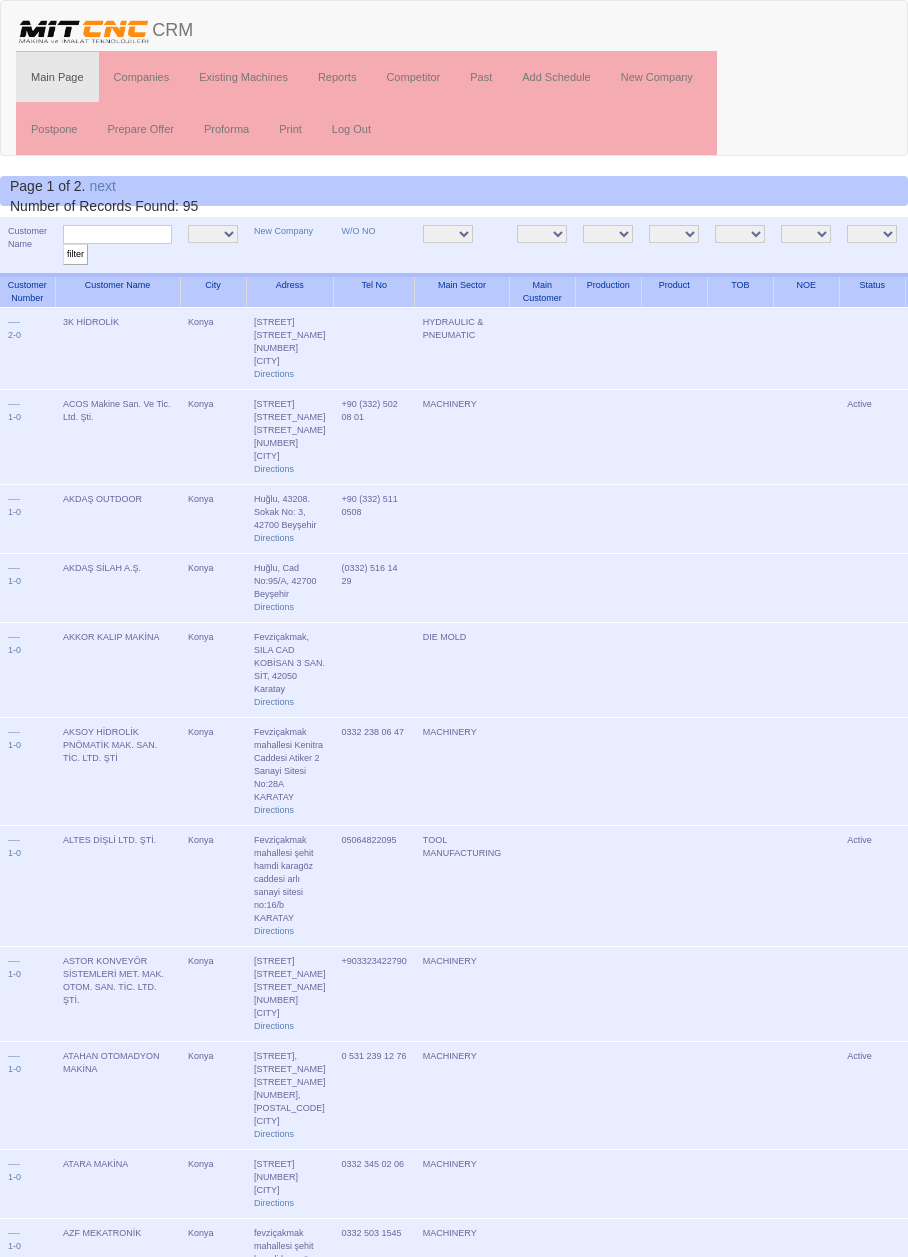 scroll, scrollTop: 0, scrollLeft: 0, axis: both 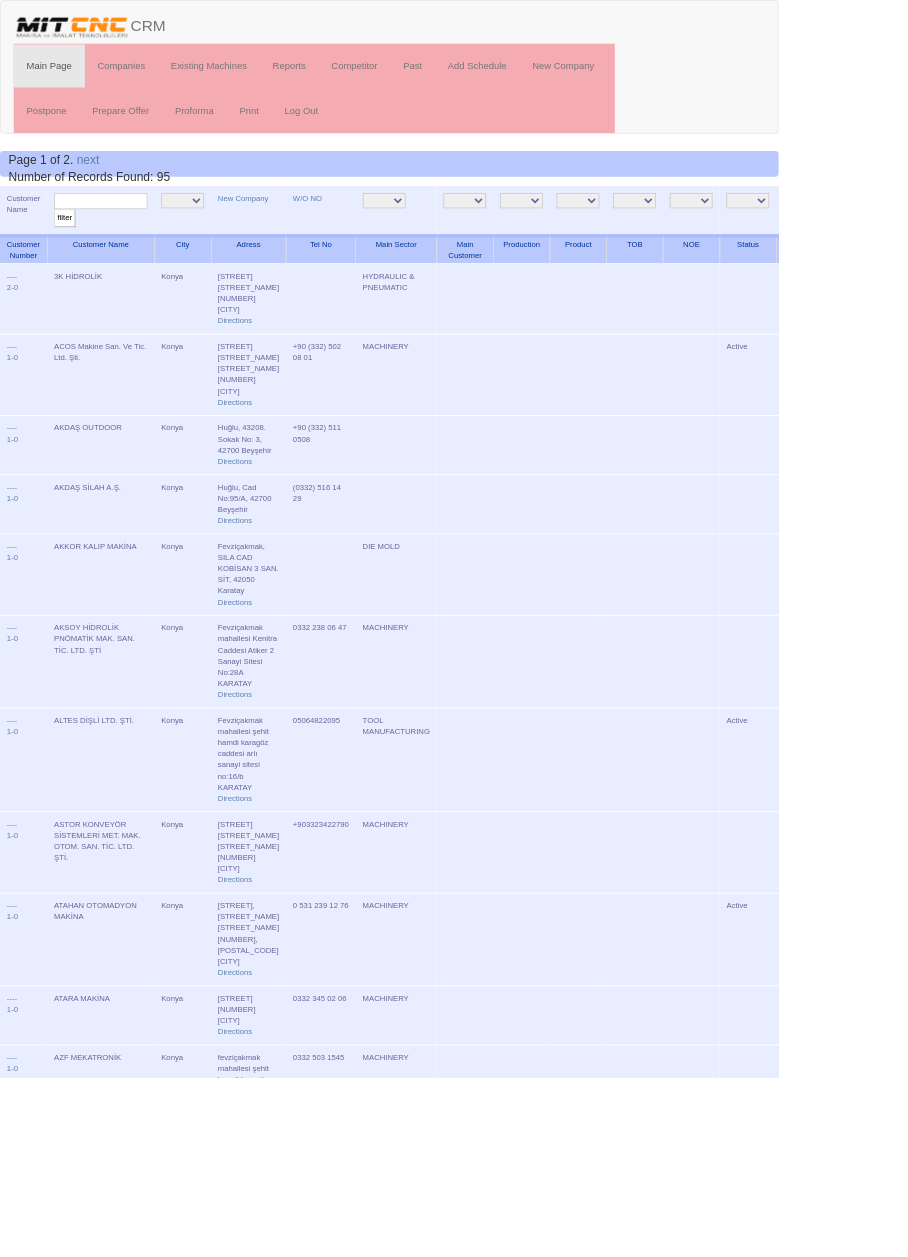 click at bounding box center [117, 234] 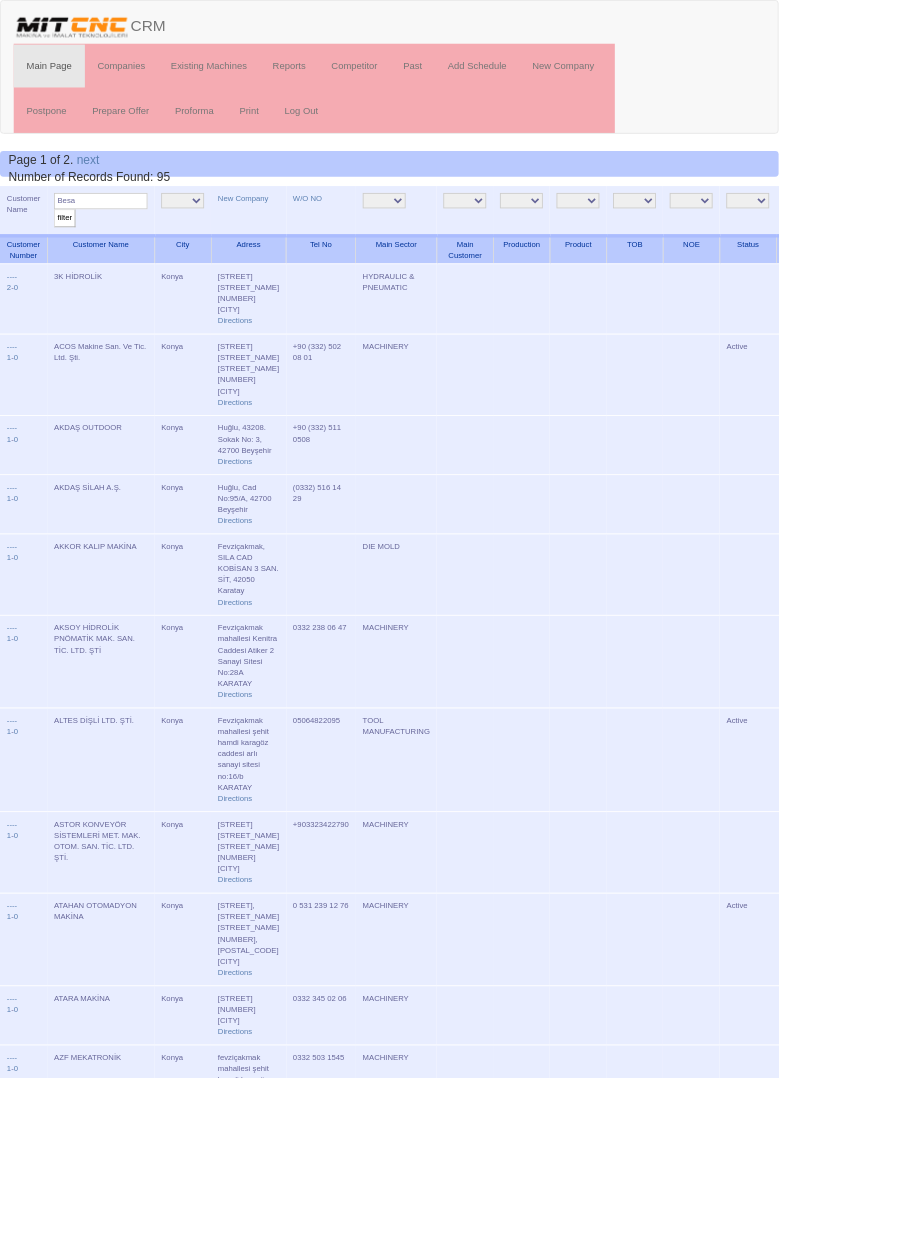 type on "Besa" 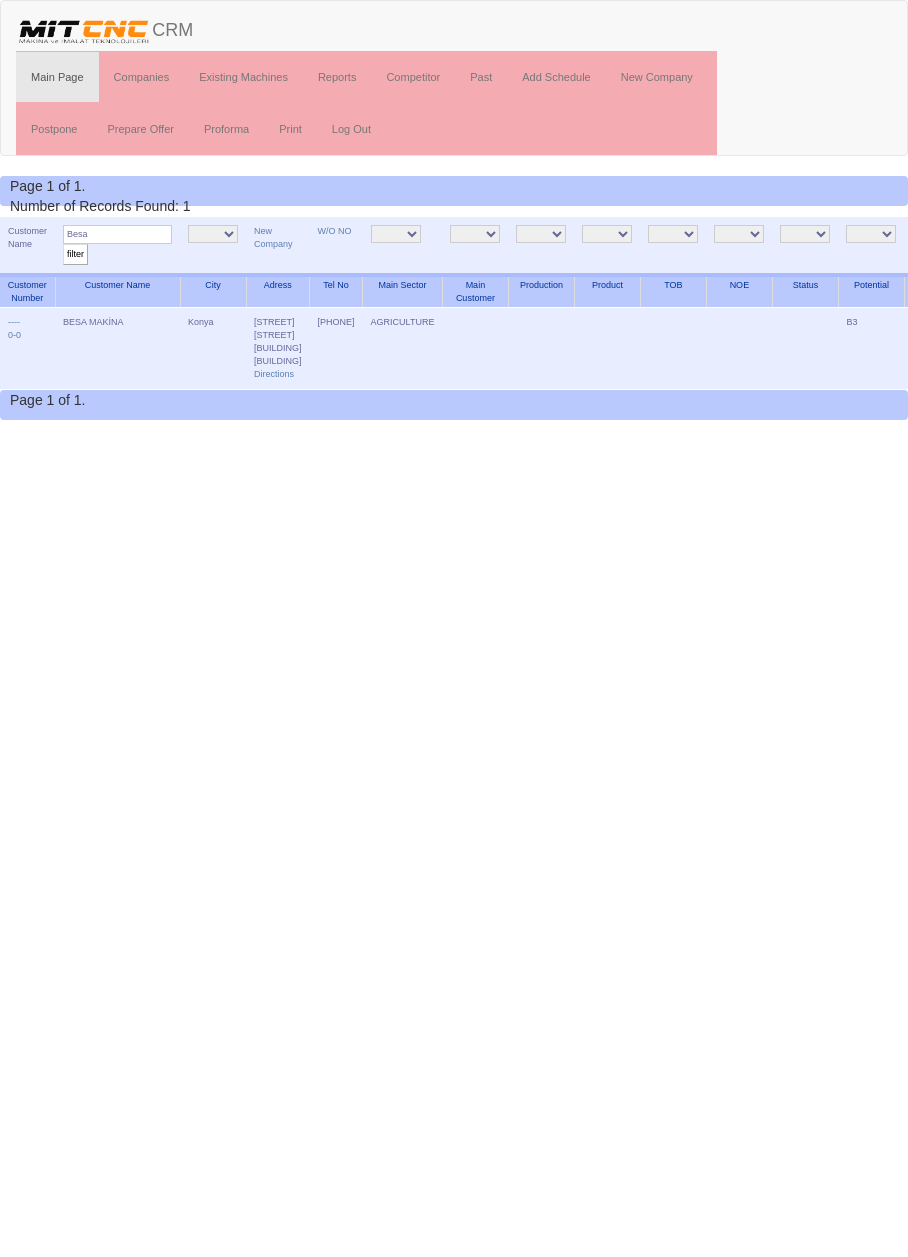 scroll, scrollTop: 0, scrollLeft: 0, axis: both 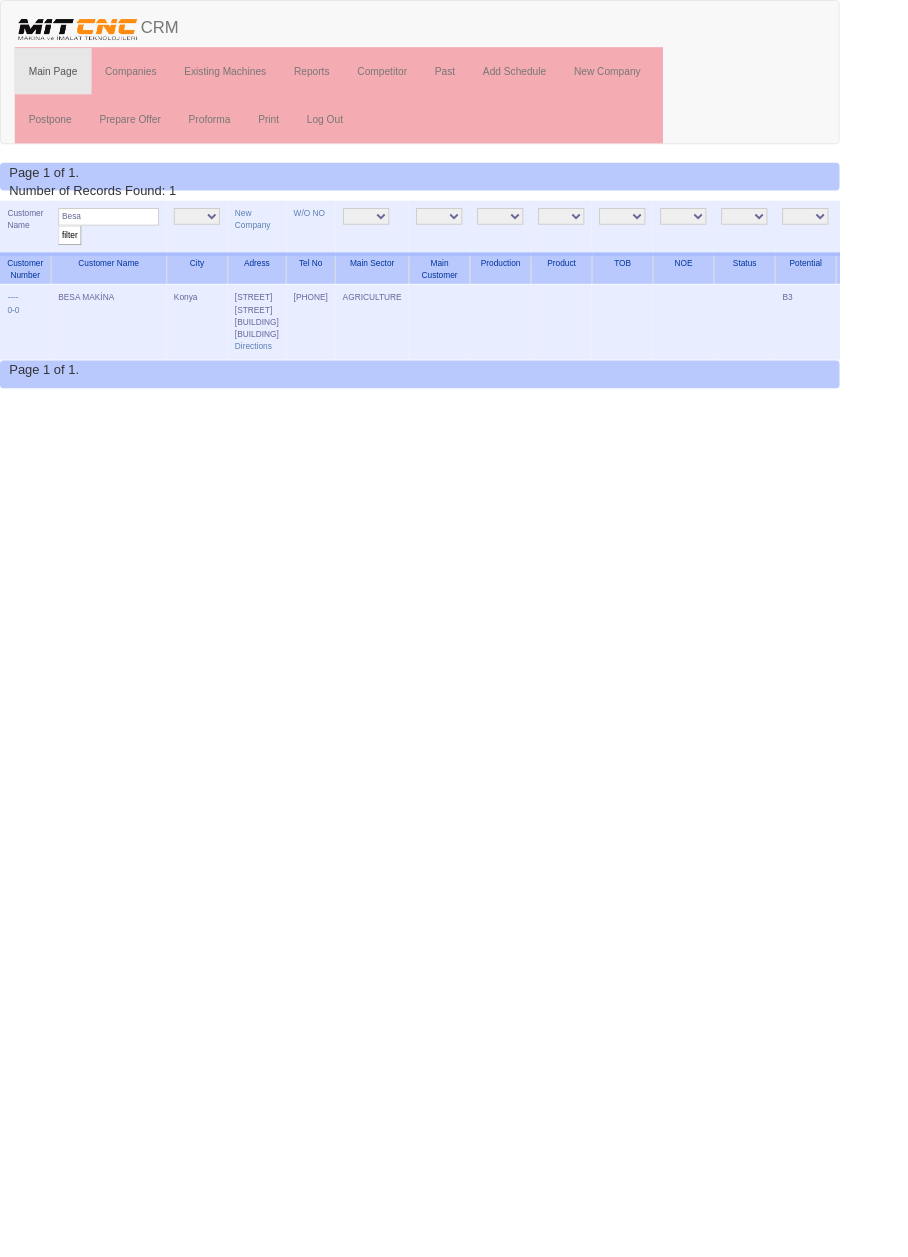 click on "Edit" at bounding box center [986, 322] 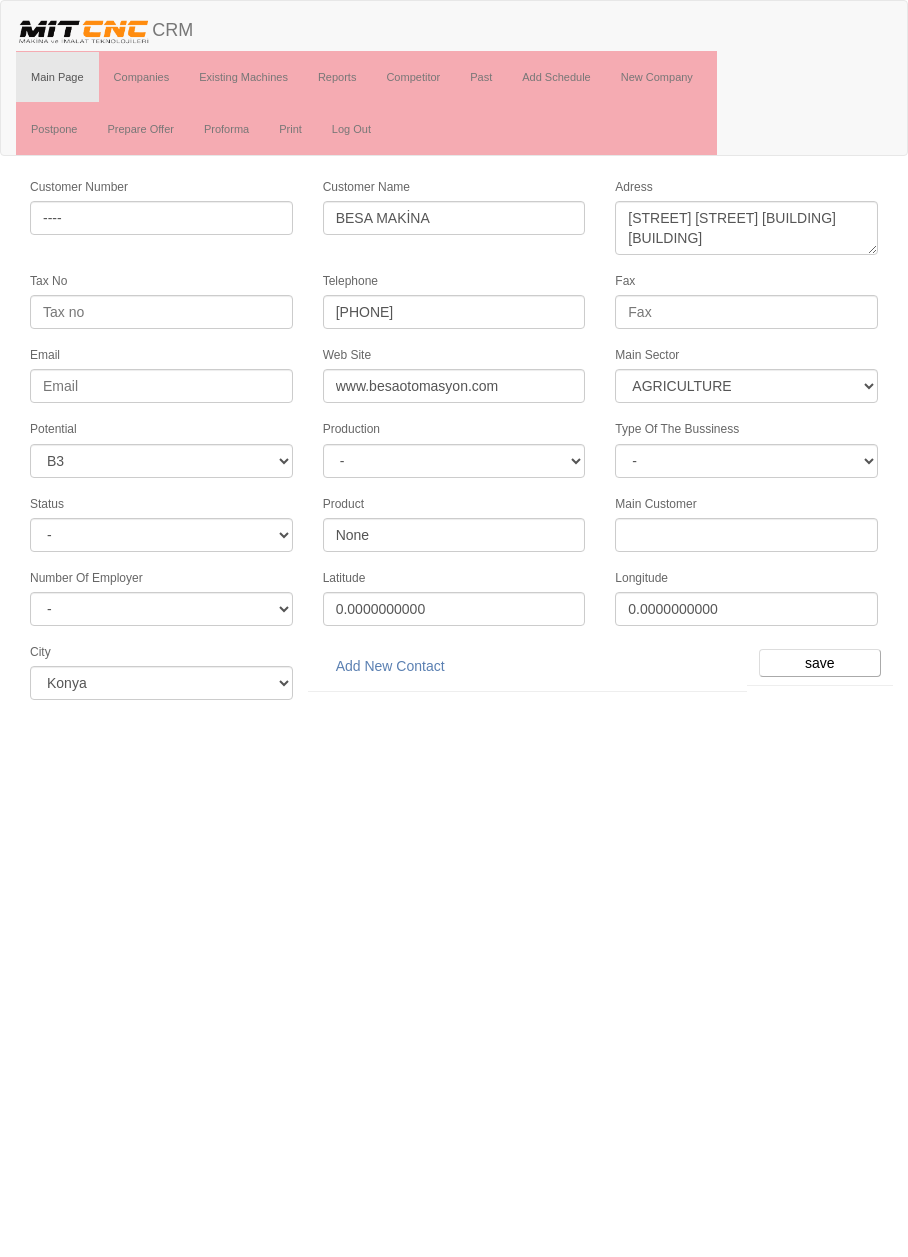 select on "369" 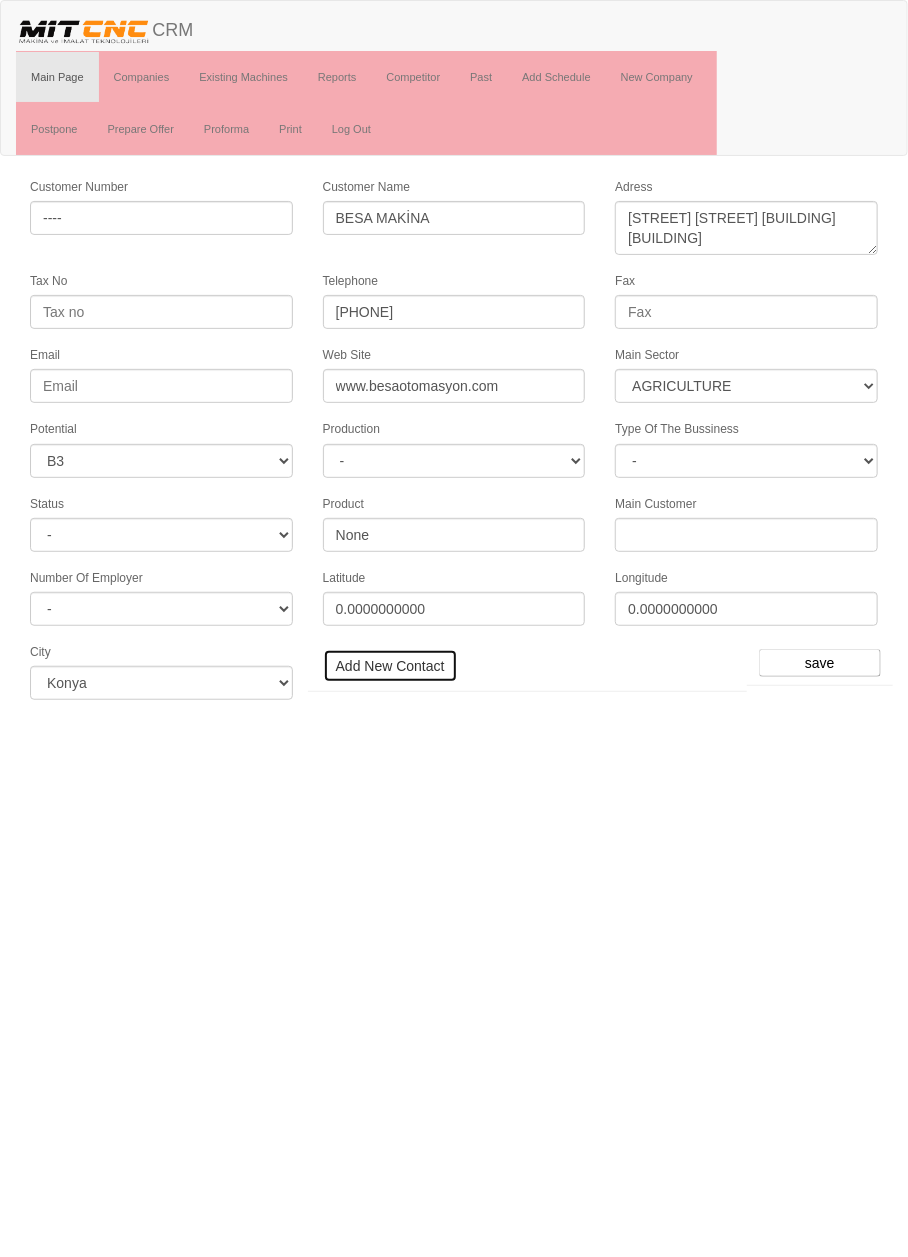 click on "Add New Contact" at bounding box center (390, 666) 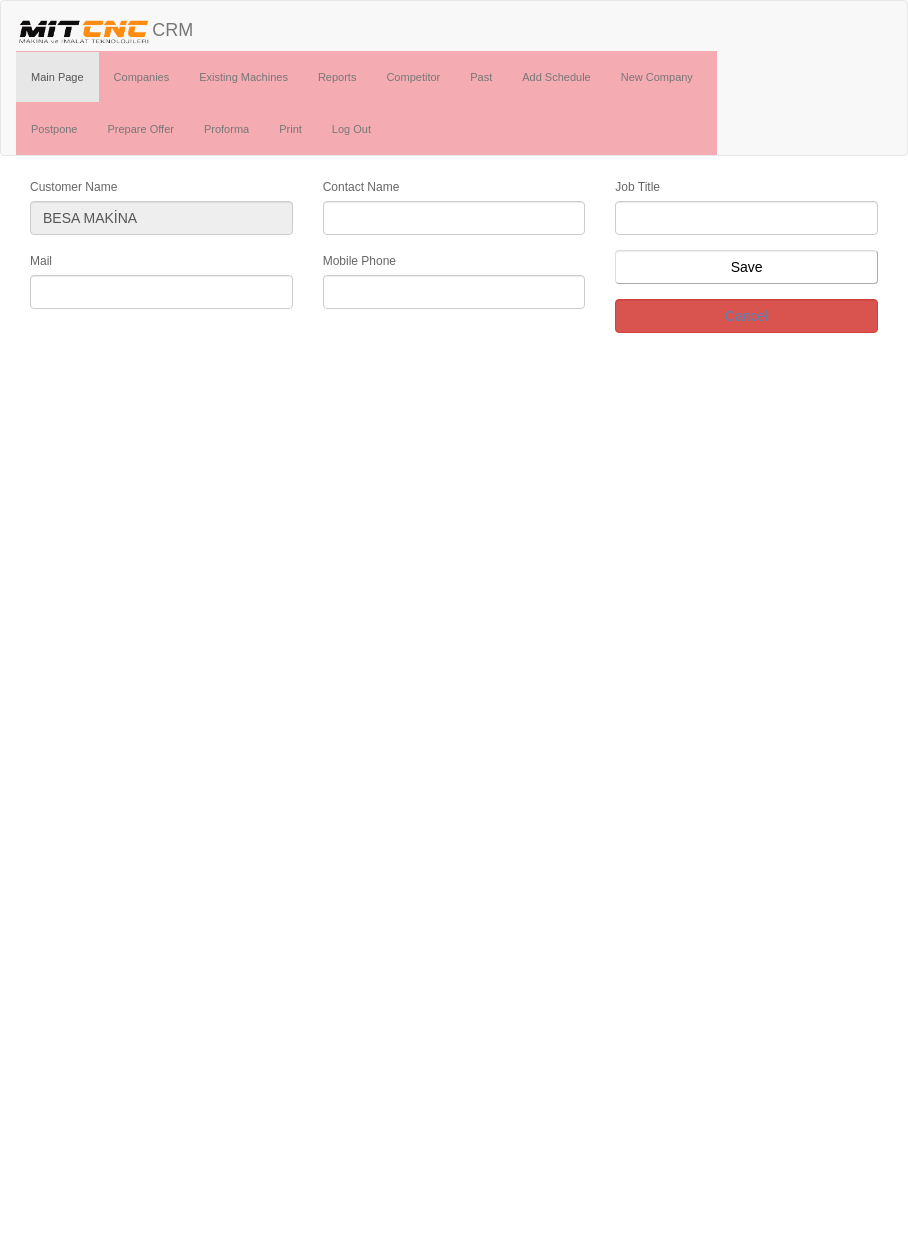 scroll, scrollTop: 0, scrollLeft: 0, axis: both 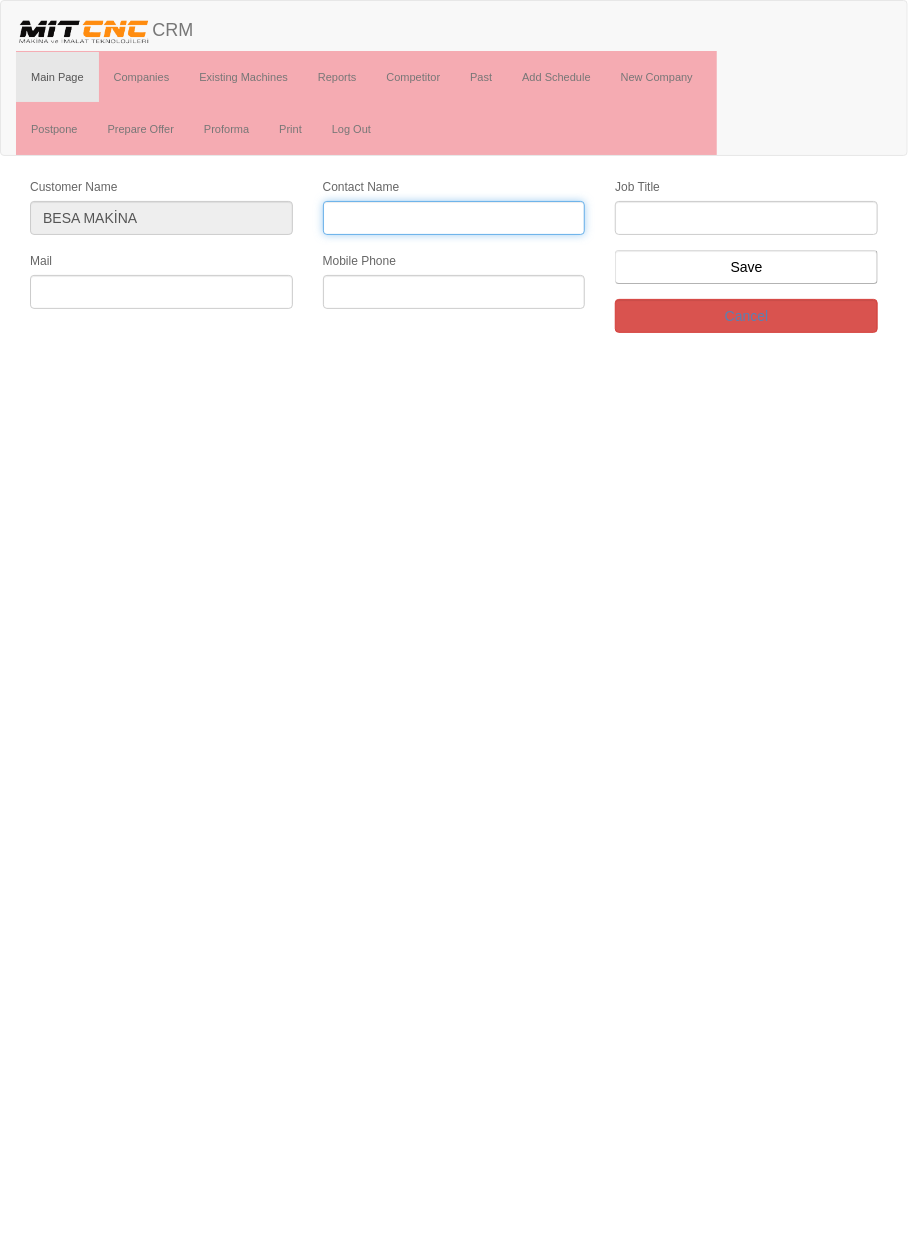 click on "Contact Name" at bounding box center [454, 218] 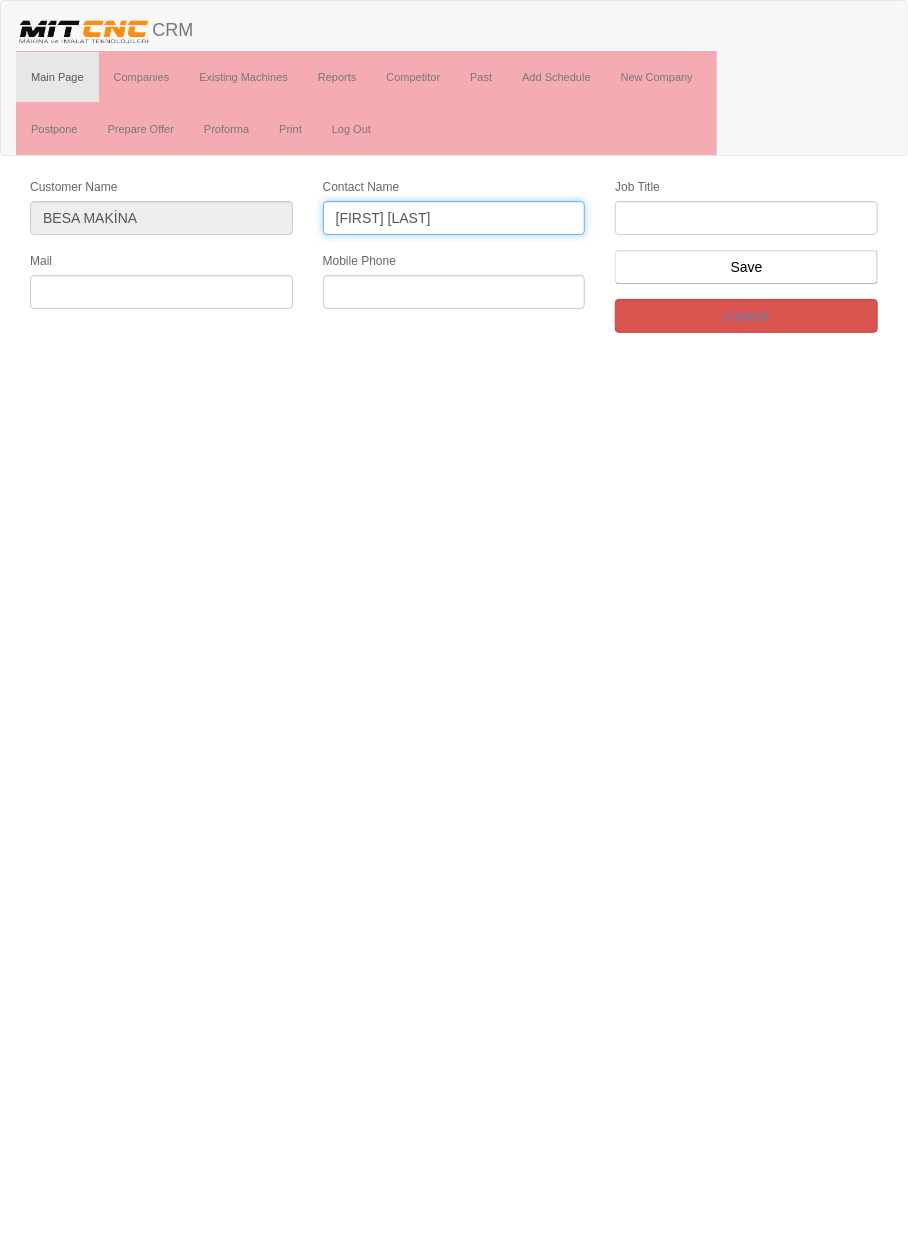 type on "[FIRST] [LAST]" 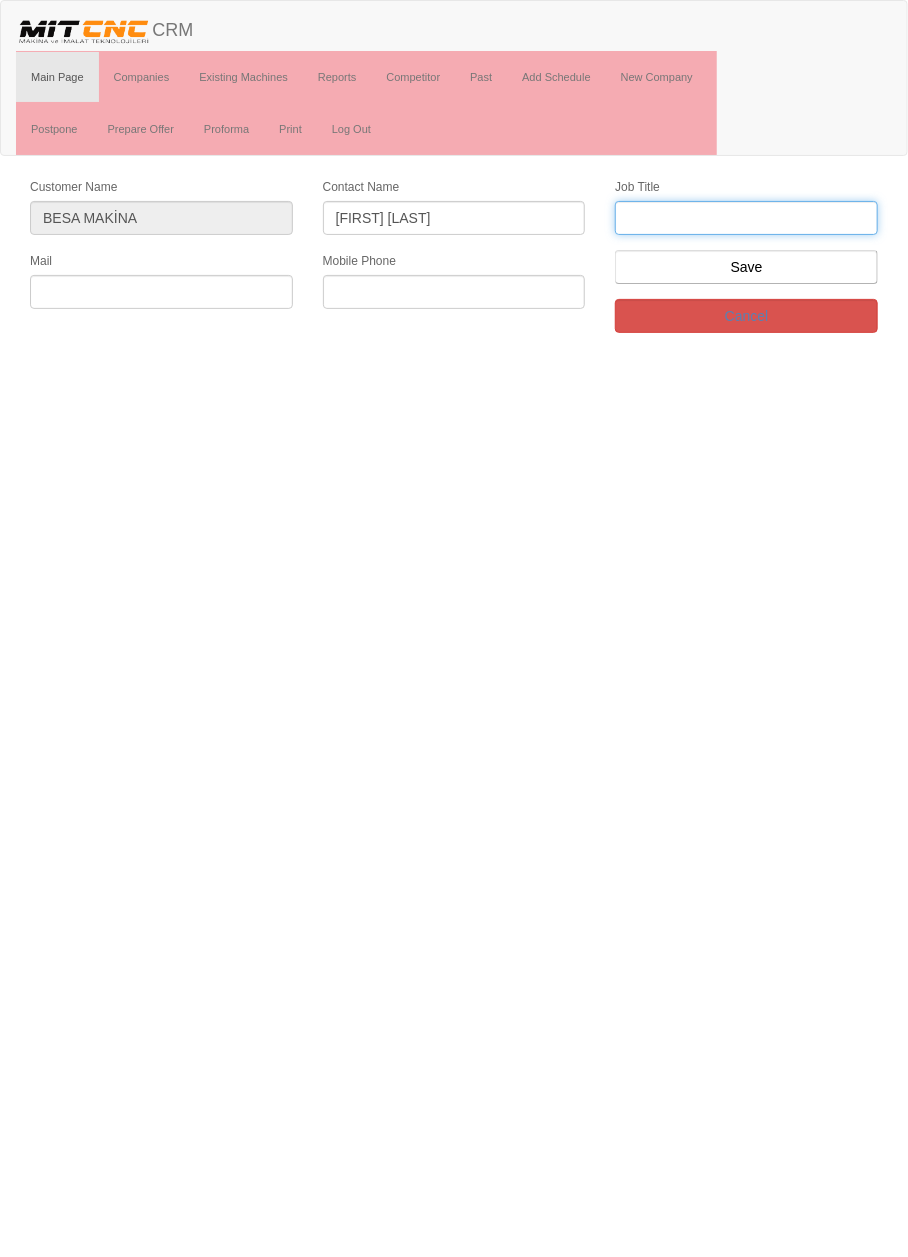 click at bounding box center (746, 218) 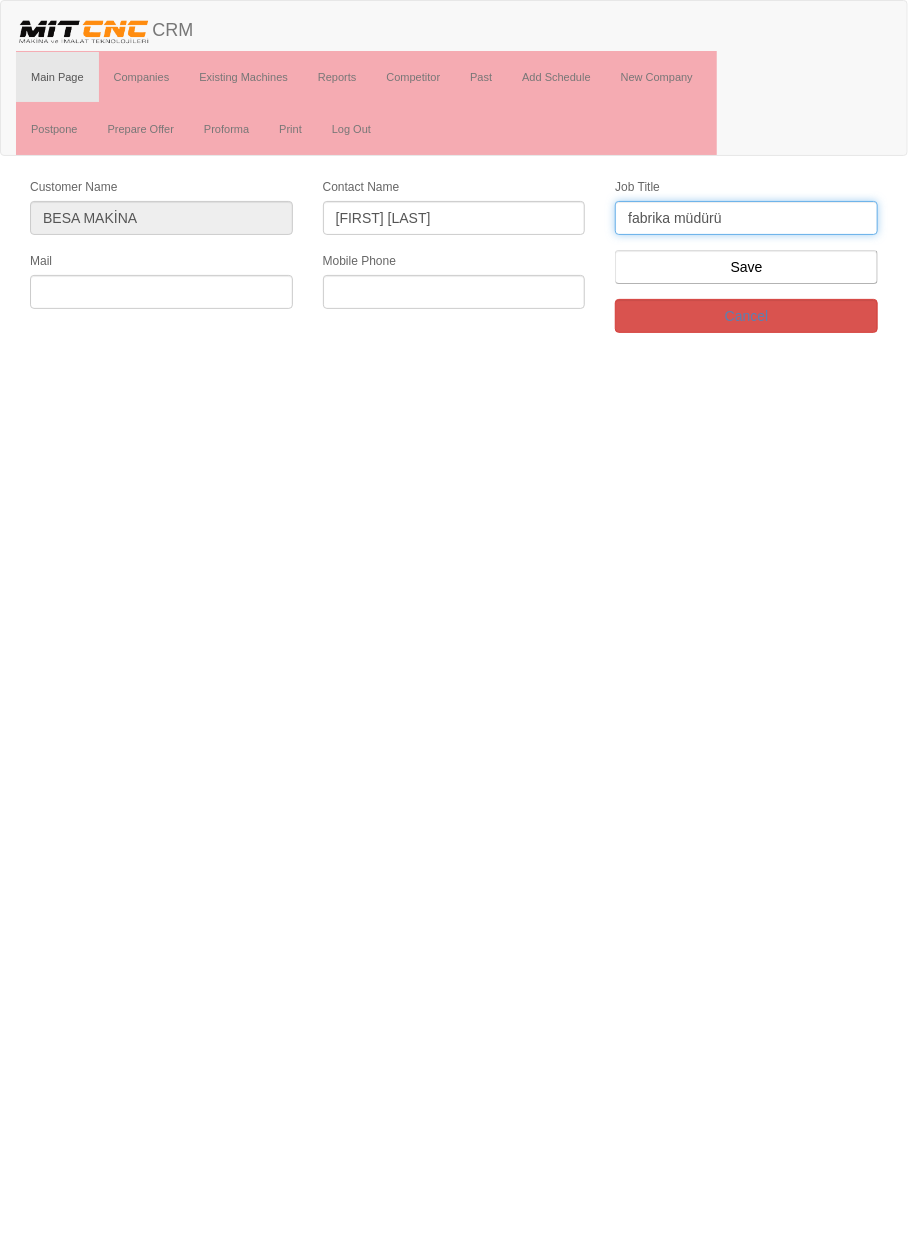 type on "fabrika müdürü" 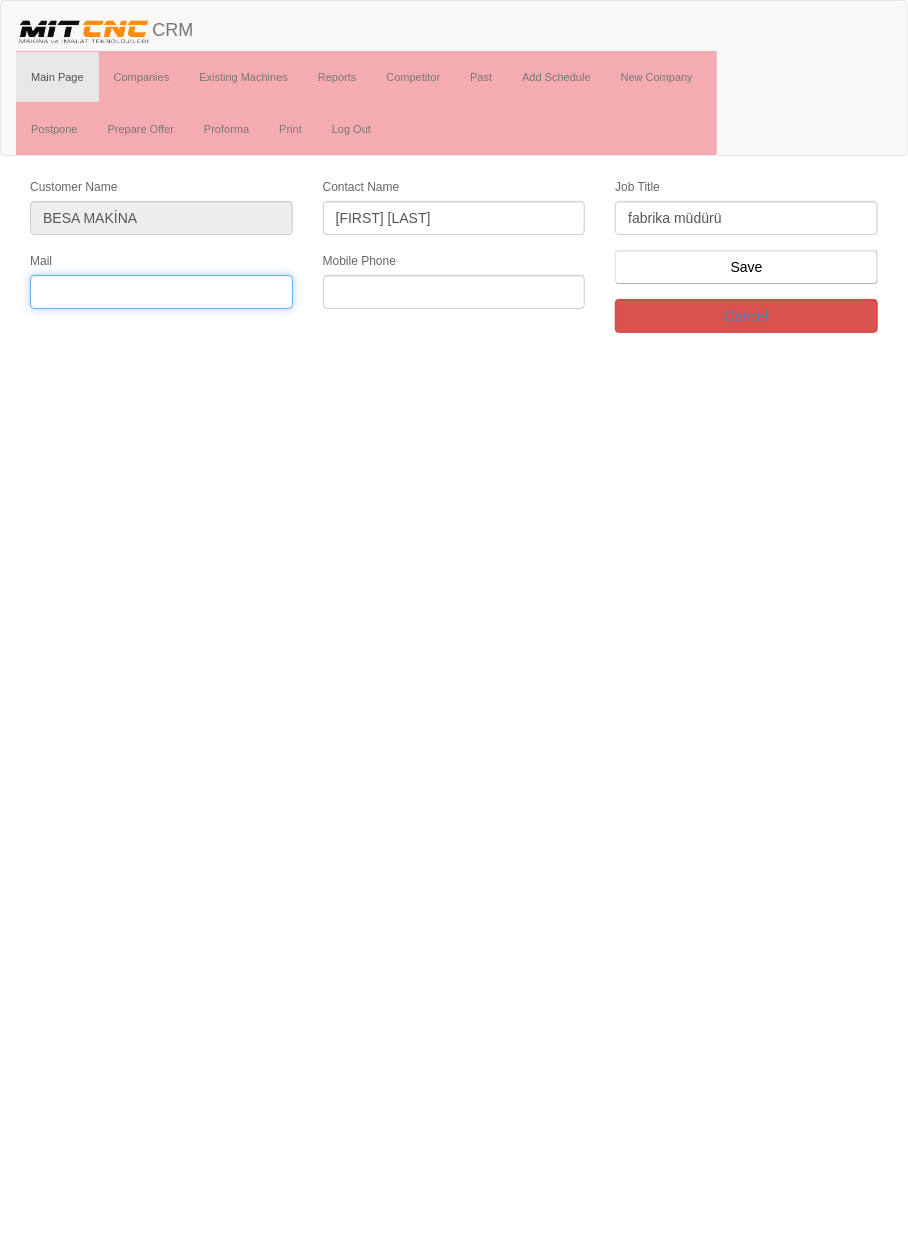 click at bounding box center (161, 292) 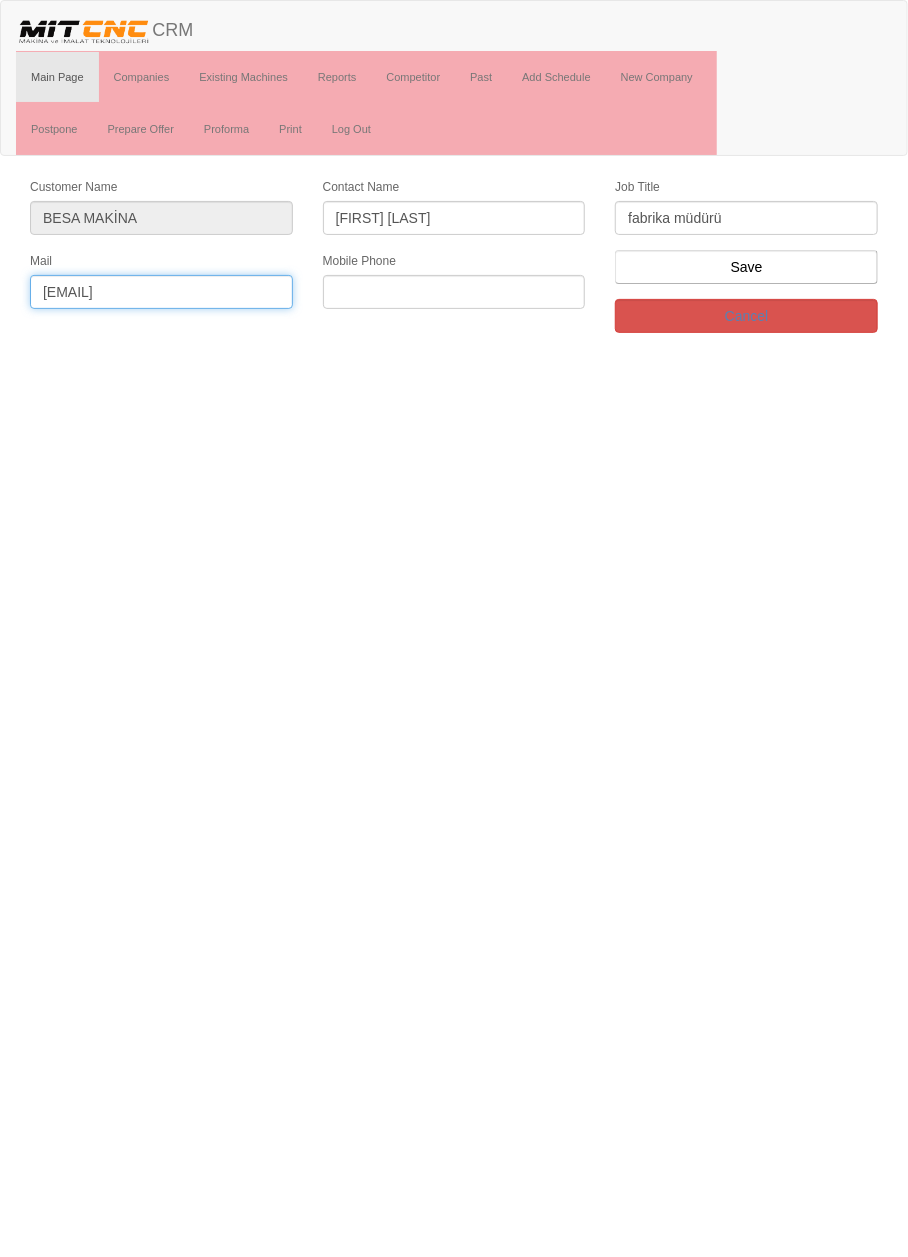 type on "janybek.kubat@besaotomasyon.com" 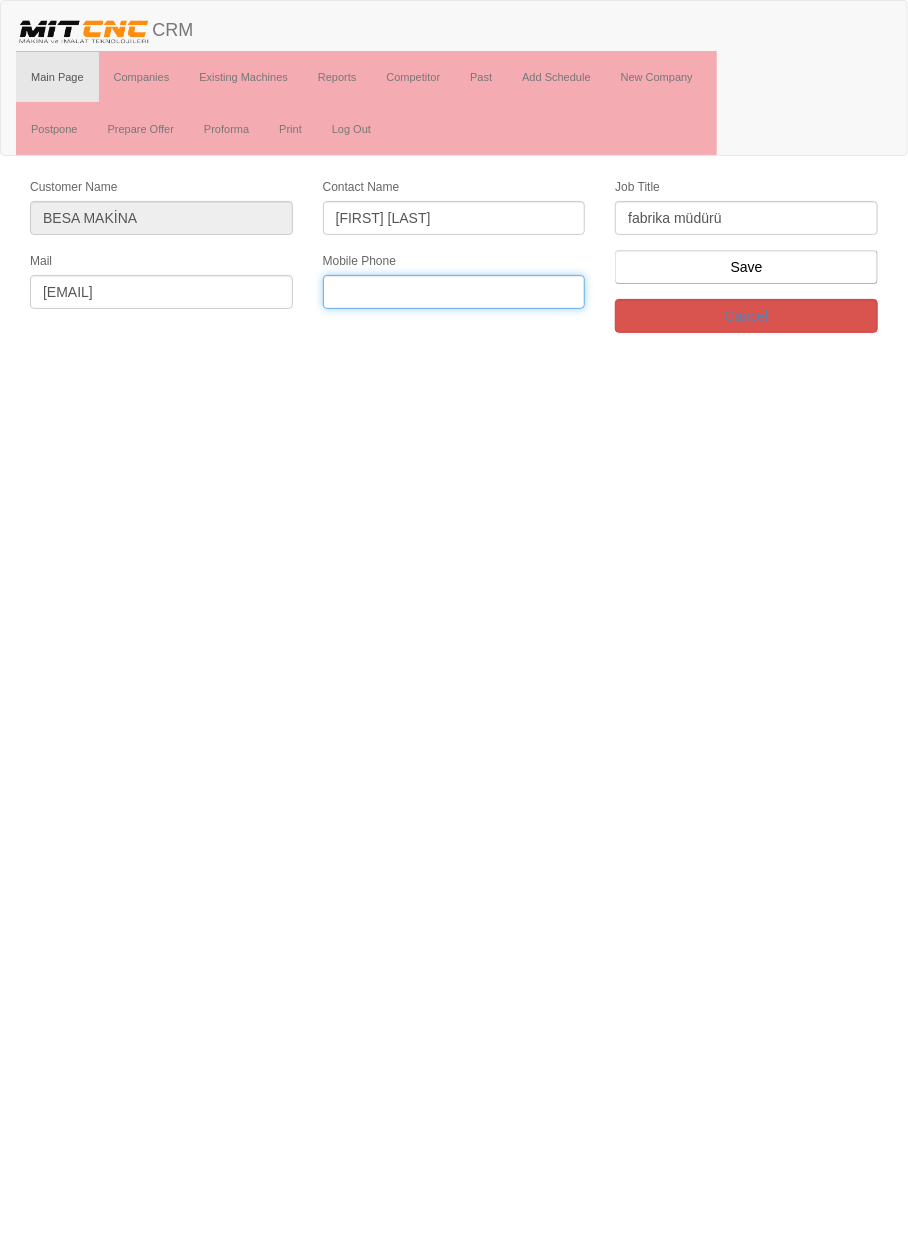 click at bounding box center [454, 292] 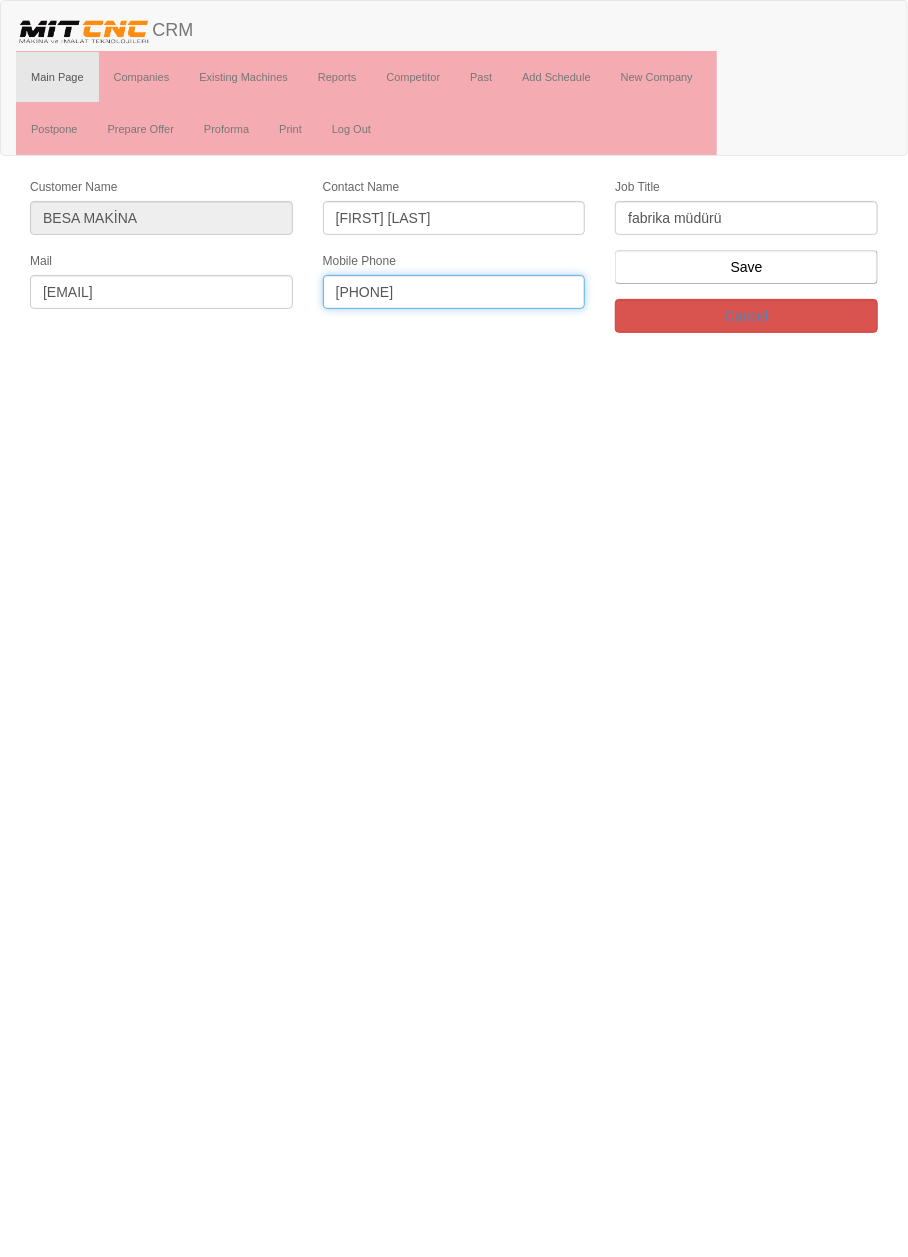 type on "0332 251 33 24" 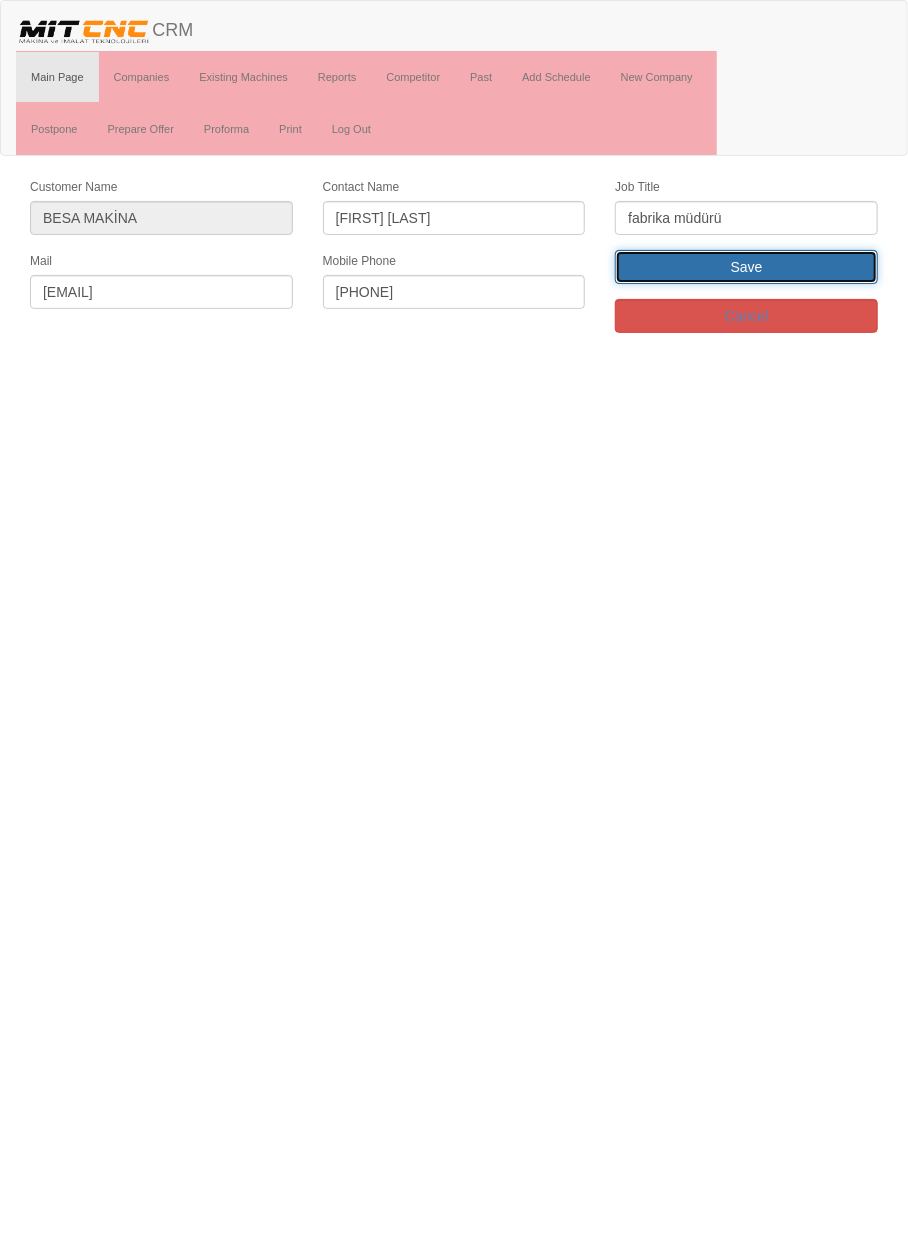 click on "Save" at bounding box center [746, 267] 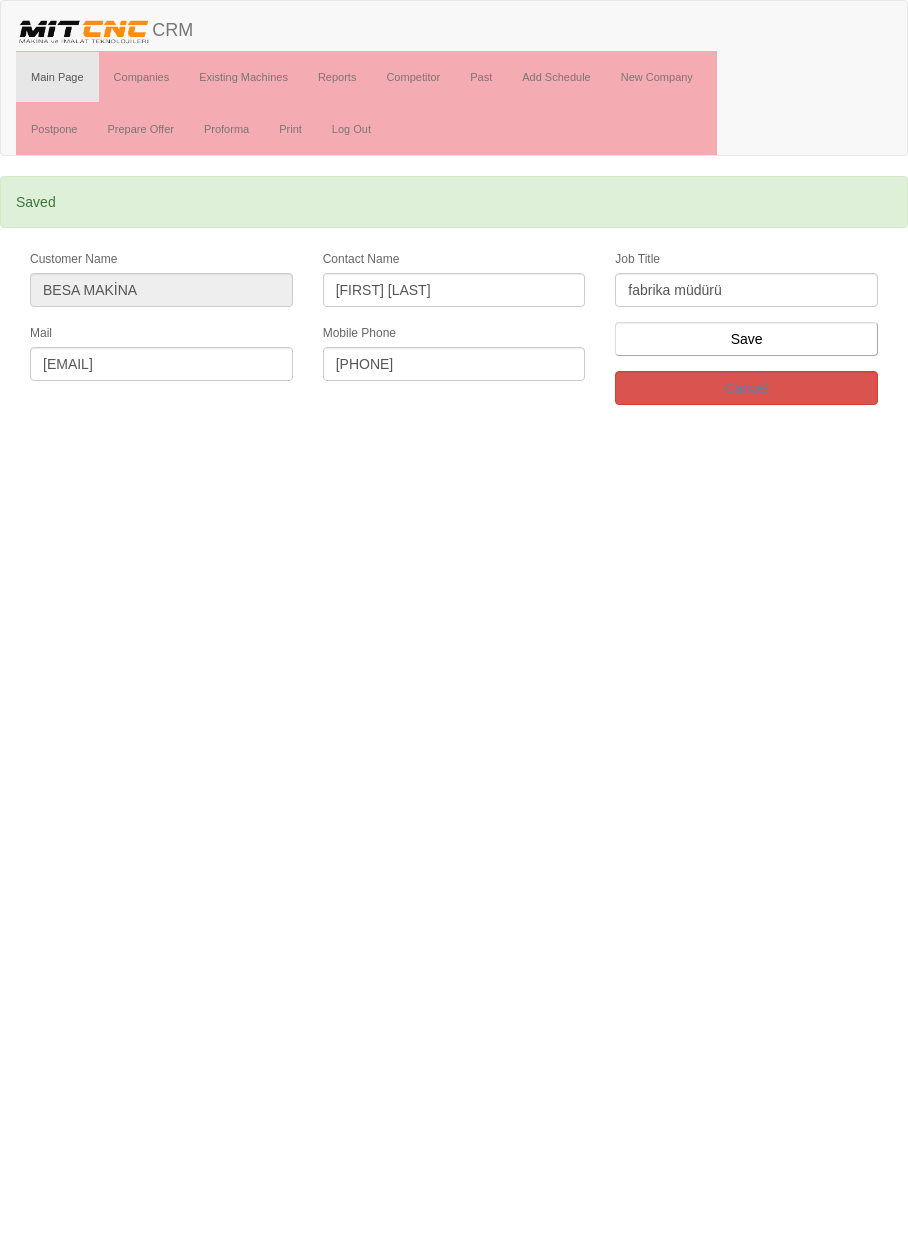 scroll, scrollTop: 0, scrollLeft: 0, axis: both 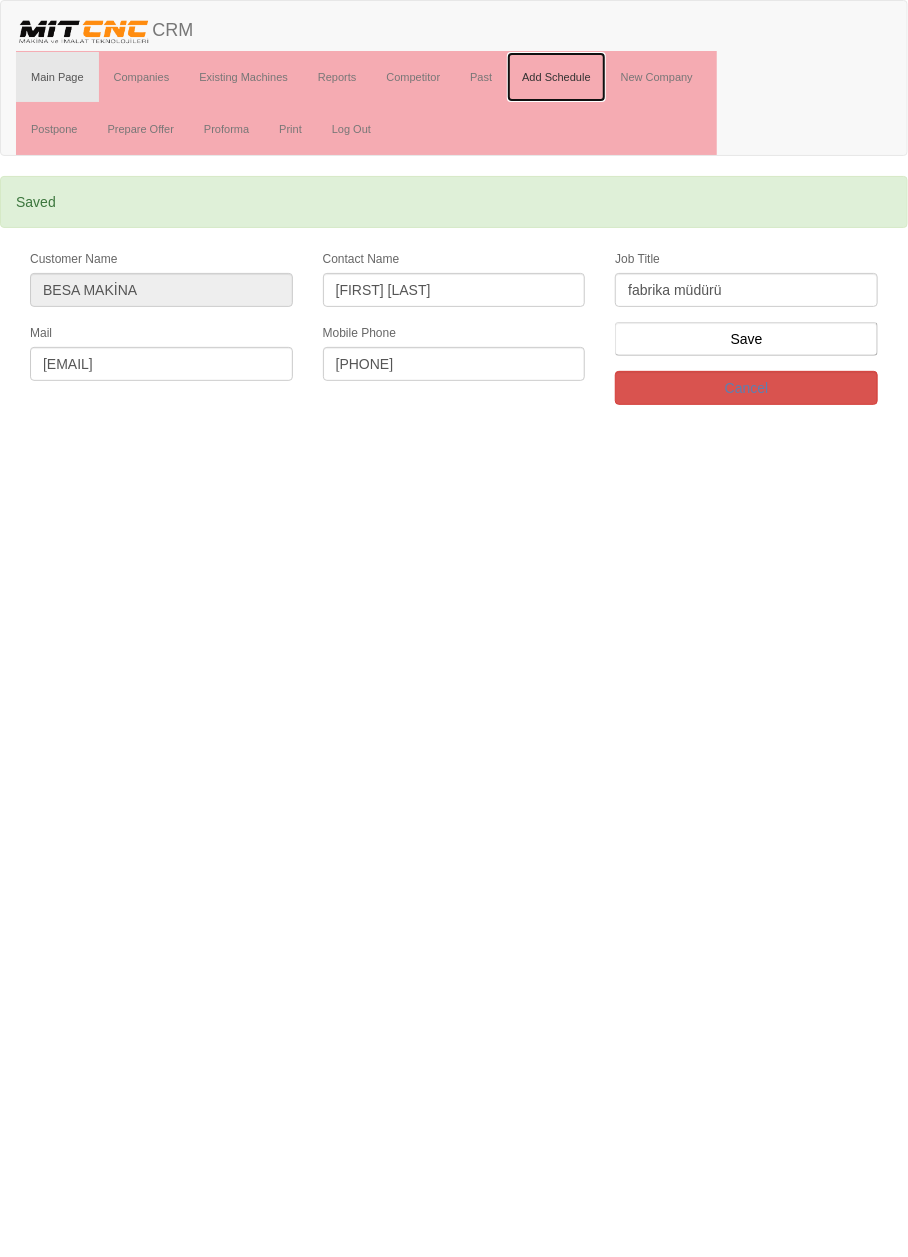 click on "Add Schedule" at bounding box center [556, 77] 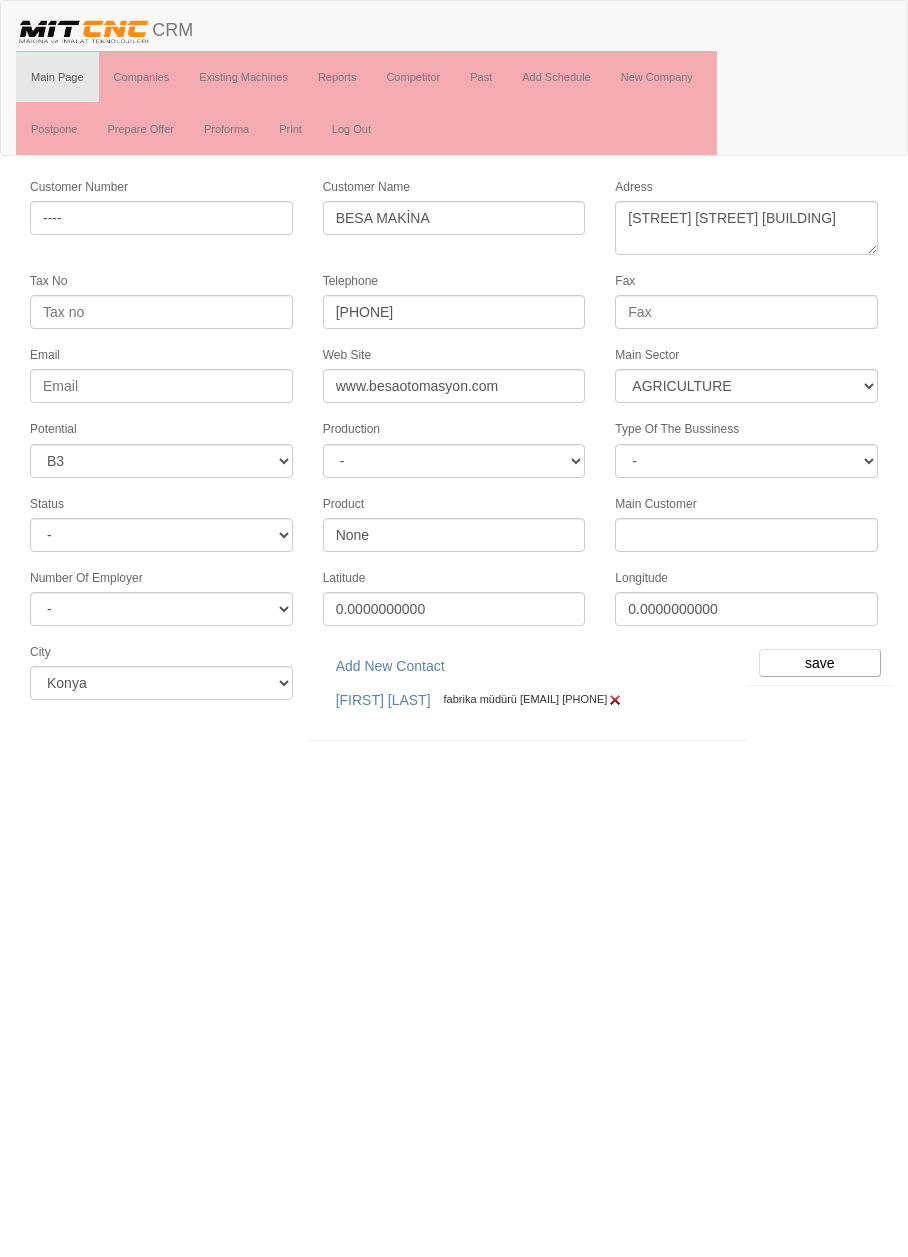select on "369" 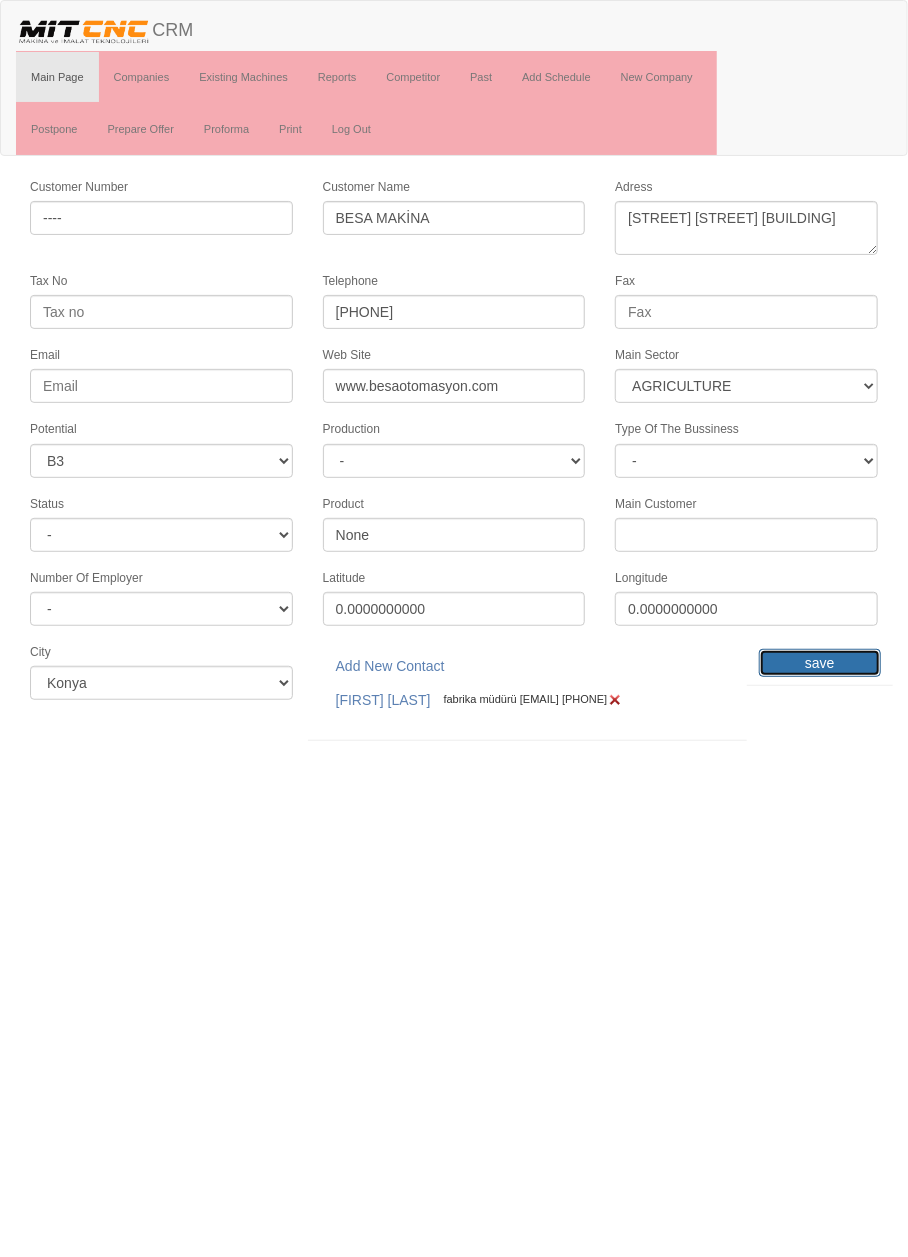 click on "save" at bounding box center [820, 663] 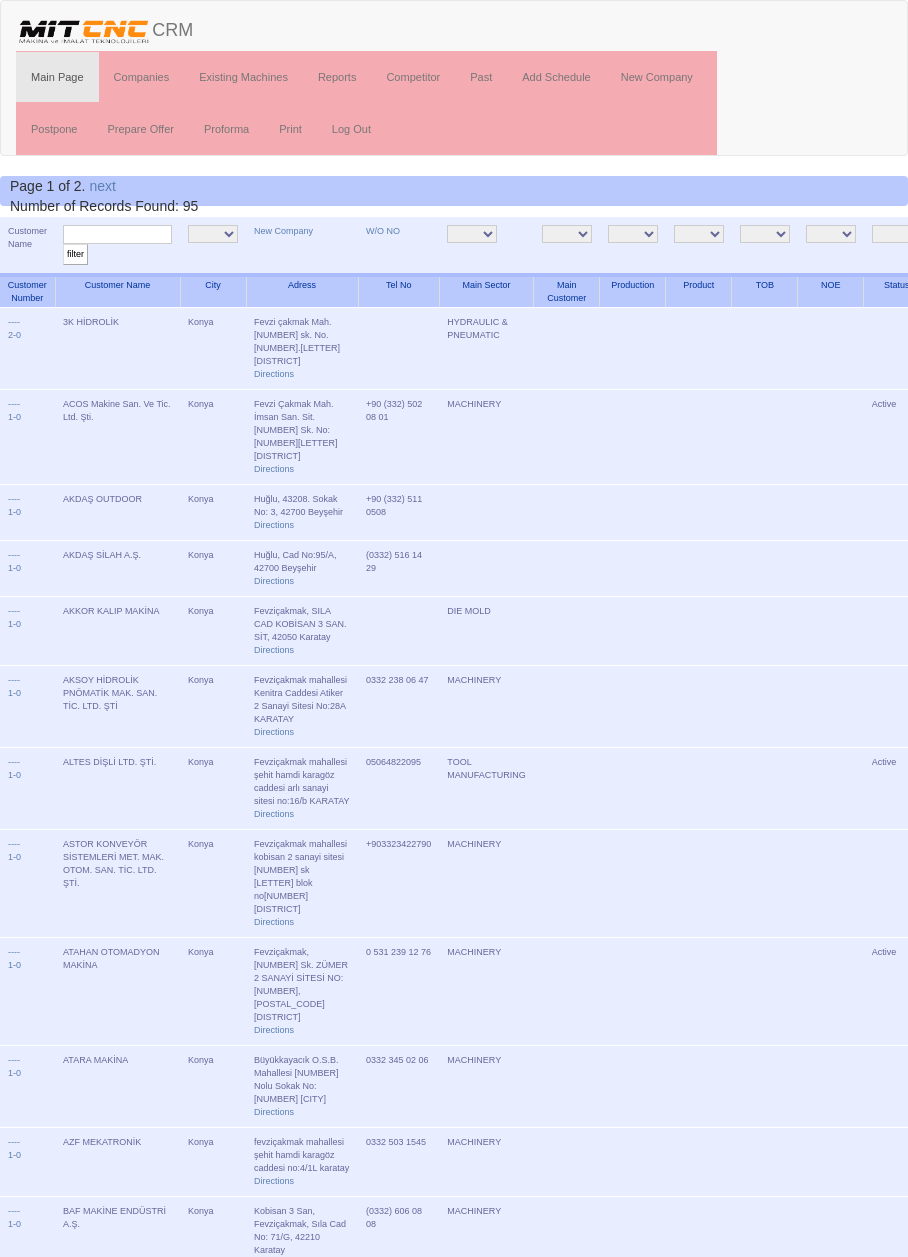 scroll, scrollTop: 0, scrollLeft: 0, axis: both 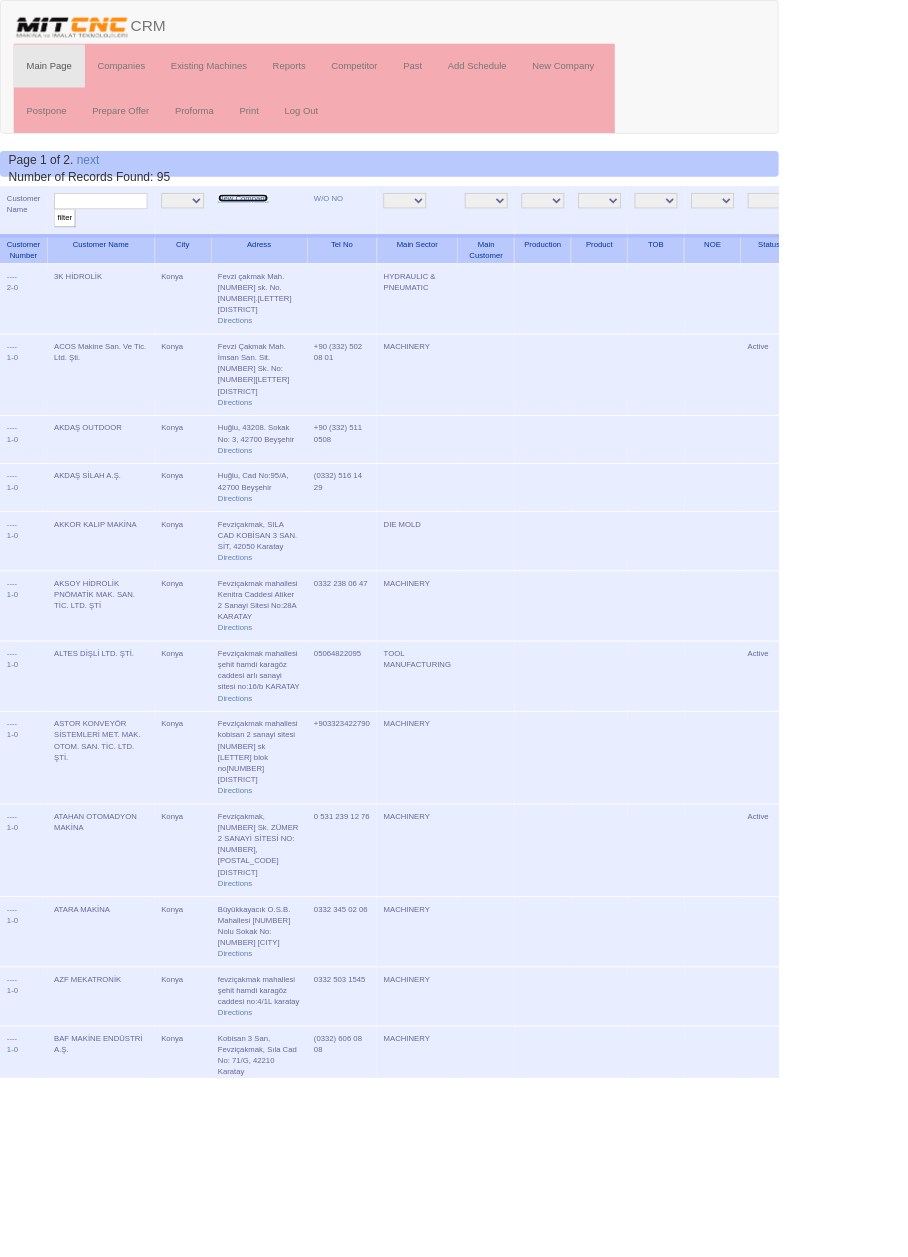 click on "New Company" at bounding box center [283, 231] 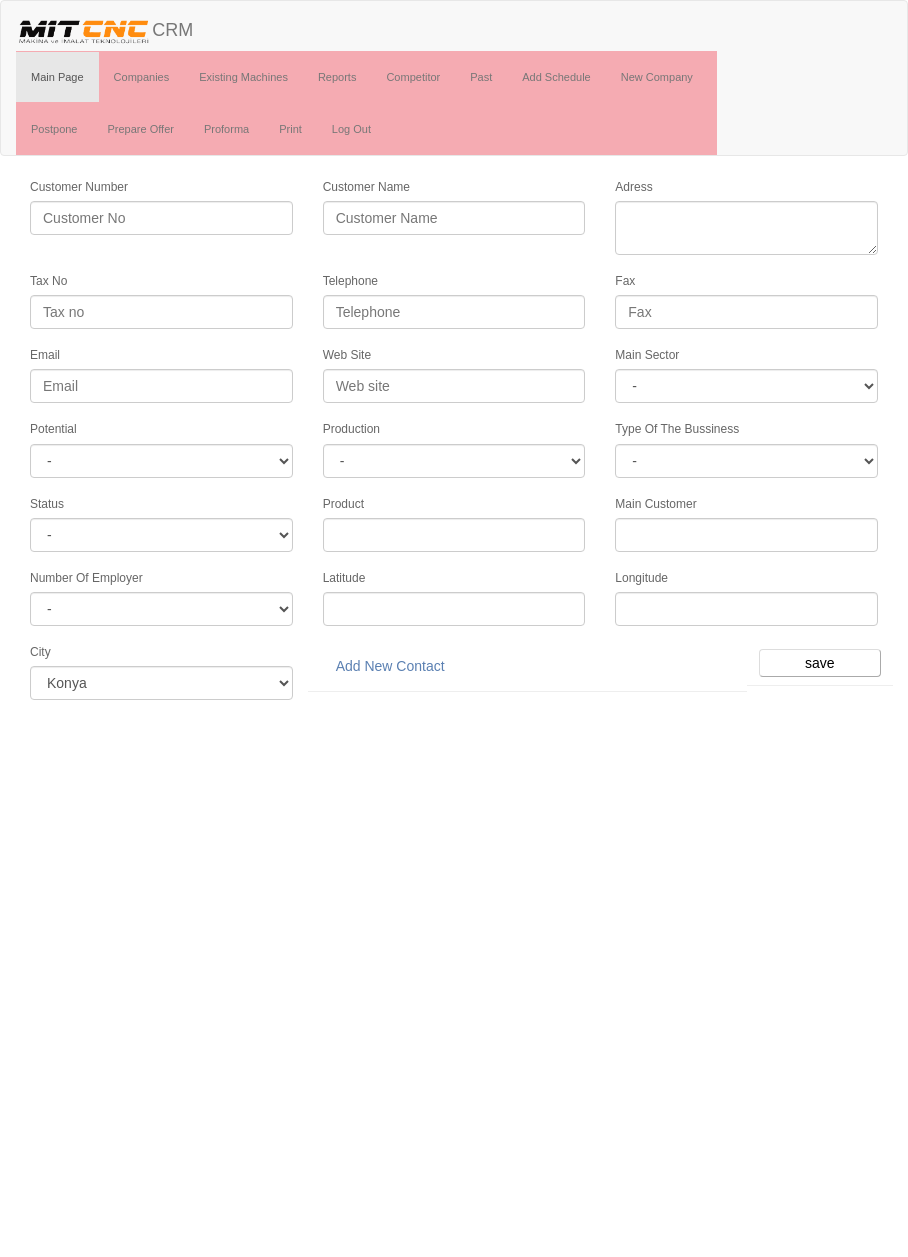 scroll, scrollTop: 0, scrollLeft: 0, axis: both 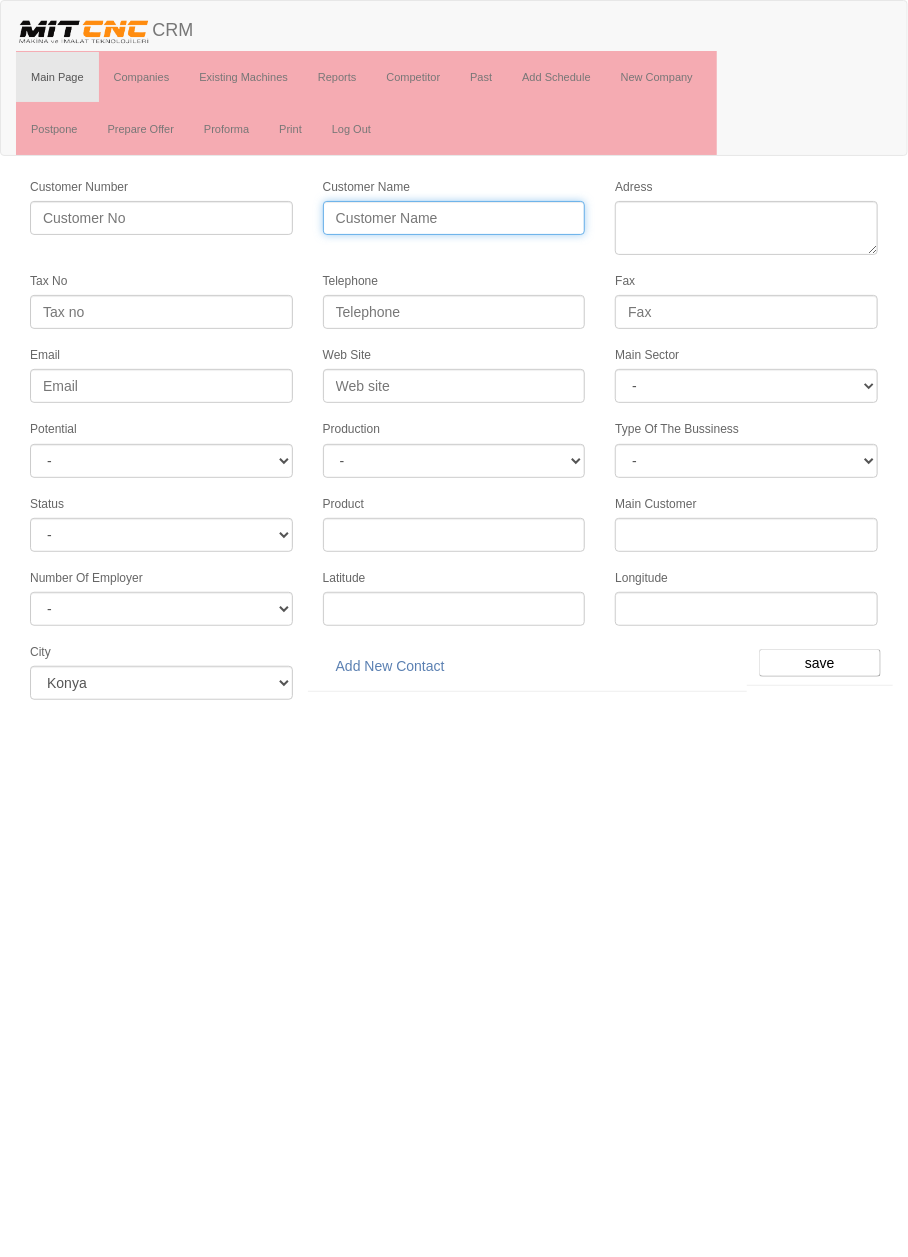click on "Customer Name" at bounding box center [454, 218] 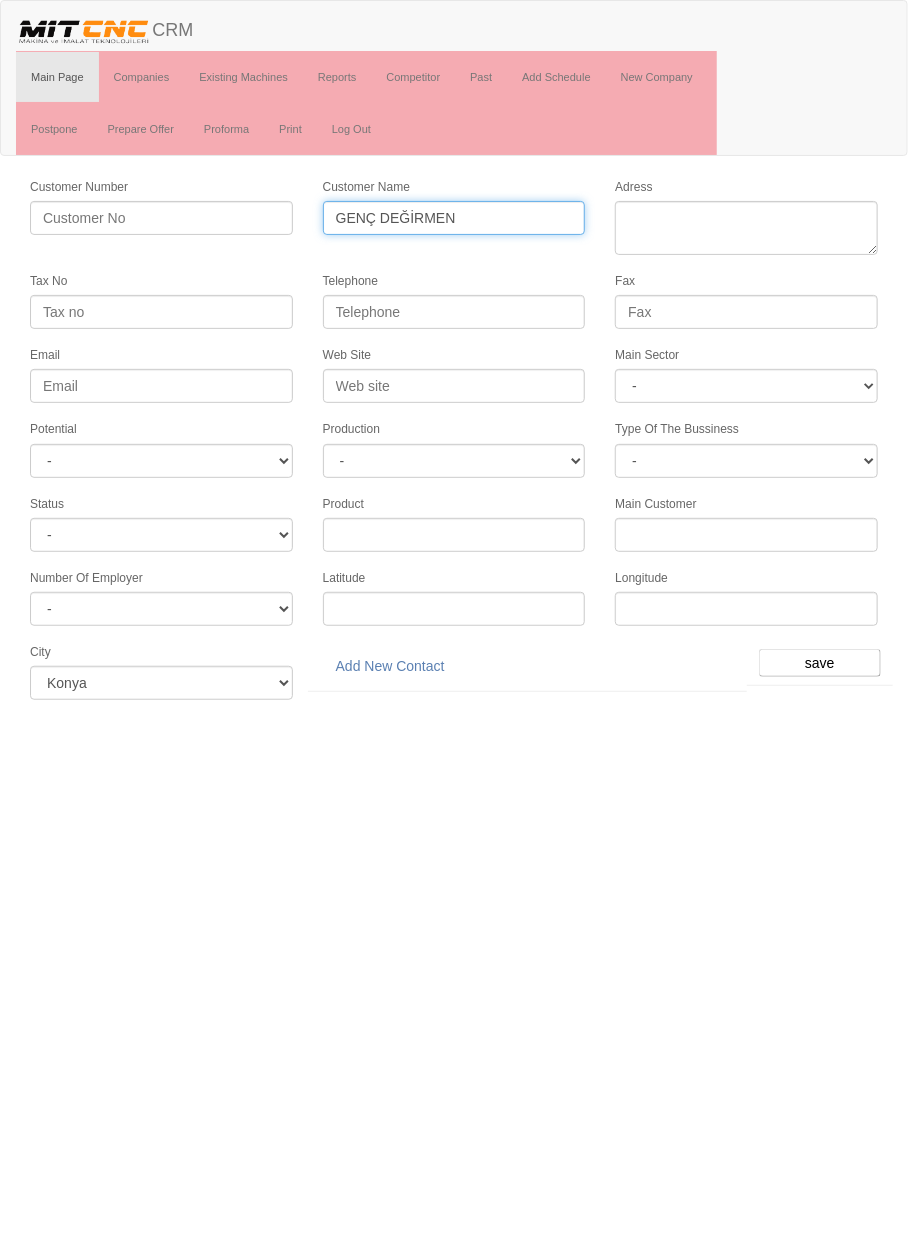 type on "GENÇ DEĞİRMEN" 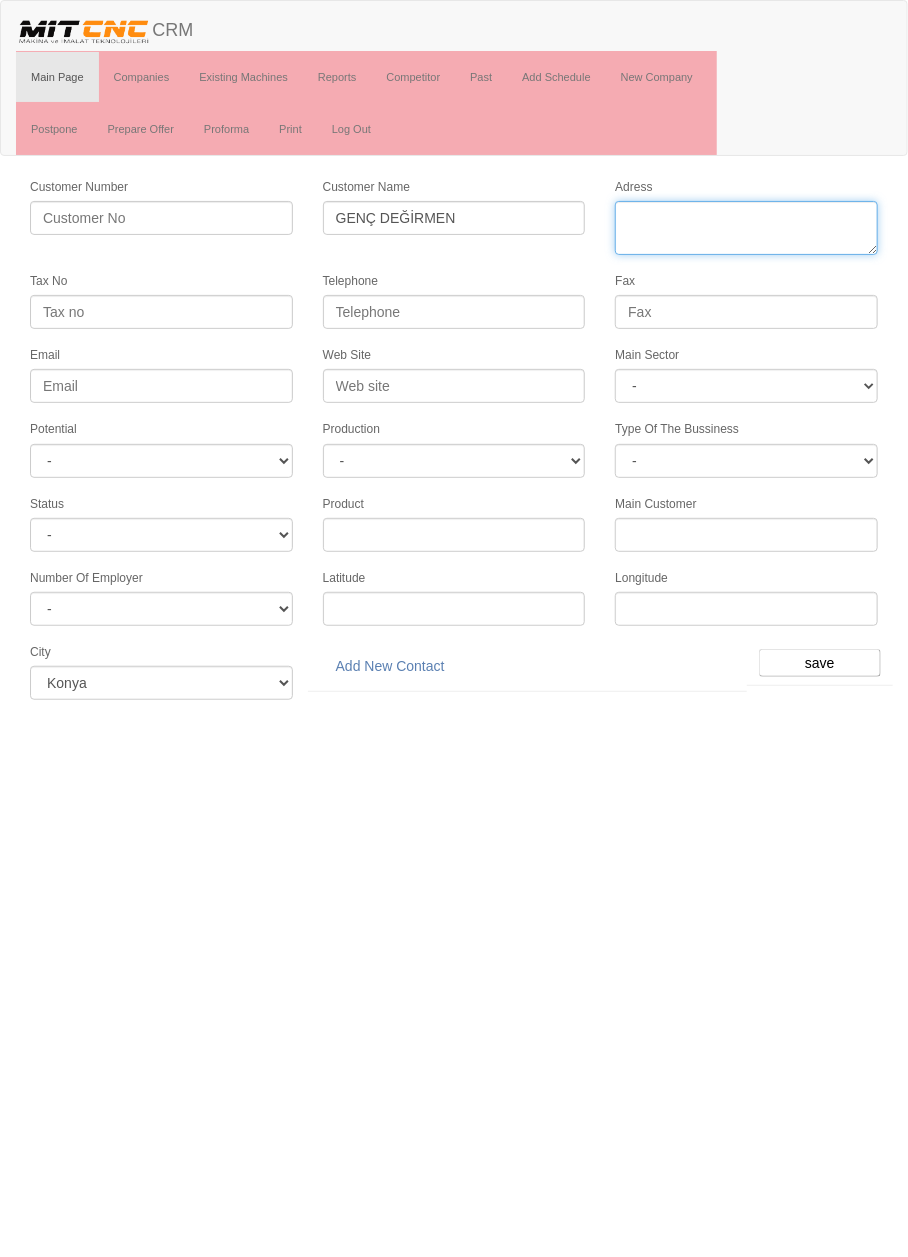 click on "Adress" at bounding box center (746, 228) 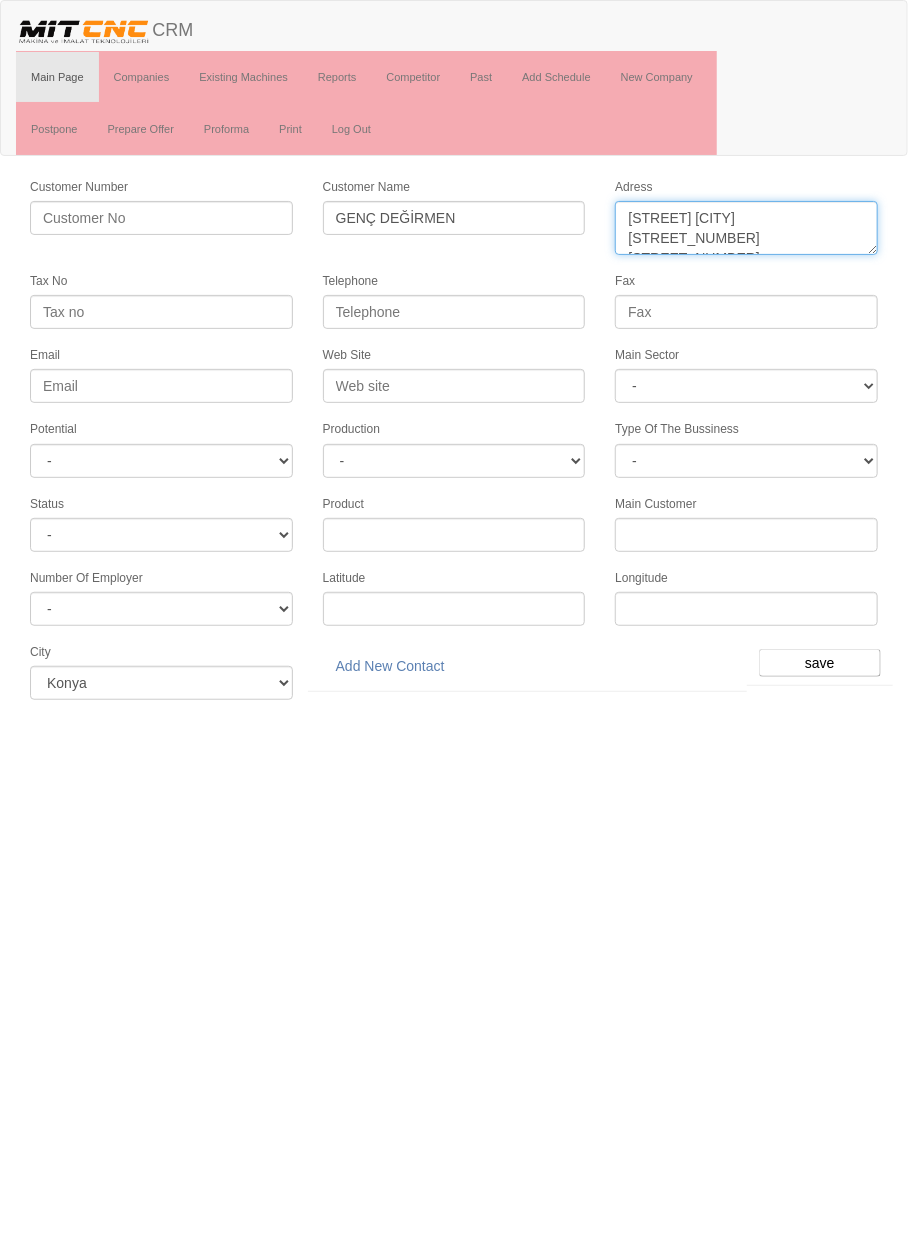 type on "[DISTRICT] mahallesi [STREET_NAME] caddesinno [NUMBER]" 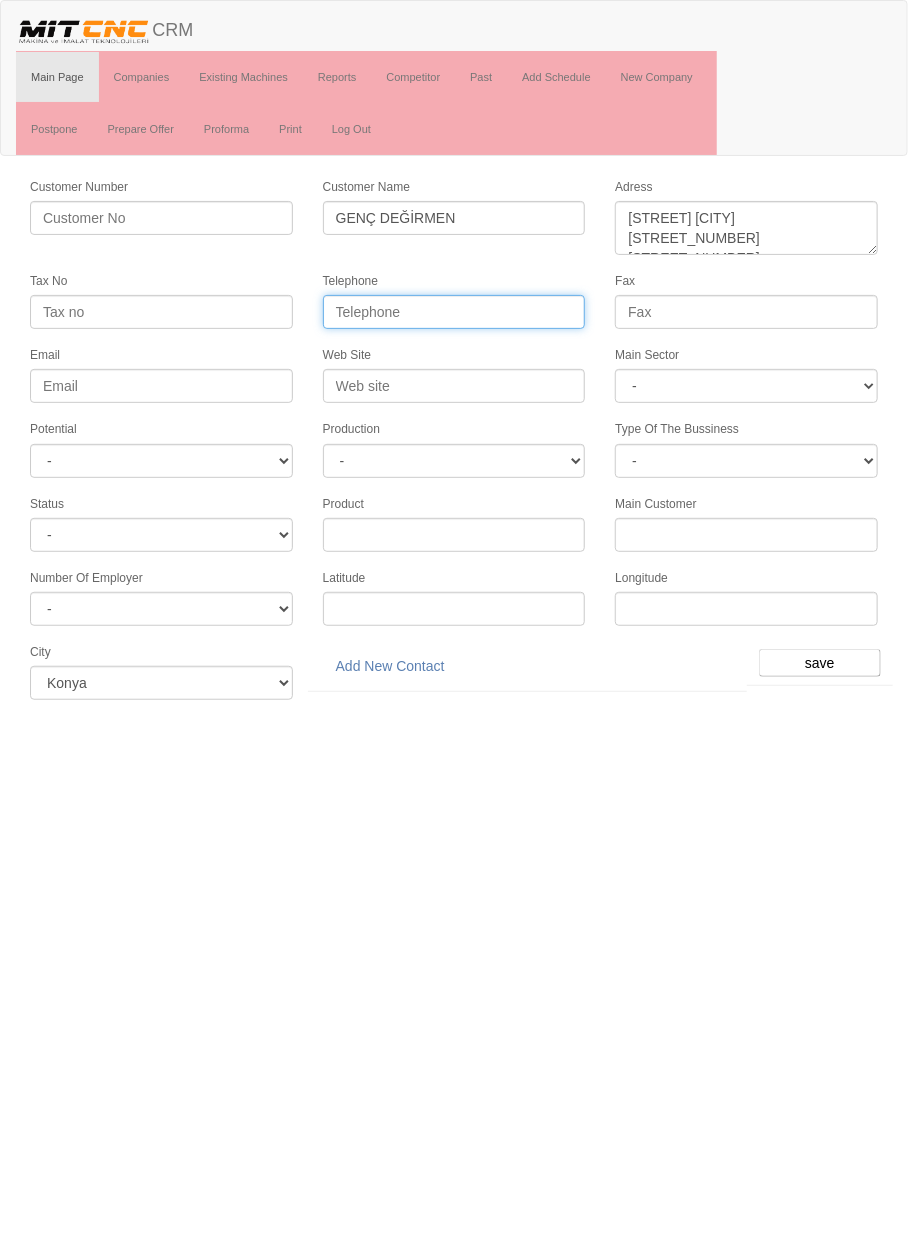 click on "Telephone" at bounding box center [454, 312] 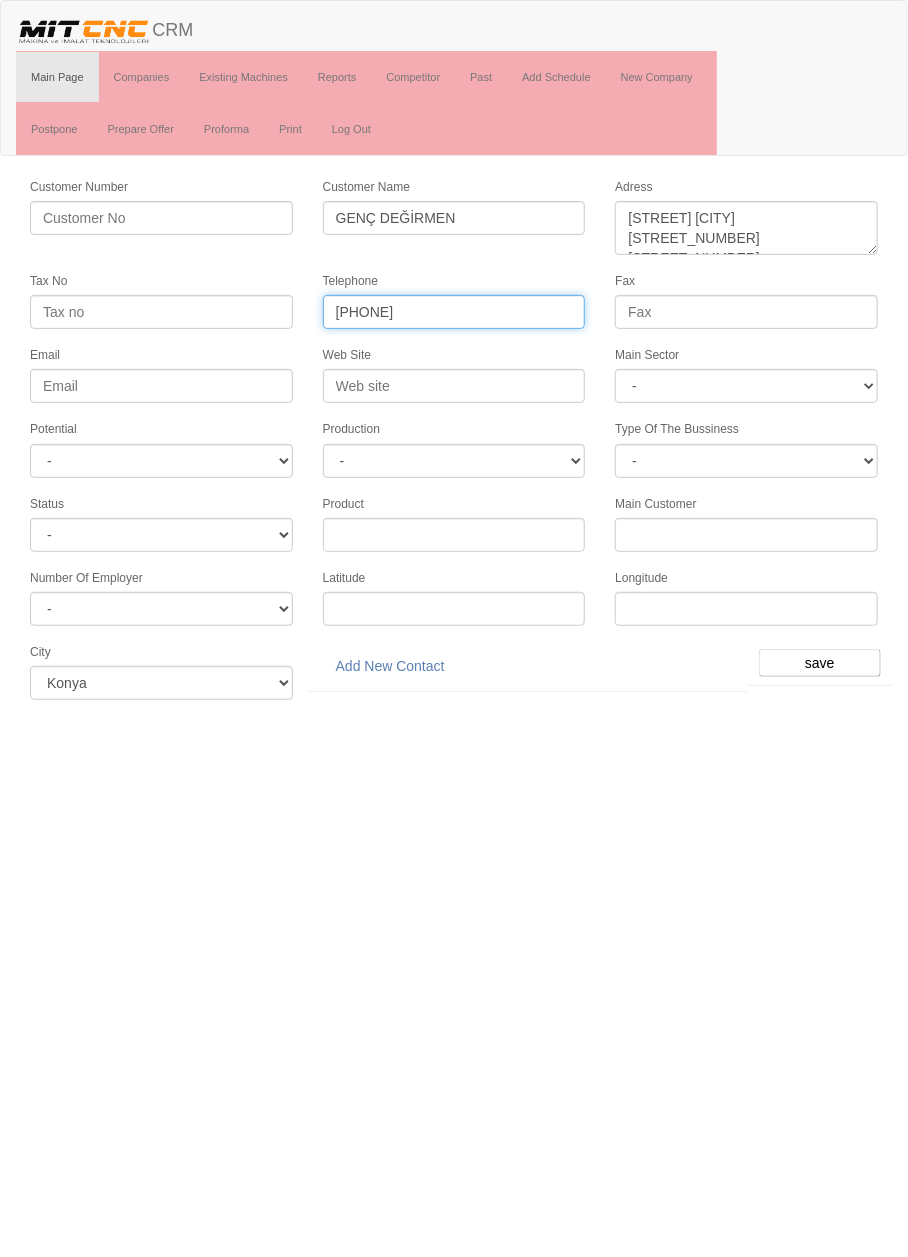 type on "[PHONE]" 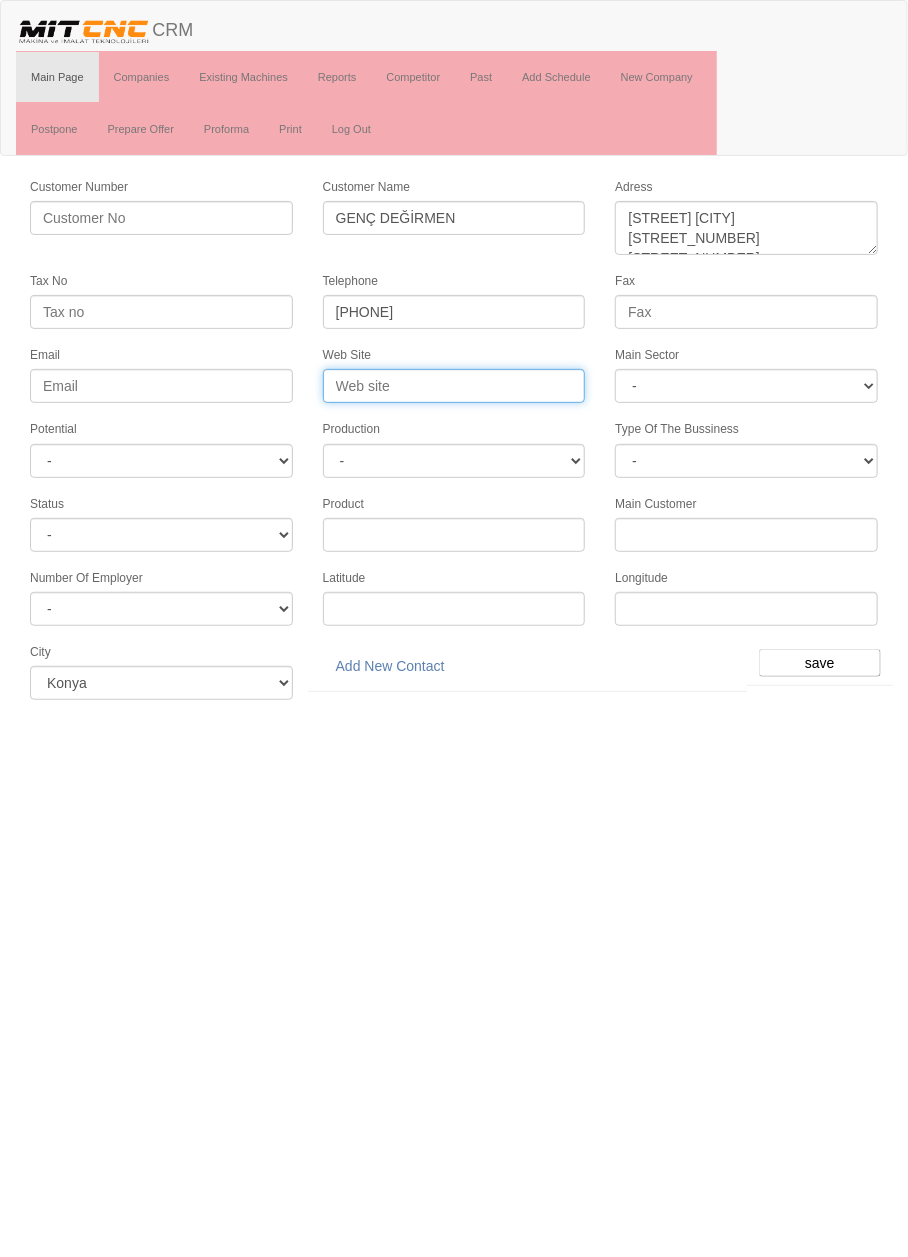 click on "Web Site" at bounding box center (454, 386) 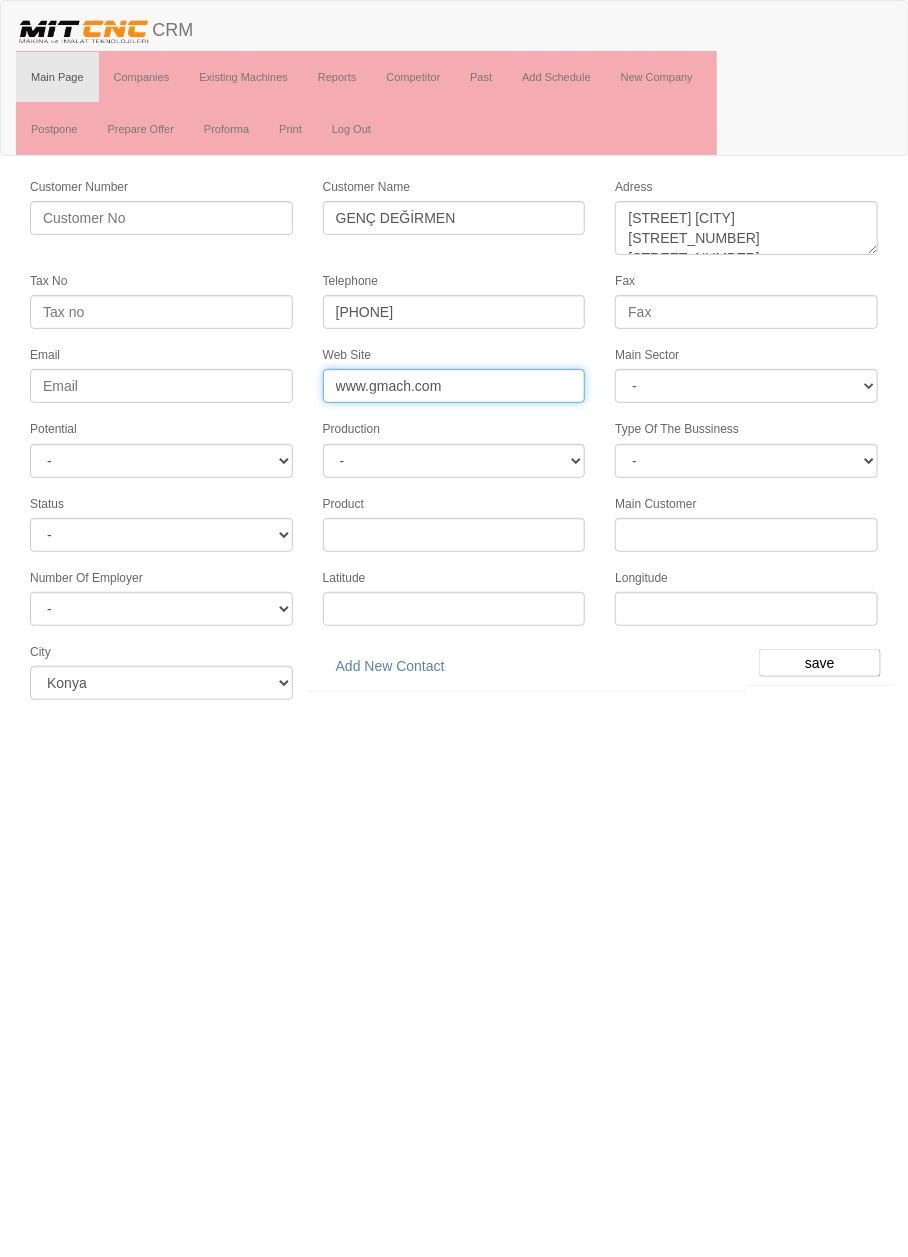 type on "www.gmach.com" 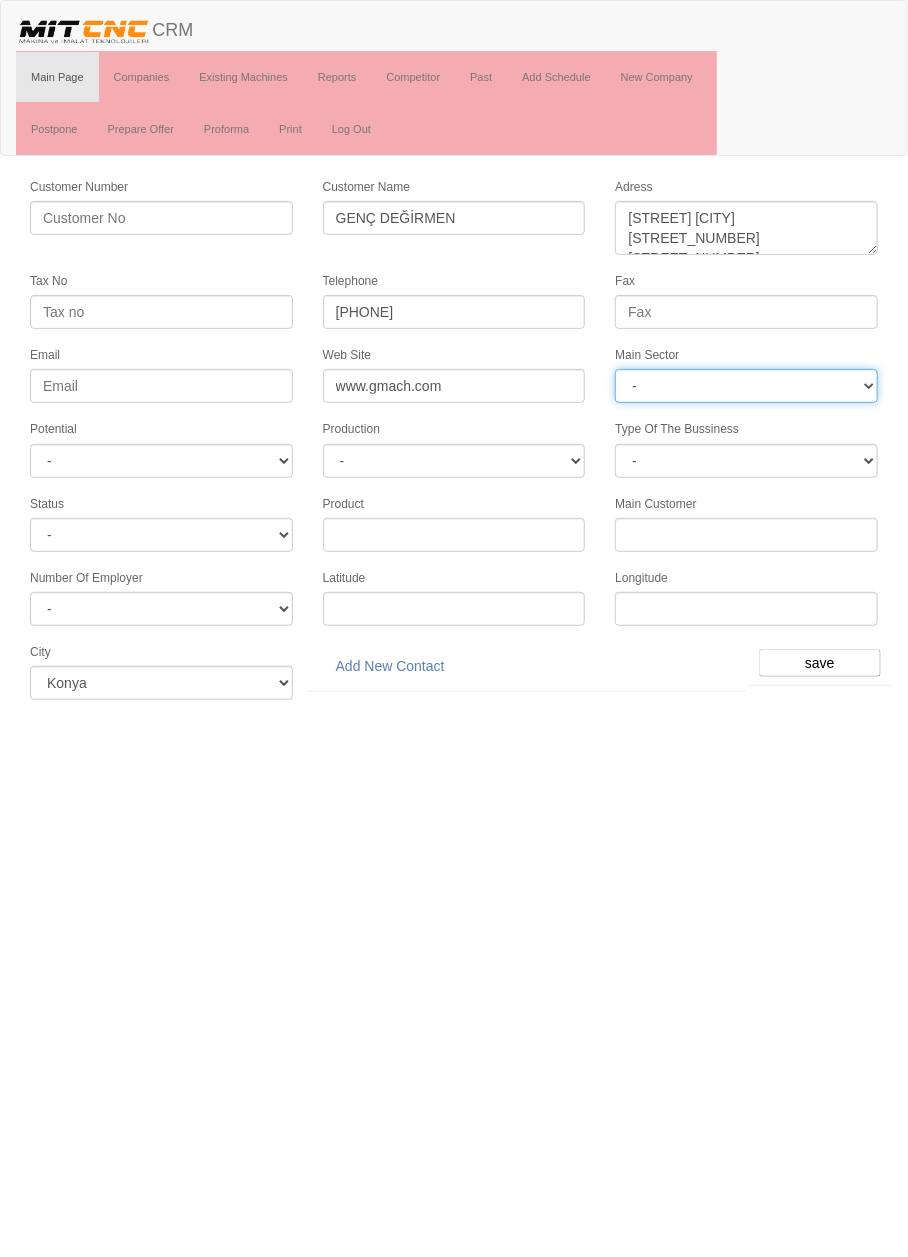 click on "-
DIE MOLD
MACHINERY
DEFENCE
ELECTRICAL COMPONENTS
MEDICAL
TOOL MANUFACTURING
JEWELERY
AGRICULTURE
AUTOMOTIVE
WHITE GOODS
HYDRAULIC & PNEUMATIC
CASTING
STAMPING DIE
AEROSPACE
CONSTRUCTION MAC.
GEN. PART. MAN.
EDUCATION
LASER POTENTIALS
FURNUTURE" at bounding box center [746, 386] 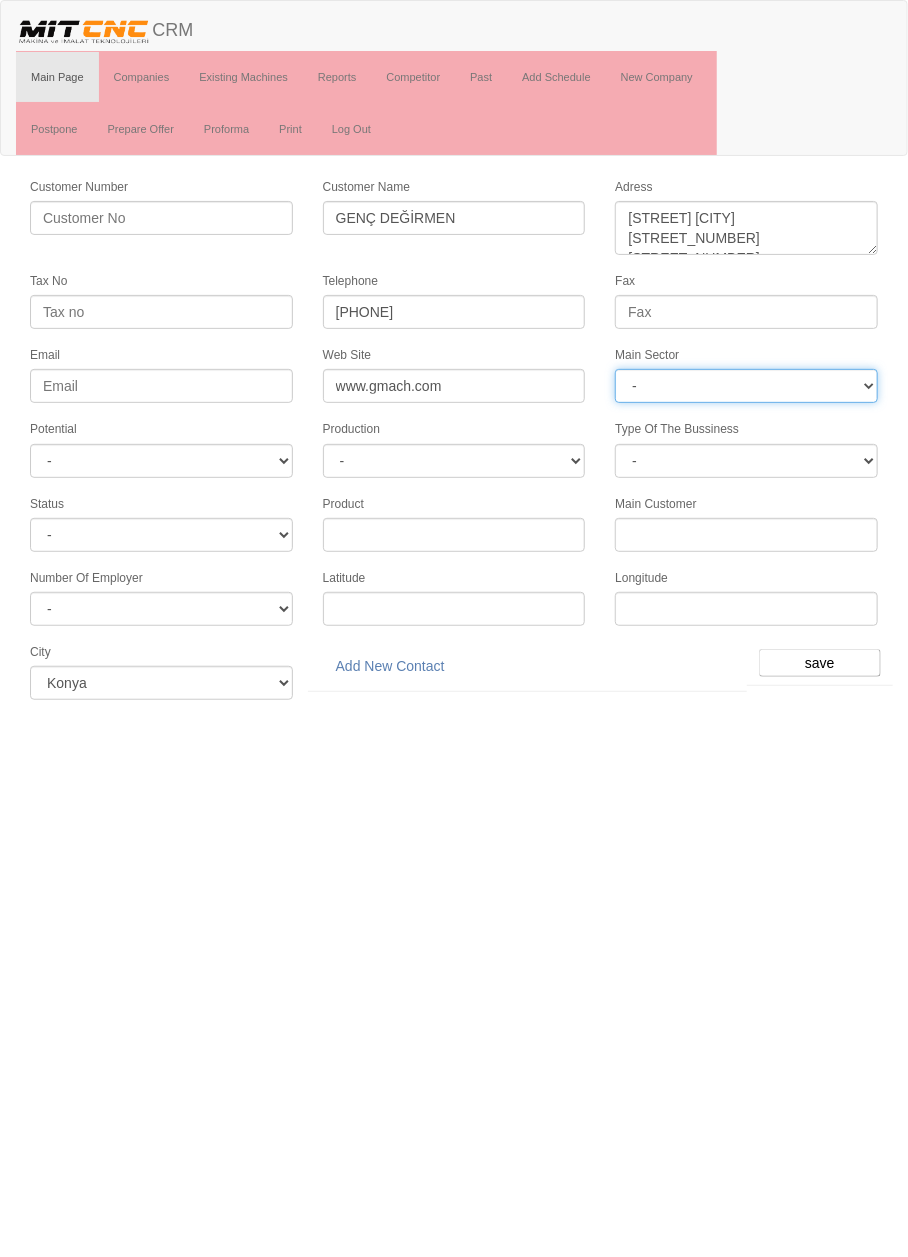 select on "369" 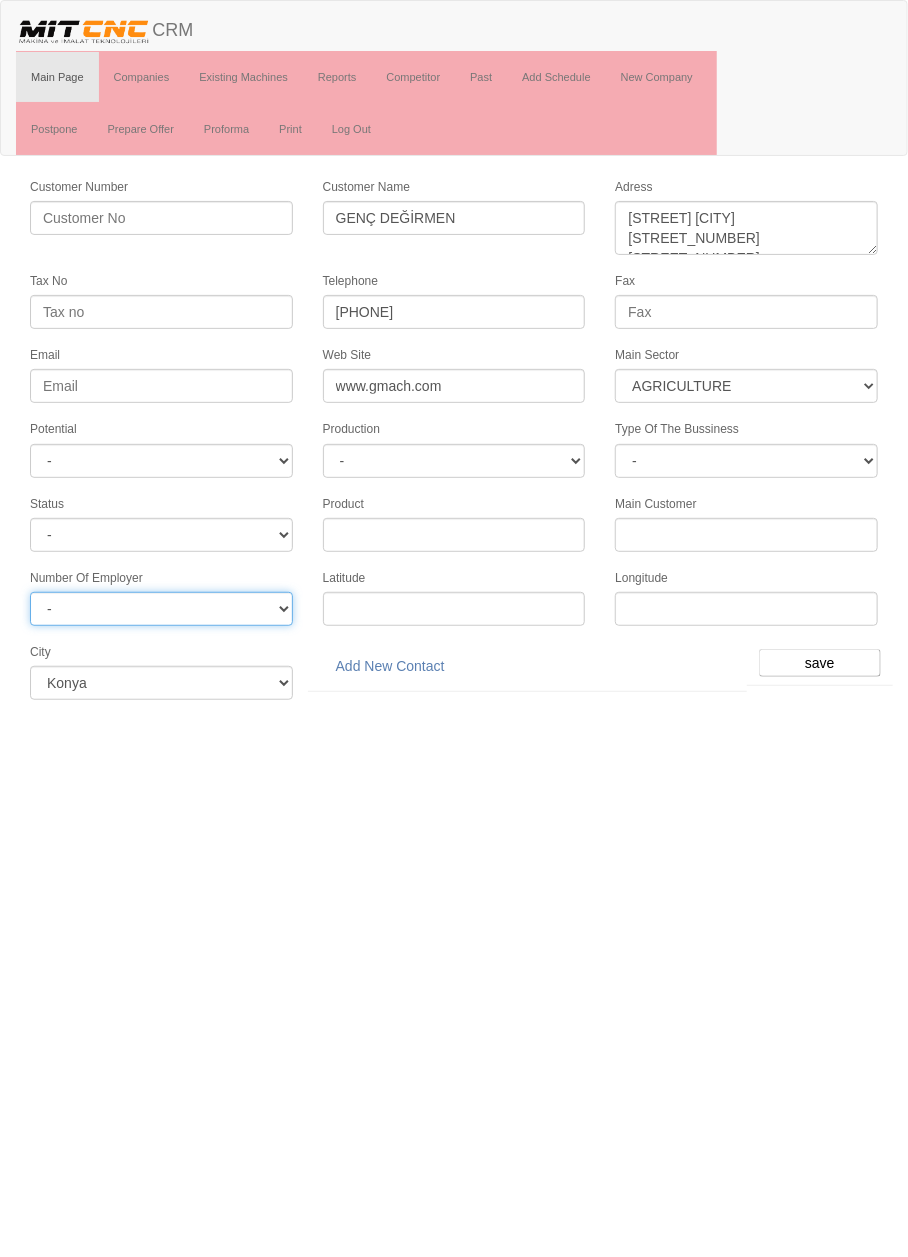 click on "-
1-50
201- <
51-200
15-50
0-15" at bounding box center [161, 609] 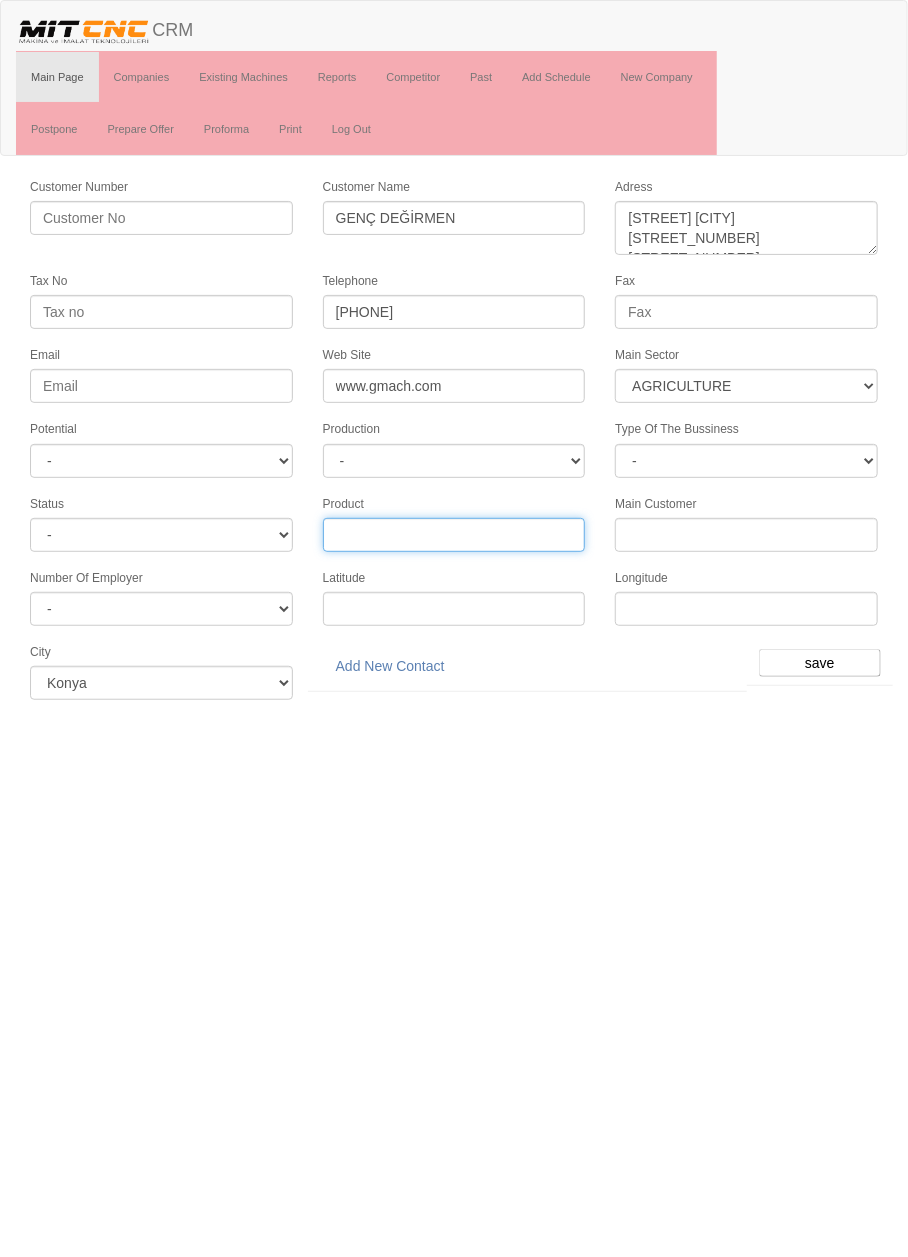 click on "Product" at bounding box center (454, 535) 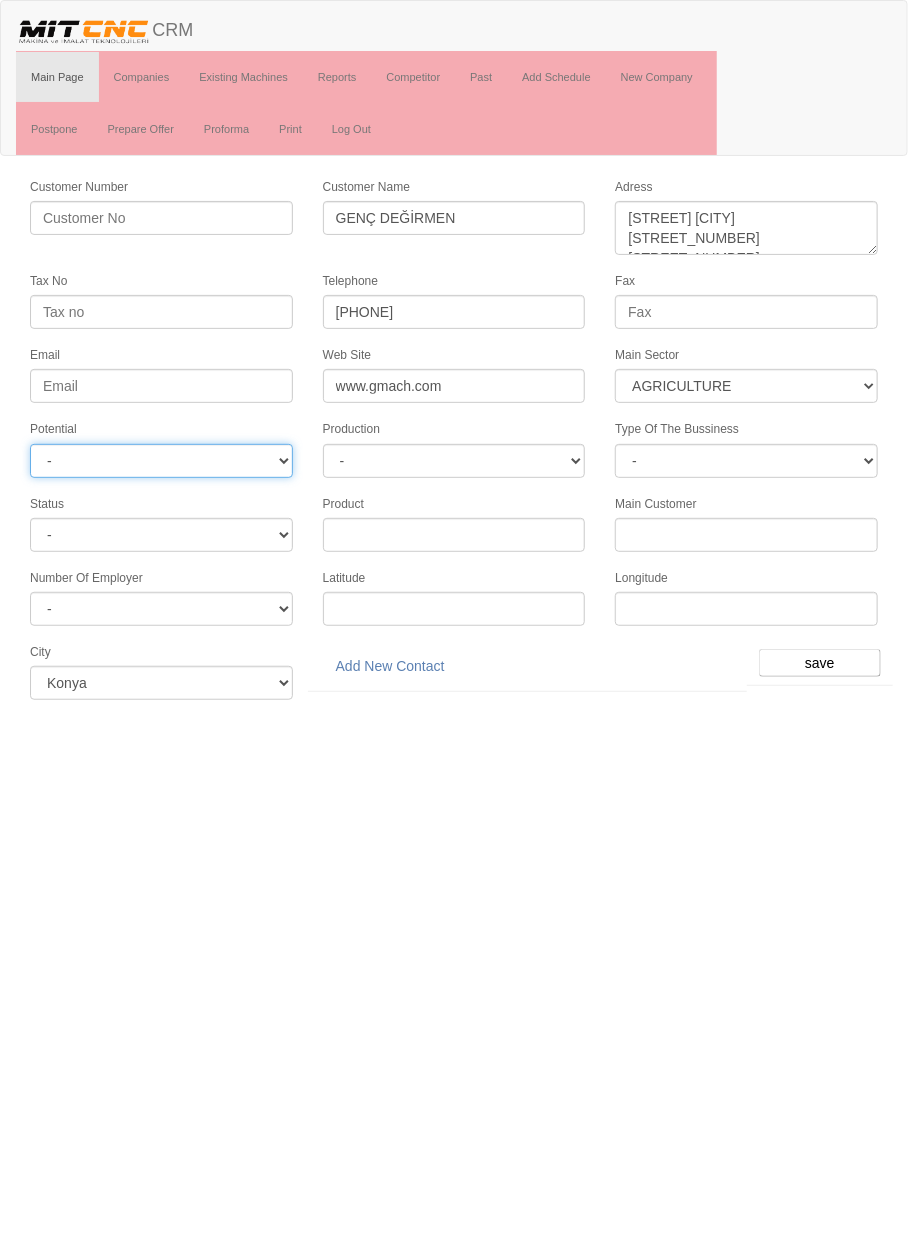 click on "-
A1
A2
A3
B1
B2
B3
C1
C2
C3" at bounding box center [161, 461] 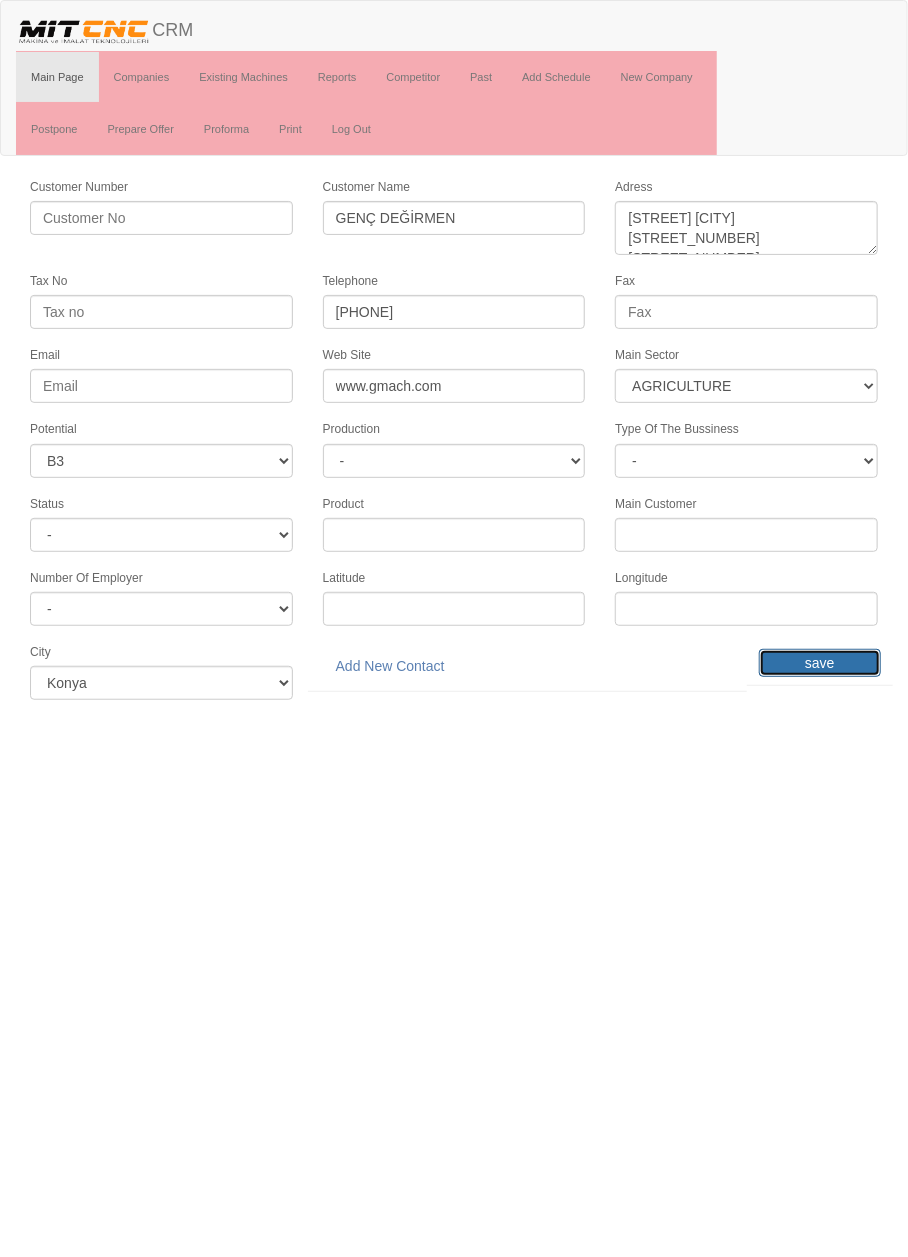 click on "save" at bounding box center [820, 663] 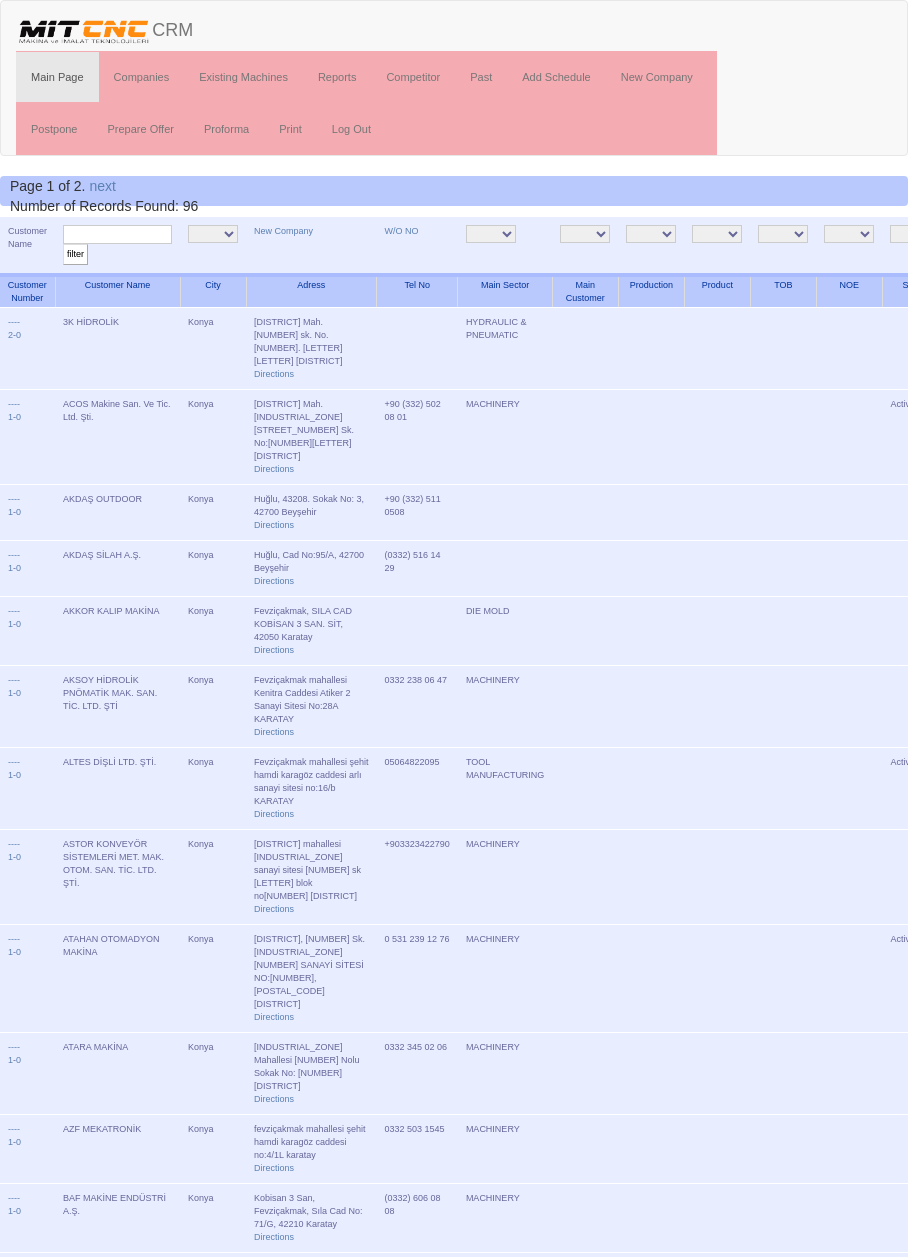 scroll, scrollTop: 0, scrollLeft: 0, axis: both 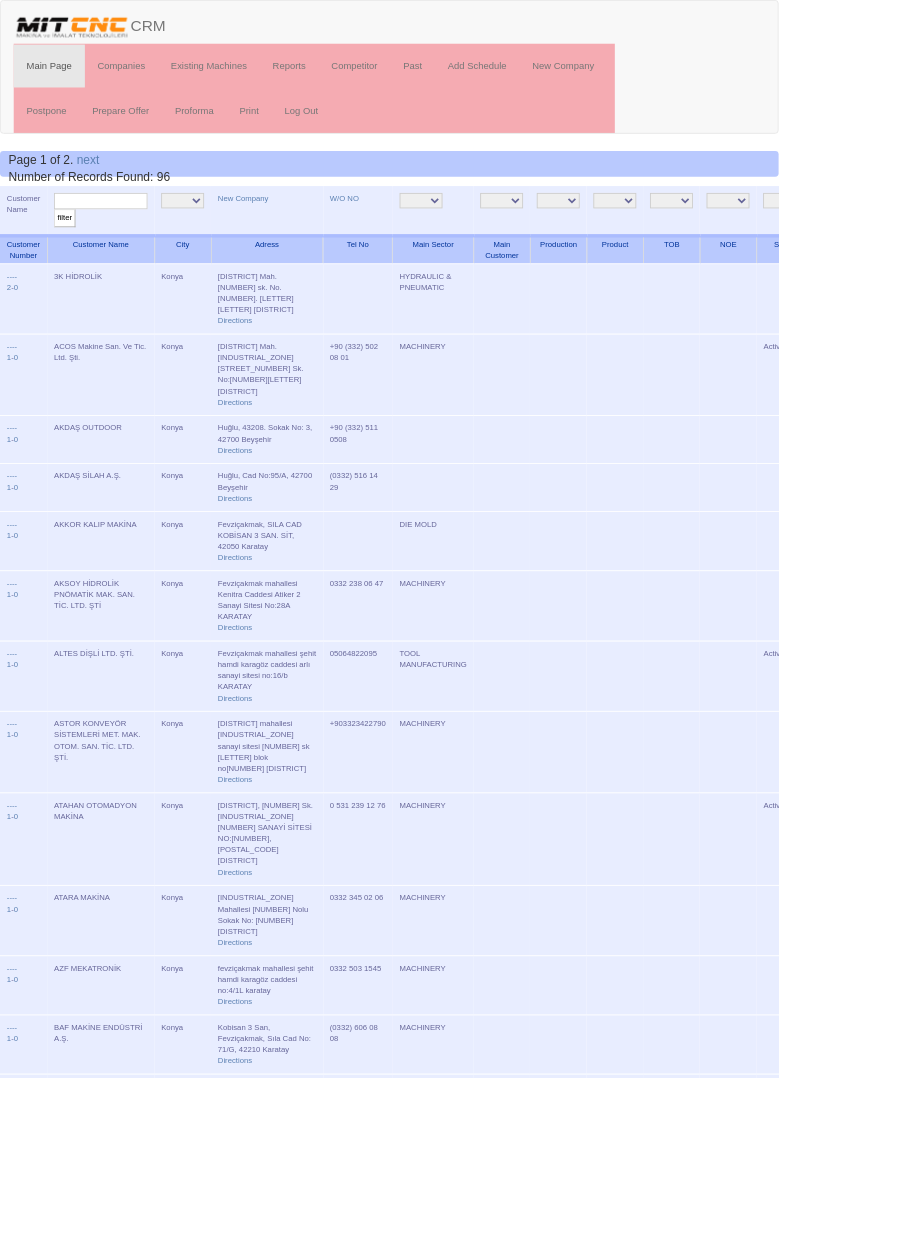 click at bounding box center [117, 234] 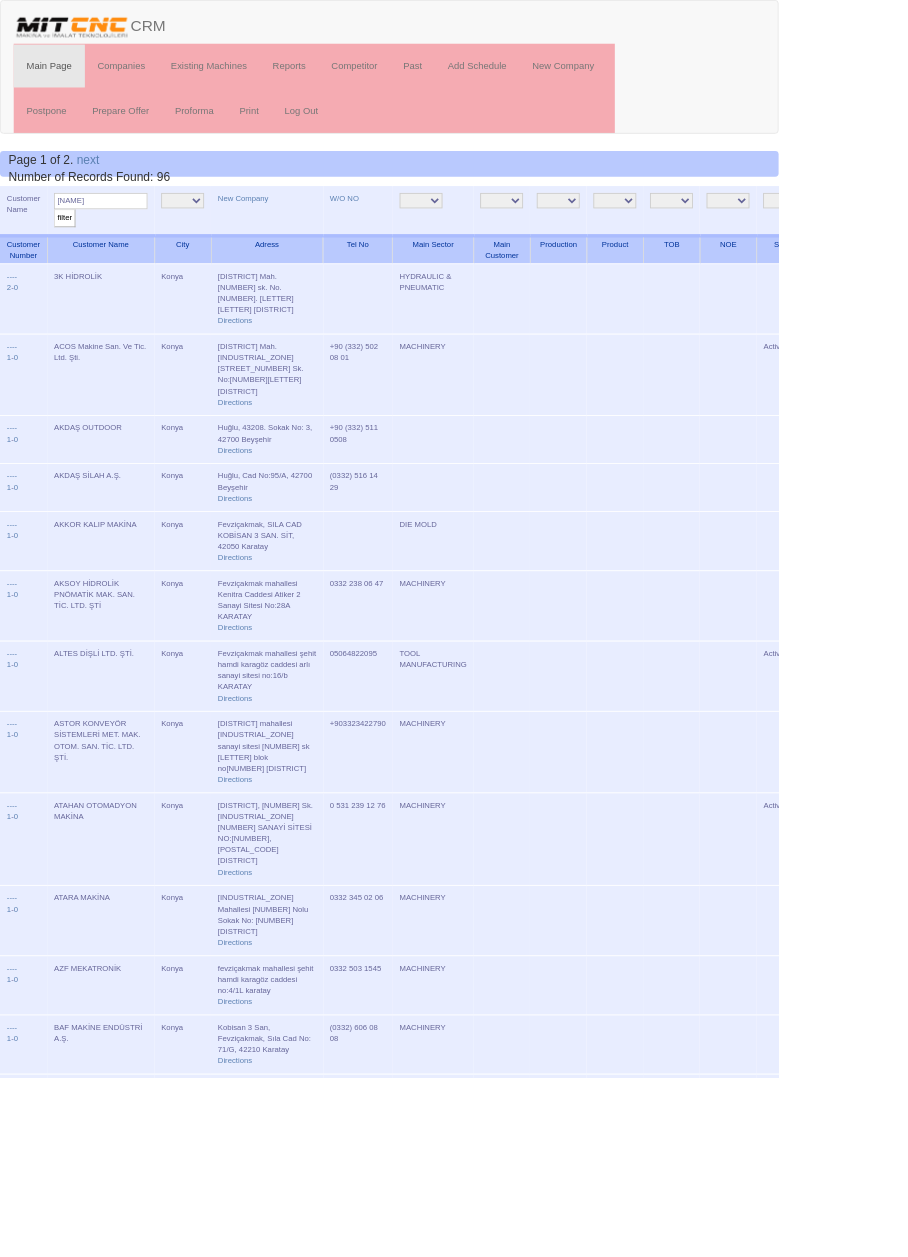 type on "[NAME]" 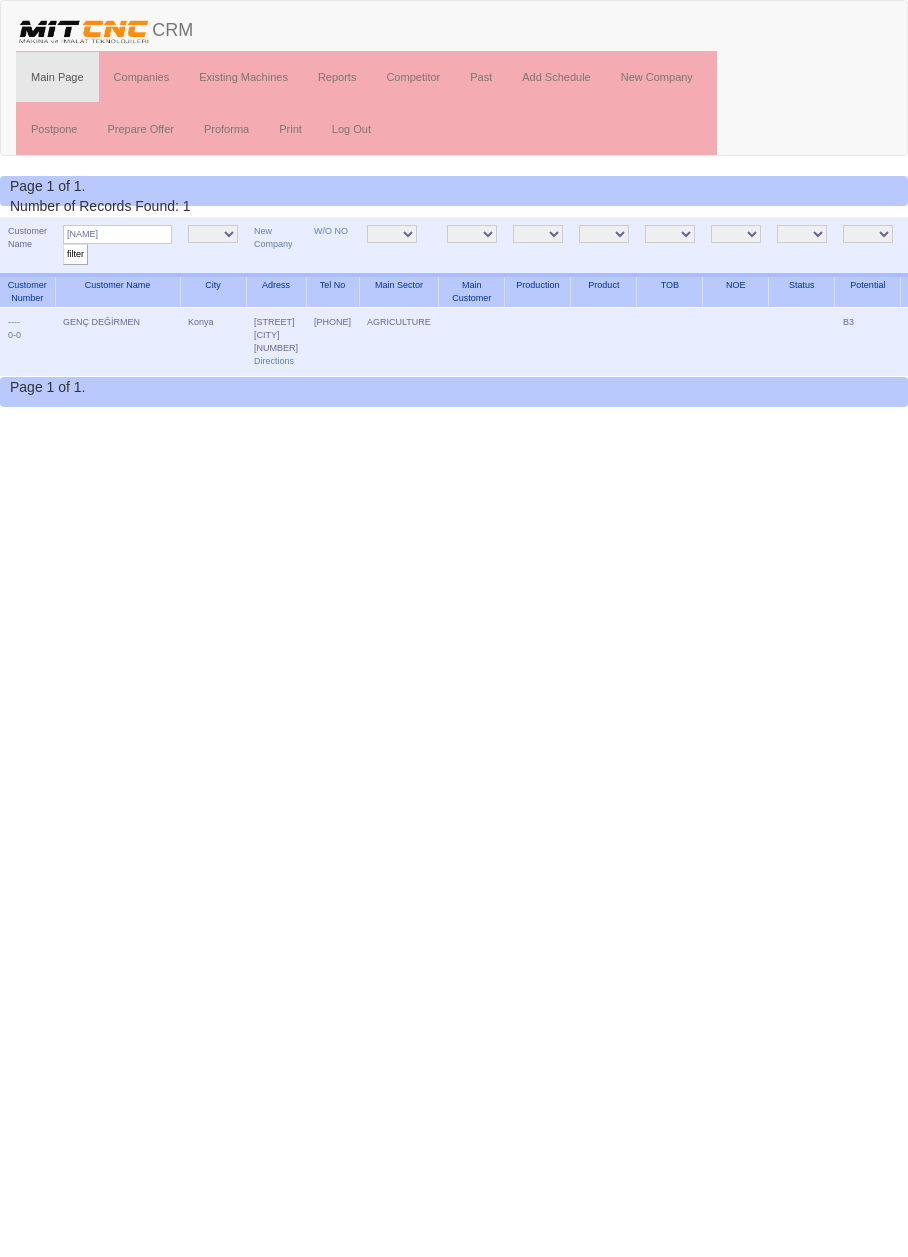 scroll, scrollTop: 0, scrollLeft: 0, axis: both 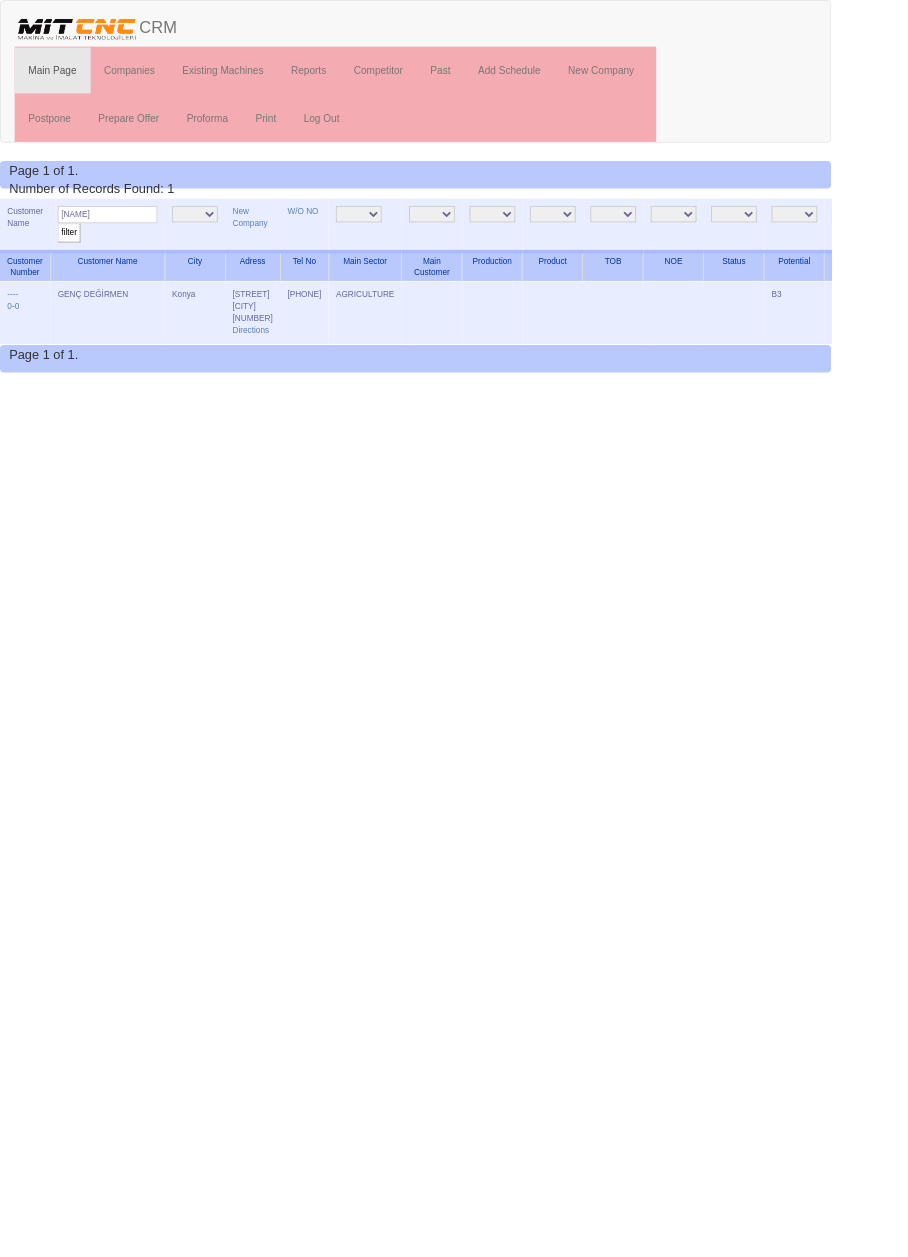 click on "Edit" at bounding box center (983, 342) 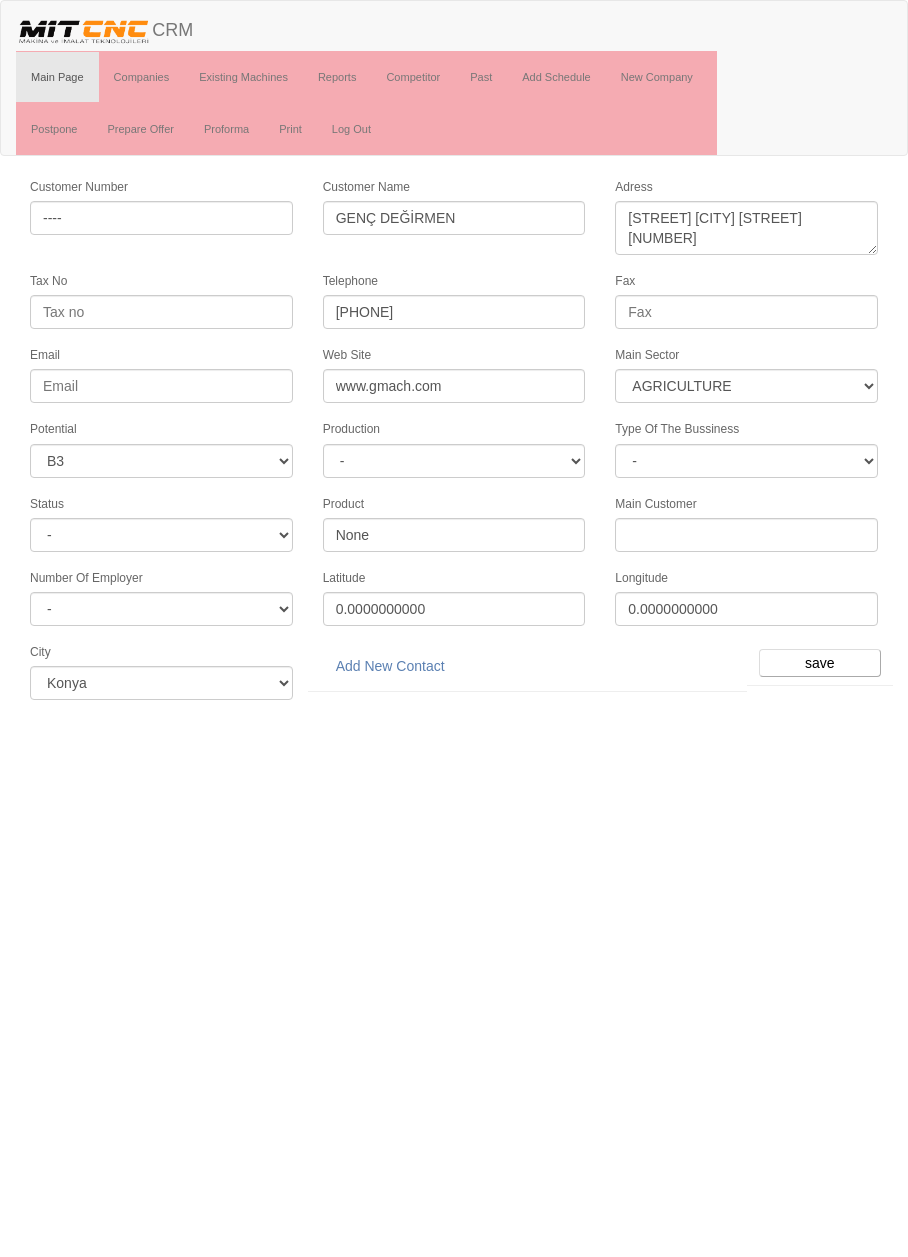 select on "369" 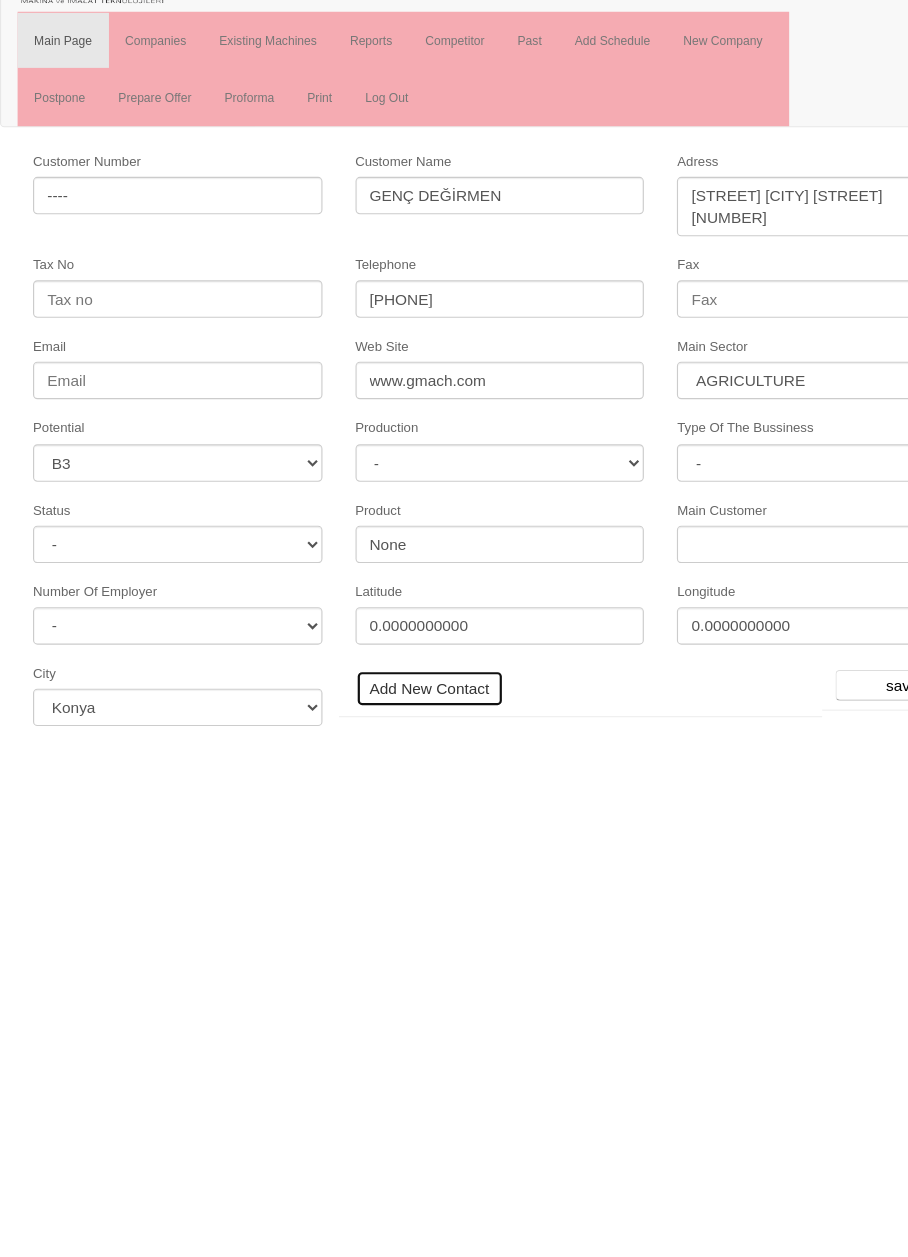 click on "Add New Contact" at bounding box center [390, 666] 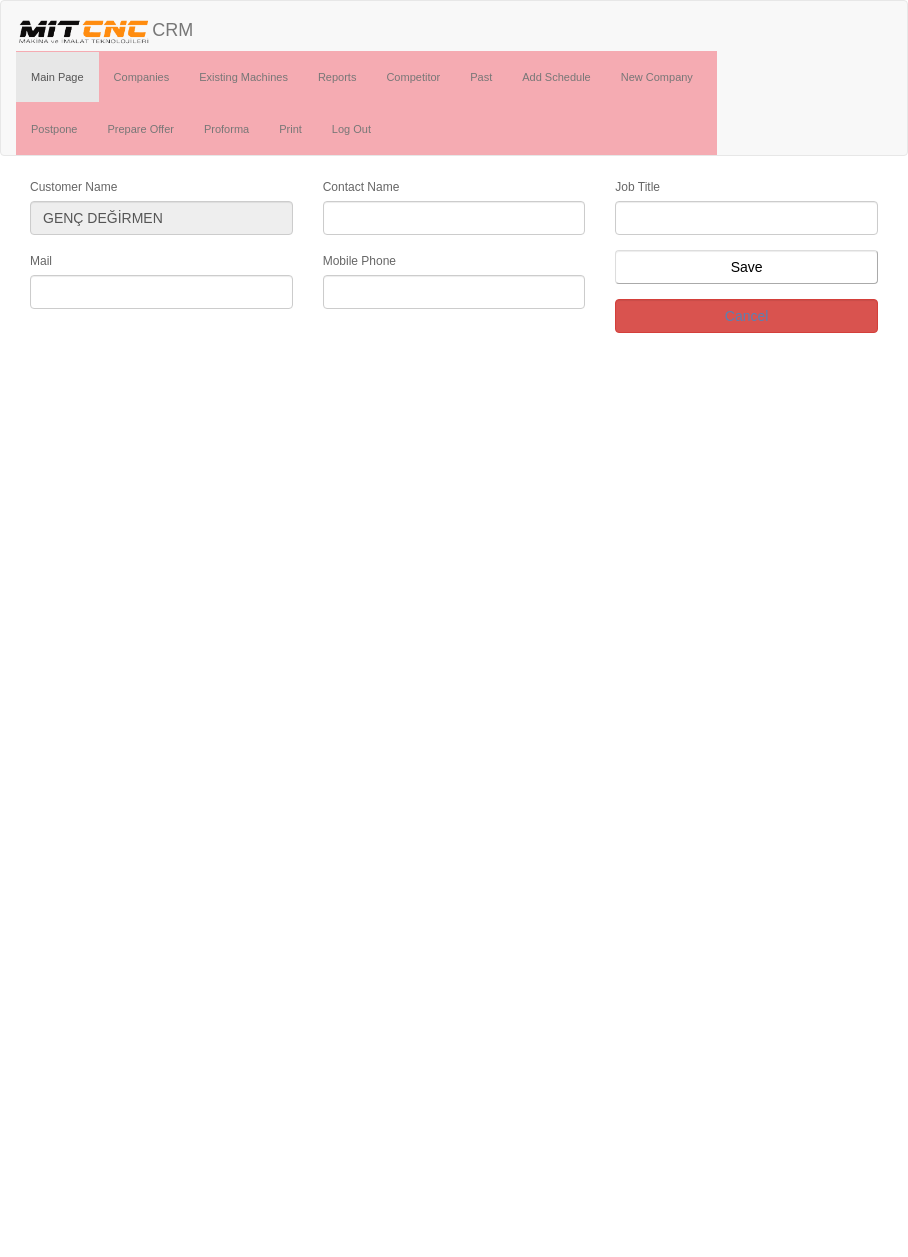 scroll, scrollTop: 0, scrollLeft: 0, axis: both 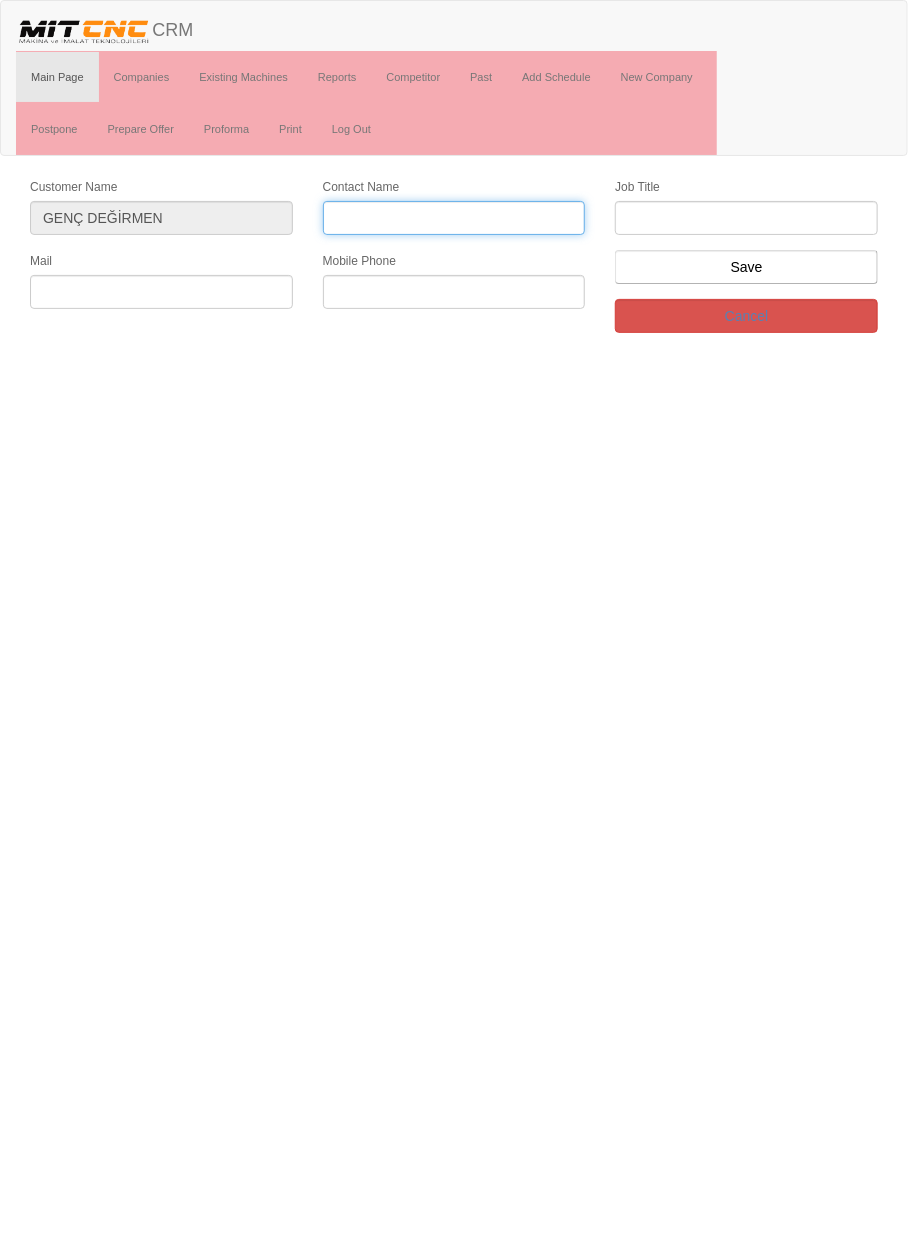 click on "Contact Name" at bounding box center [454, 218] 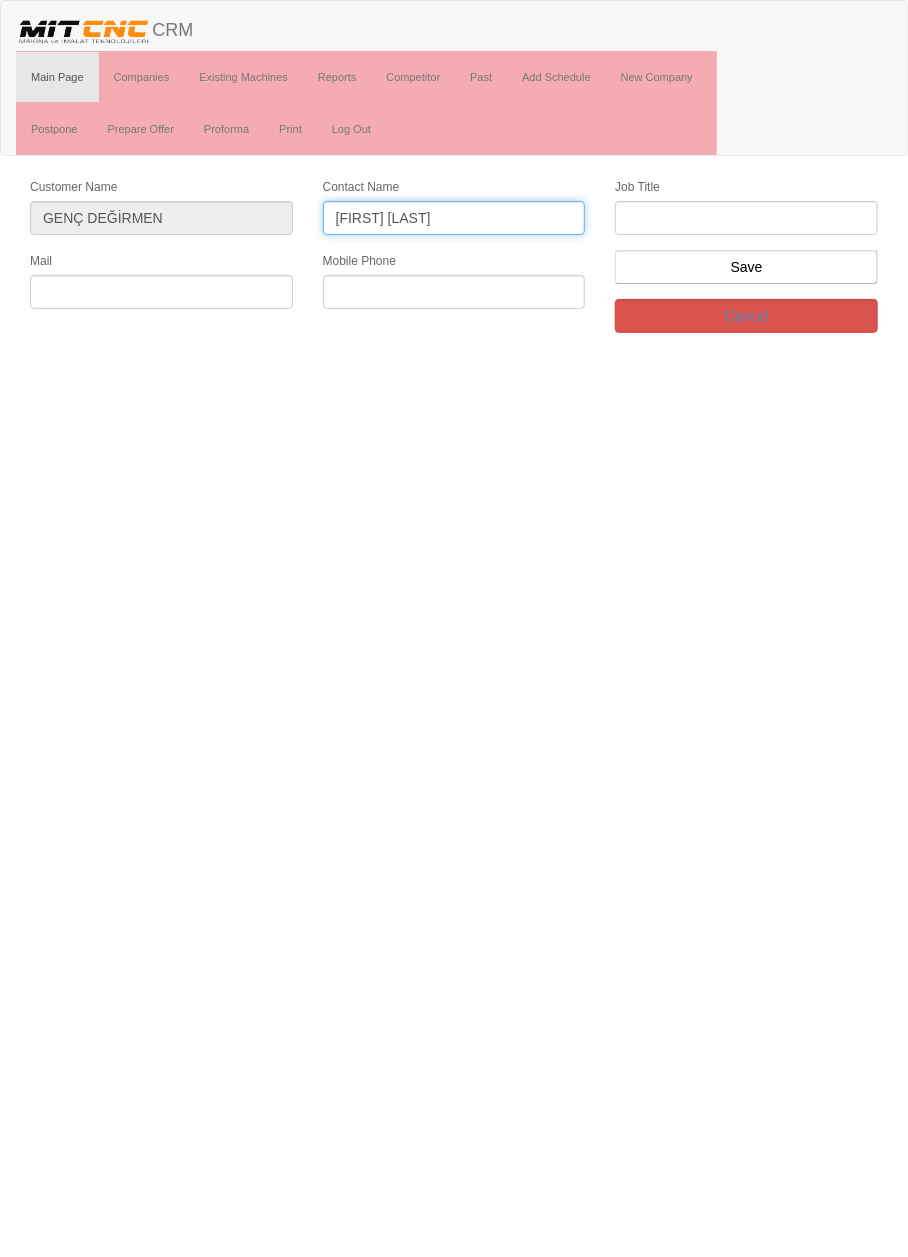 type on "[FIRST] [LAST]" 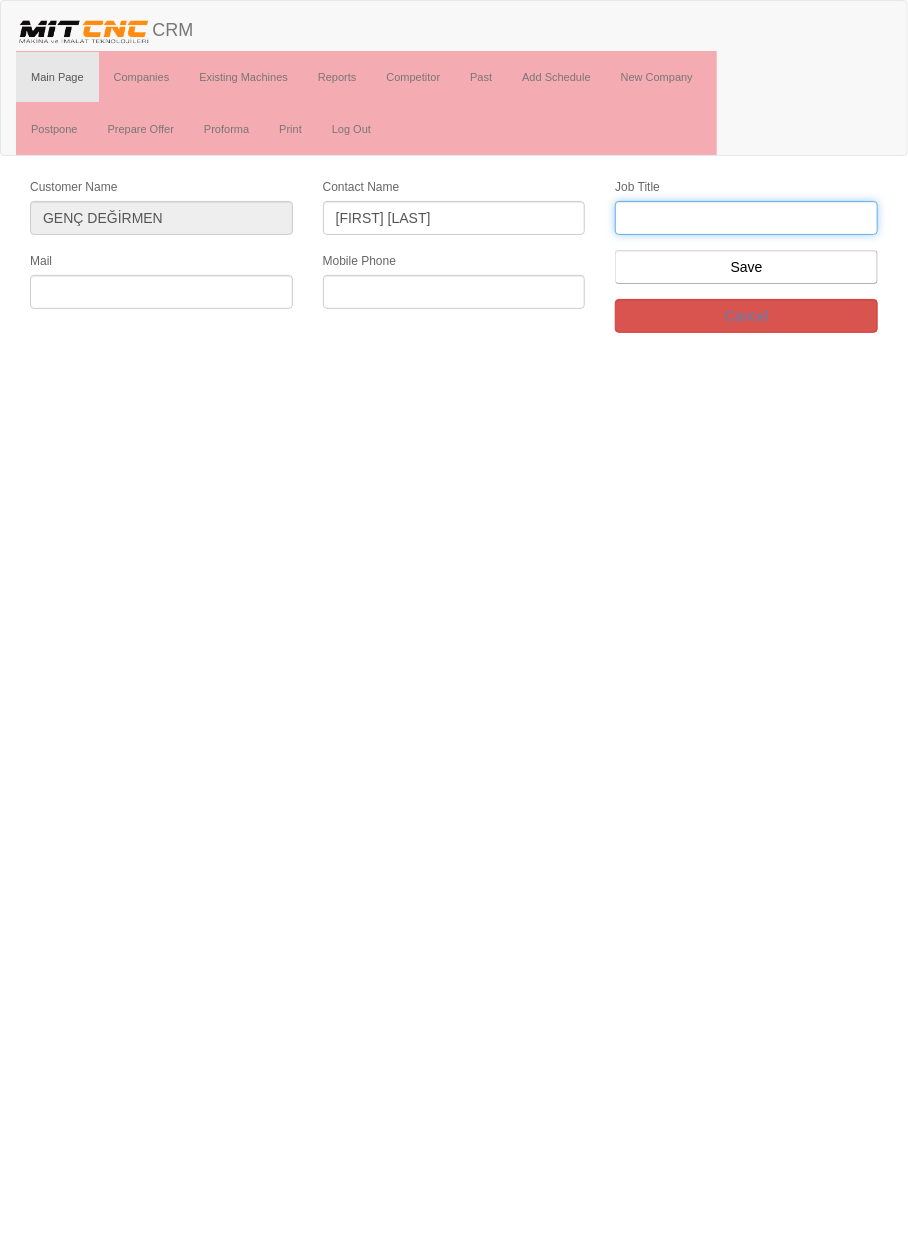 click at bounding box center [746, 218] 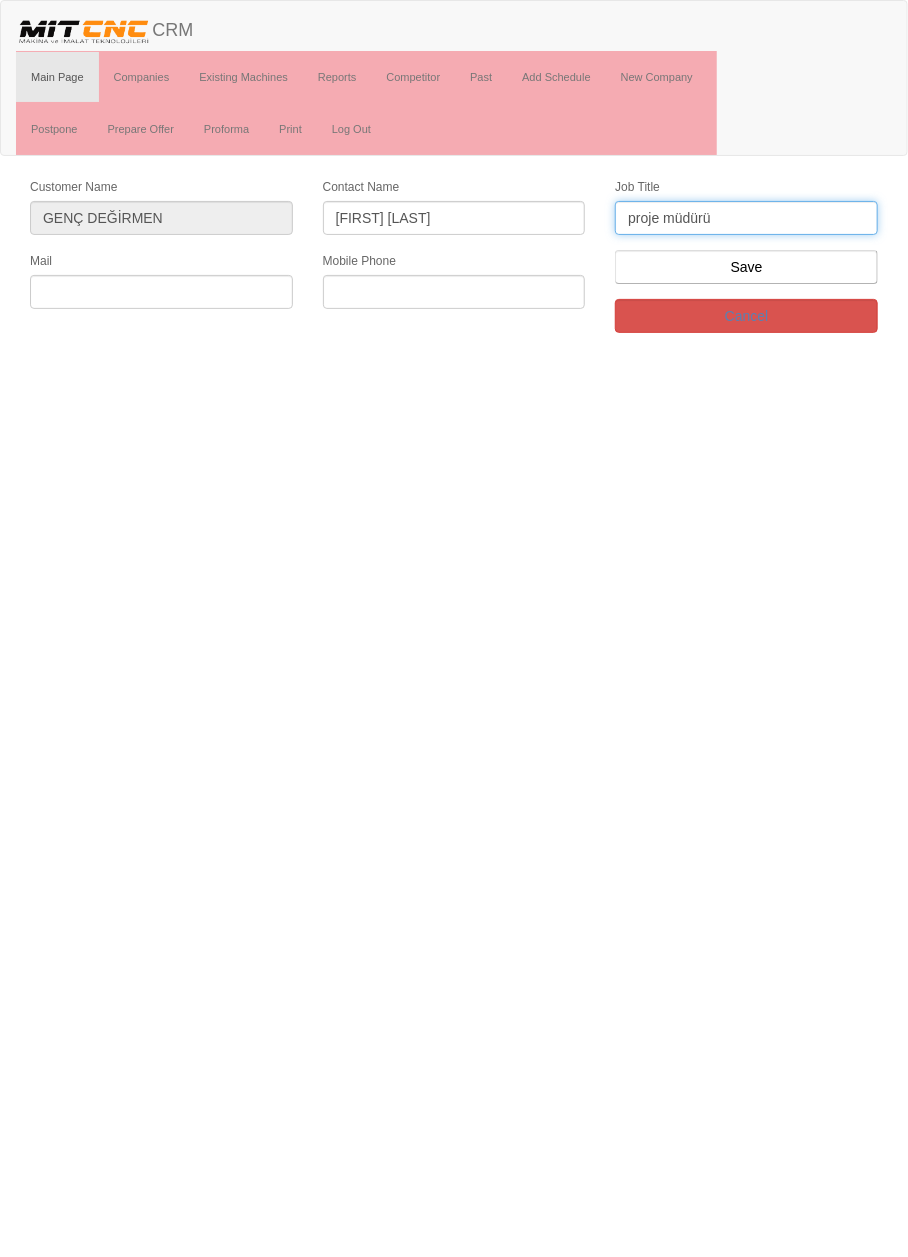 type on "proje müdürü" 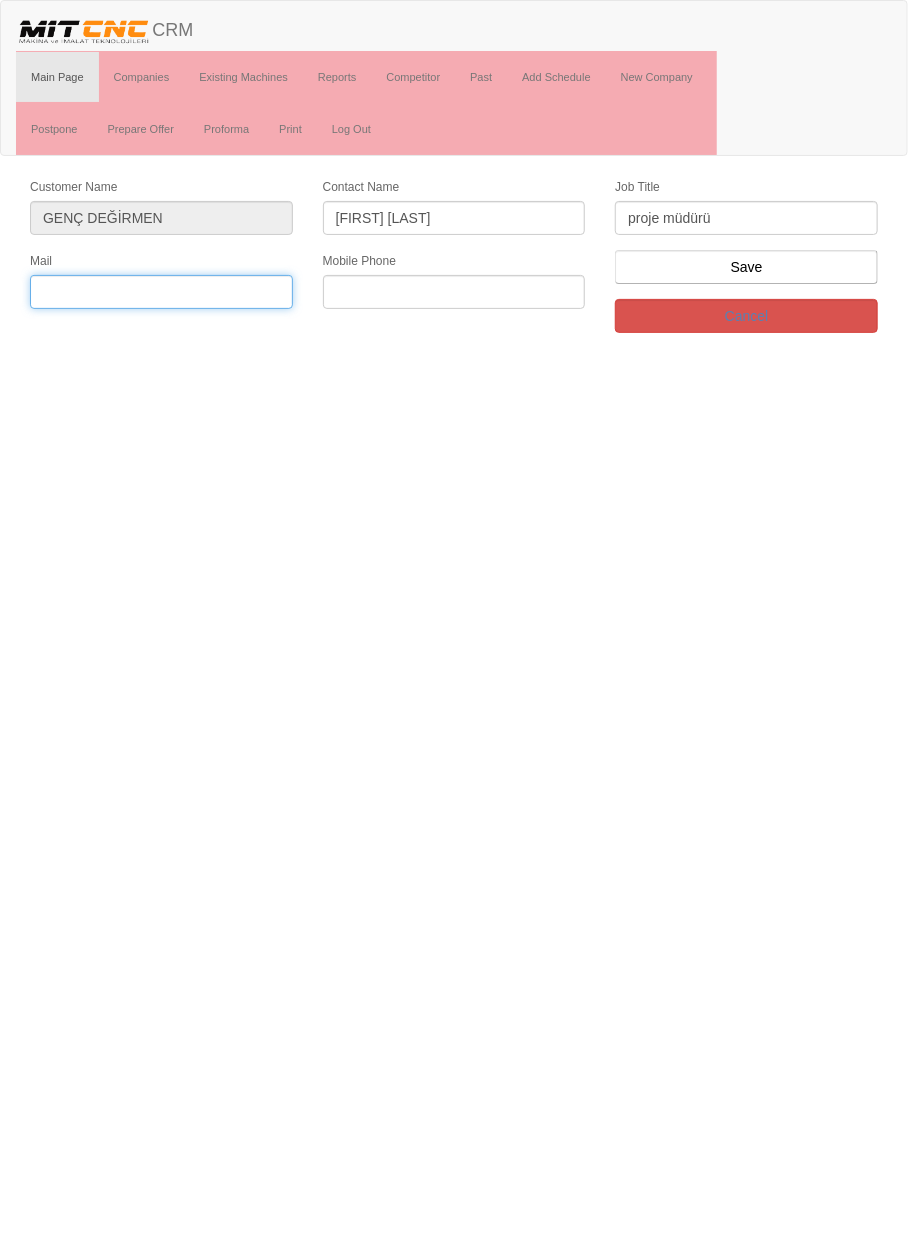 click at bounding box center [161, 292] 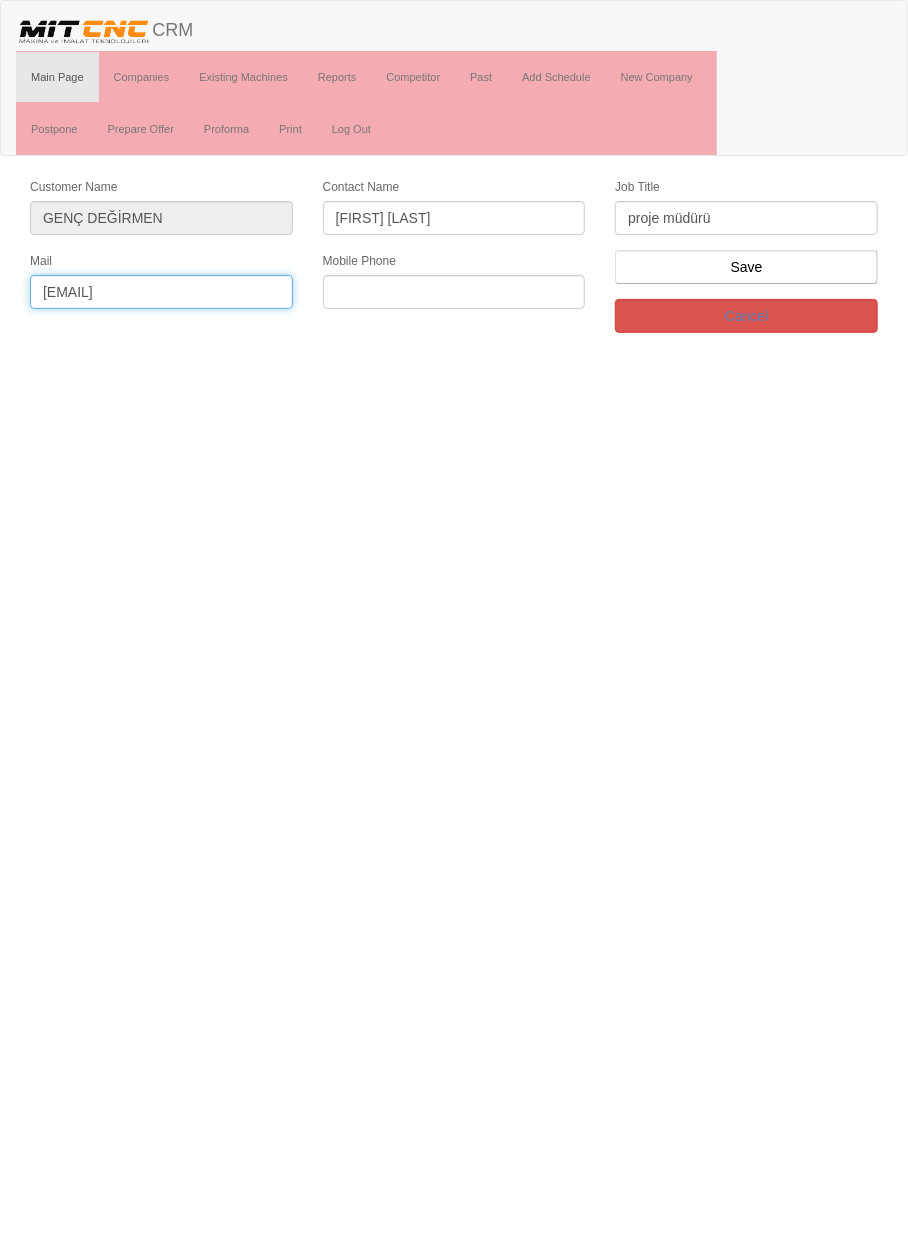 type on "[EMAIL]" 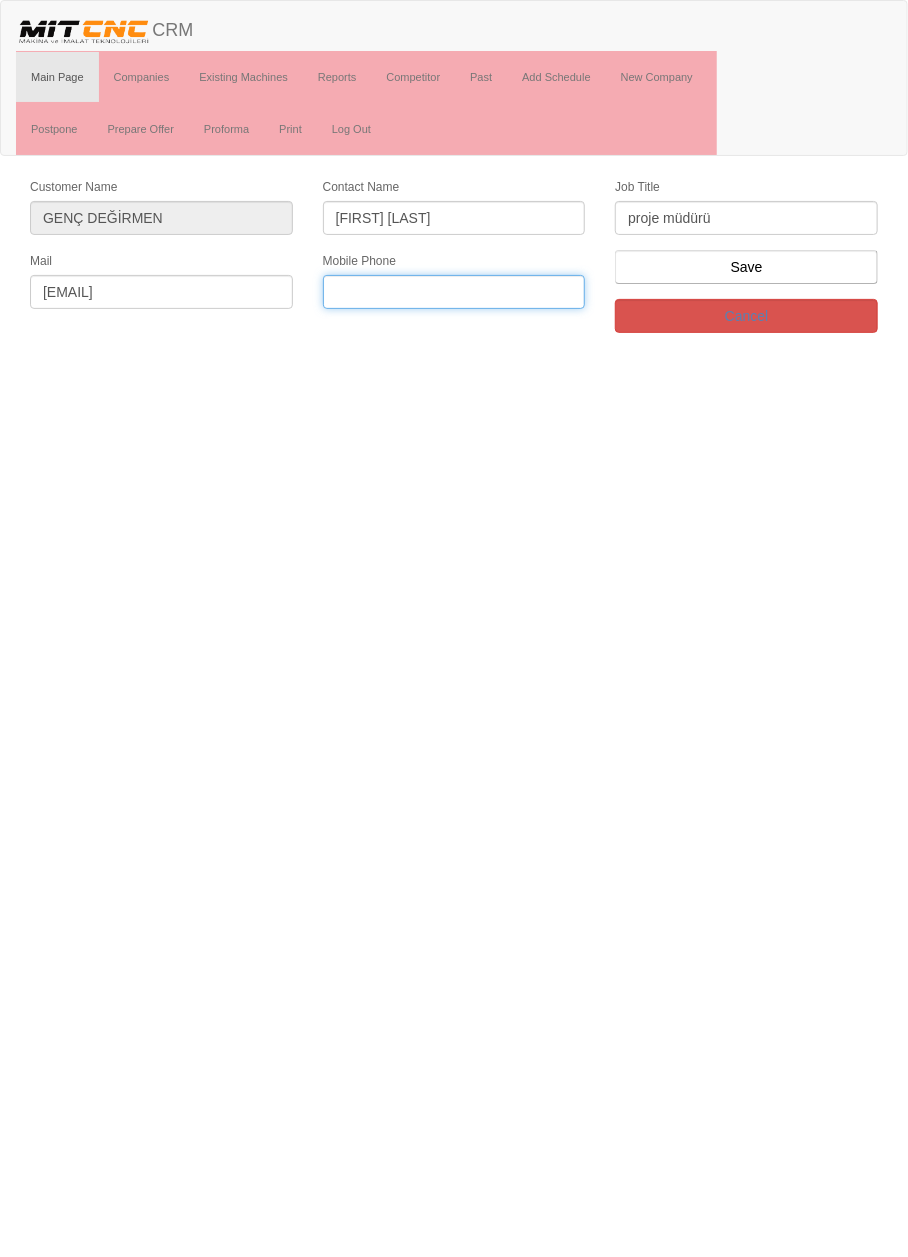 click at bounding box center [454, 292] 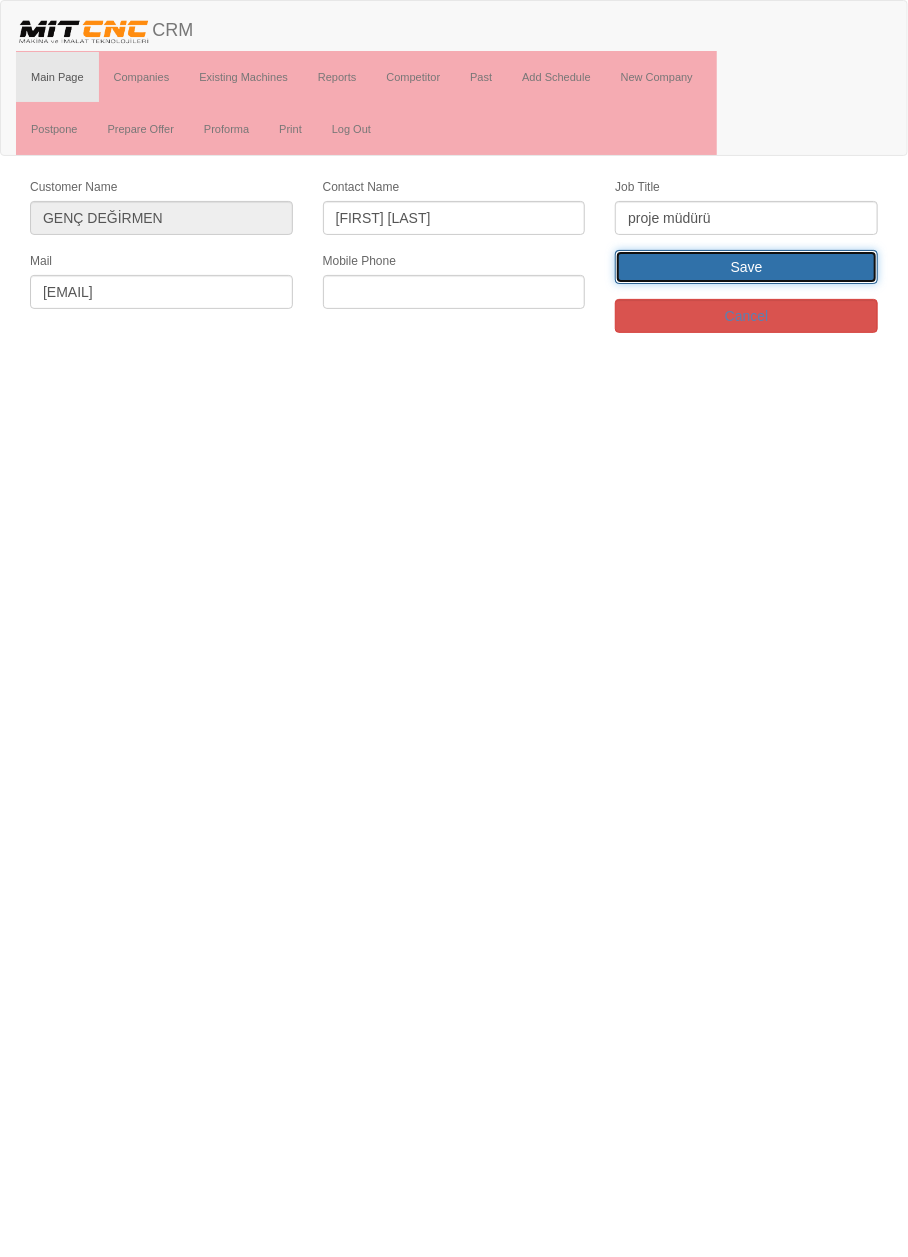click on "Save" at bounding box center (746, 267) 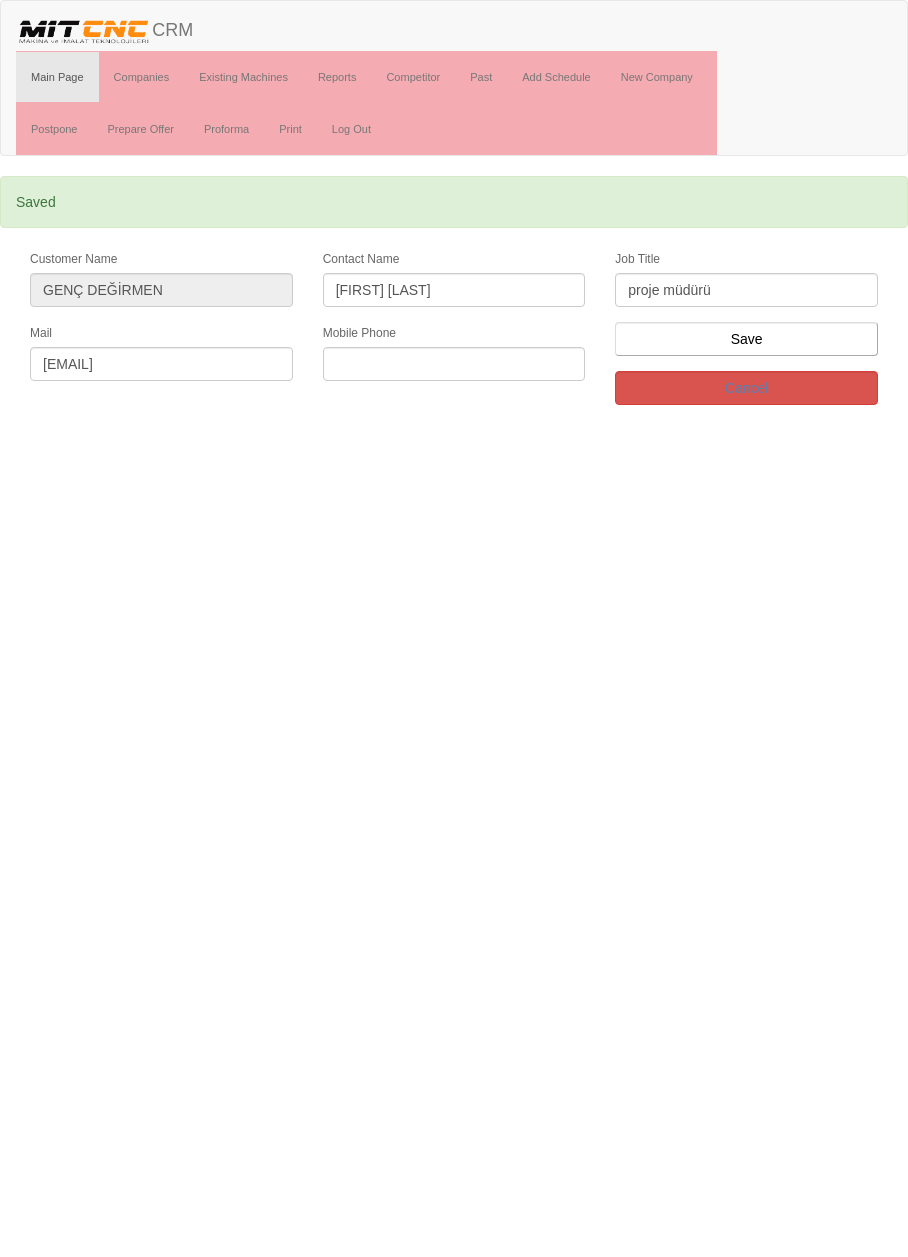 scroll, scrollTop: 0, scrollLeft: 0, axis: both 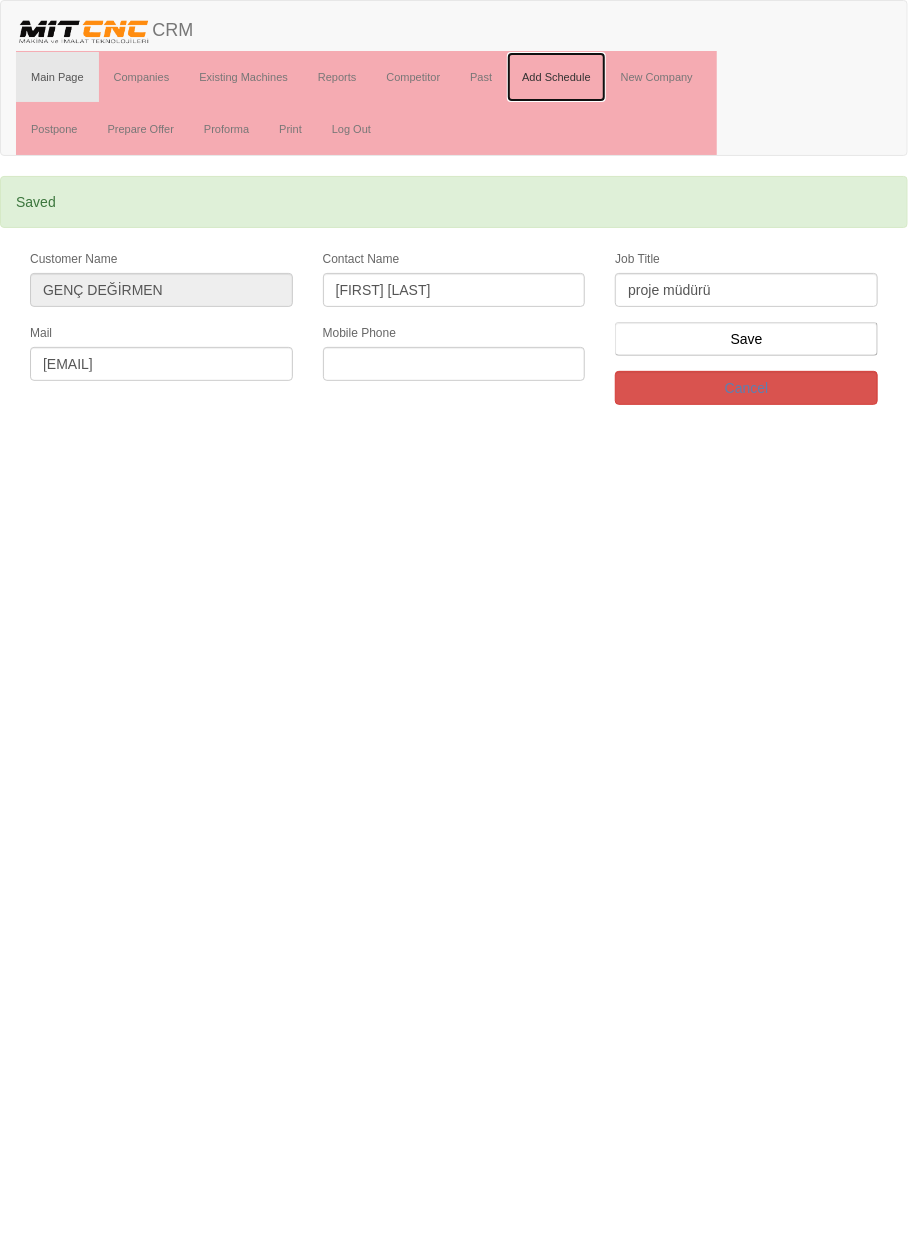 click on "Add Schedule" at bounding box center (556, 77) 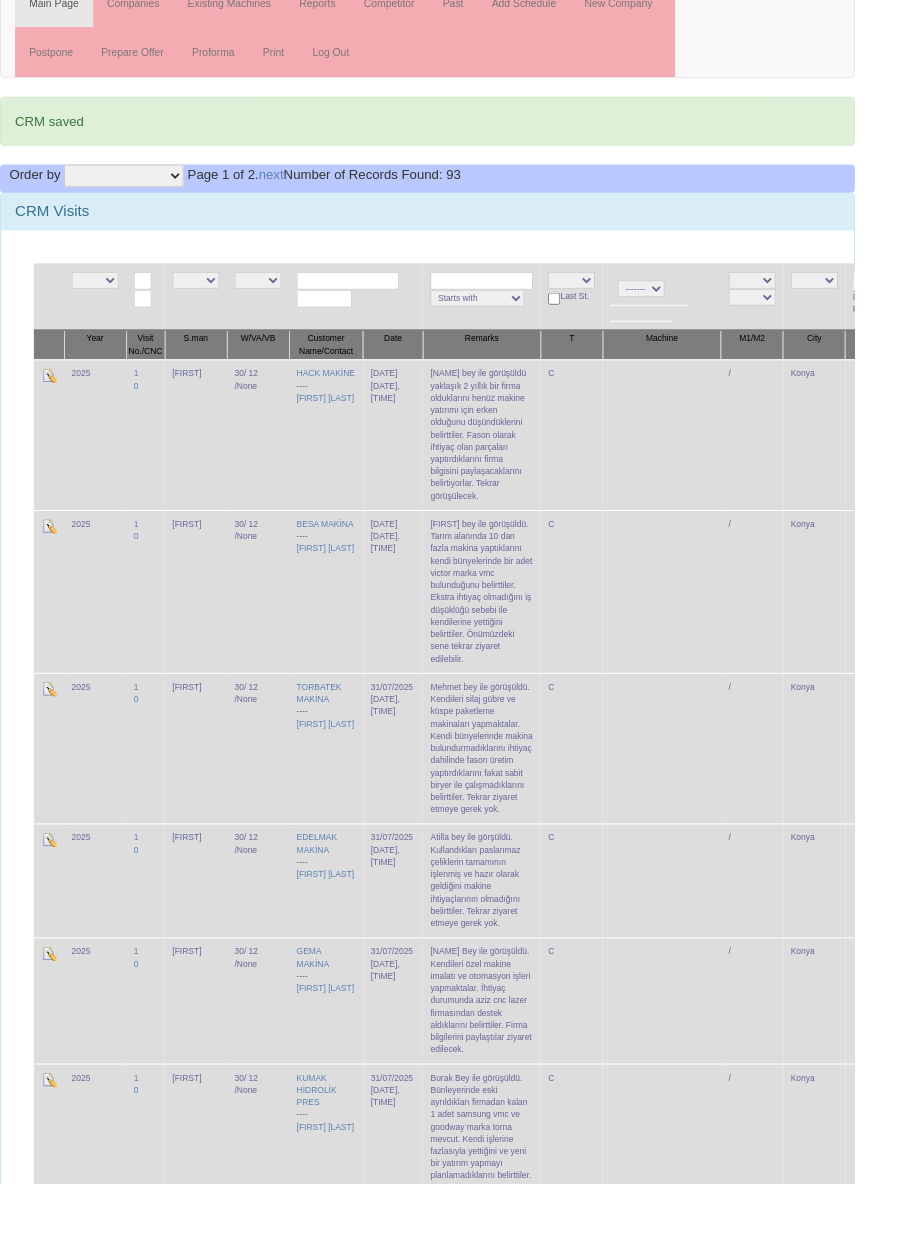 scroll, scrollTop: 0, scrollLeft: 0, axis: both 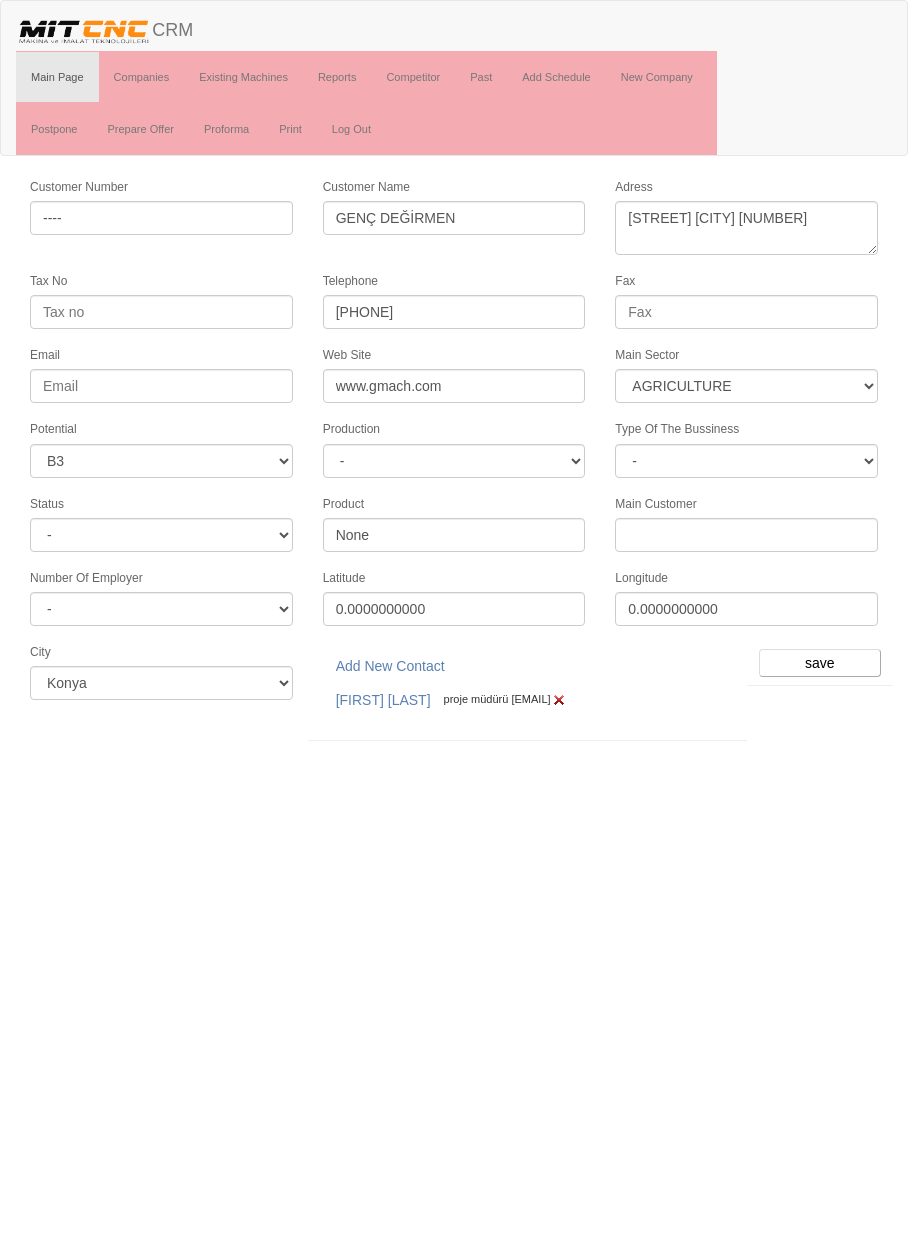 select on "369" 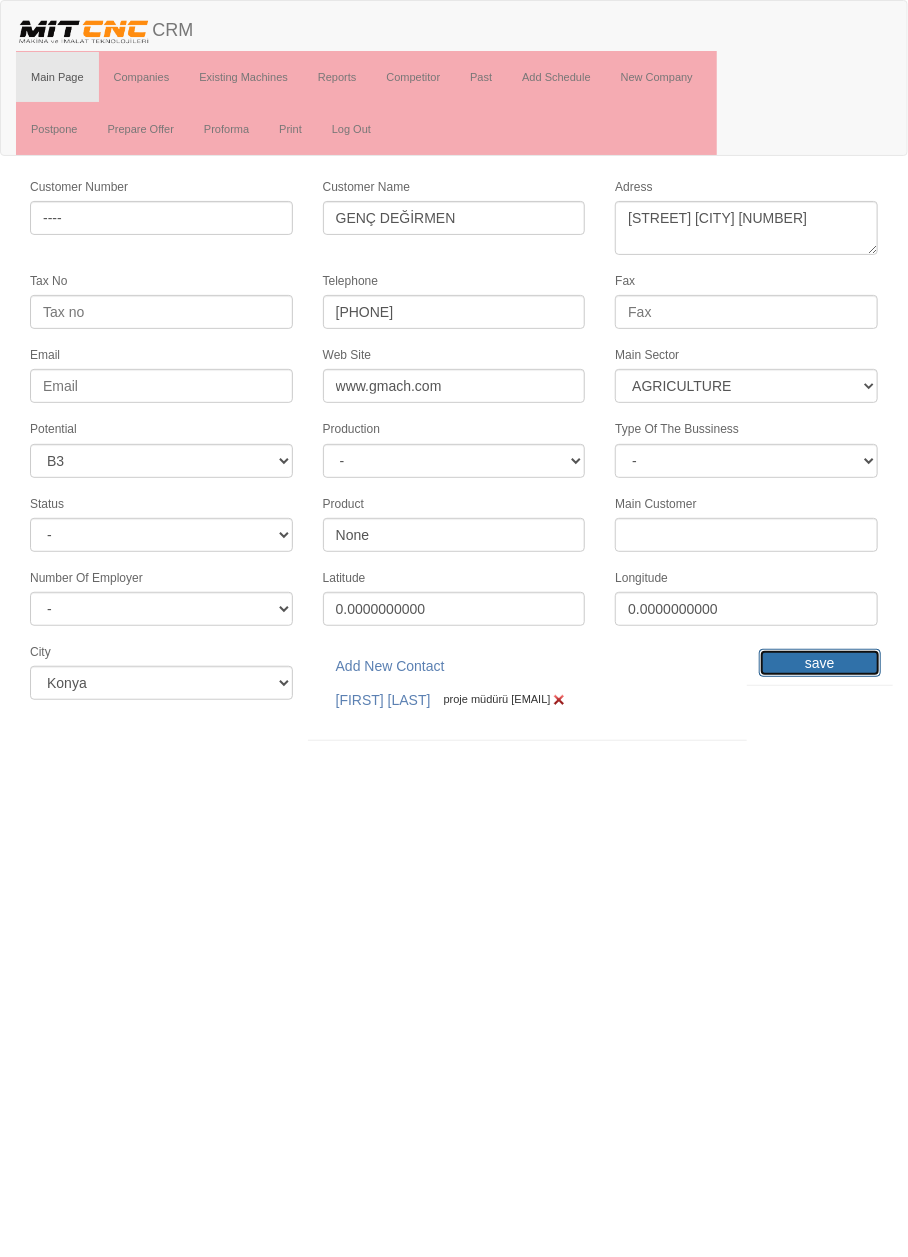 click on "save" at bounding box center [820, 663] 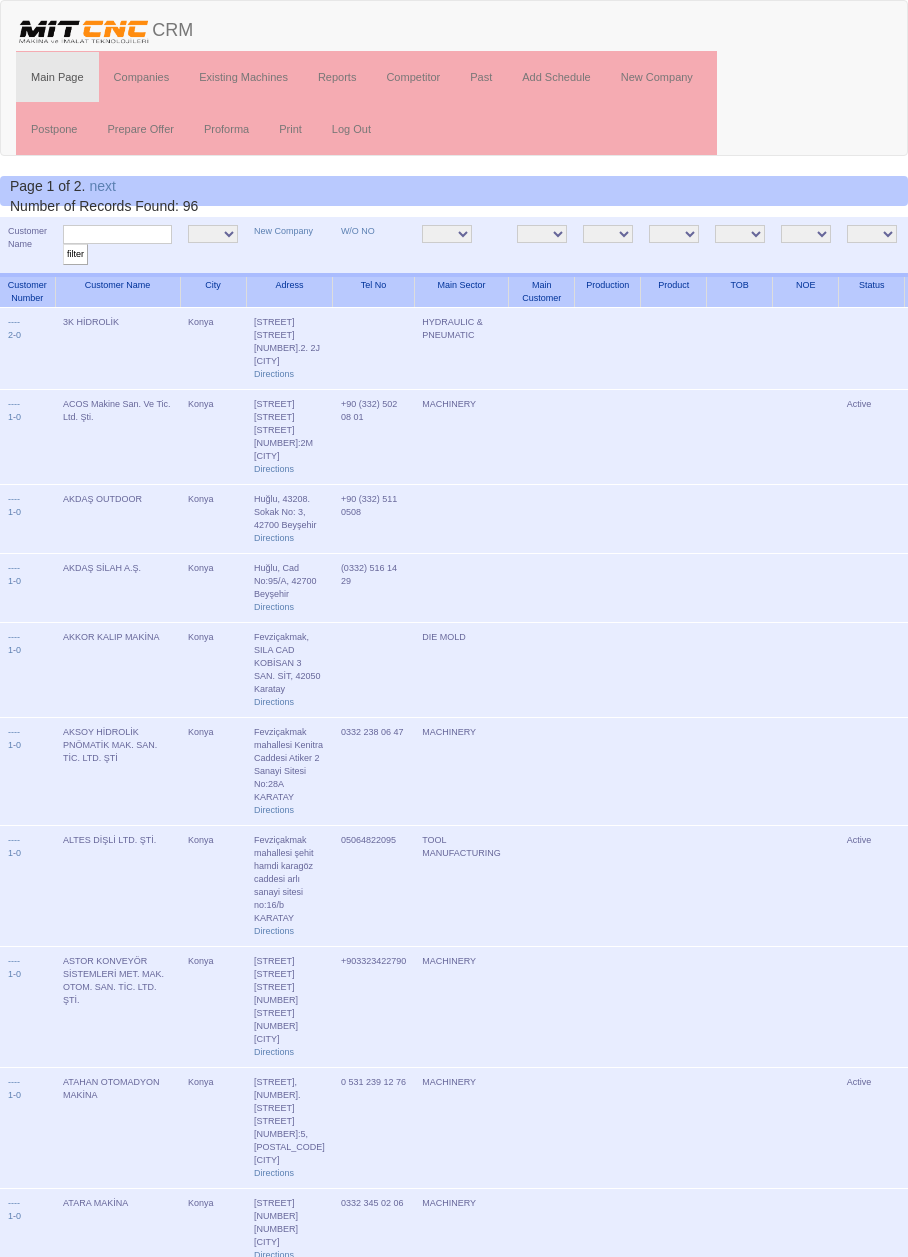 scroll, scrollTop: 0, scrollLeft: 0, axis: both 